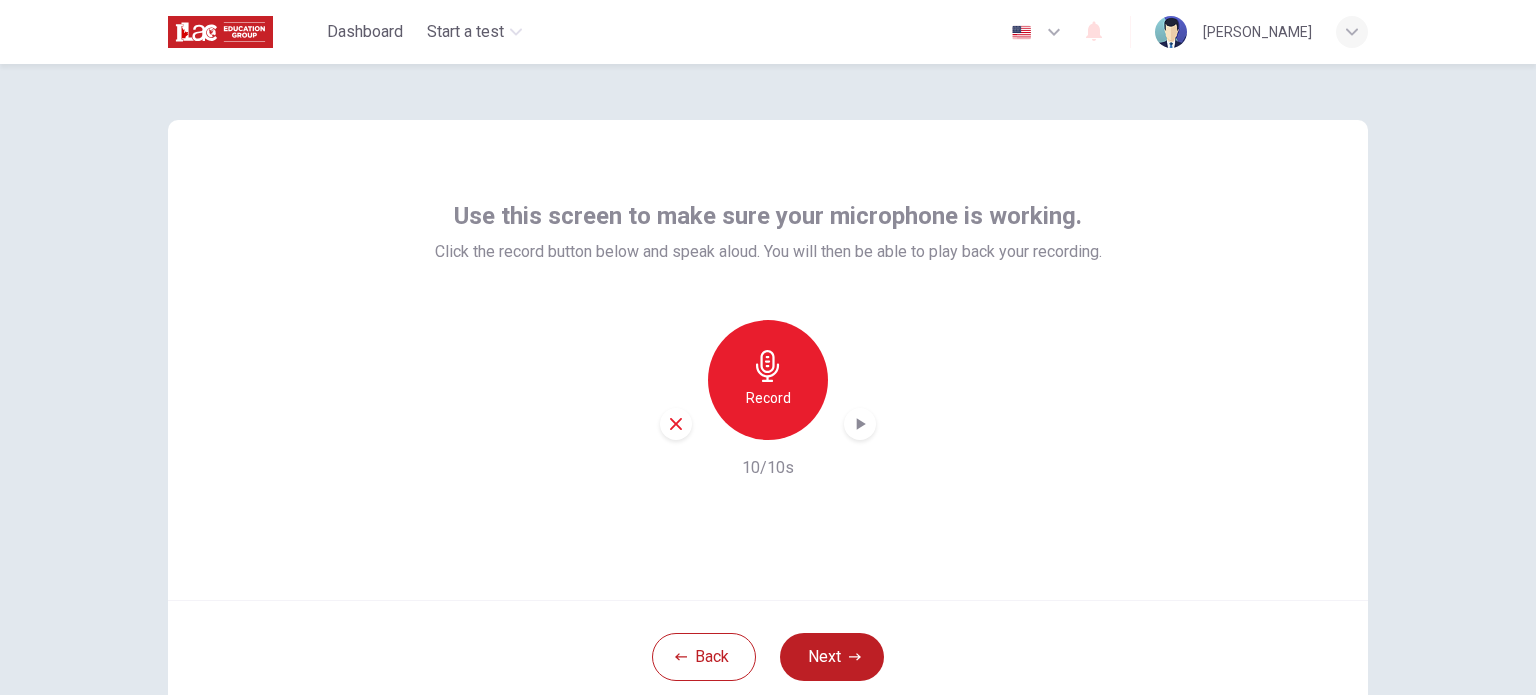 scroll, scrollTop: 0, scrollLeft: 0, axis: both 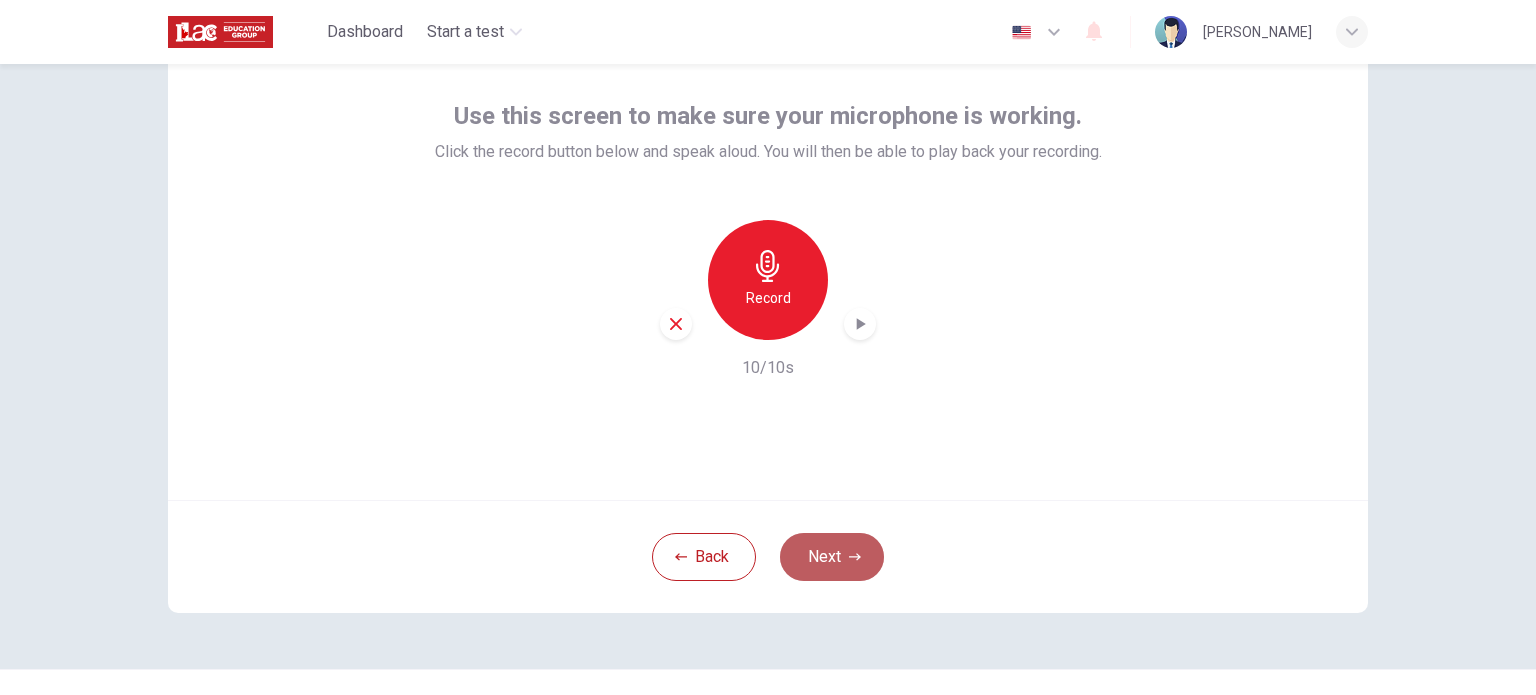 click on "Next" at bounding box center [832, 557] 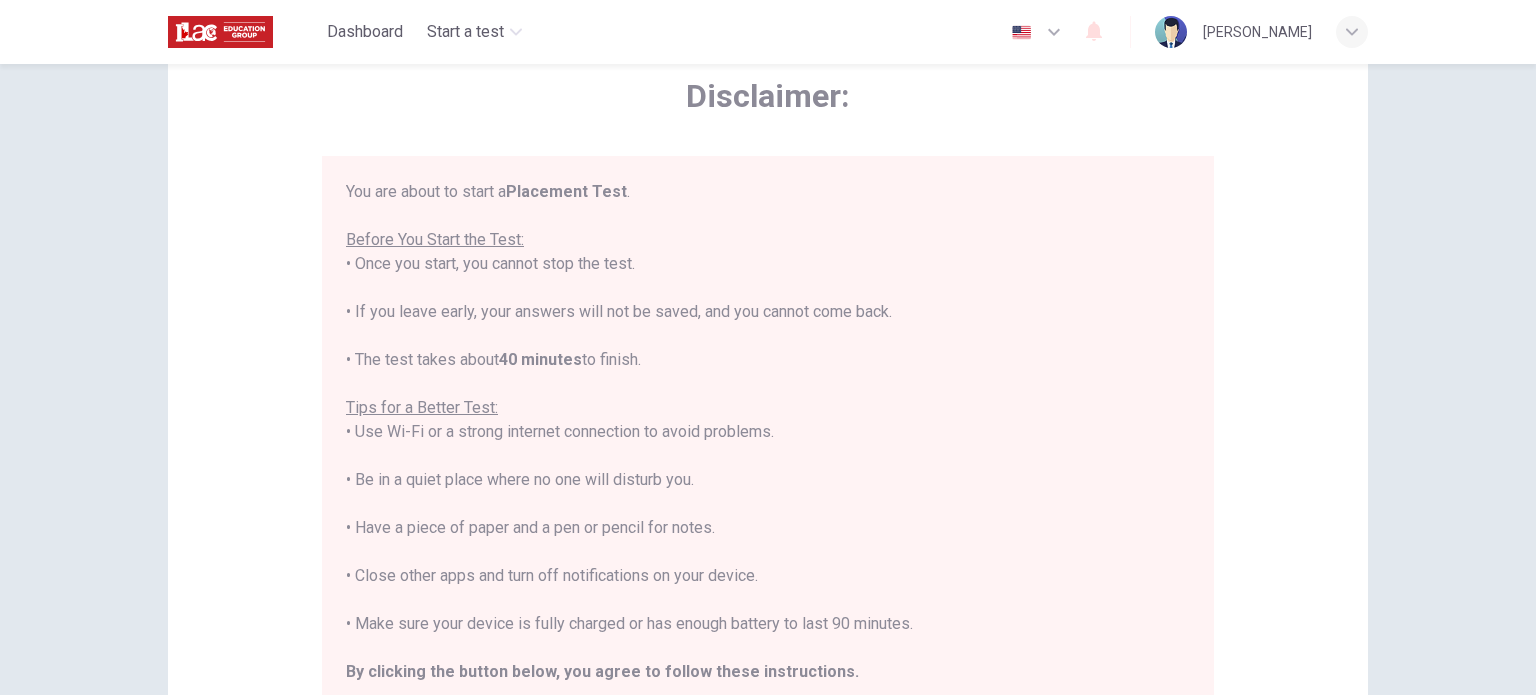 scroll, scrollTop: 0, scrollLeft: 0, axis: both 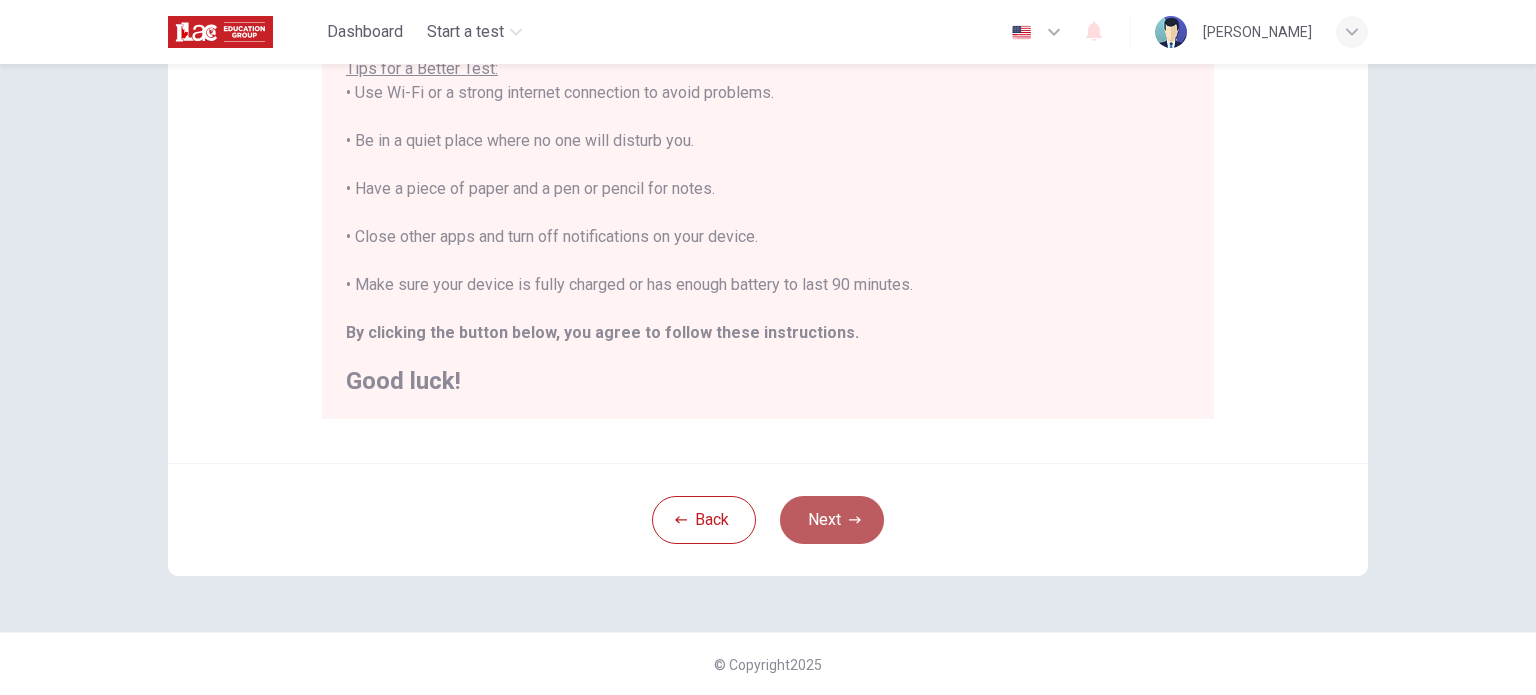 click on "Next" at bounding box center (832, 520) 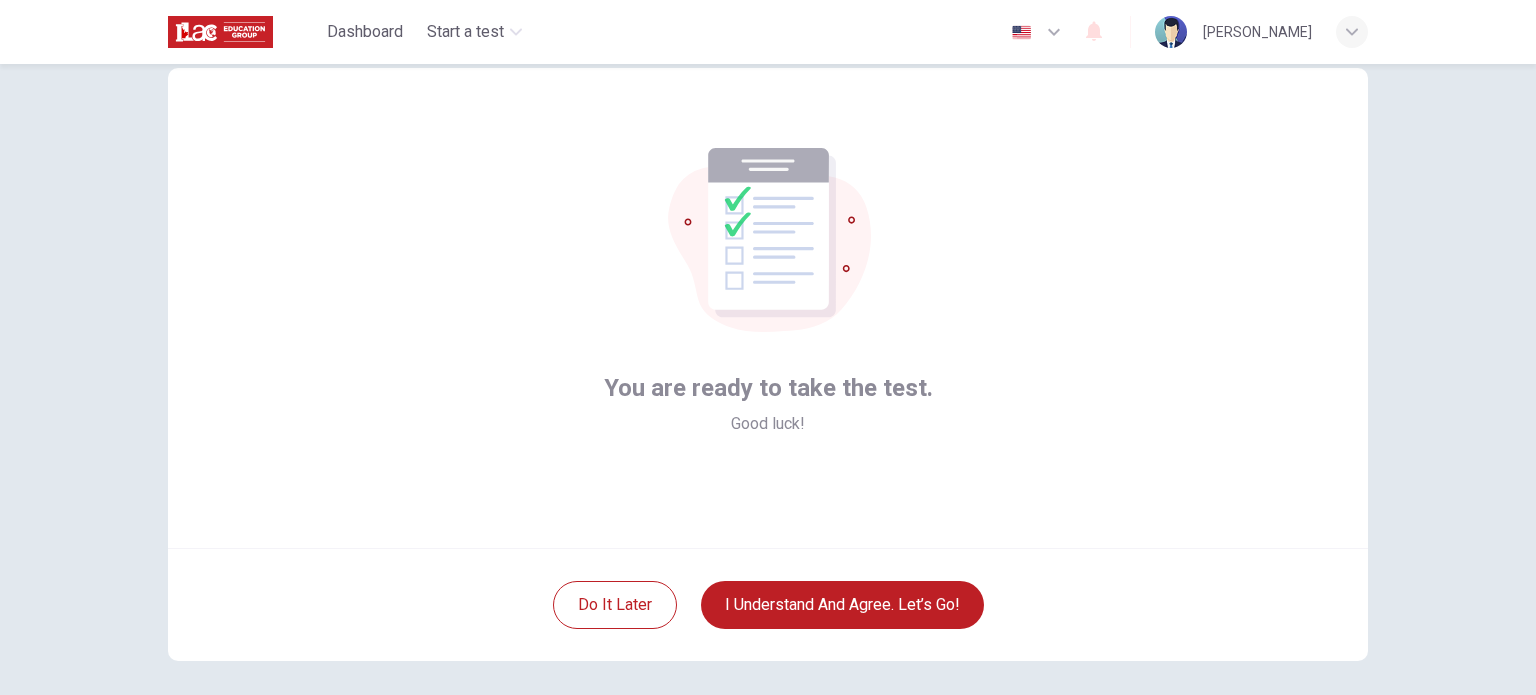 scroll, scrollTop: 100, scrollLeft: 0, axis: vertical 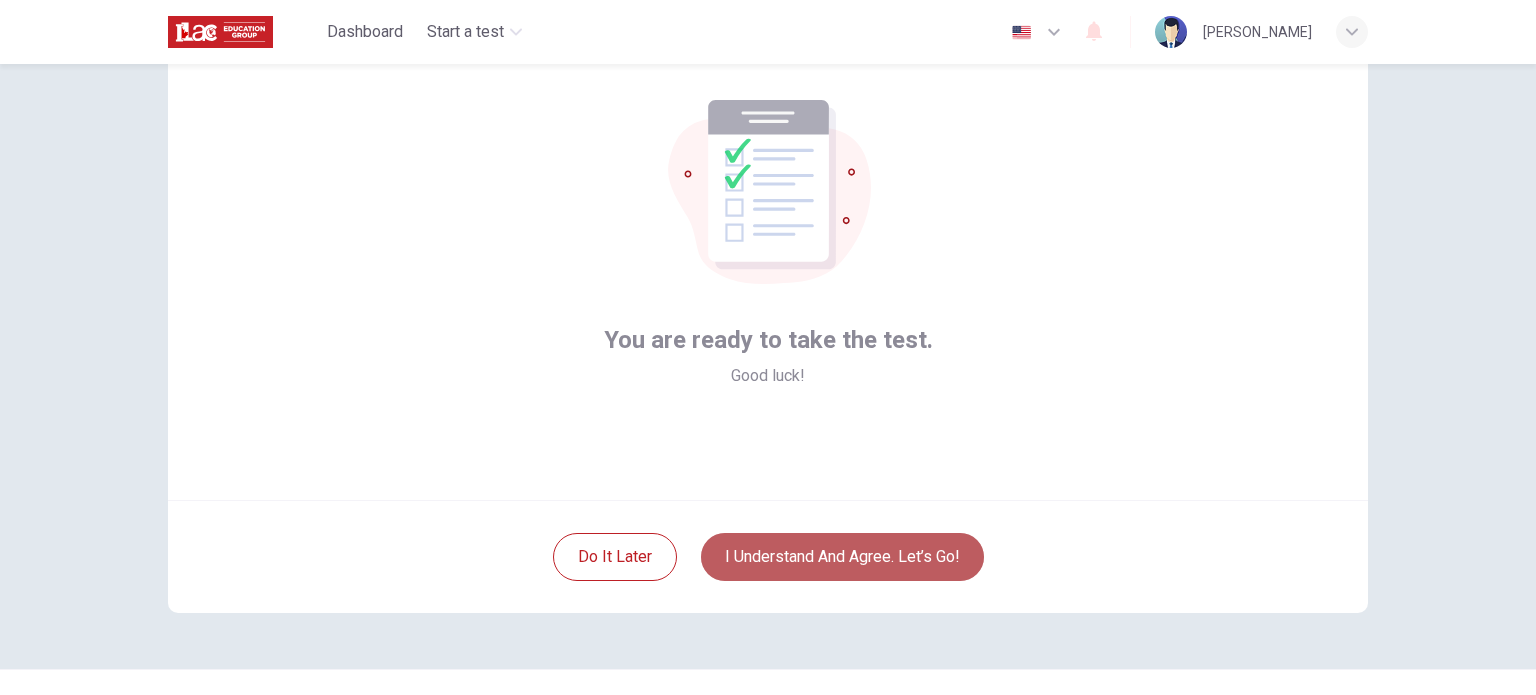 click on "I understand and agree. Let’s go!" at bounding box center [842, 557] 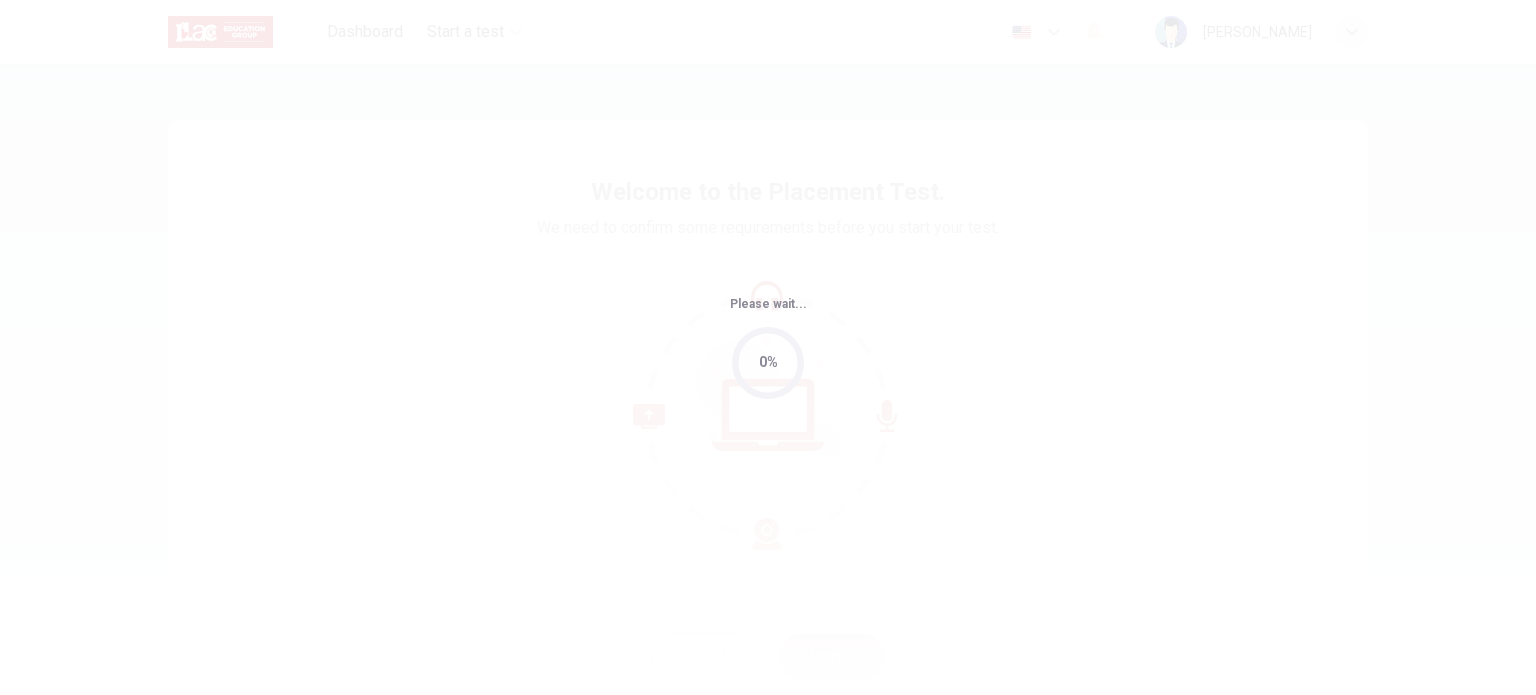 scroll, scrollTop: 0, scrollLeft: 0, axis: both 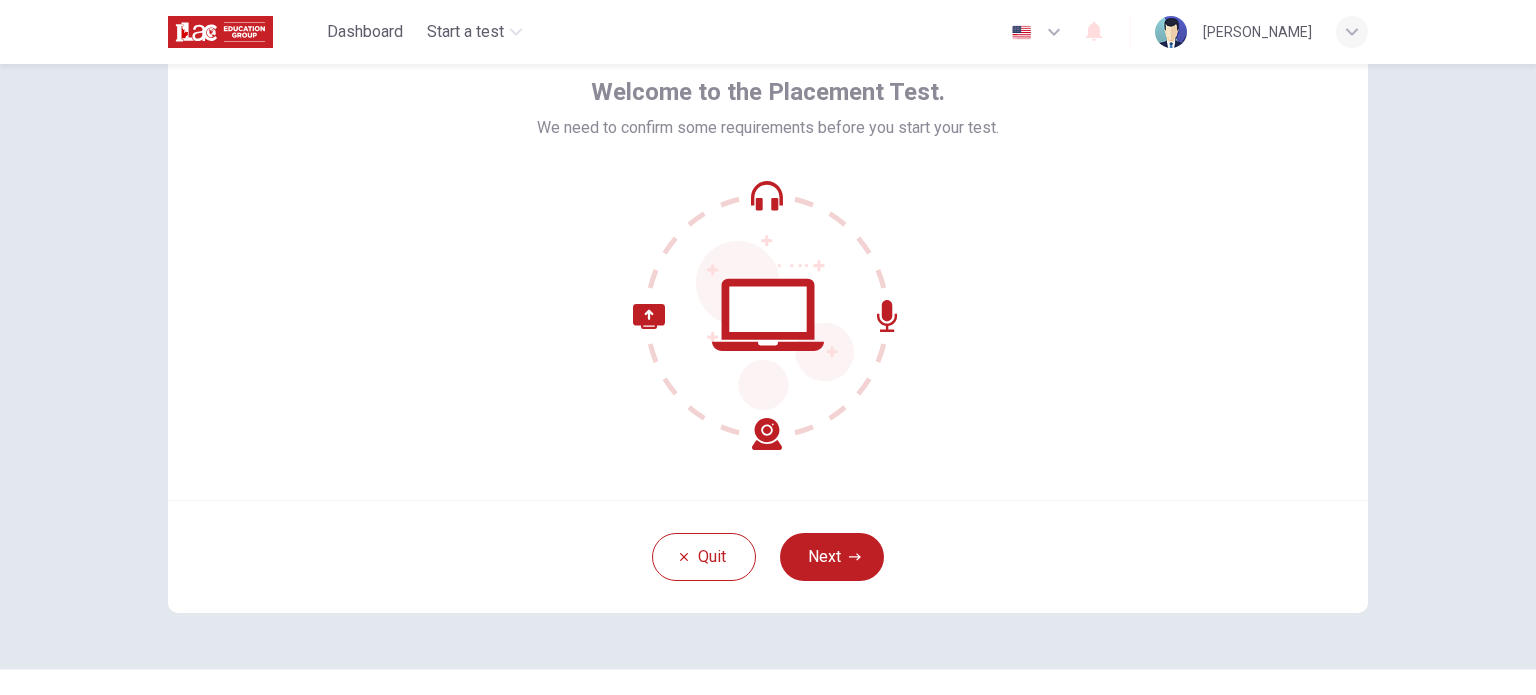 click on "Next" at bounding box center [832, 557] 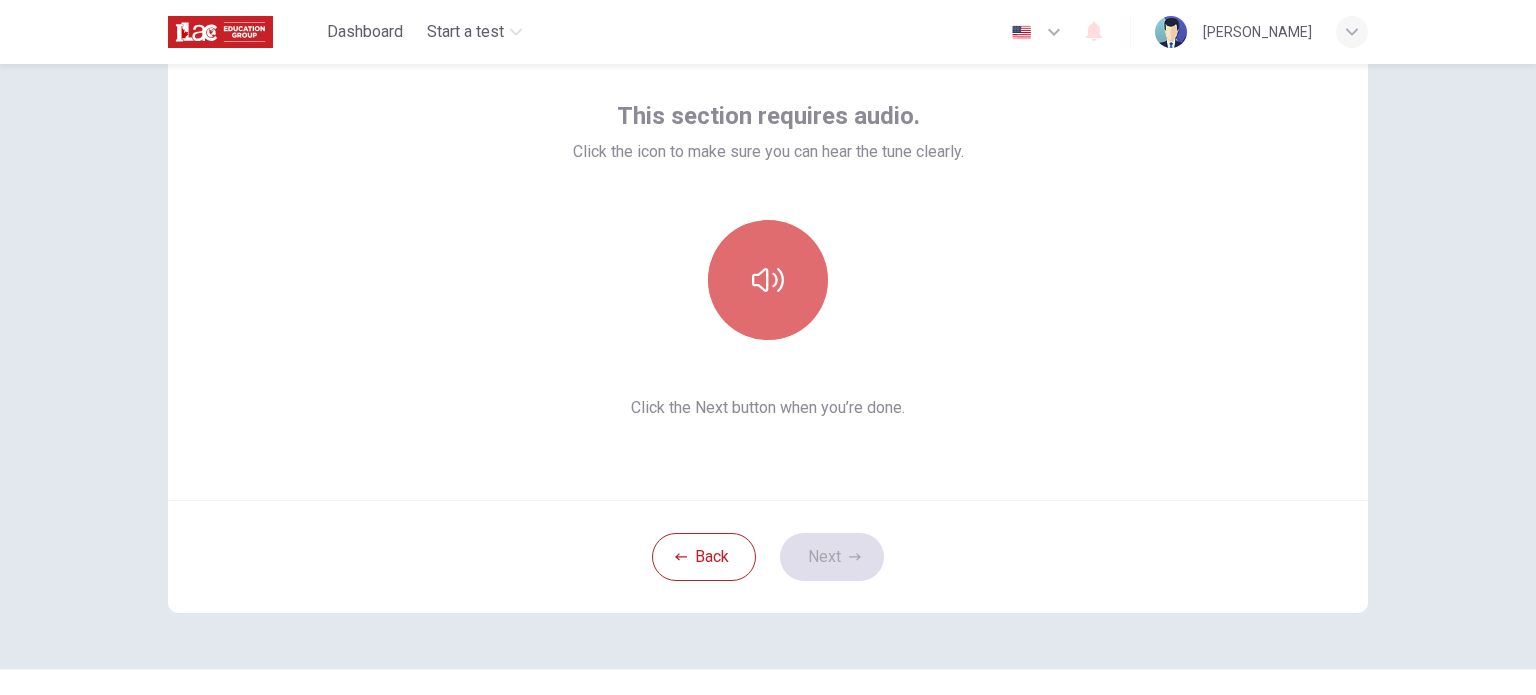 click 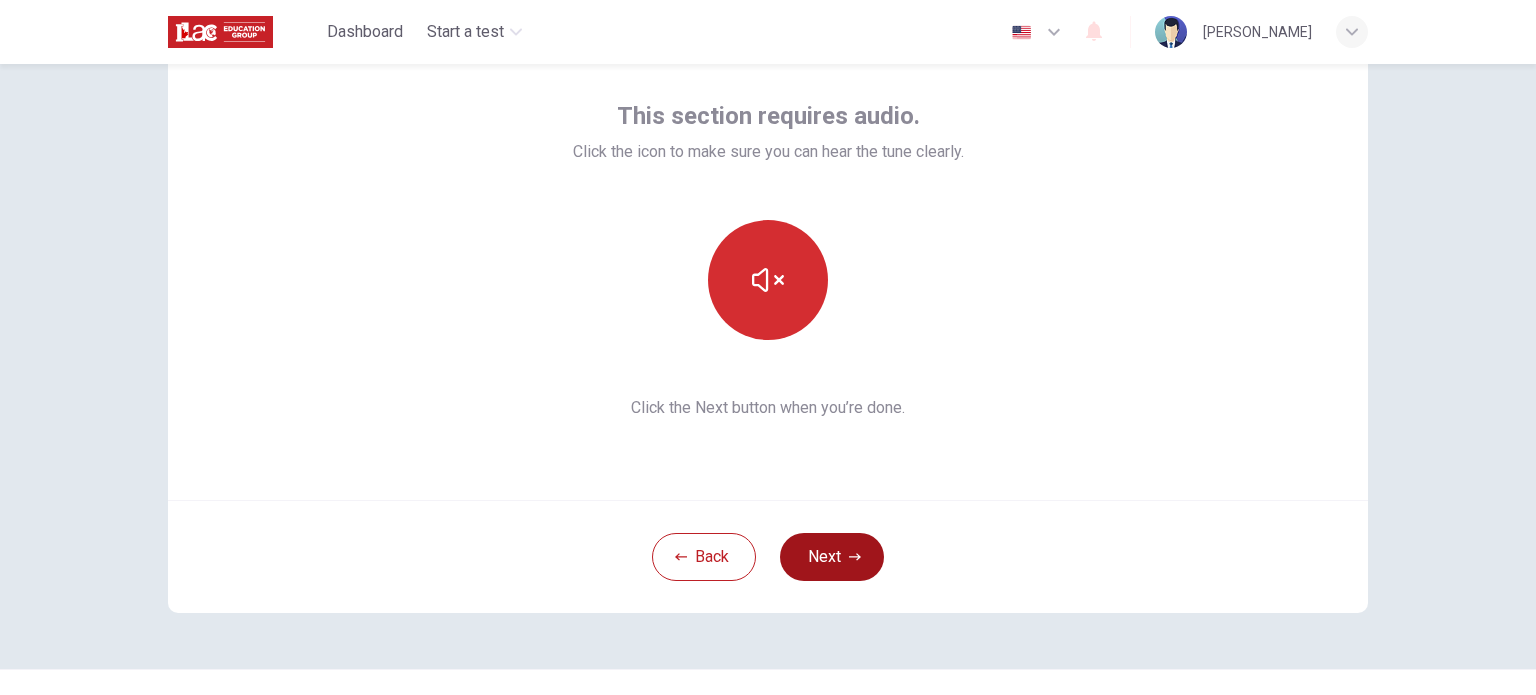 click on "Next" at bounding box center [832, 557] 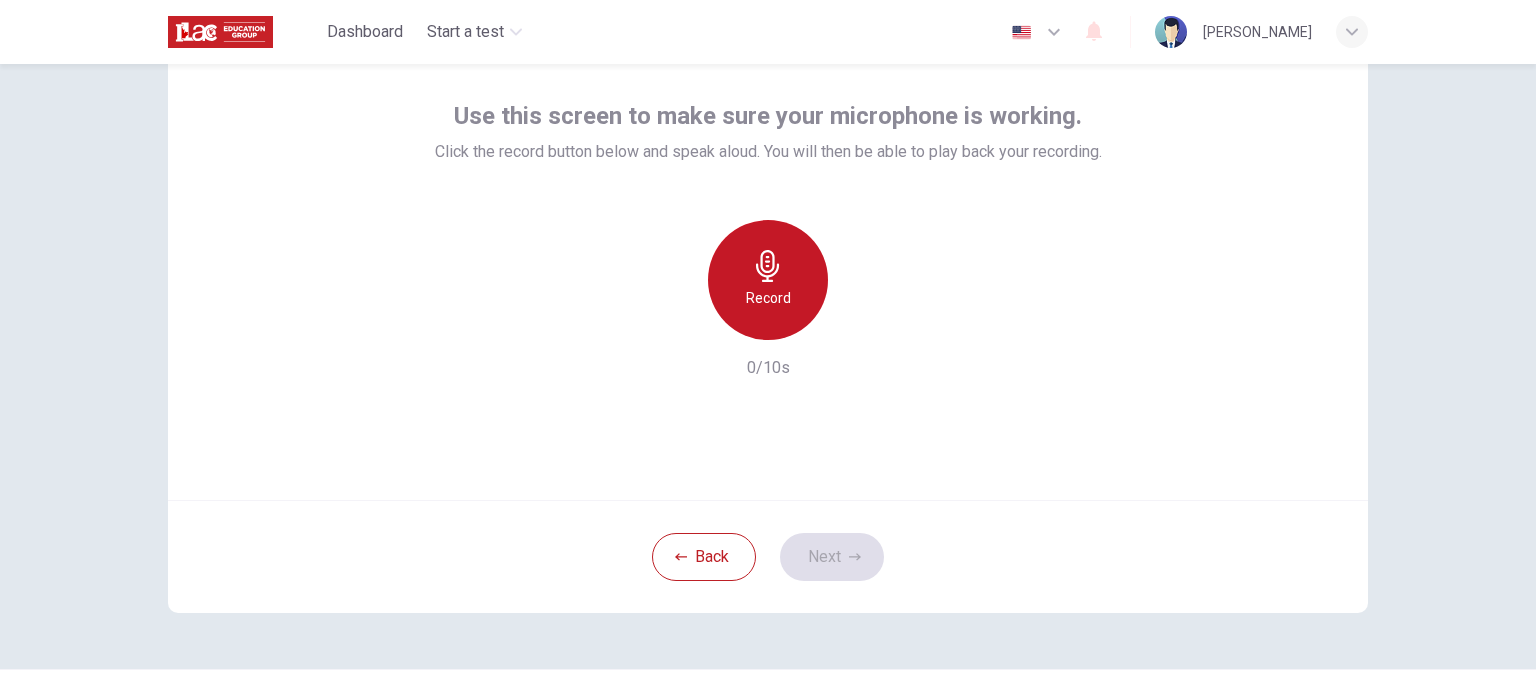 click on "Record" at bounding box center (768, 298) 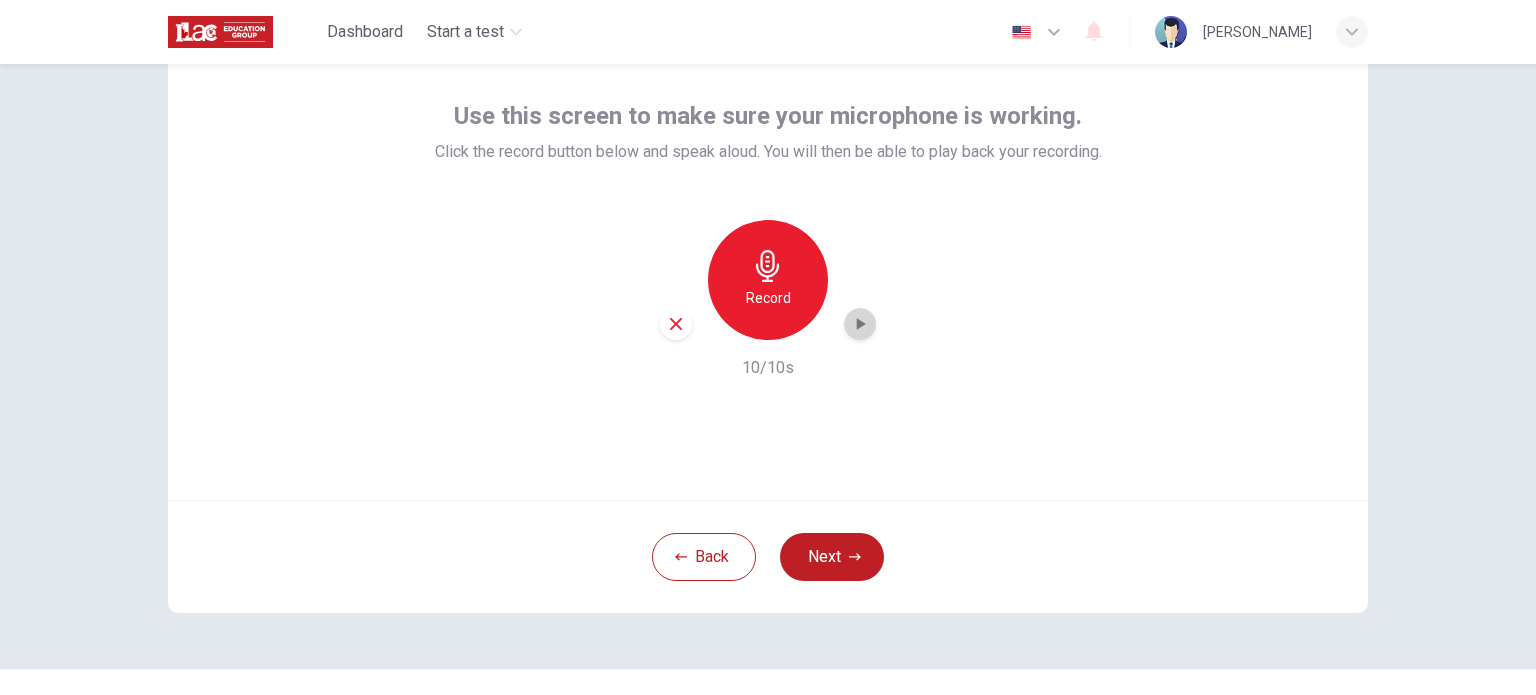 click 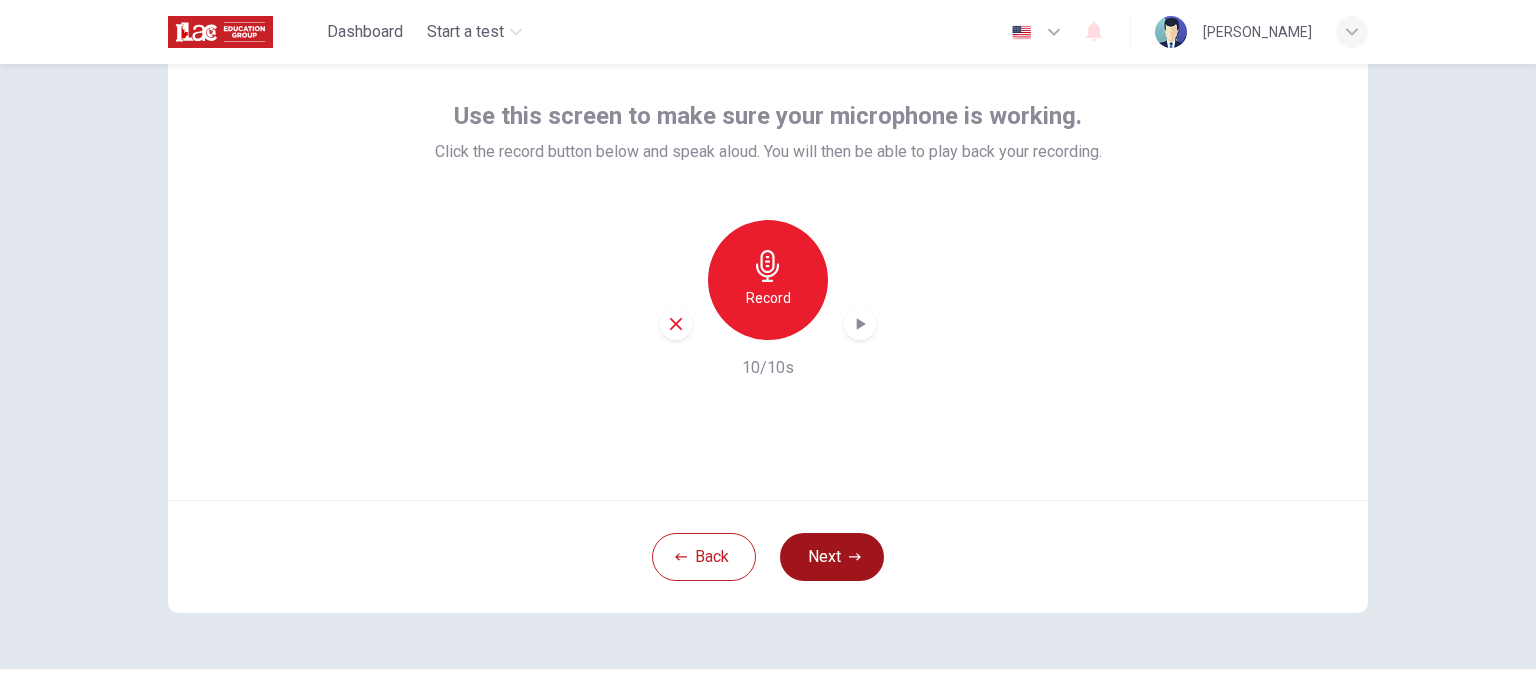 click 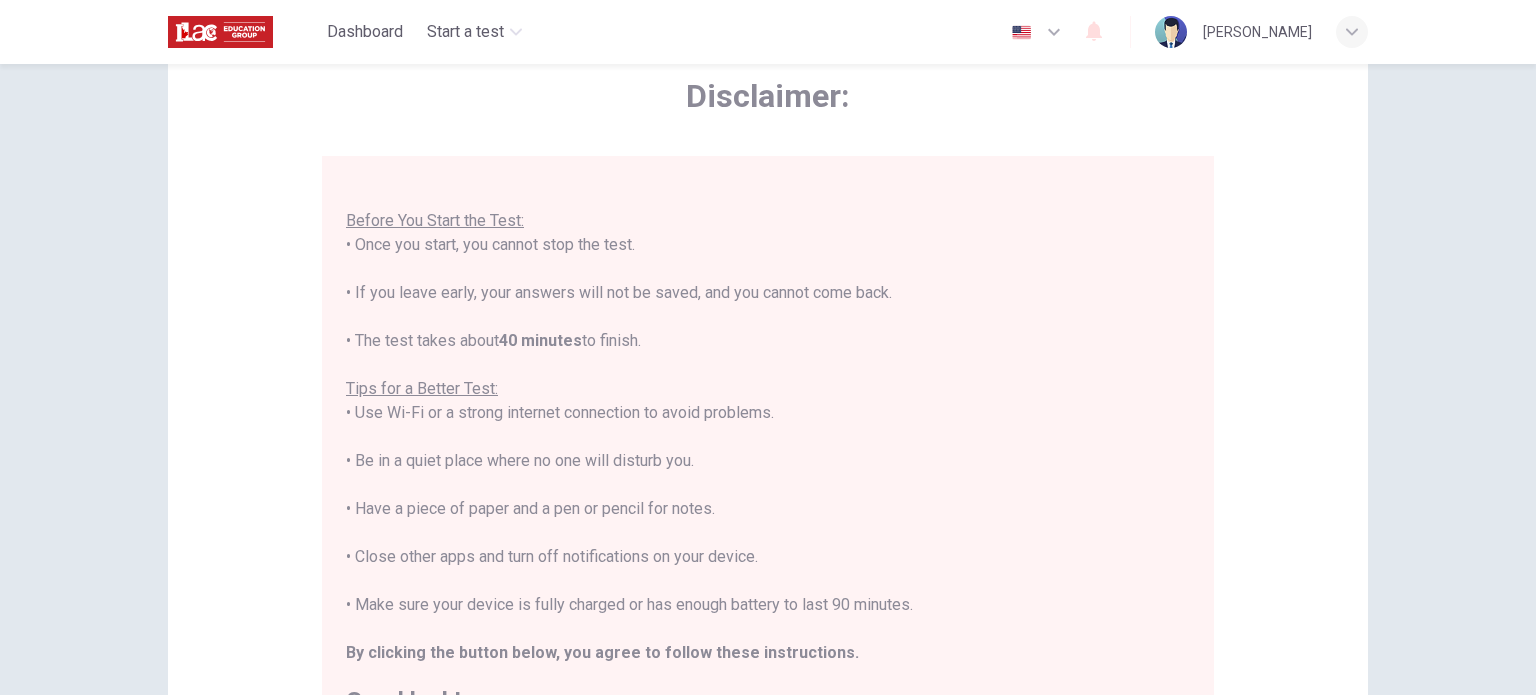 scroll, scrollTop: 23, scrollLeft: 0, axis: vertical 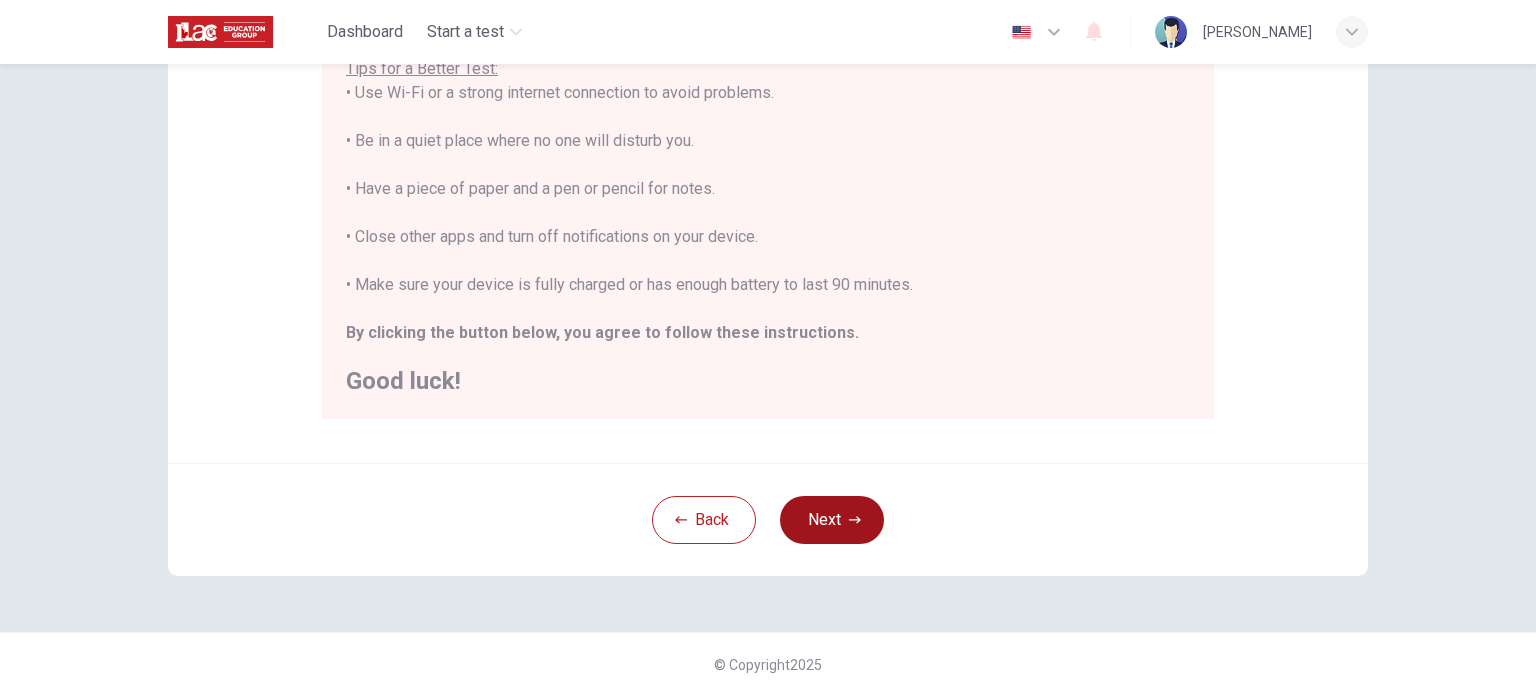 click on "Next" at bounding box center [832, 520] 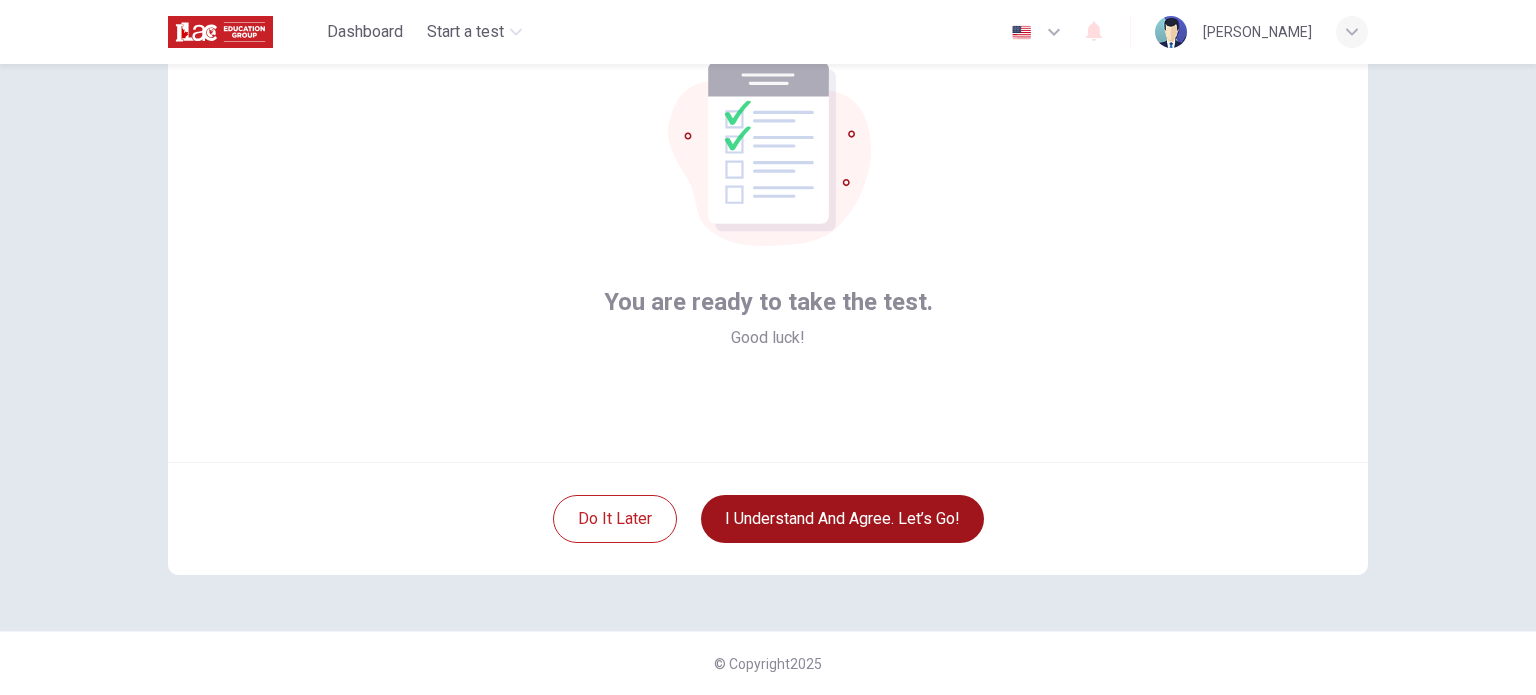 scroll, scrollTop: 137, scrollLeft: 0, axis: vertical 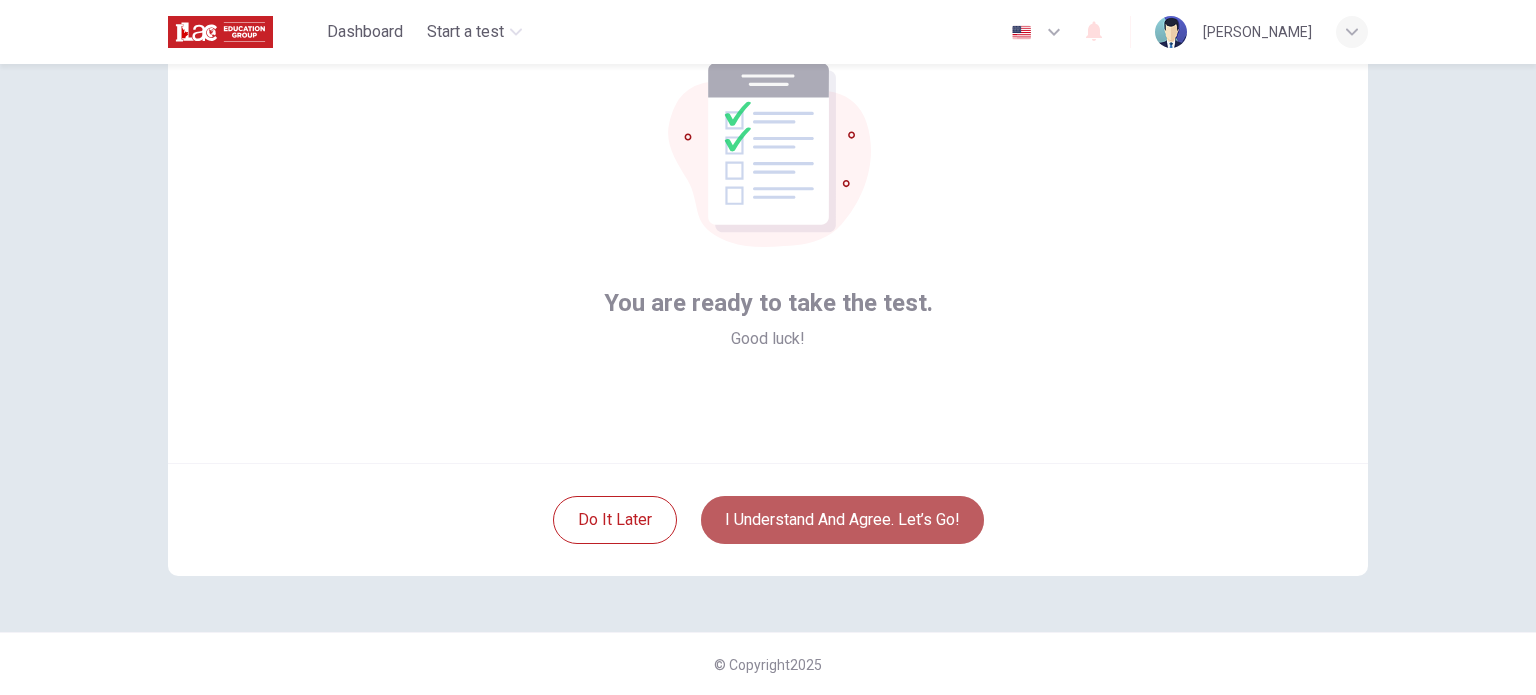 click on "I understand and agree. Let’s go!" at bounding box center [842, 520] 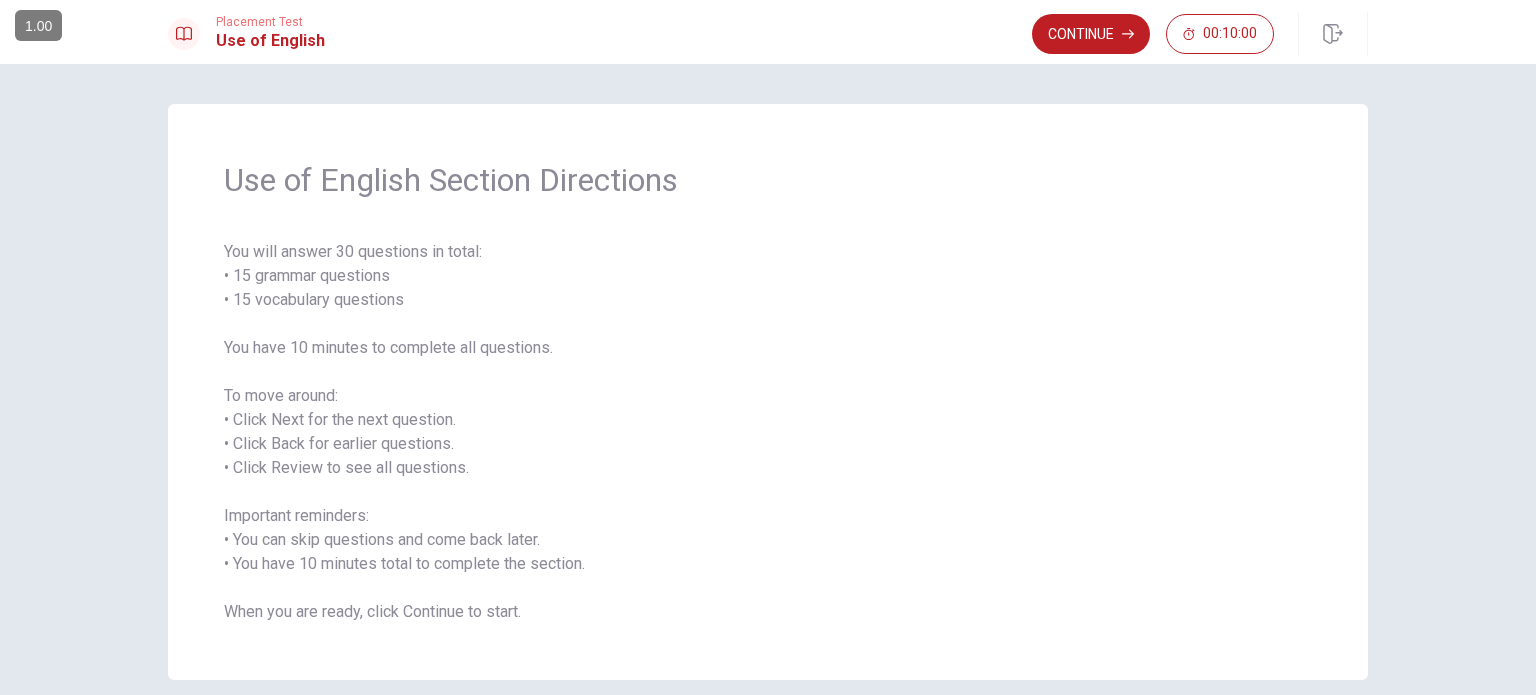 scroll, scrollTop: 0, scrollLeft: 0, axis: both 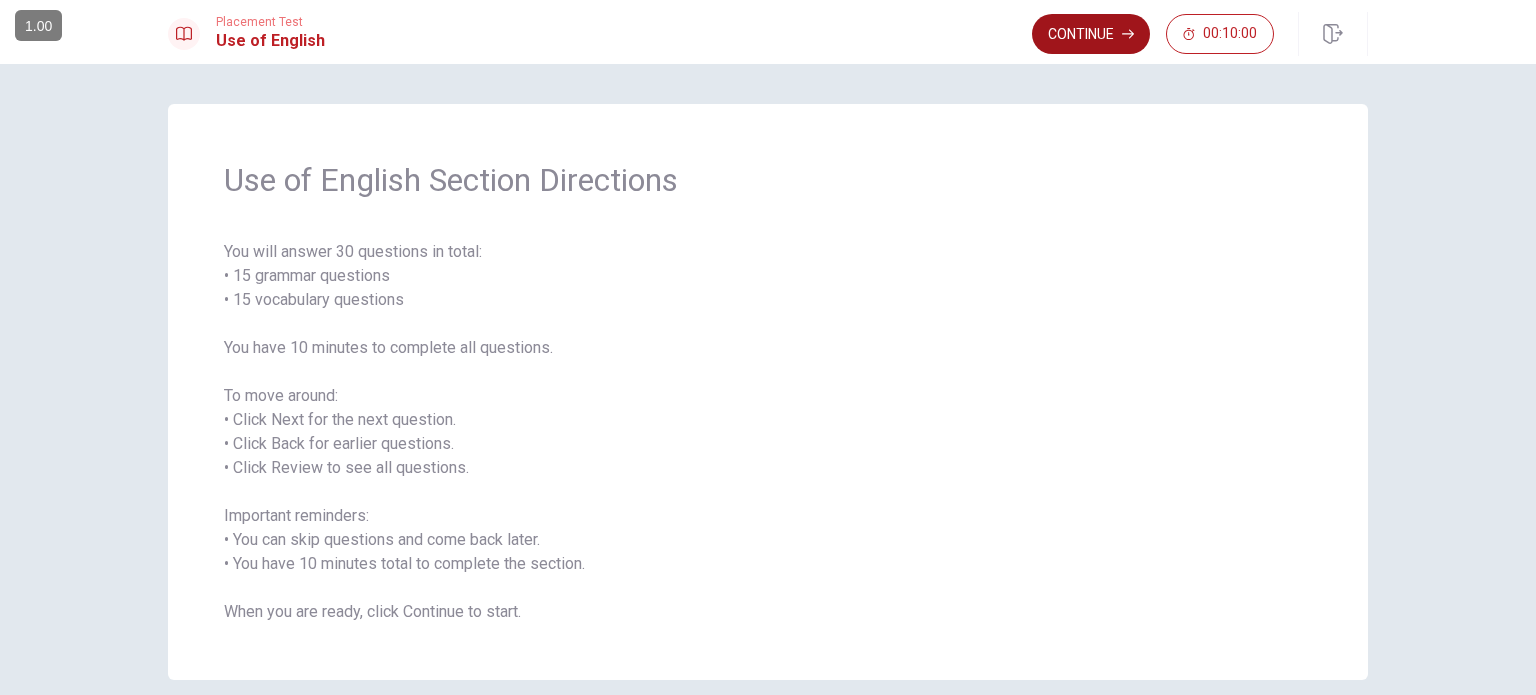 click on "Continue" at bounding box center (1091, 34) 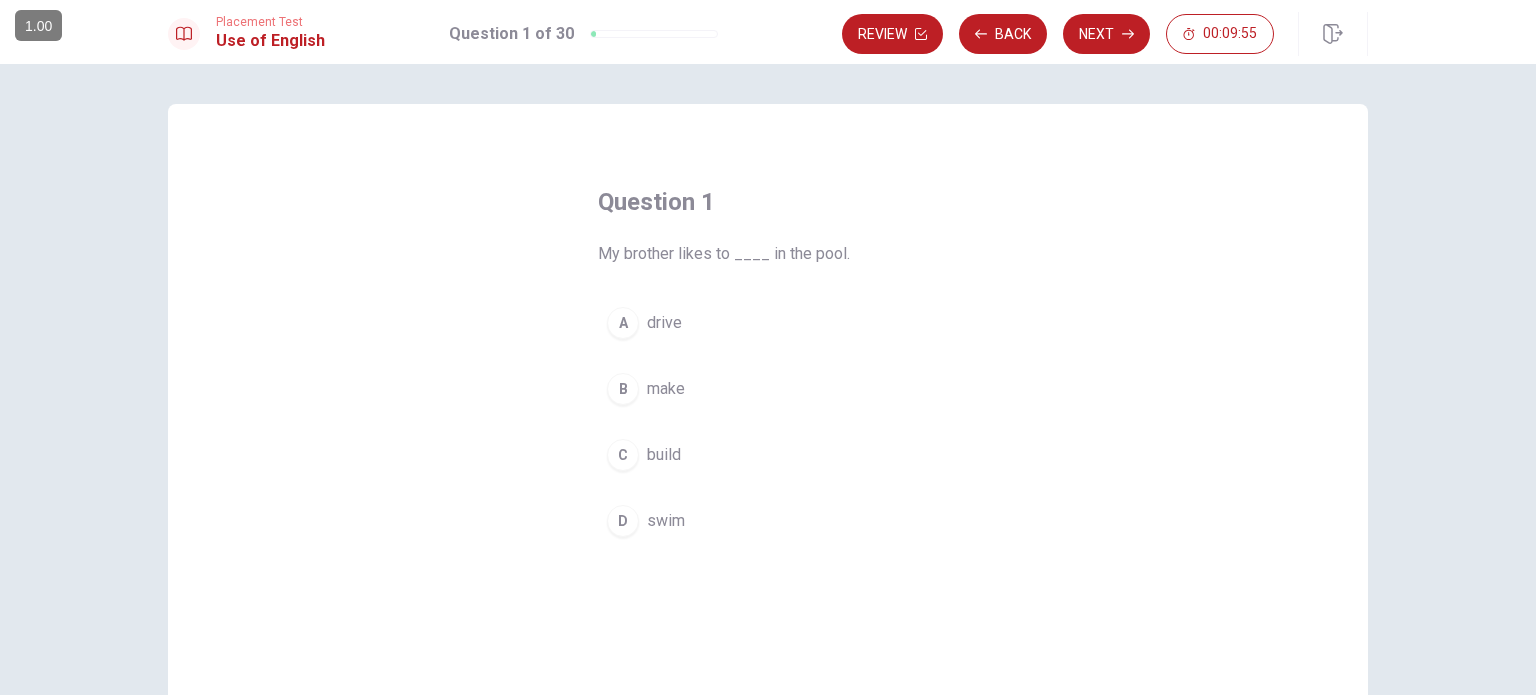 click on "D" at bounding box center [623, 521] 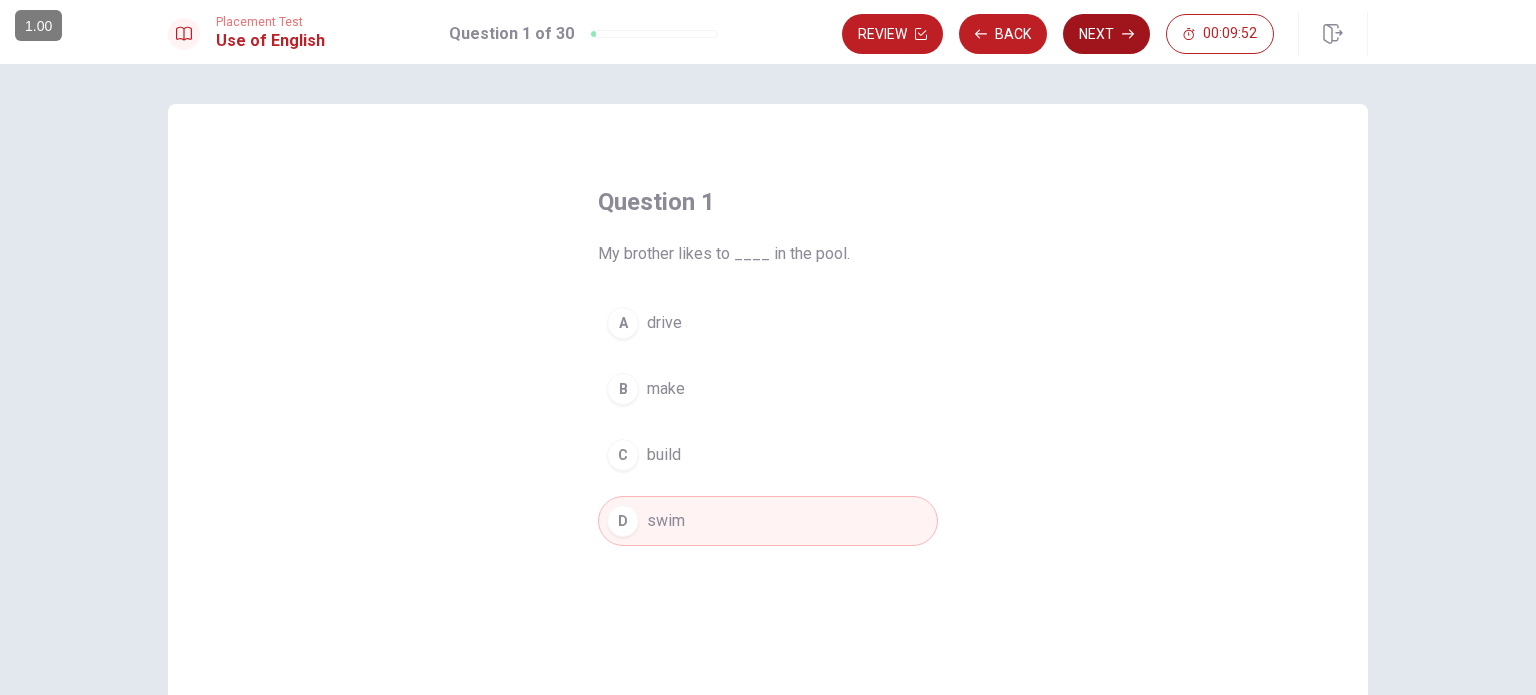 click on "Next" at bounding box center [1106, 34] 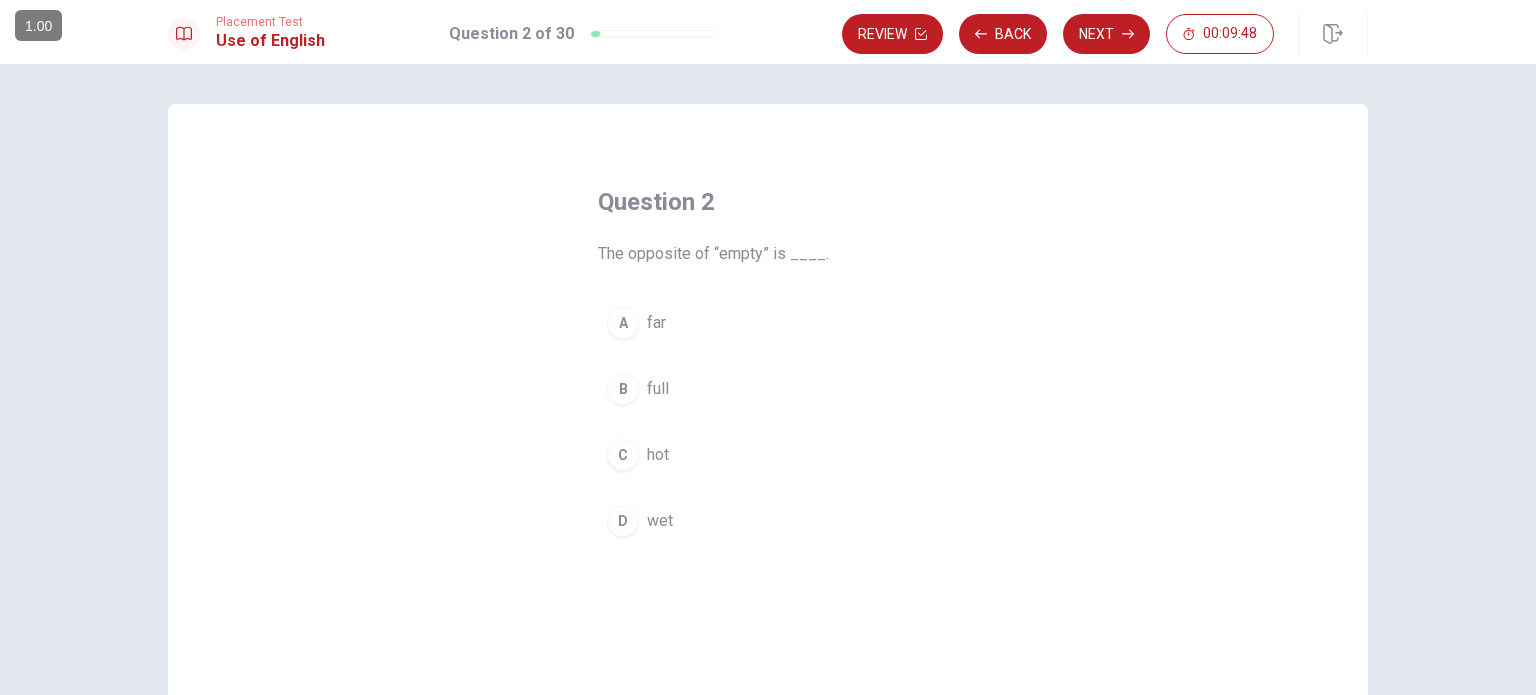 click on "B" at bounding box center (623, 389) 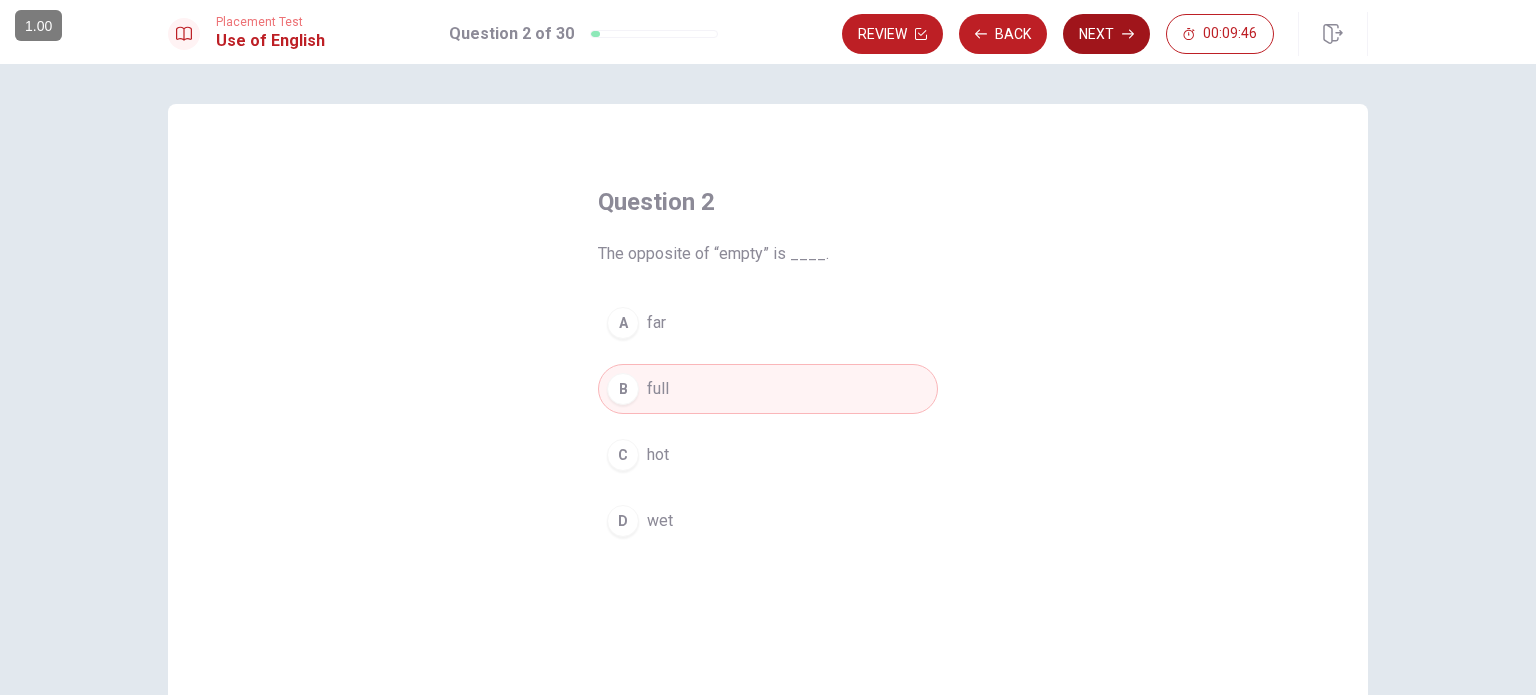 click on "Next" at bounding box center [1106, 34] 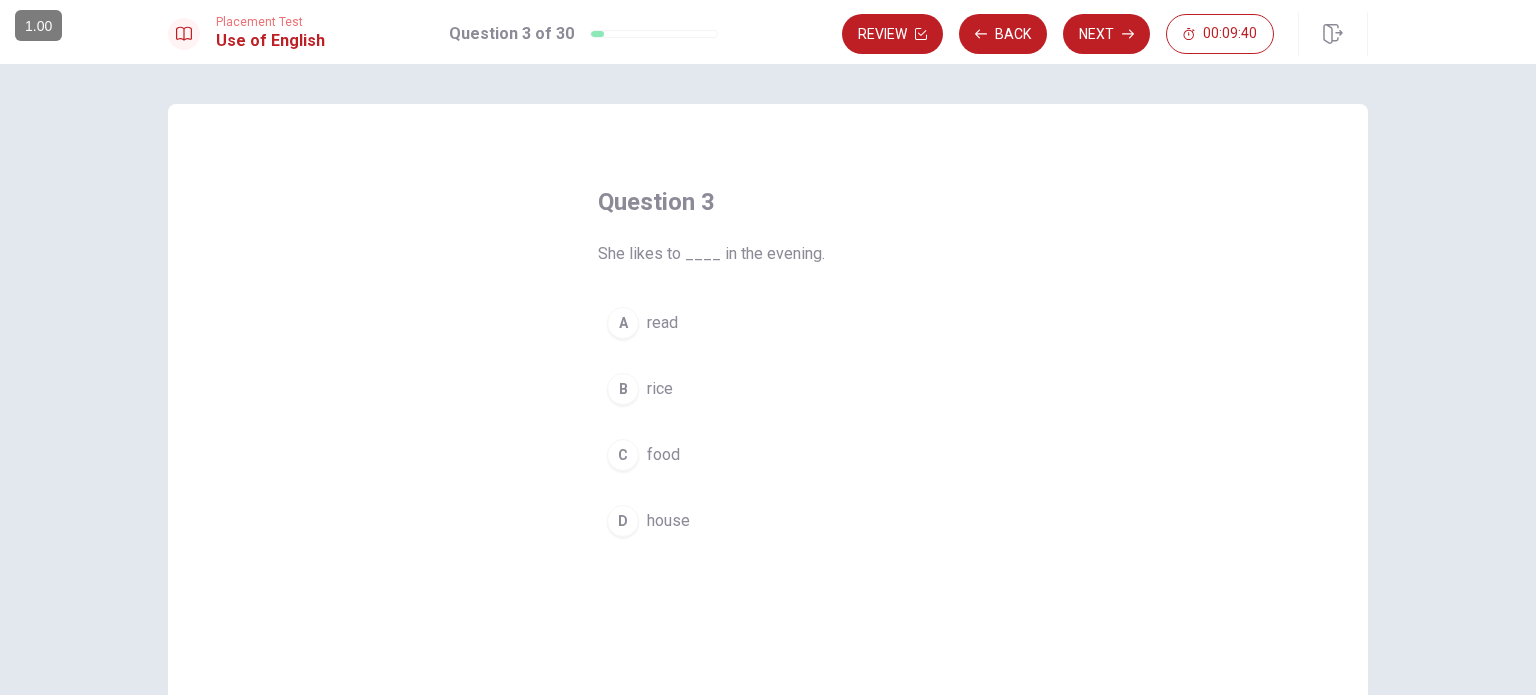 click on "A" at bounding box center [623, 323] 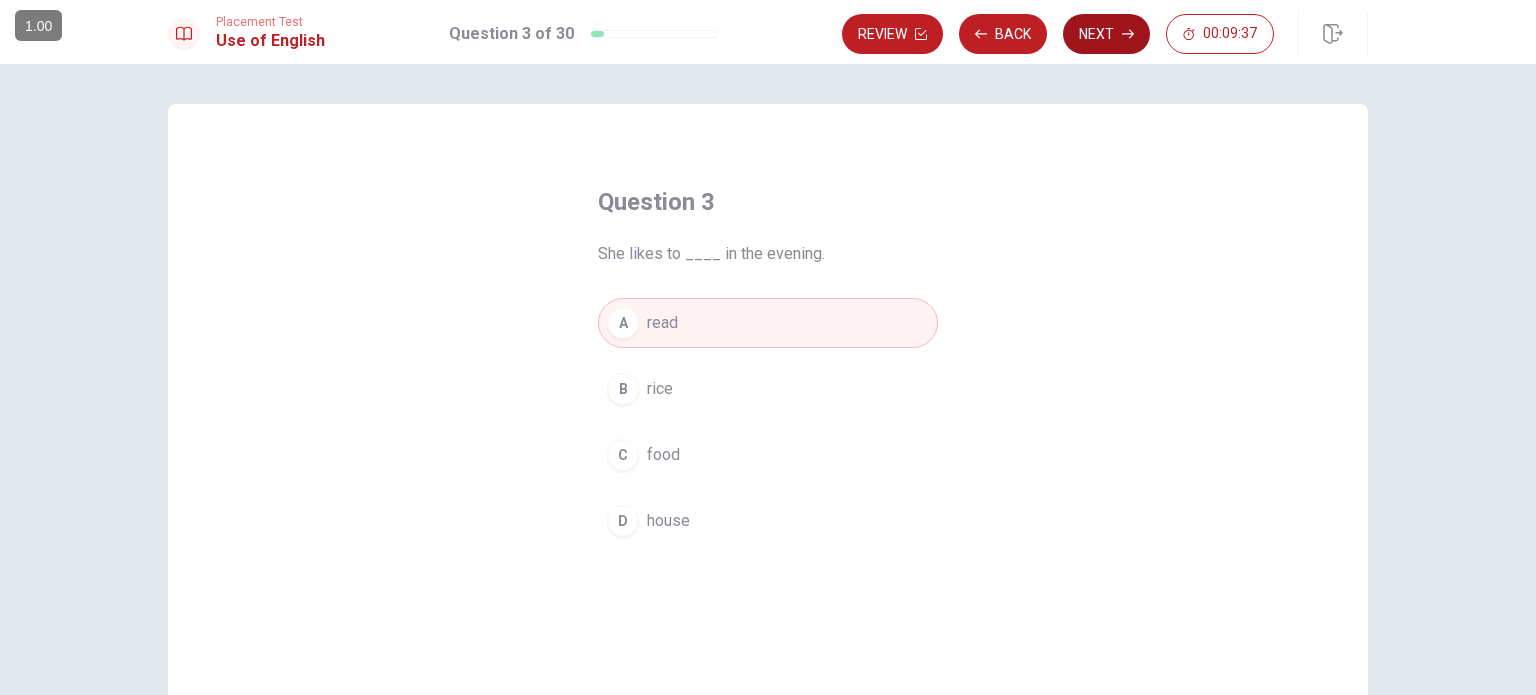 click on "Next" at bounding box center [1106, 34] 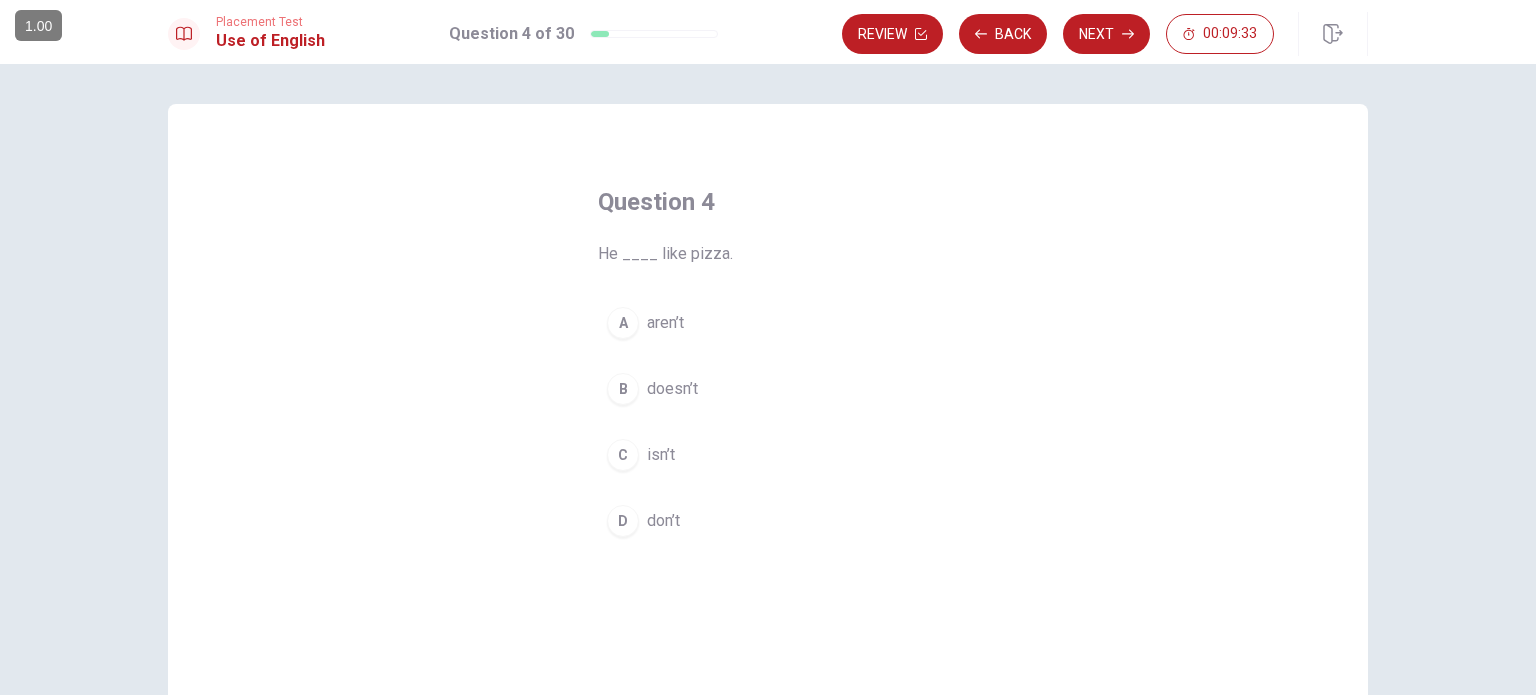 click on "B" at bounding box center (623, 389) 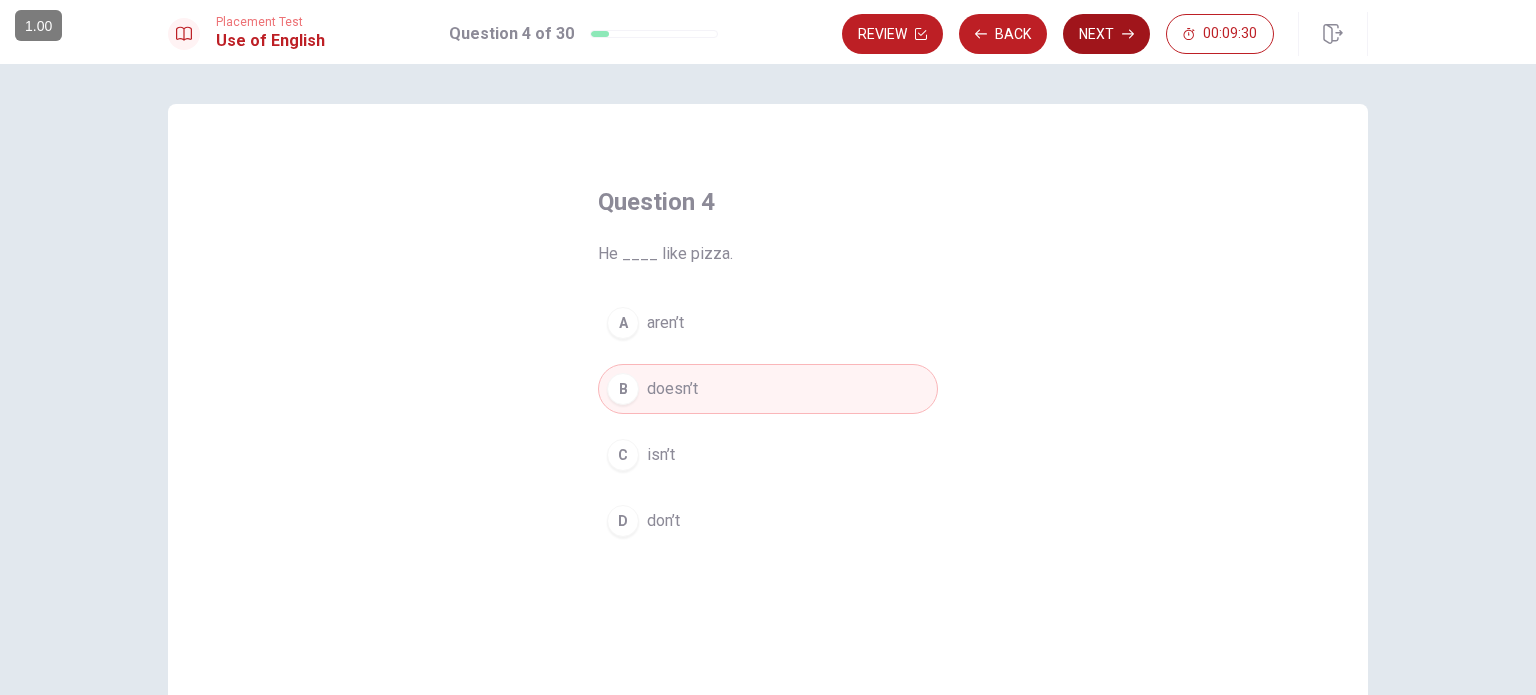 click 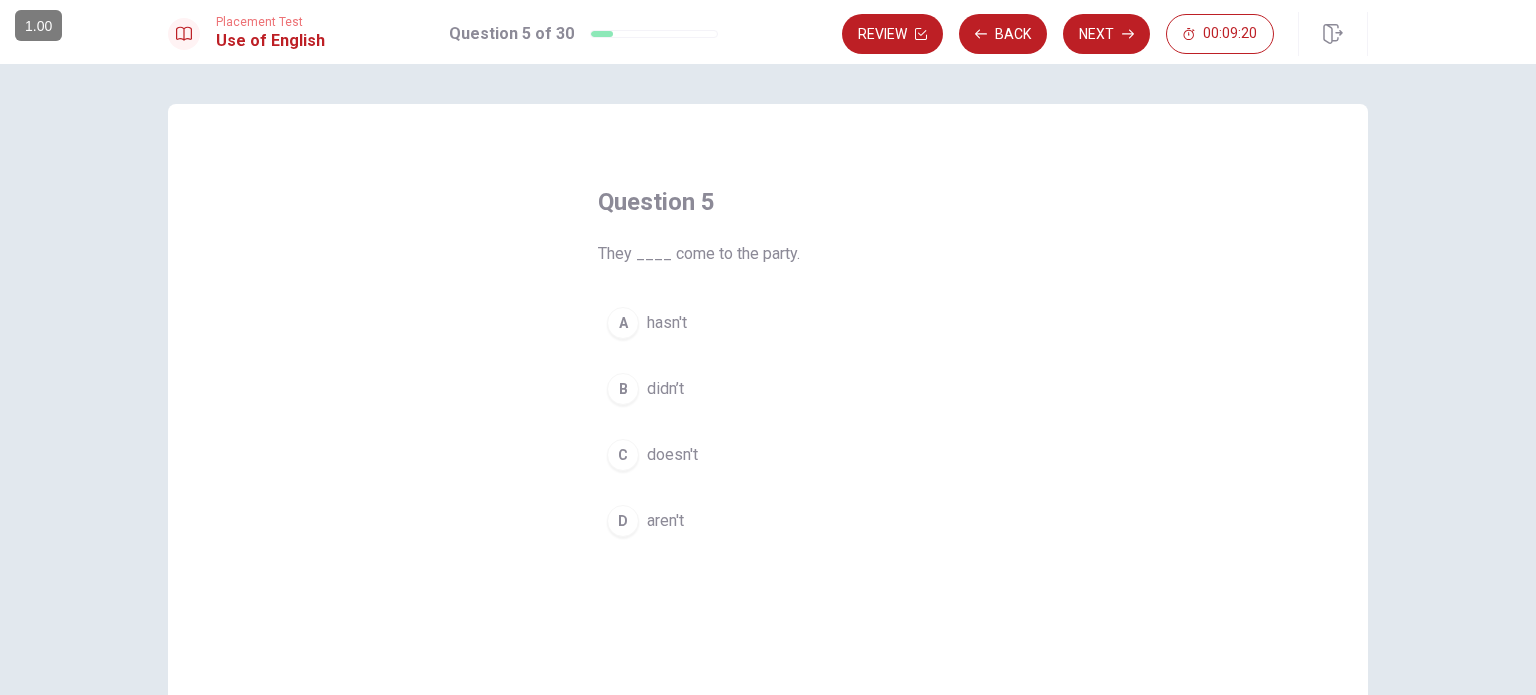 click on "B" at bounding box center (623, 389) 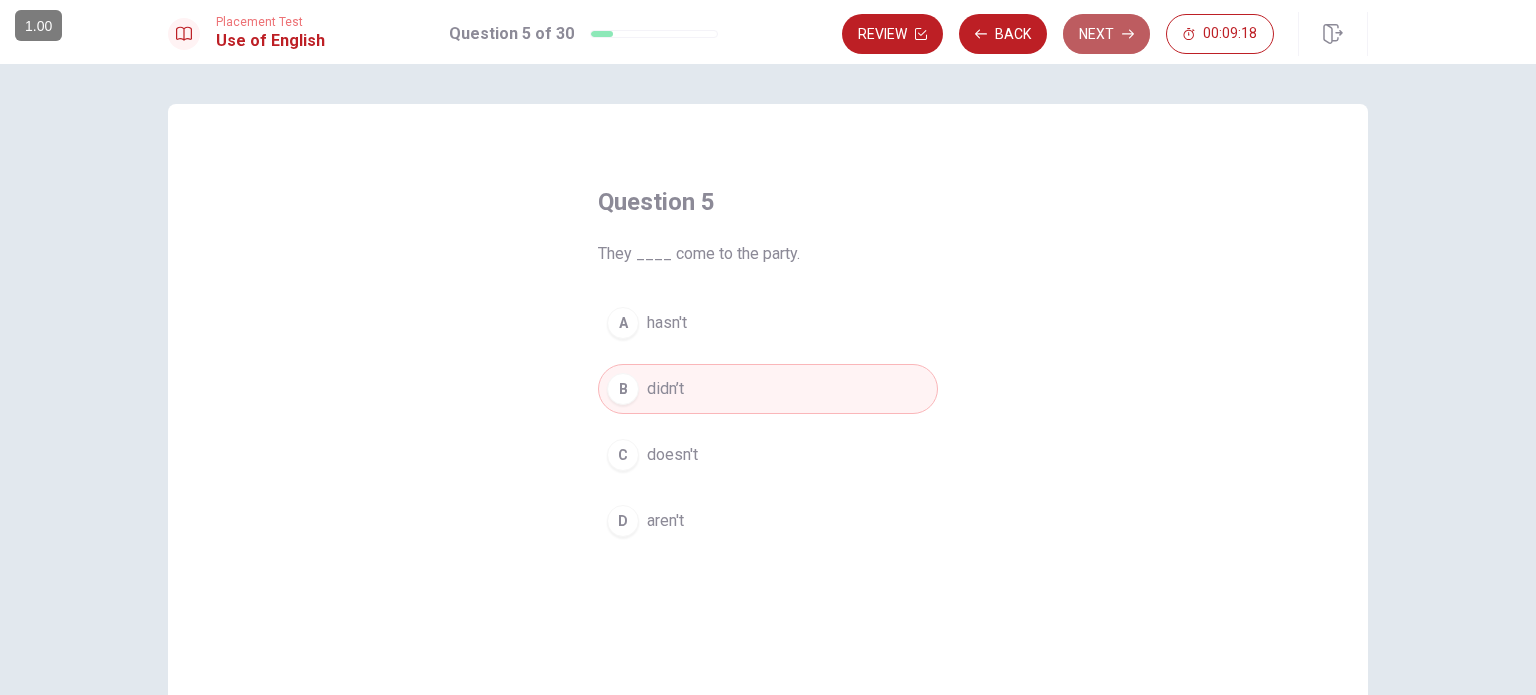 click on "Next" at bounding box center [1106, 34] 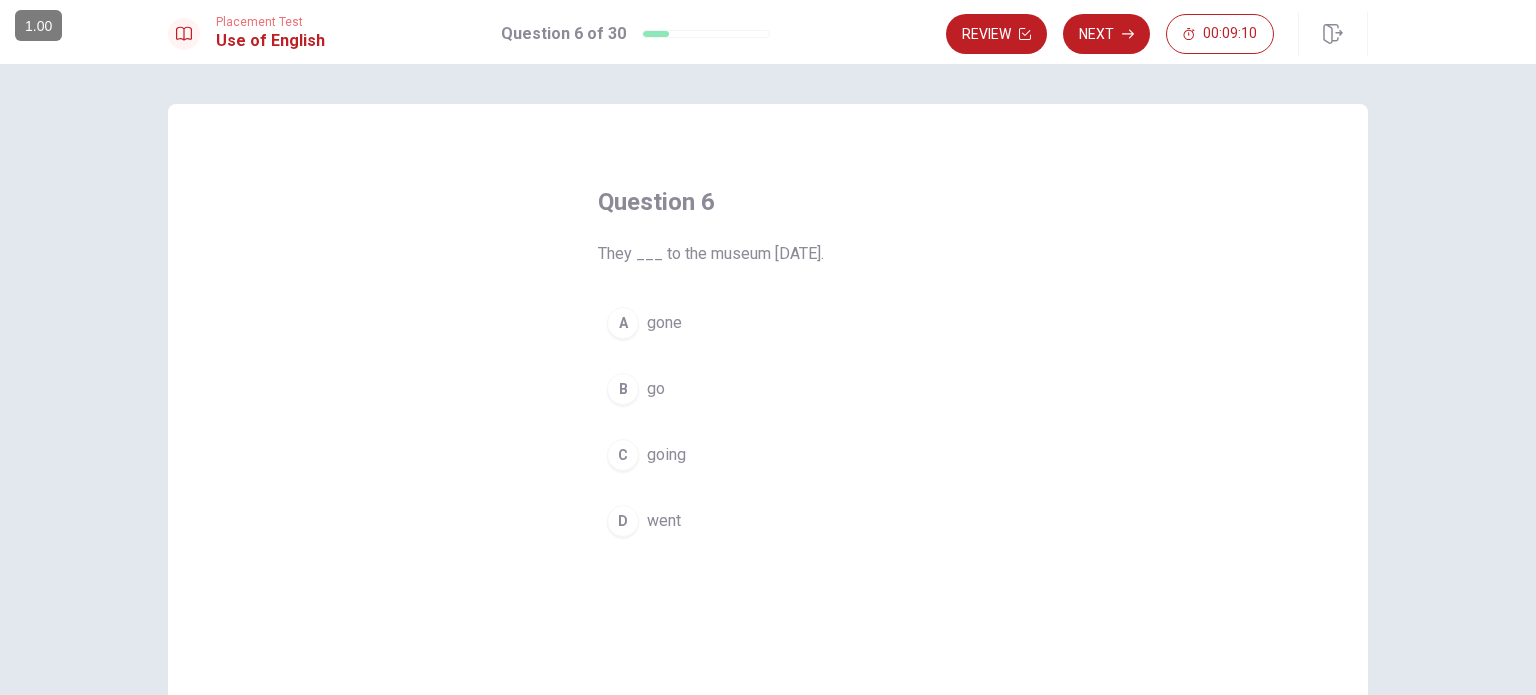 click on "D" at bounding box center [623, 521] 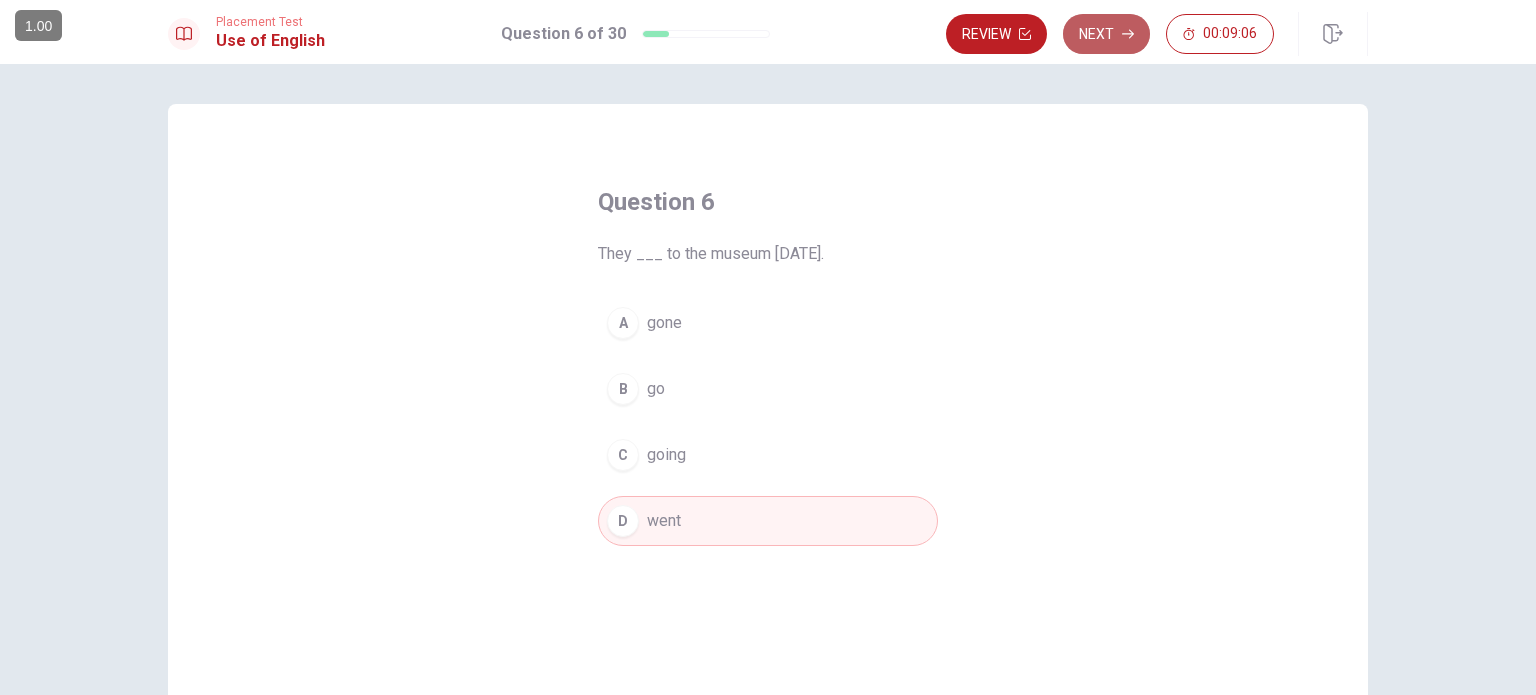 click on "Next" at bounding box center (1106, 34) 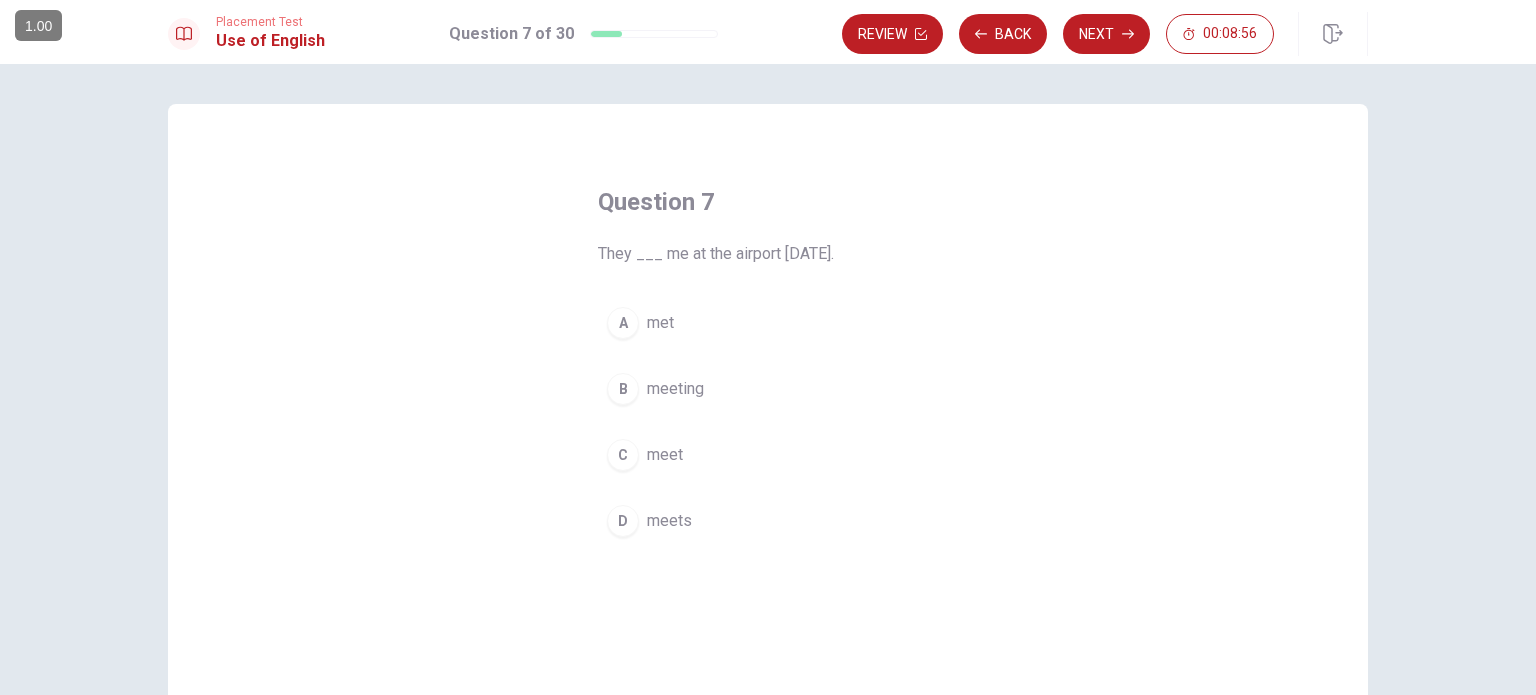 click on "A" at bounding box center (623, 323) 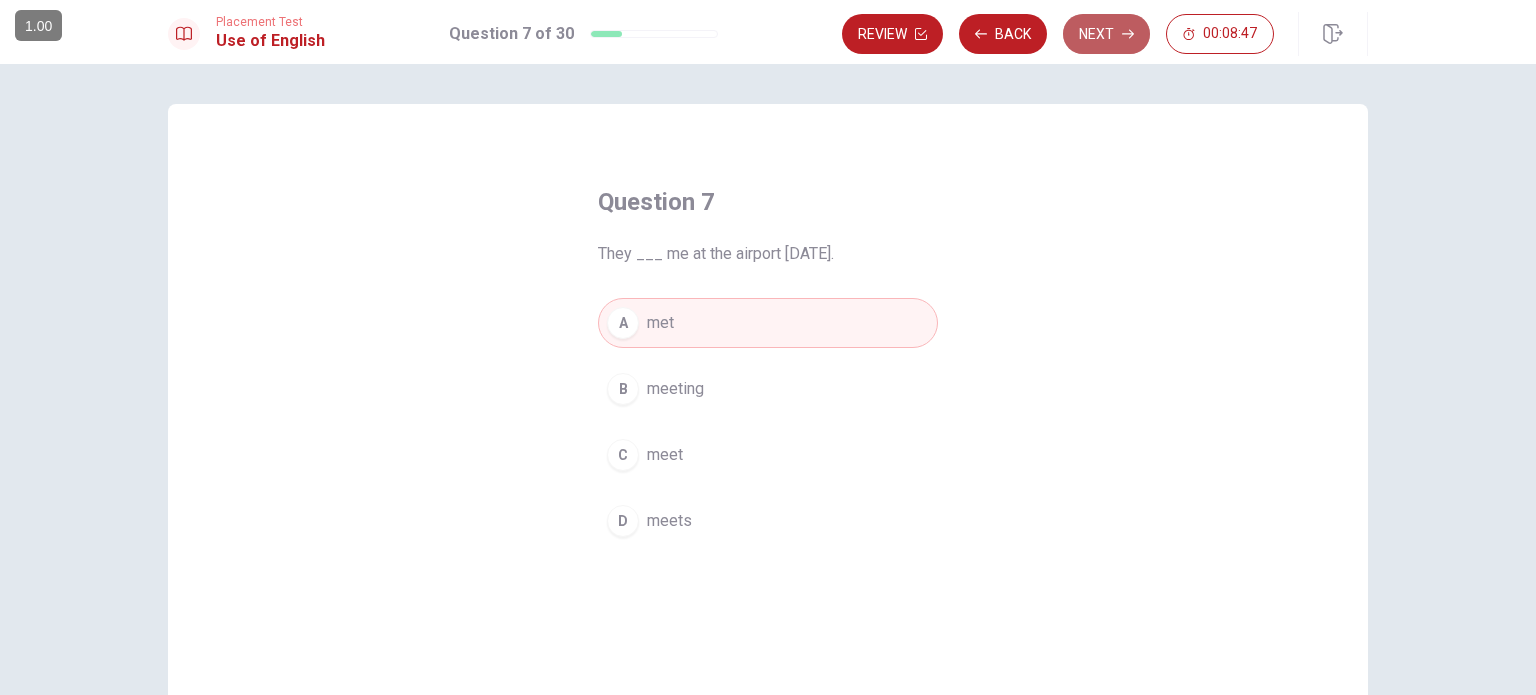 click on "Next" at bounding box center [1106, 34] 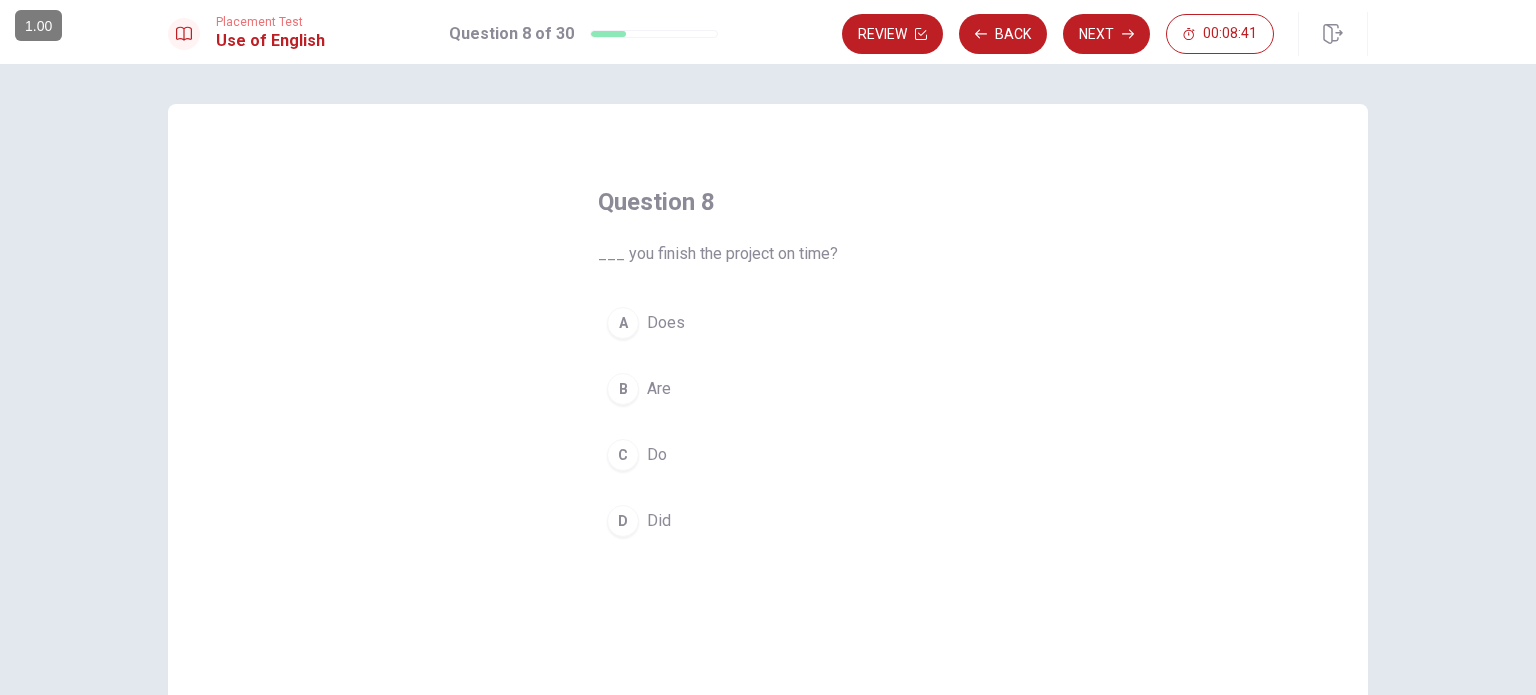 click on "D" at bounding box center (623, 521) 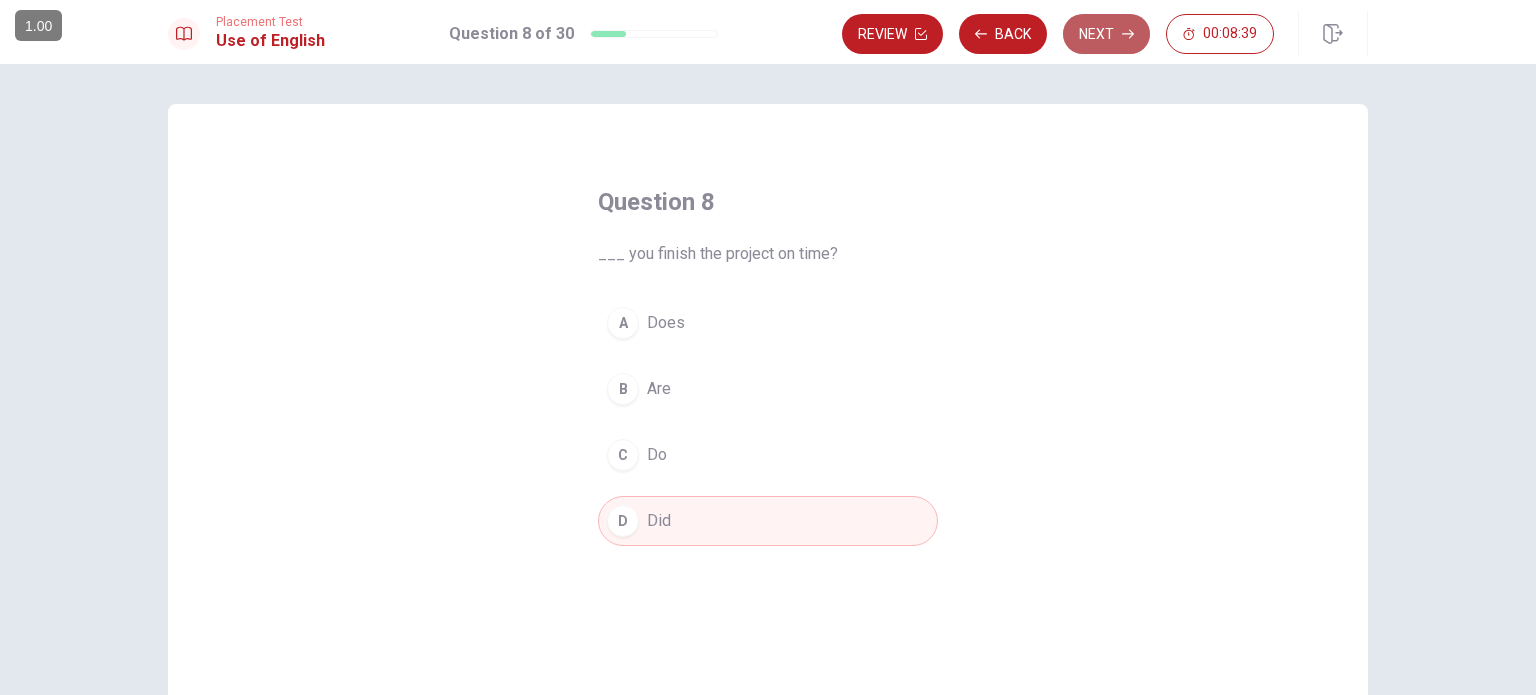 click on "Next" at bounding box center [1106, 34] 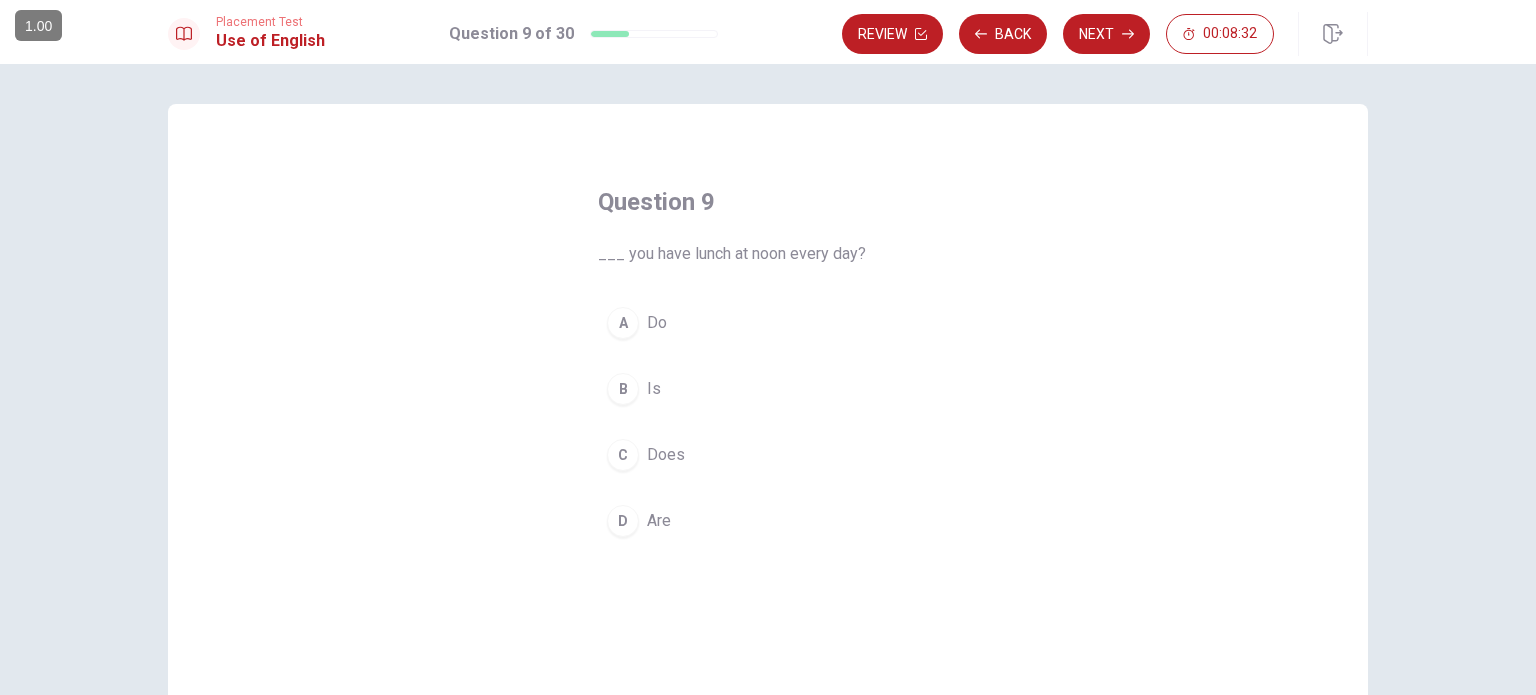 click on "A" at bounding box center (623, 323) 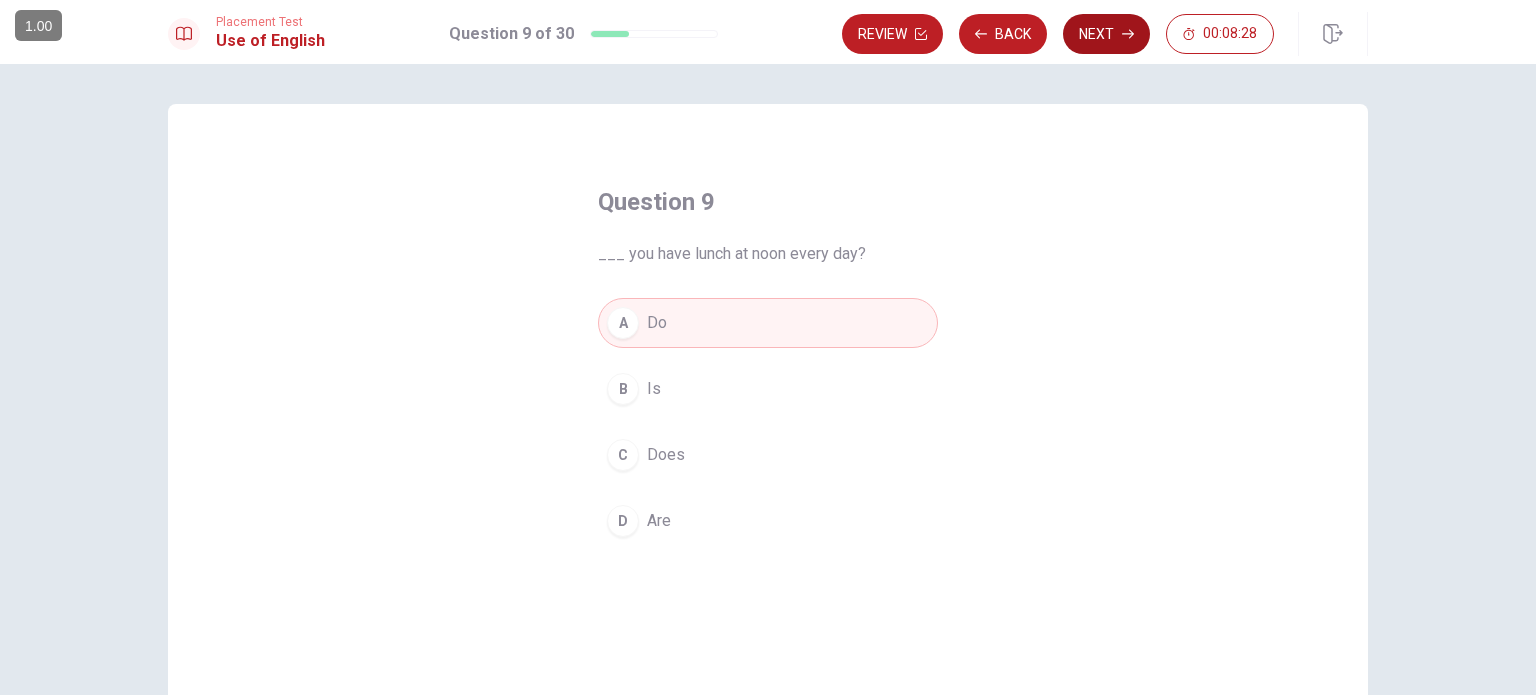 click on "Next" at bounding box center [1106, 34] 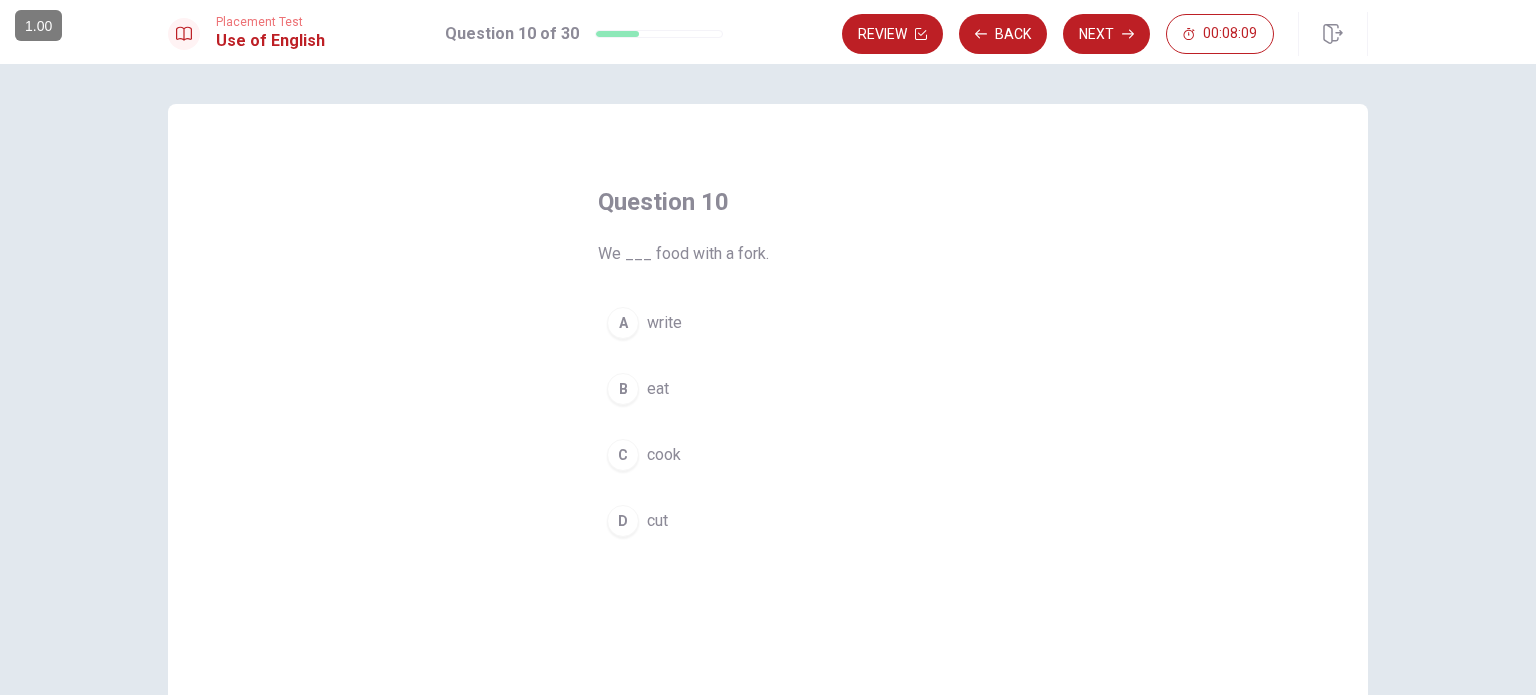 click on "B" at bounding box center [623, 389] 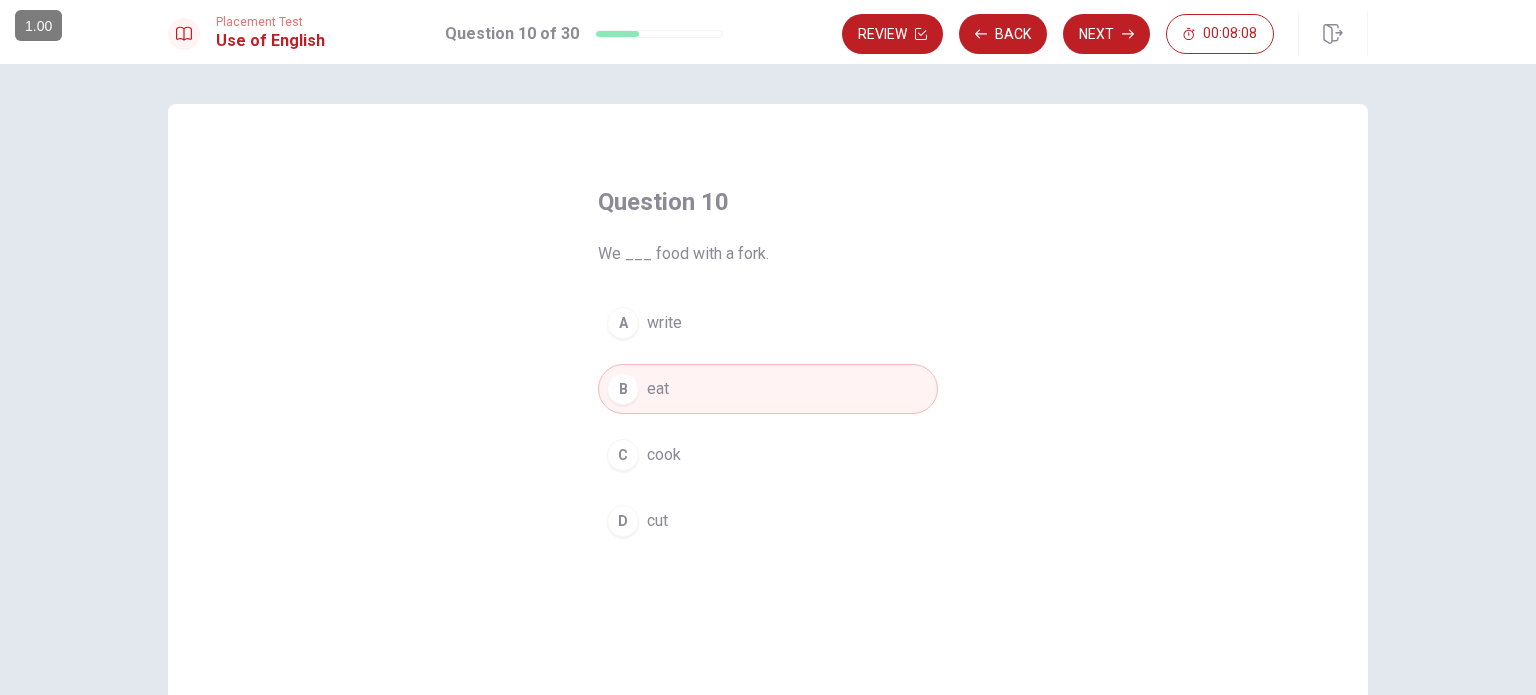 click on "Next" at bounding box center [1106, 34] 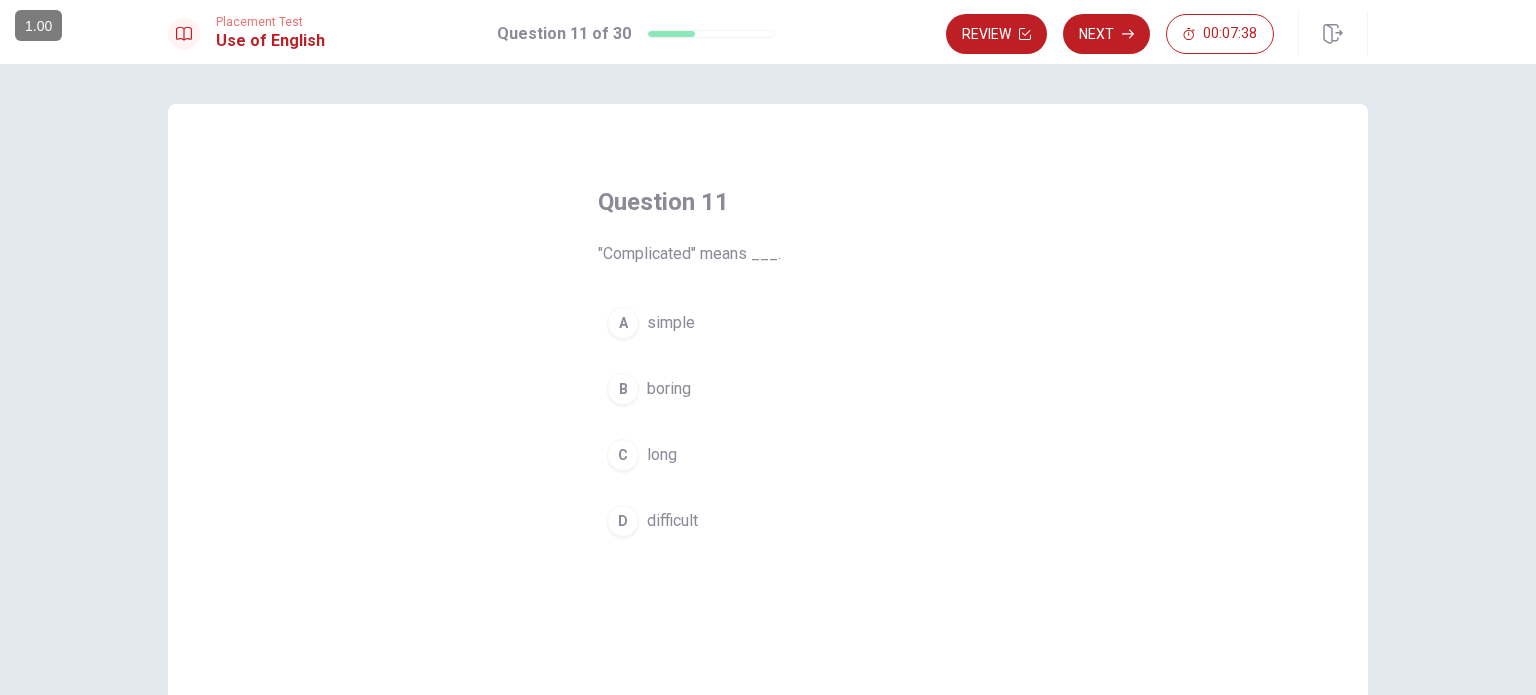 click on "D" at bounding box center (623, 521) 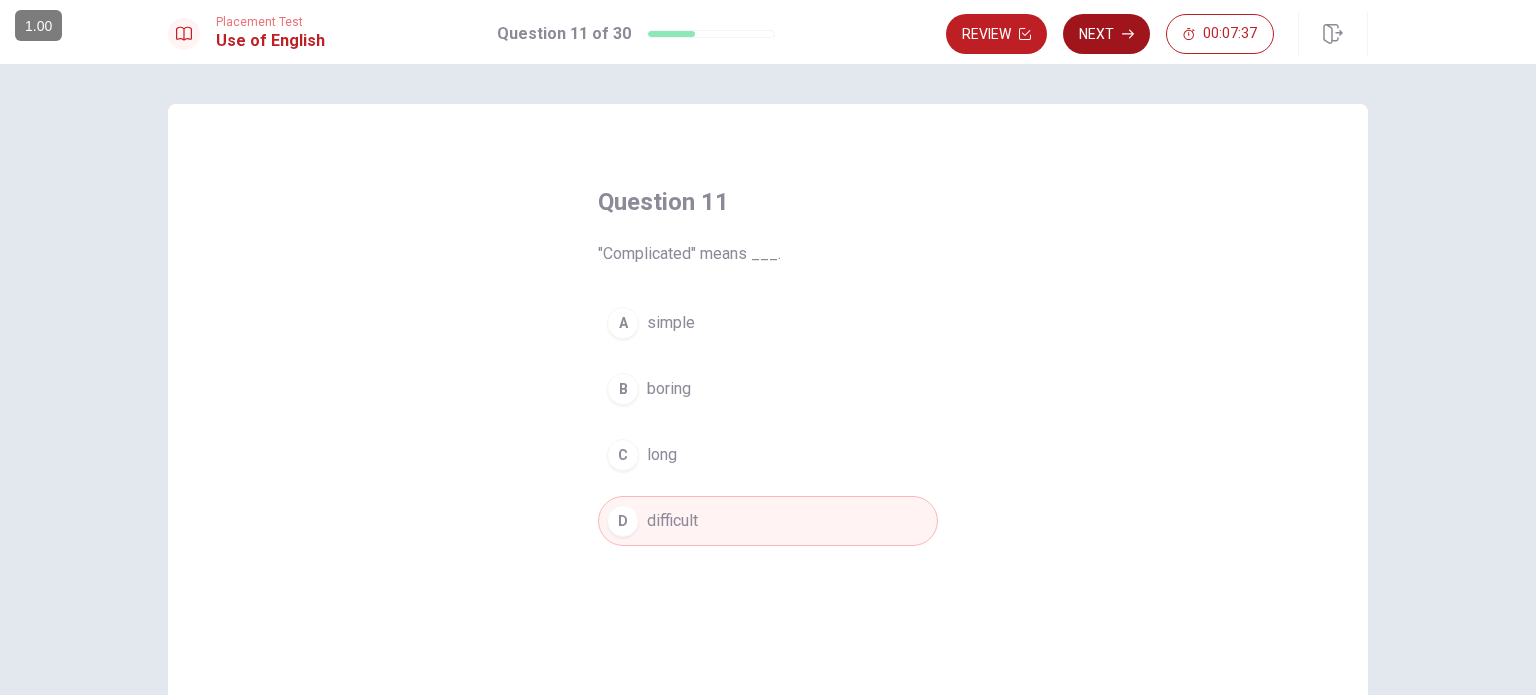 click on "Next" at bounding box center [1106, 34] 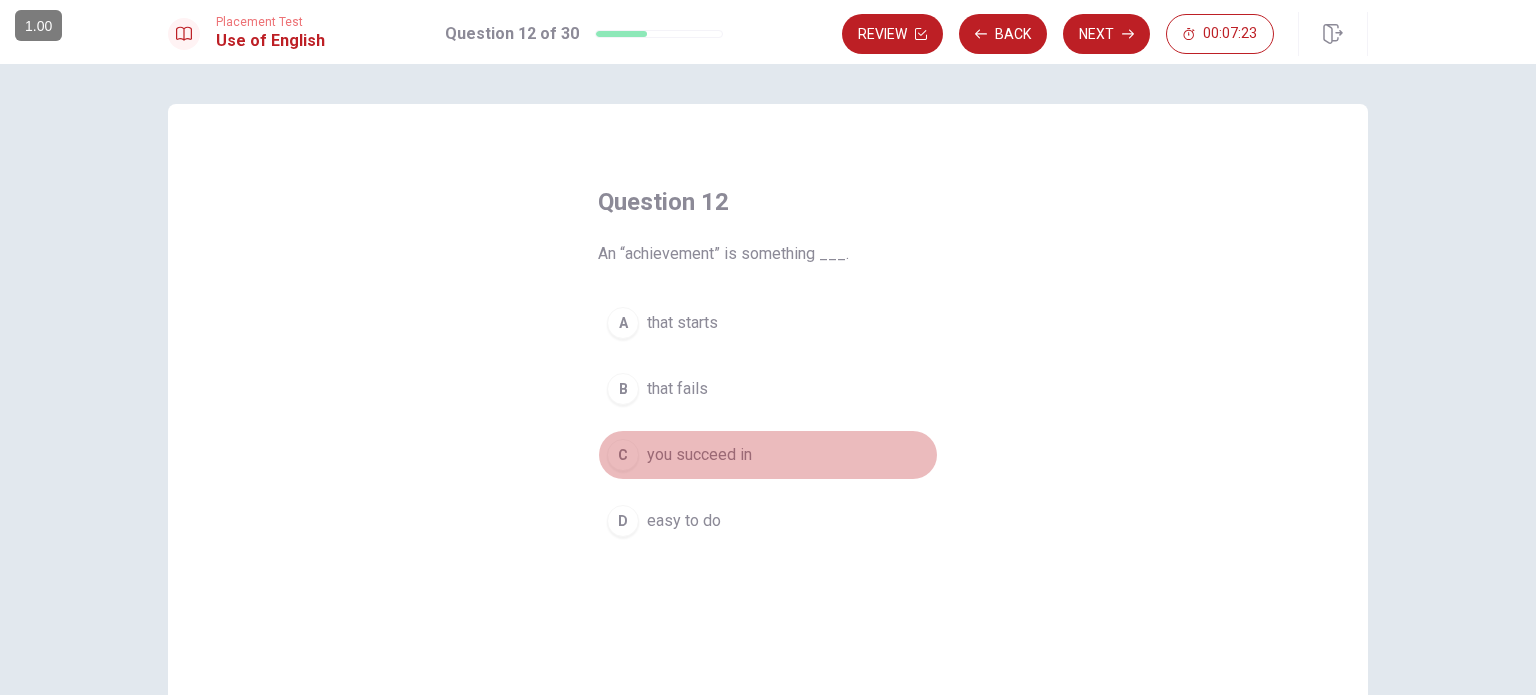 click on "C" at bounding box center [623, 455] 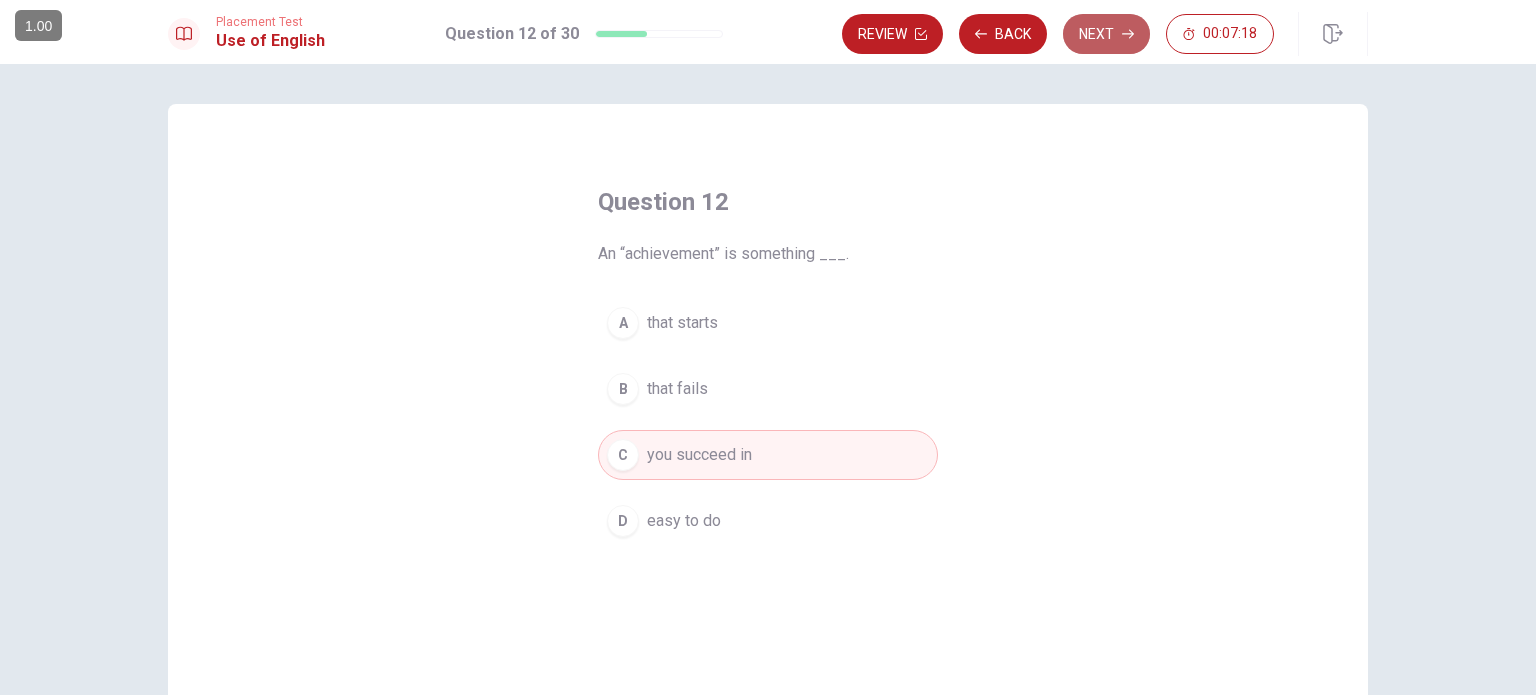 click on "Next" at bounding box center (1106, 34) 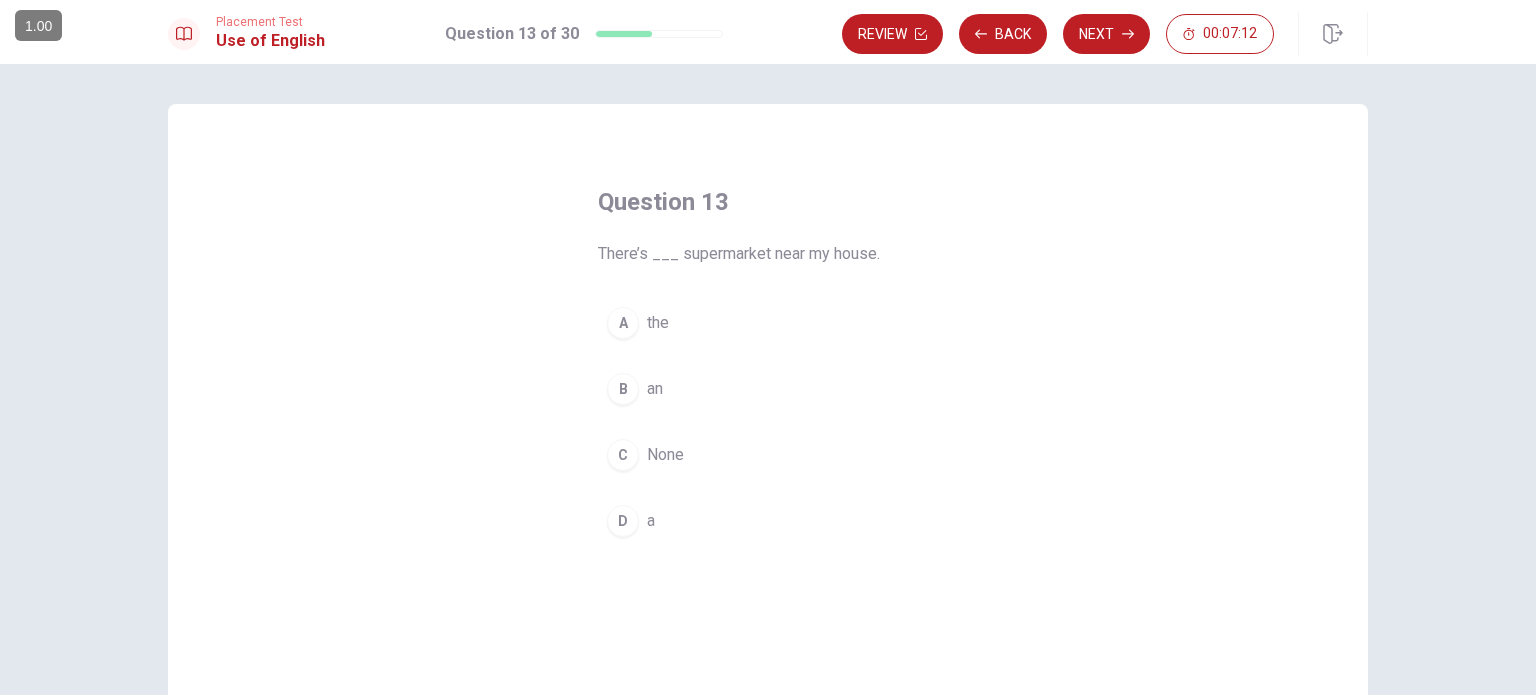 click on "D" at bounding box center [623, 521] 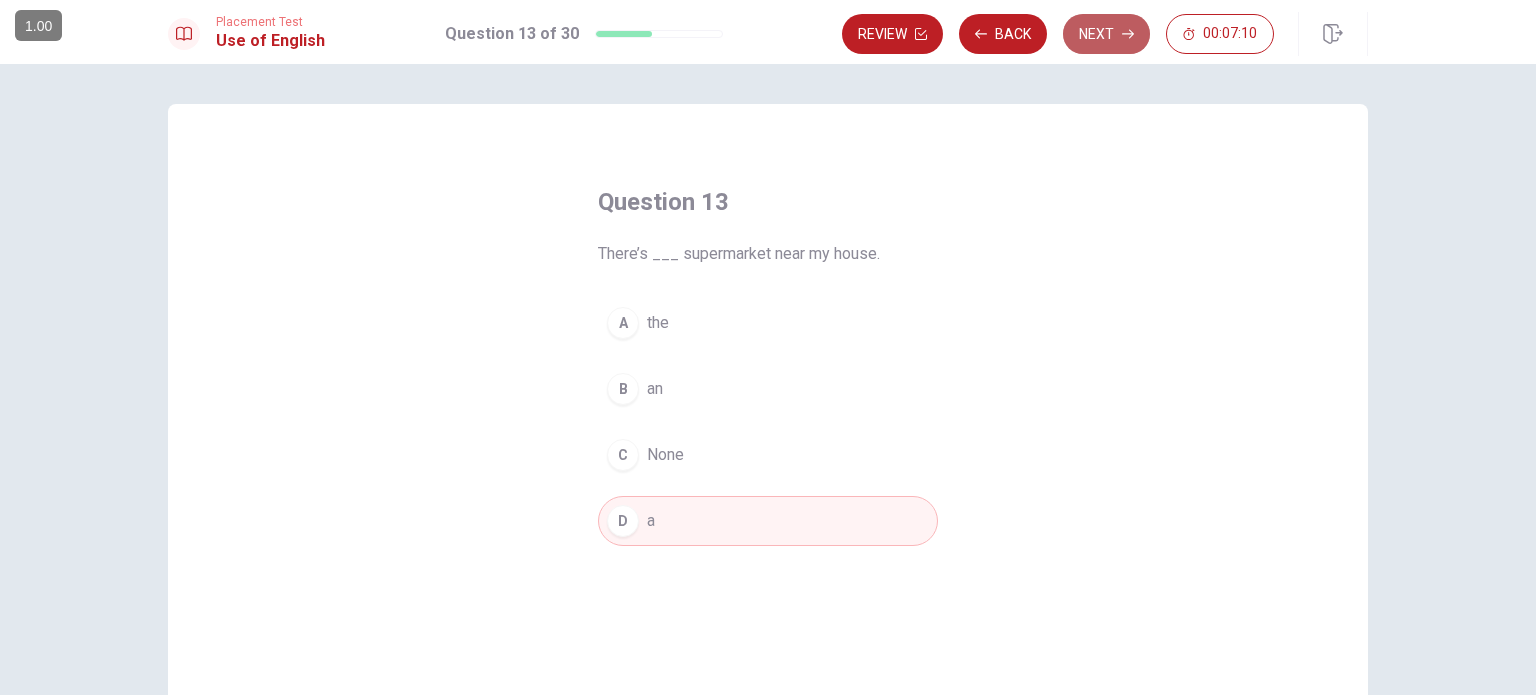 click 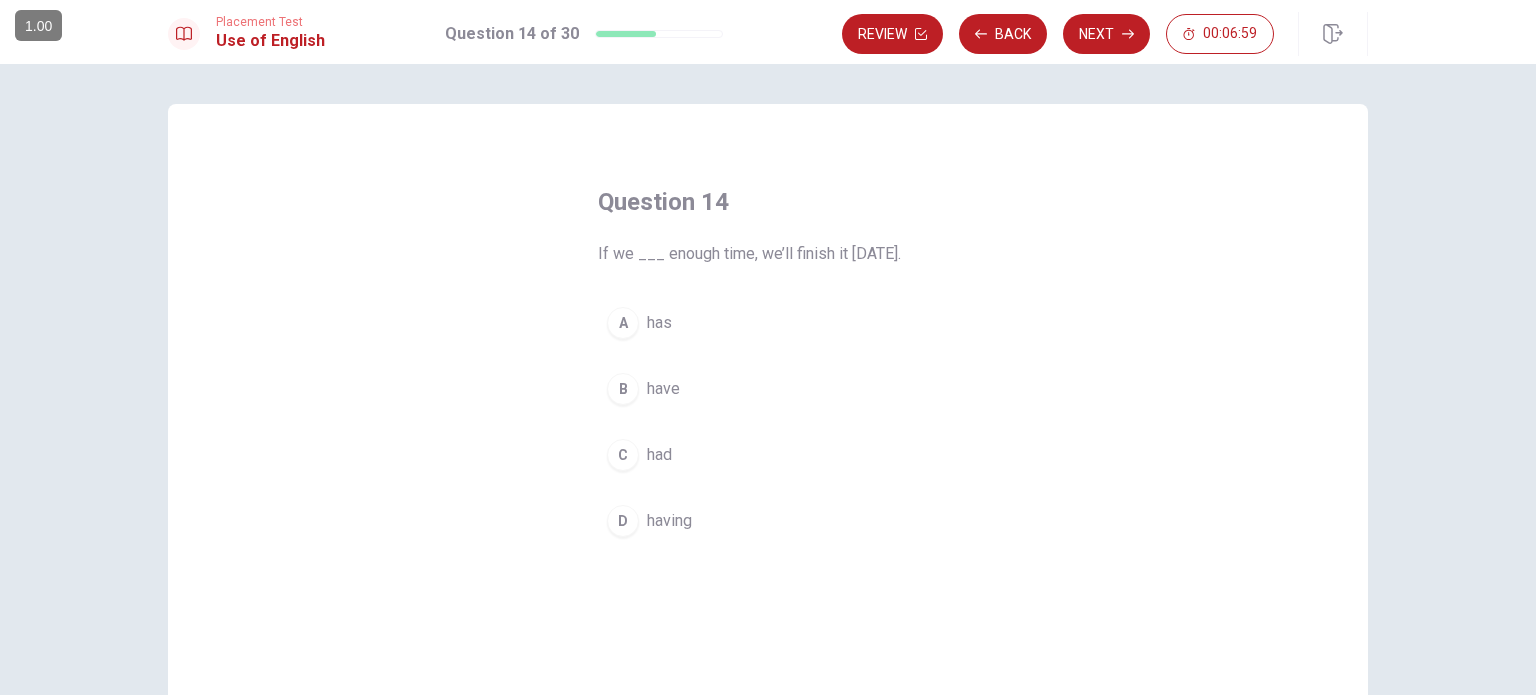 click on "B" at bounding box center [623, 389] 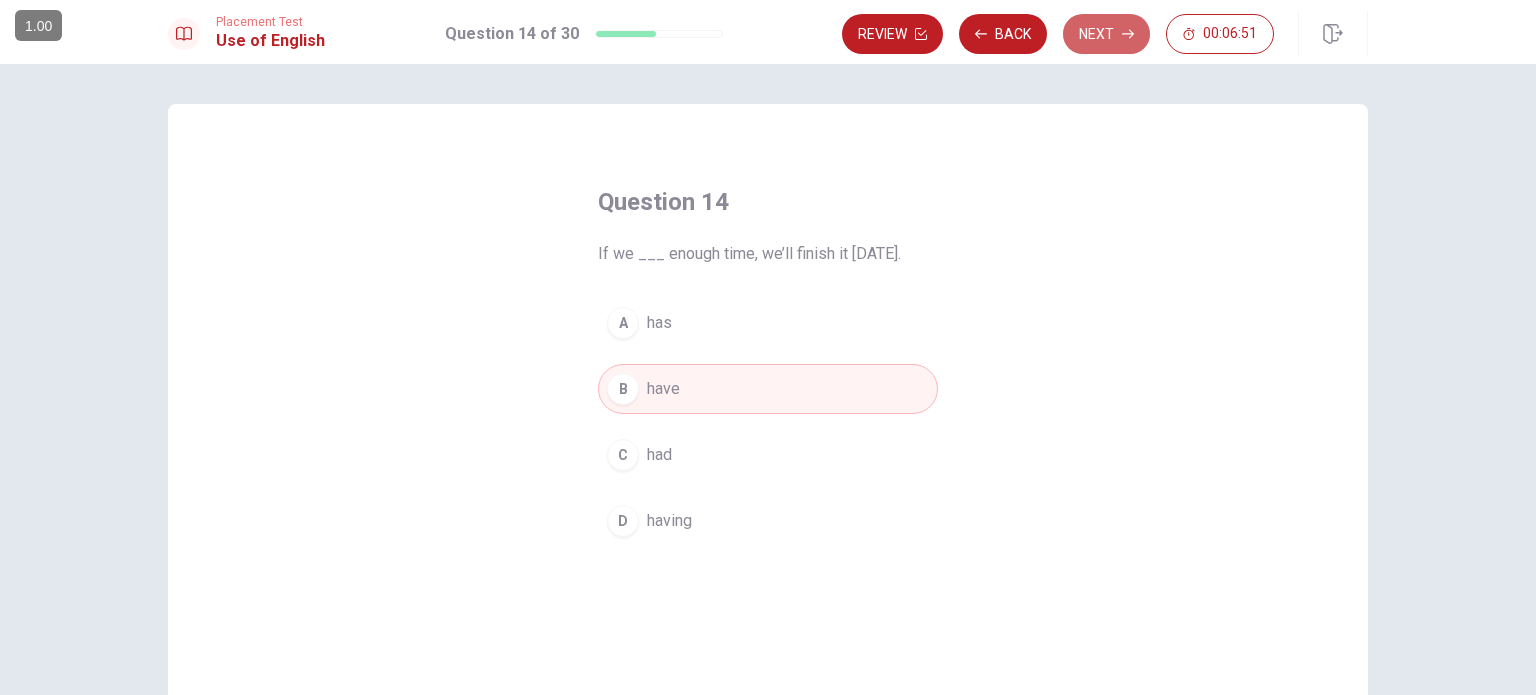 click on "Next" at bounding box center [1106, 34] 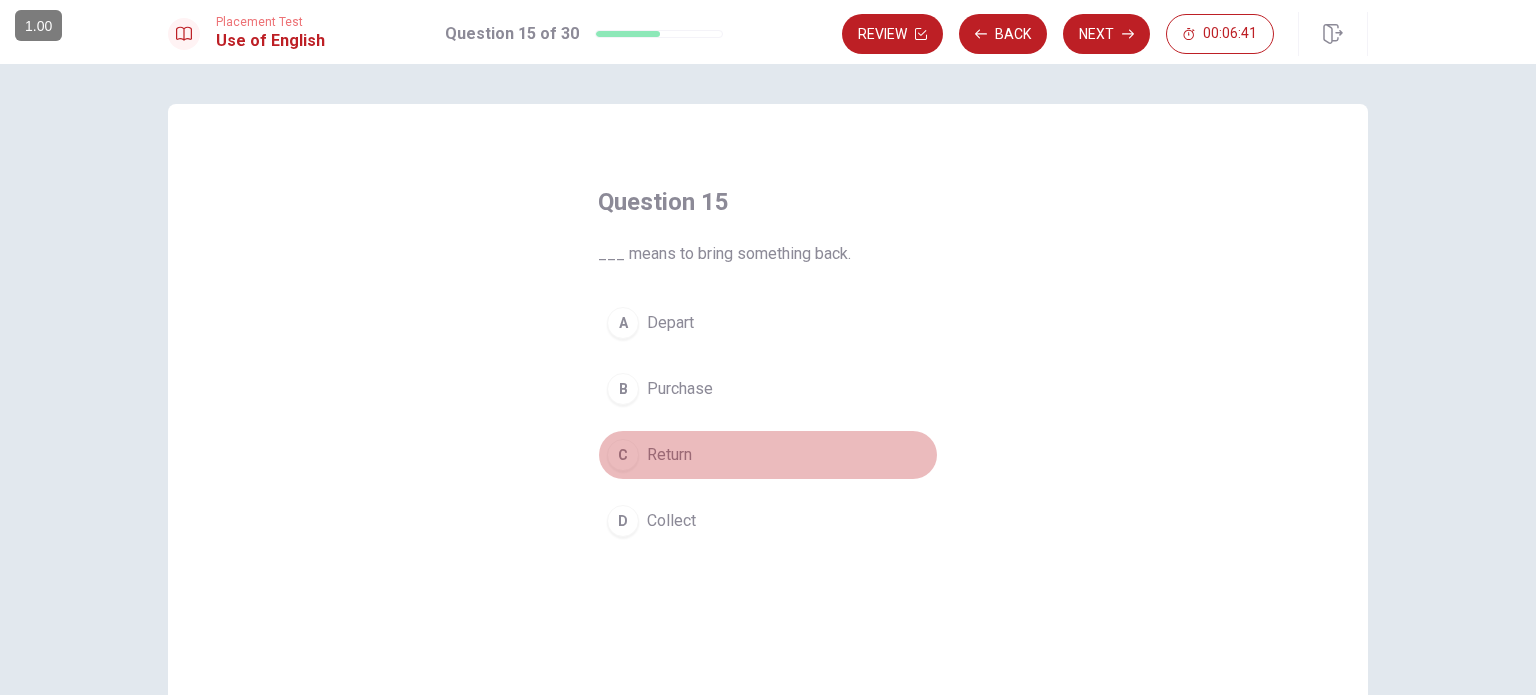 click on "C" at bounding box center [623, 455] 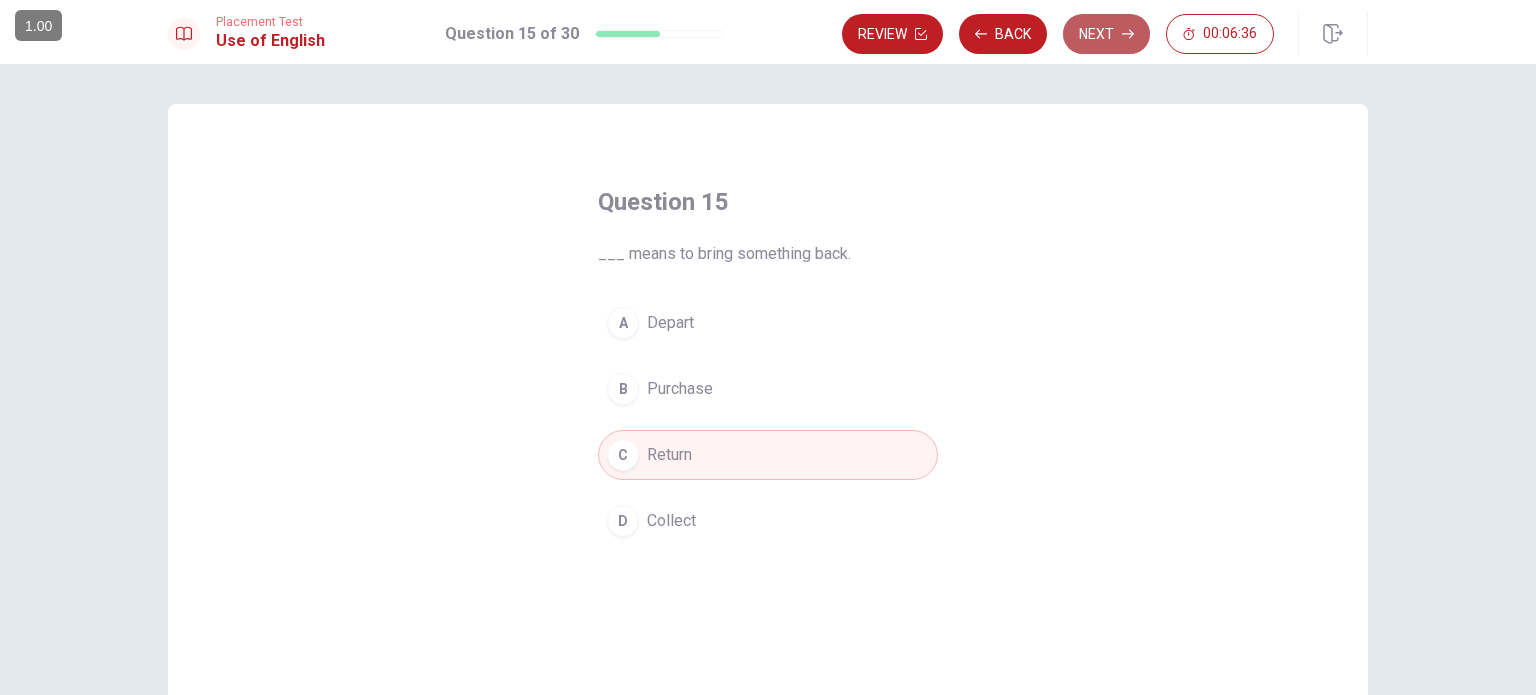 click on "Next" at bounding box center [1106, 34] 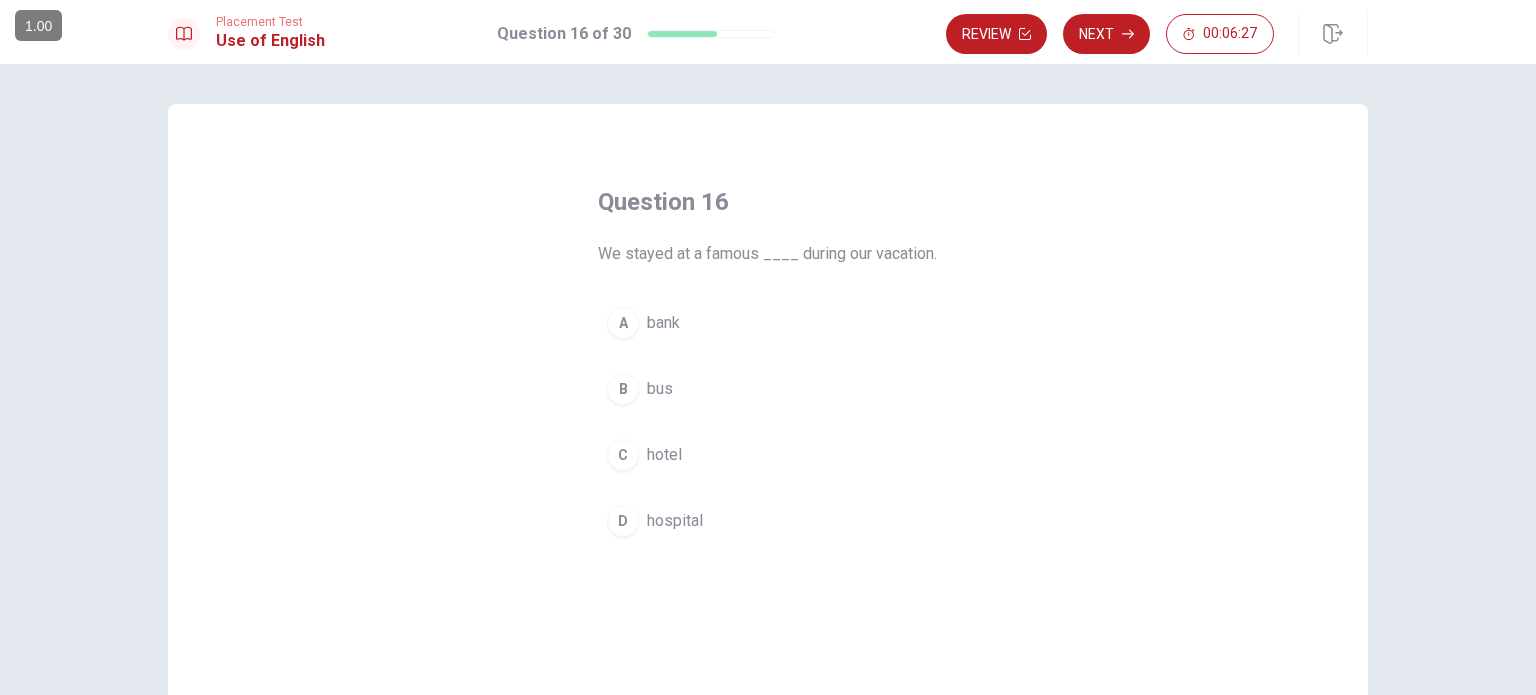 click on "C" at bounding box center (623, 455) 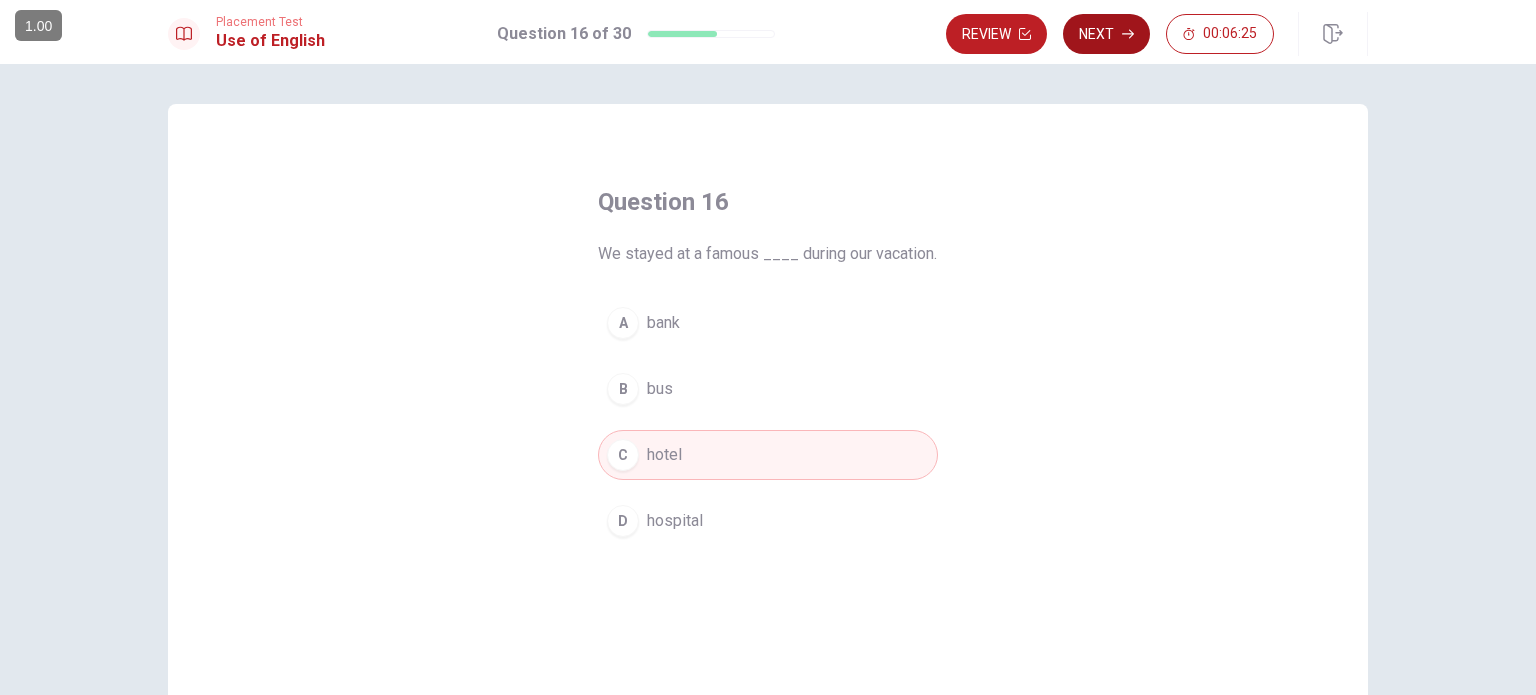 click on "Next" at bounding box center [1106, 34] 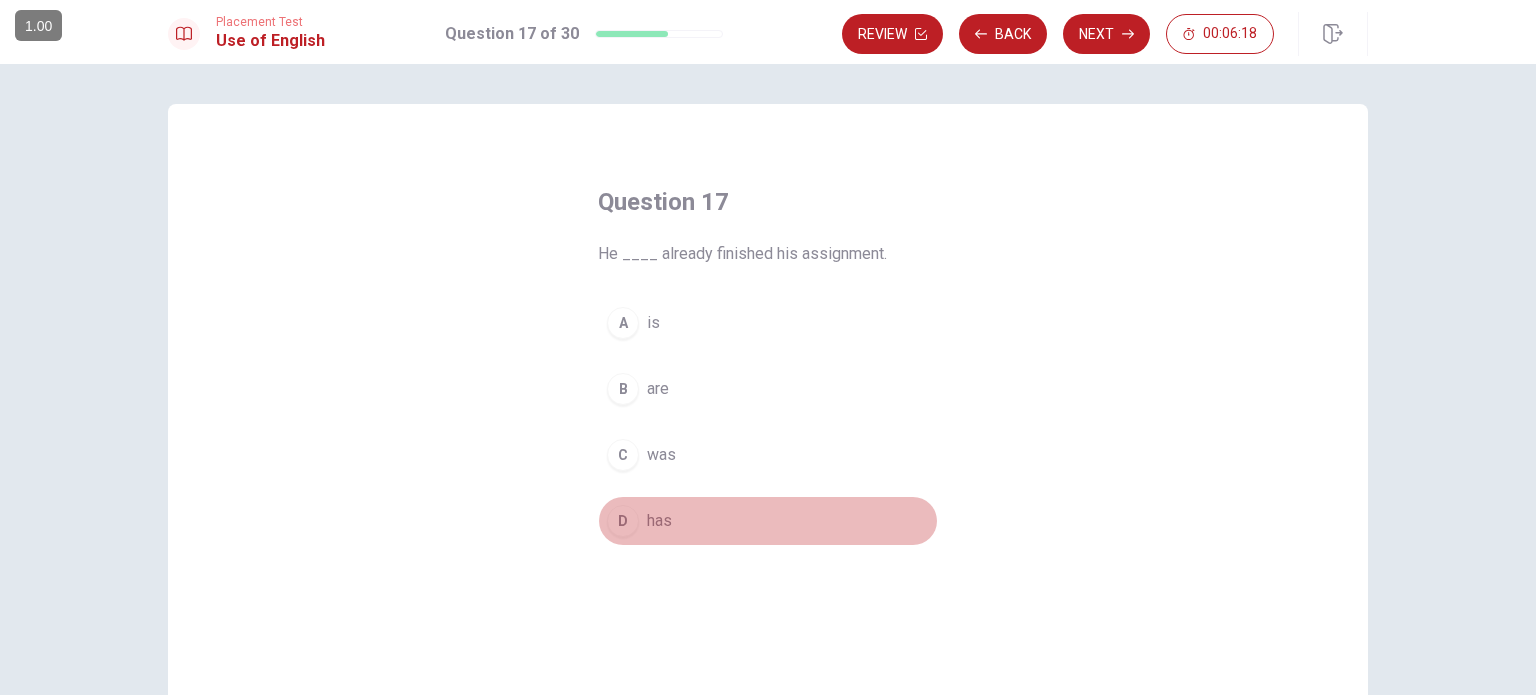click on "D" at bounding box center [623, 521] 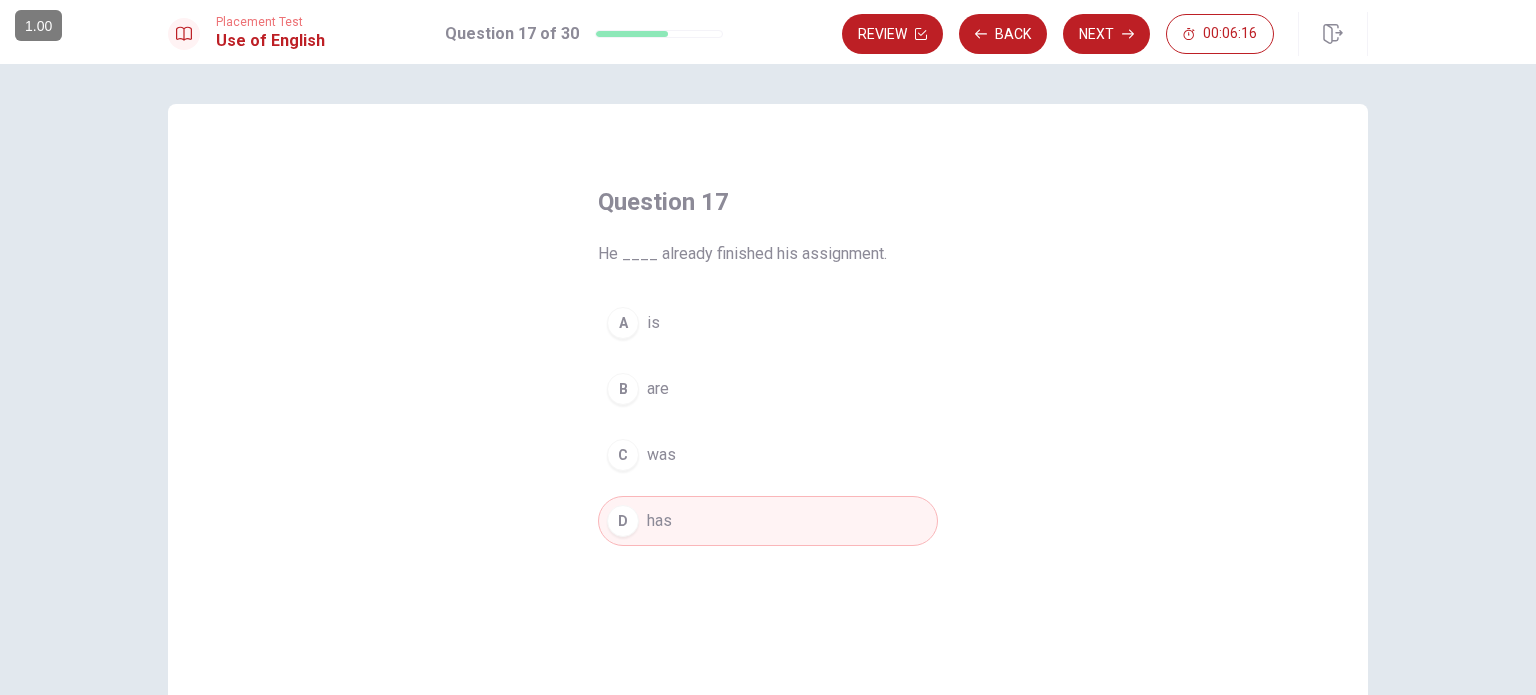 click on "Next" at bounding box center (1106, 34) 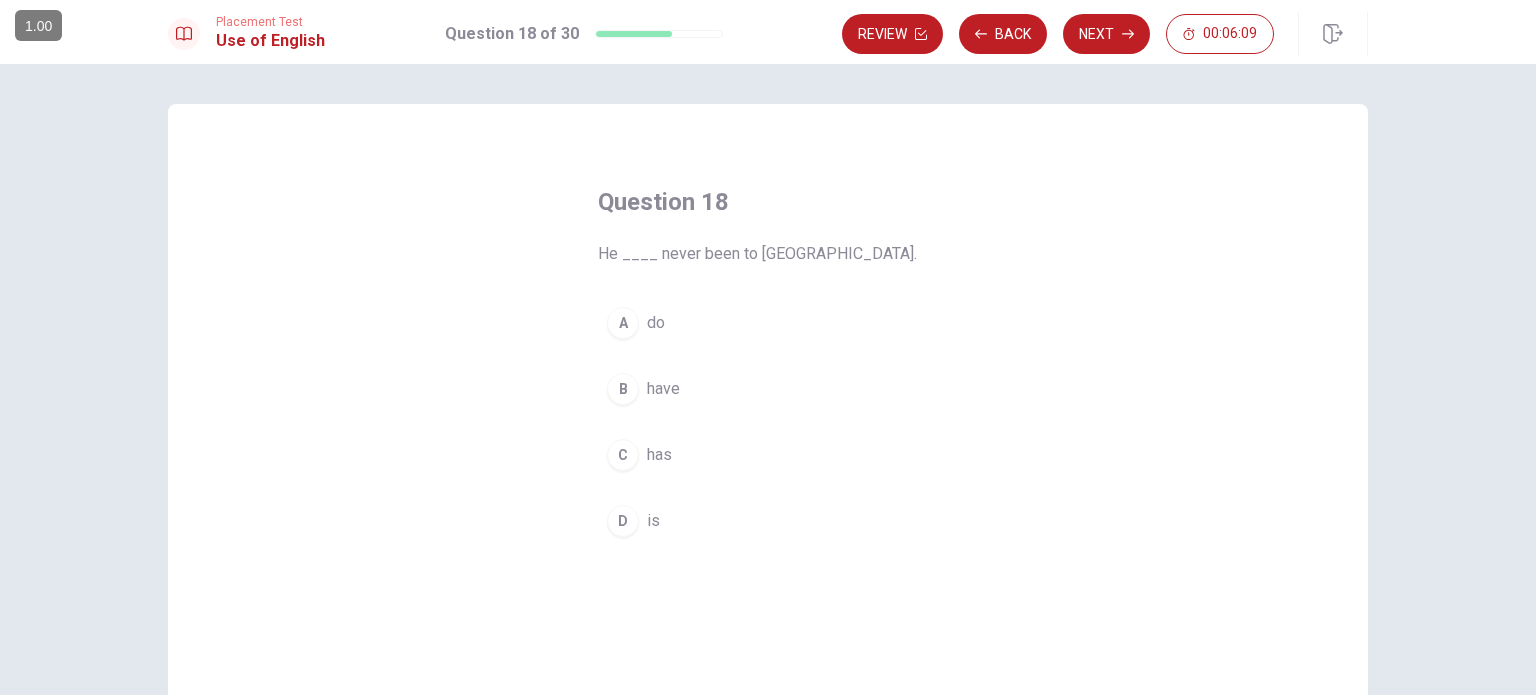click on "B" at bounding box center [623, 389] 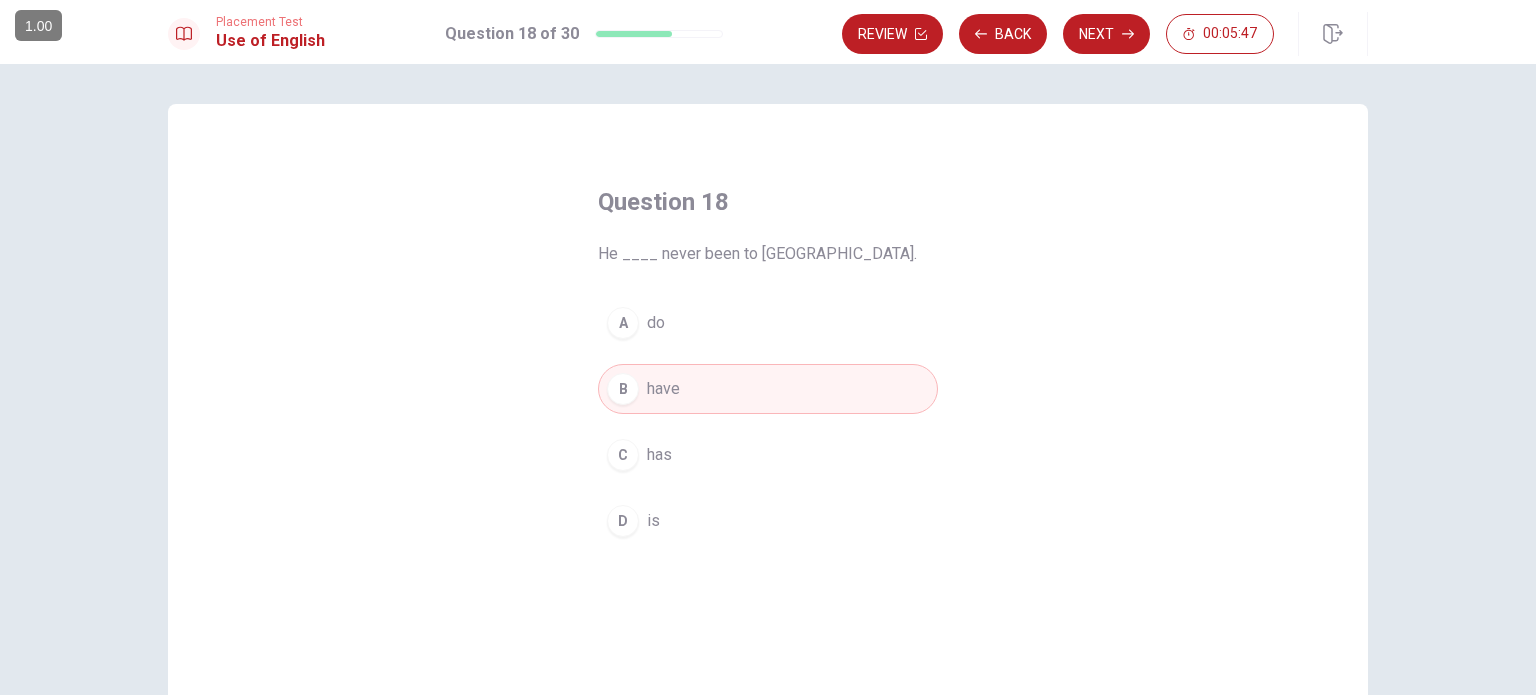 click on "C" at bounding box center (623, 455) 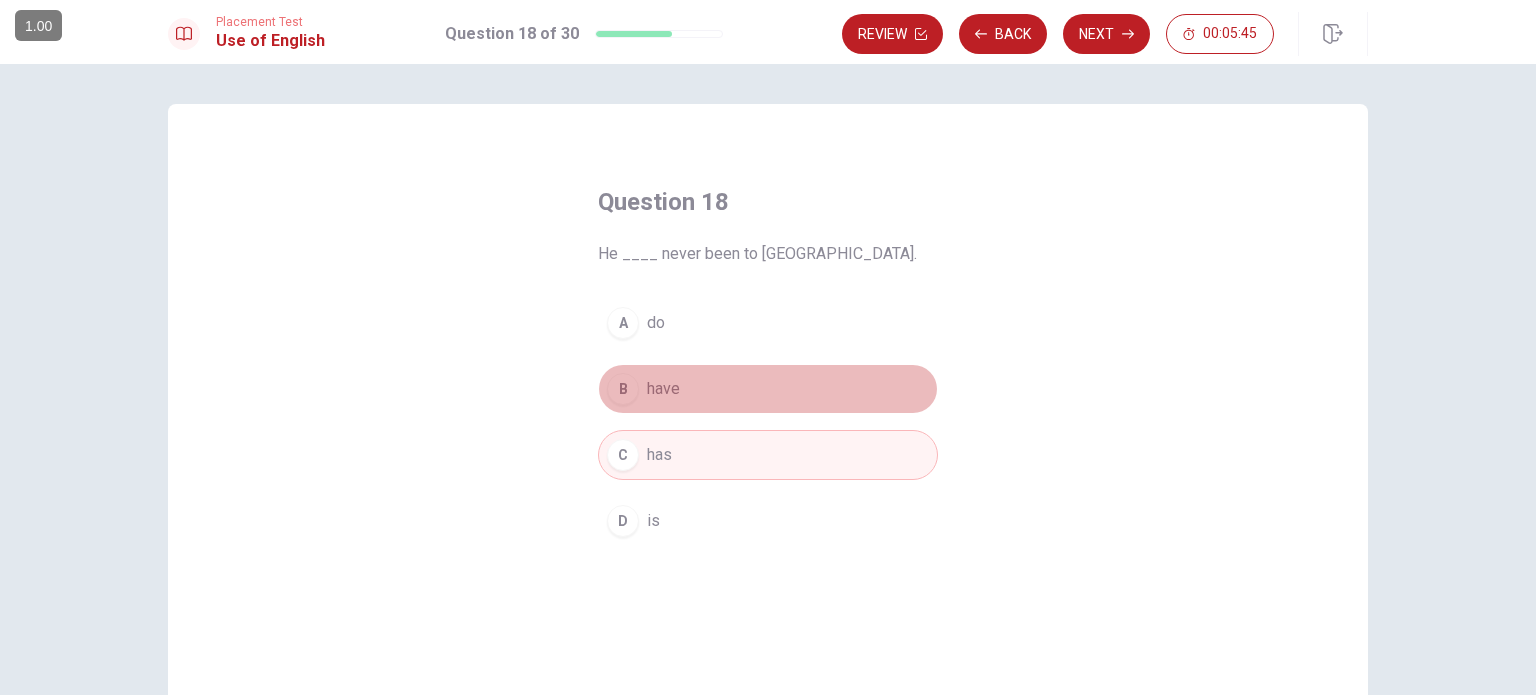 drag, startPoint x: 613, startPoint y: 389, endPoint x: 774, endPoint y: 348, distance: 166.1385 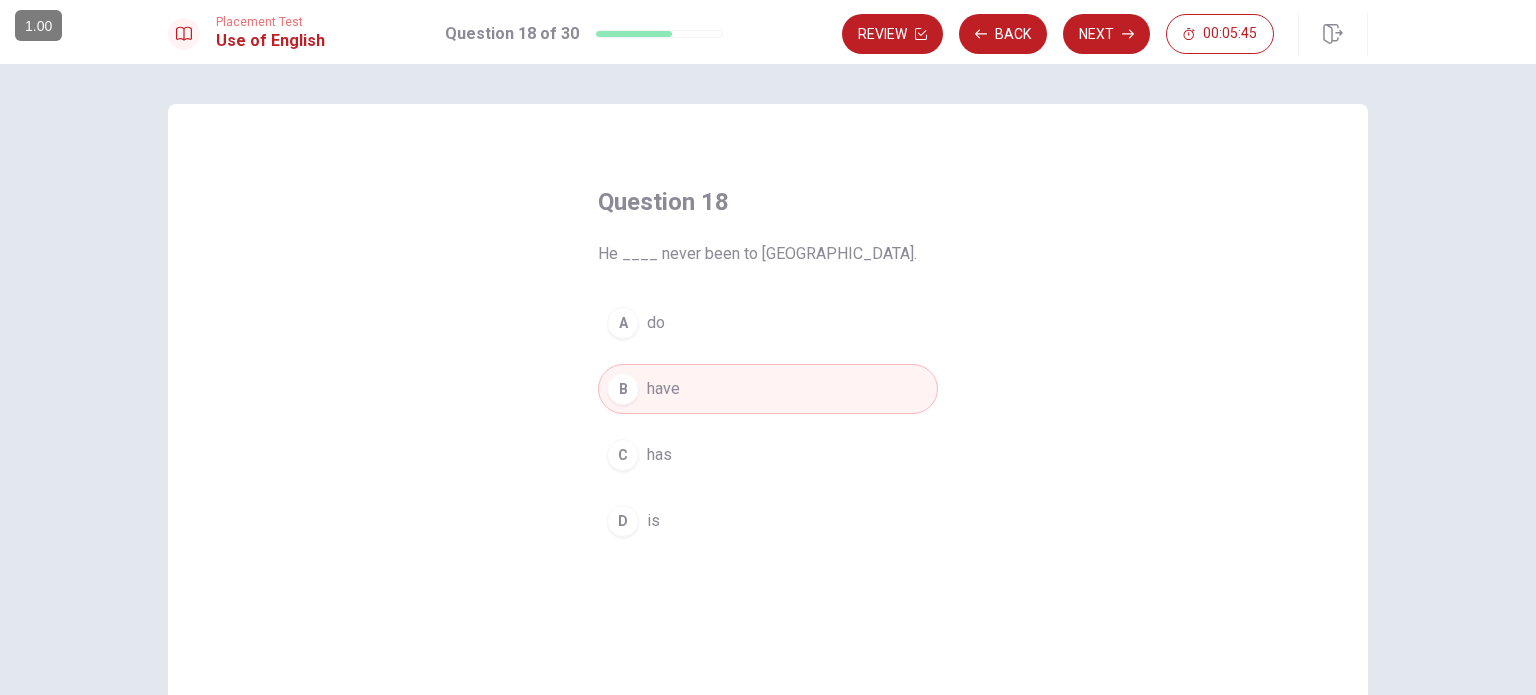 click on "Next" at bounding box center [1106, 34] 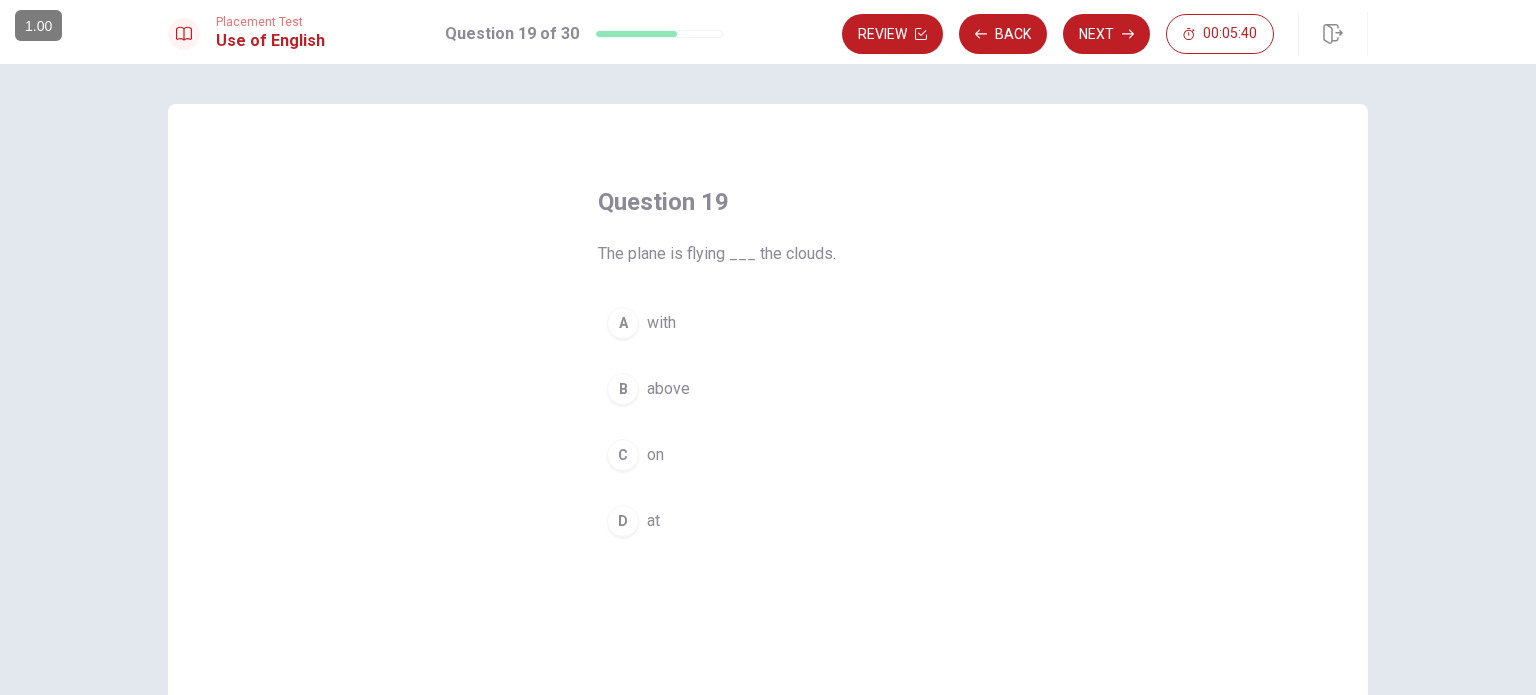 click on "B" at bounding box center (623, 389) 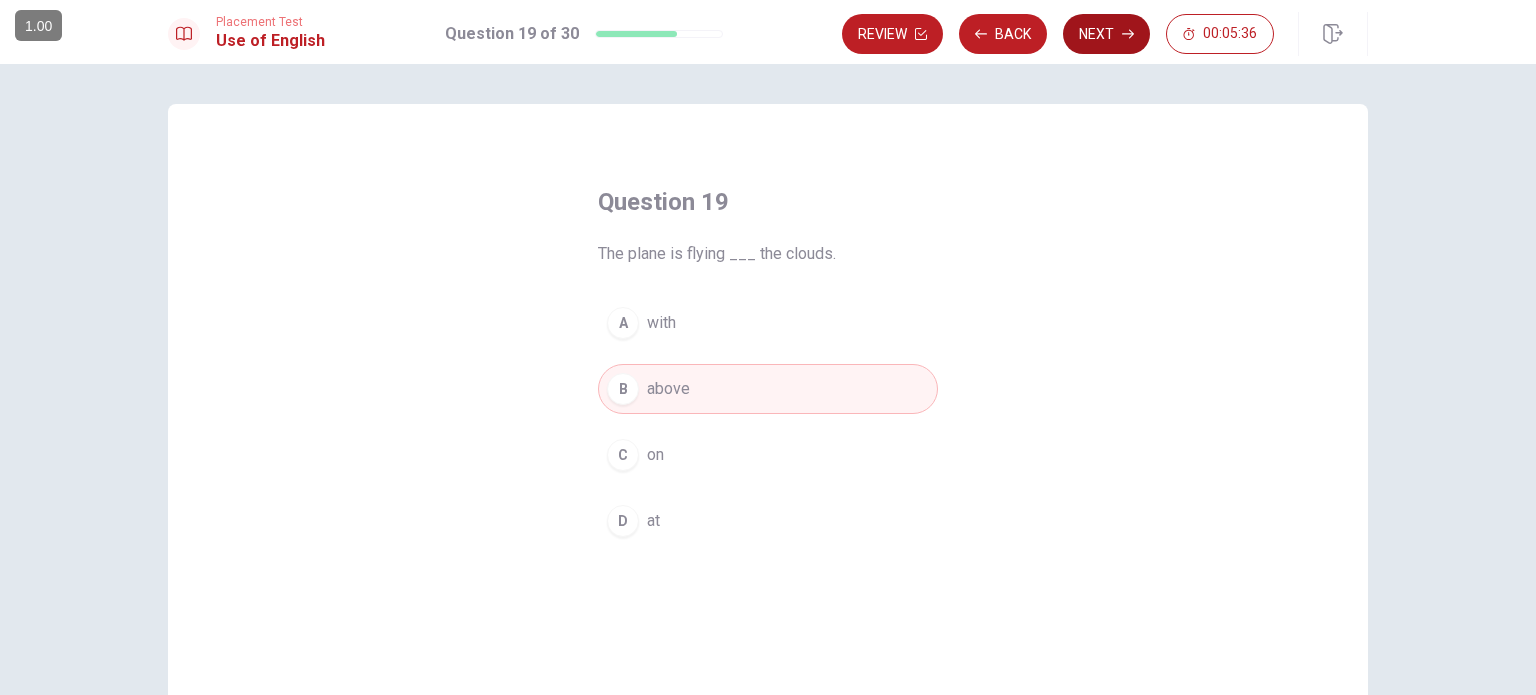 click on "Next" at bounding box center [1106, 34] 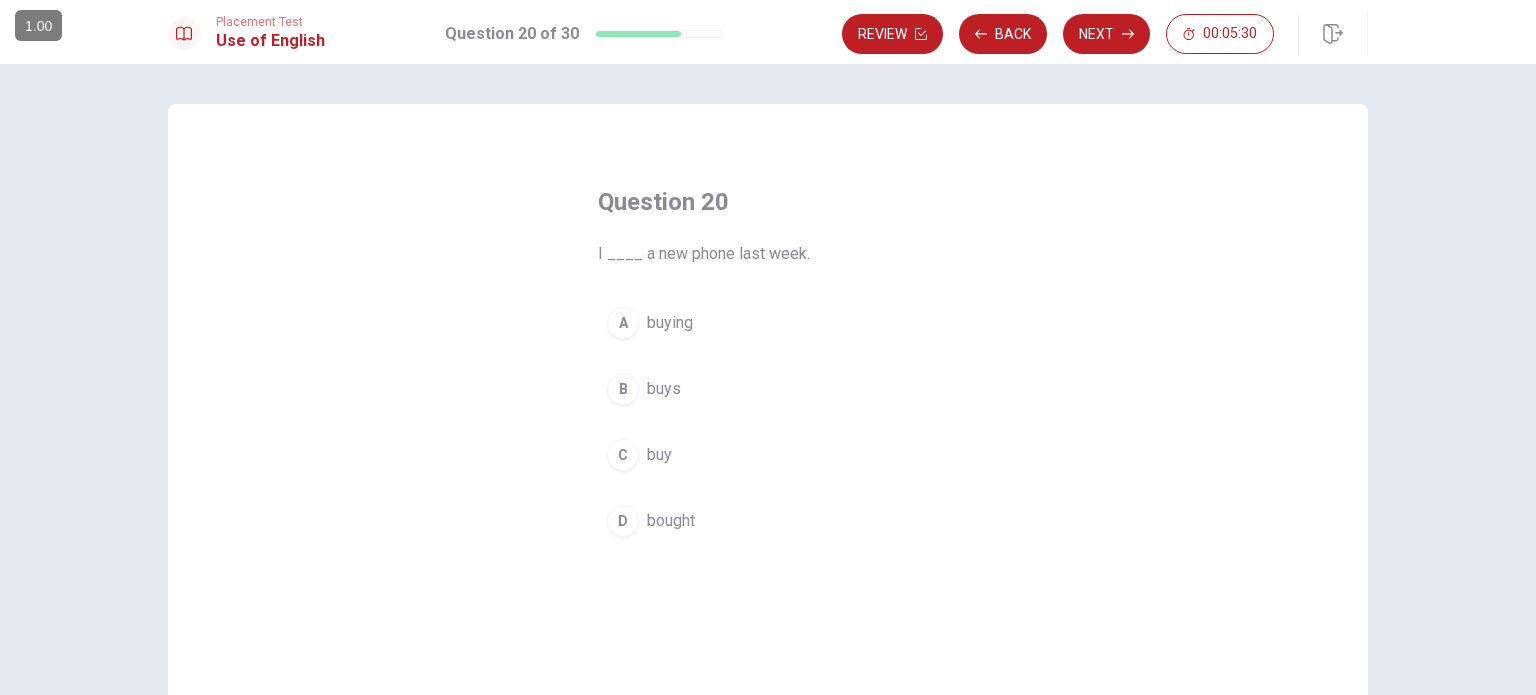 click on "D" at bounding box center (623, 521) 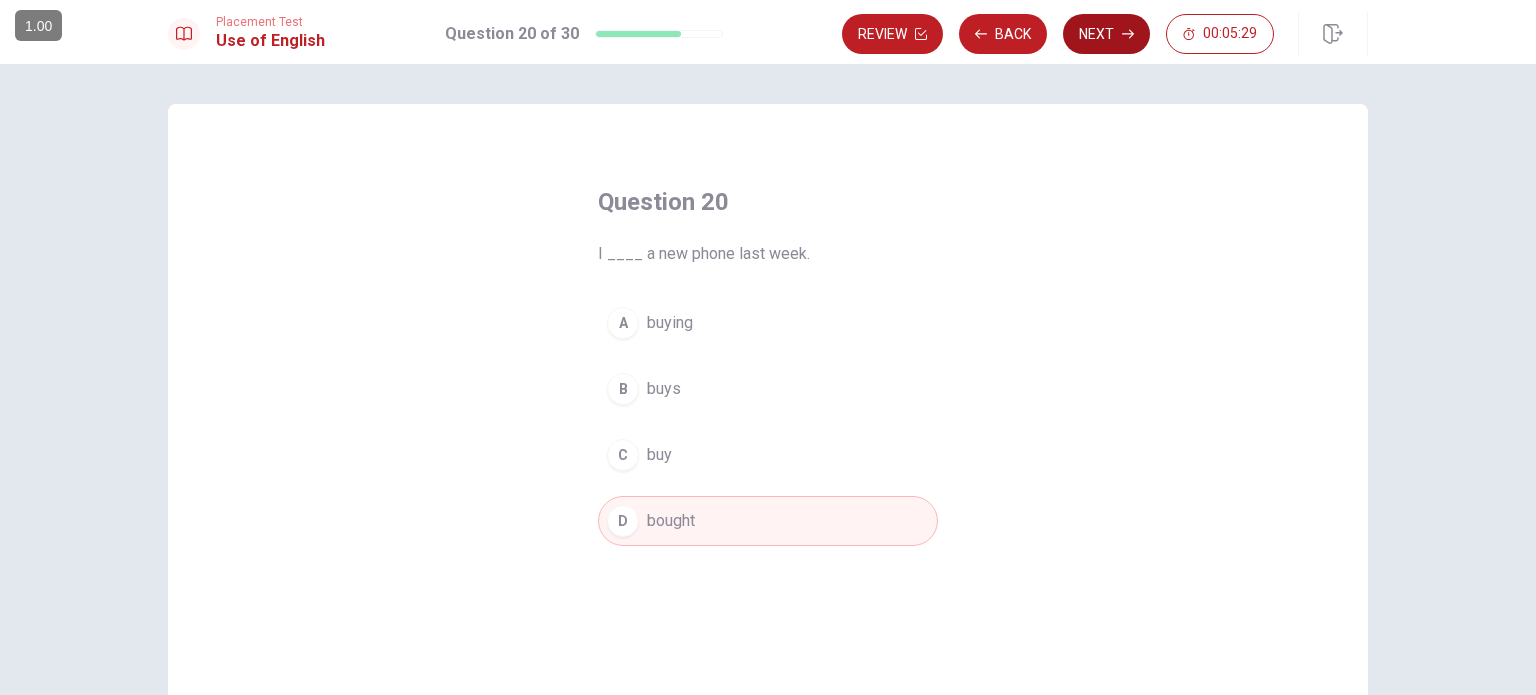 click 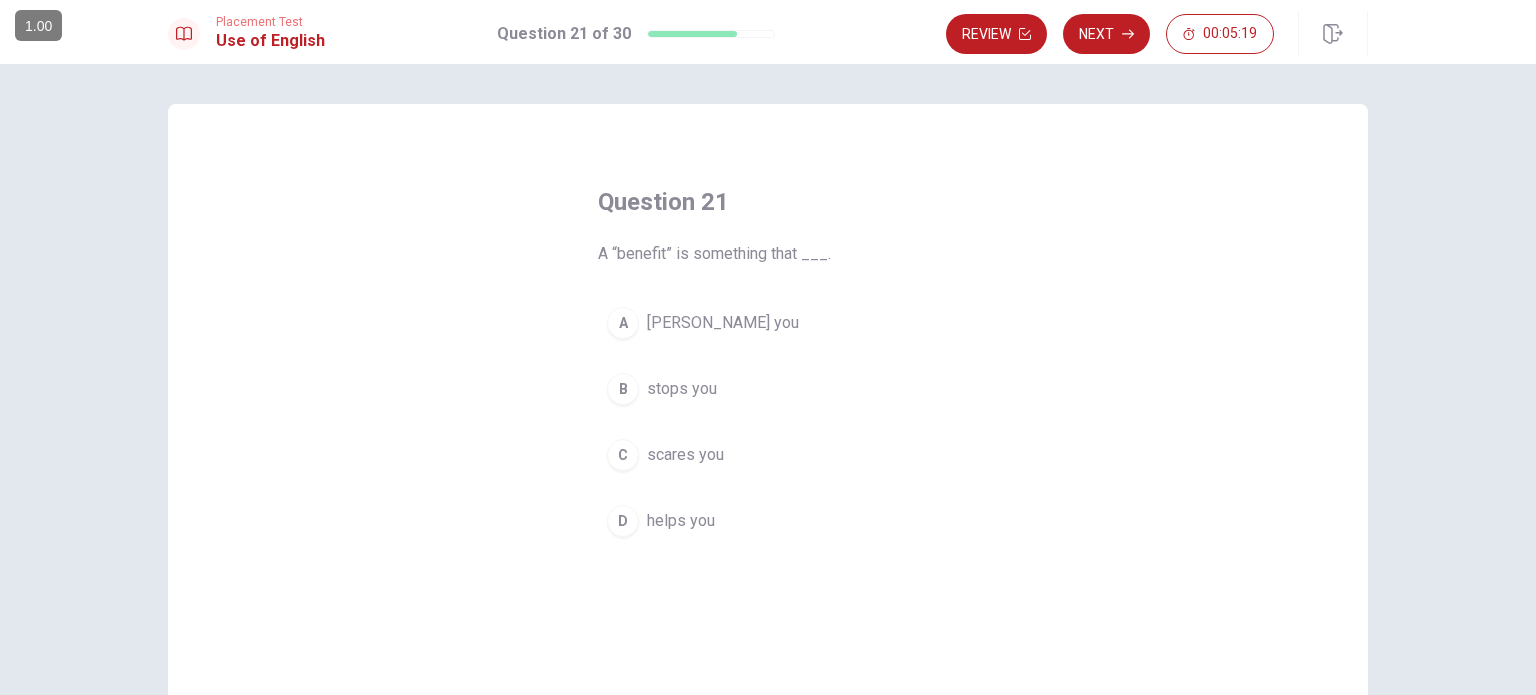 click on "A" at bounding box center (623, 323) 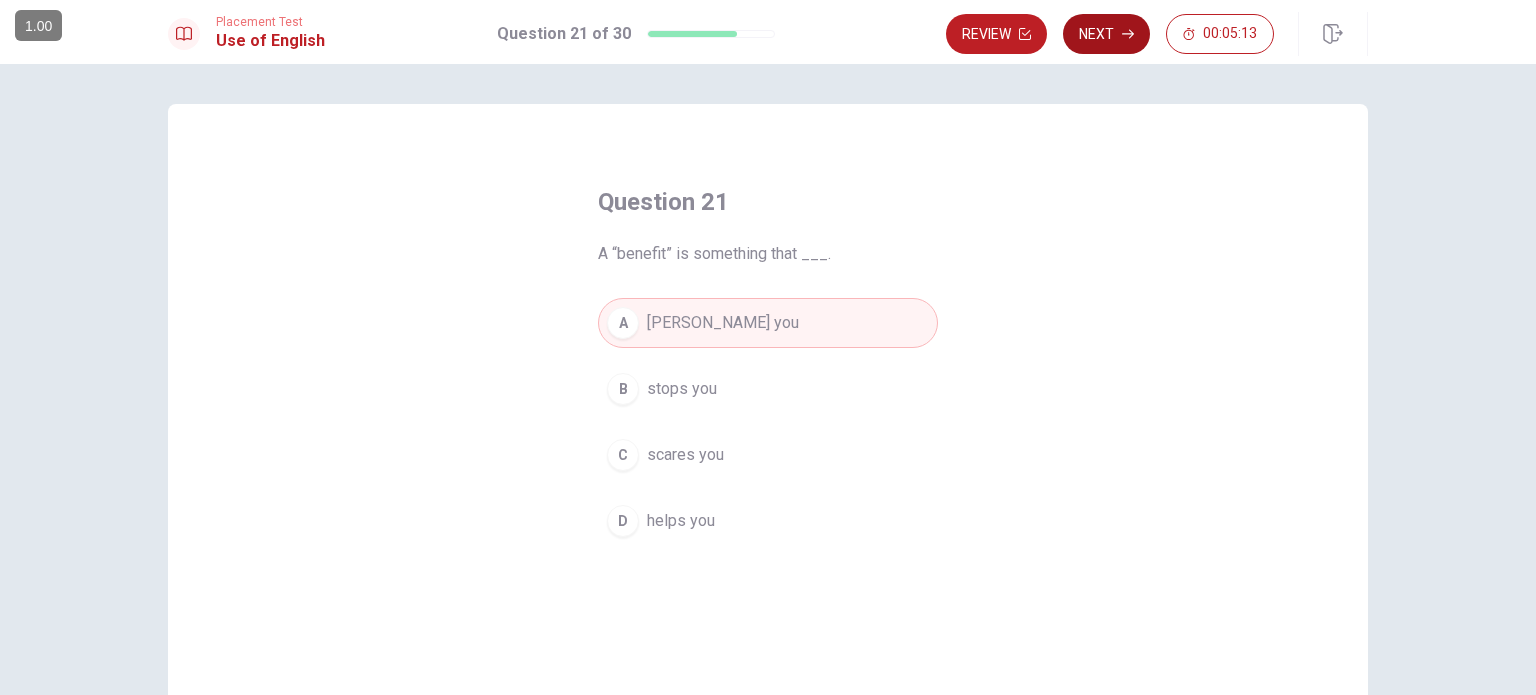 click on "Next" at bounding box center (1106, 34) 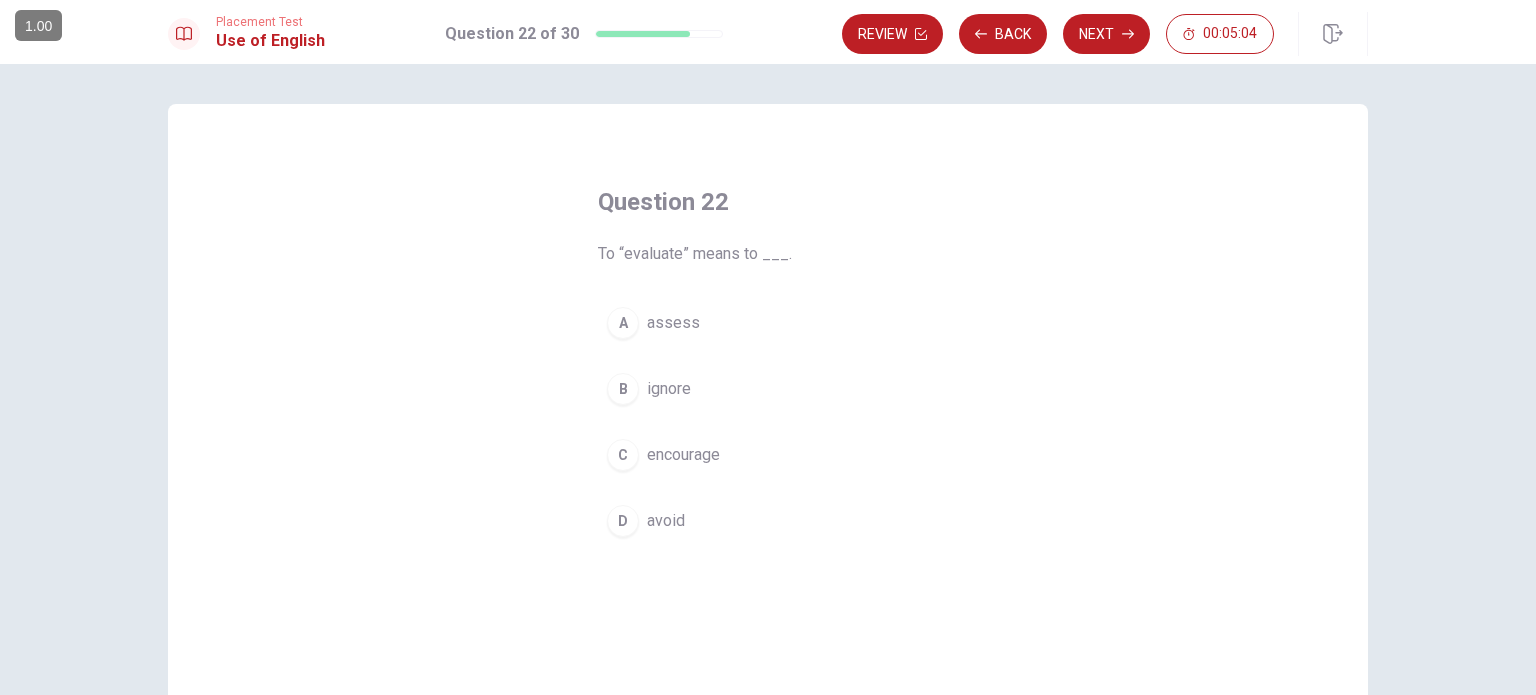 click on "C" at bounding box center [623, 455] 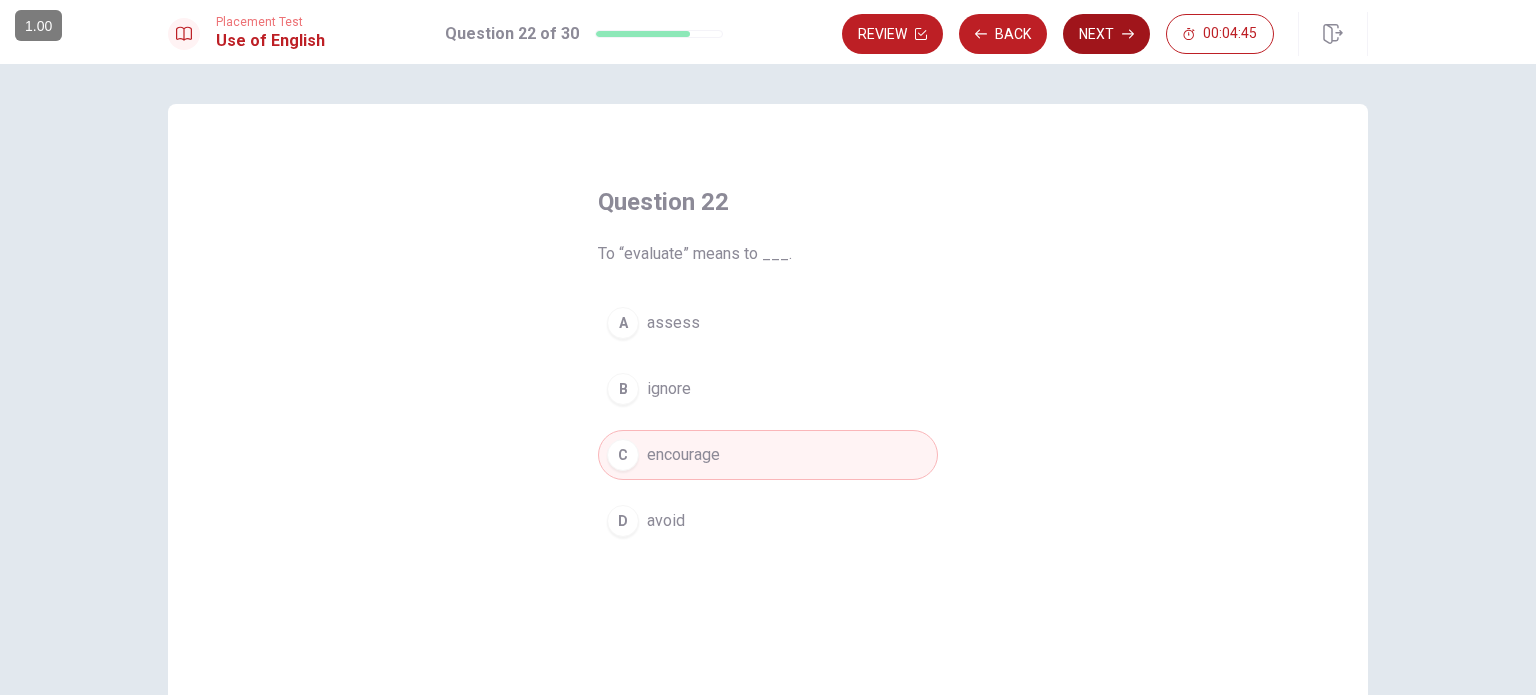 click on "Next" at bounding box center [1106, 34] 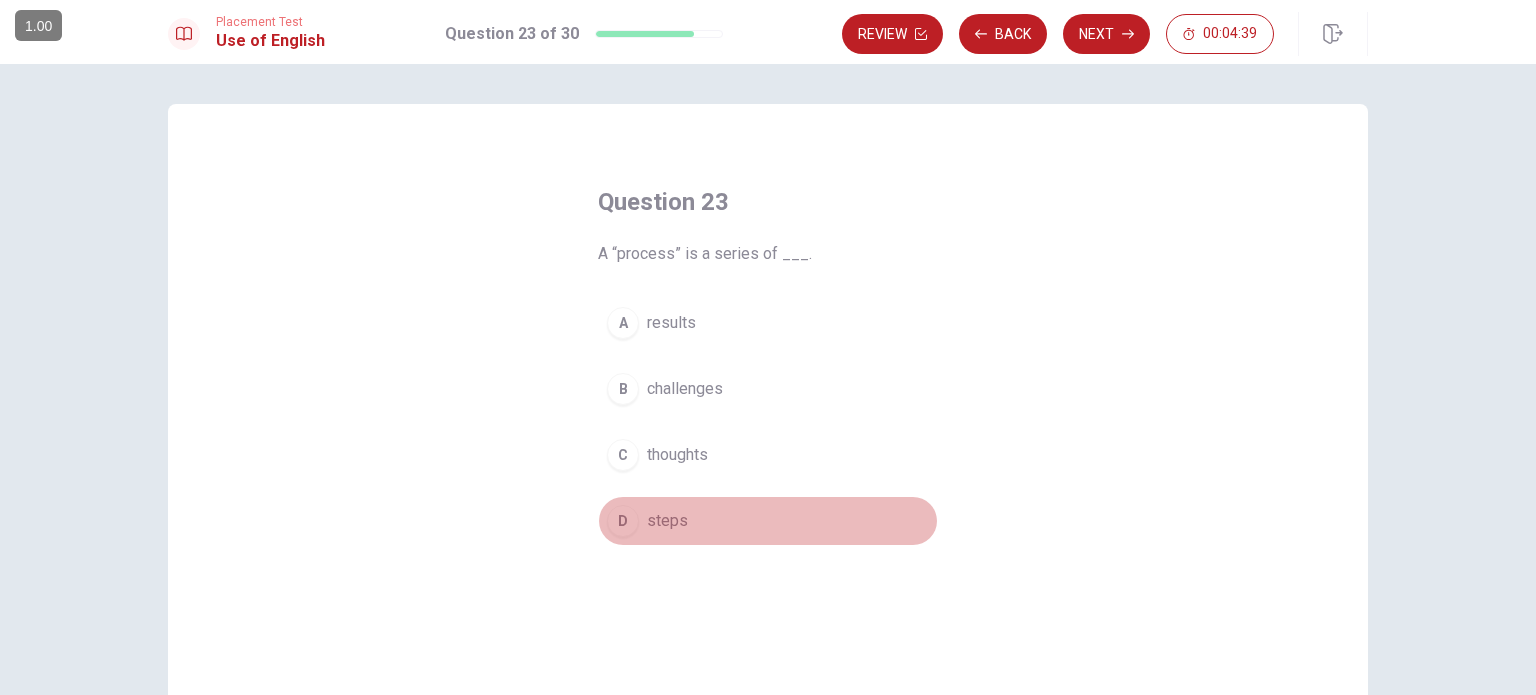 click on "D" at bounding box center [623, 521] 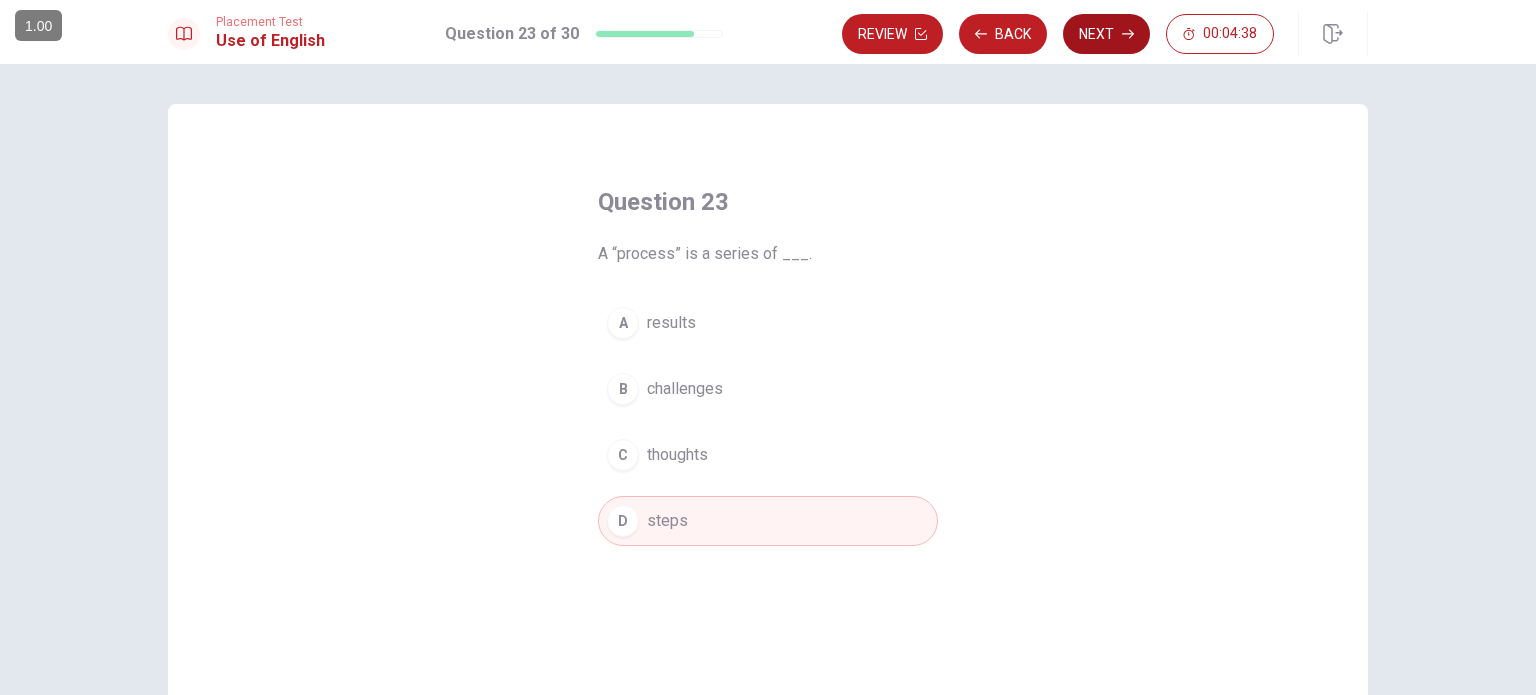 click on "Next" at bounding box center (1106, 34) 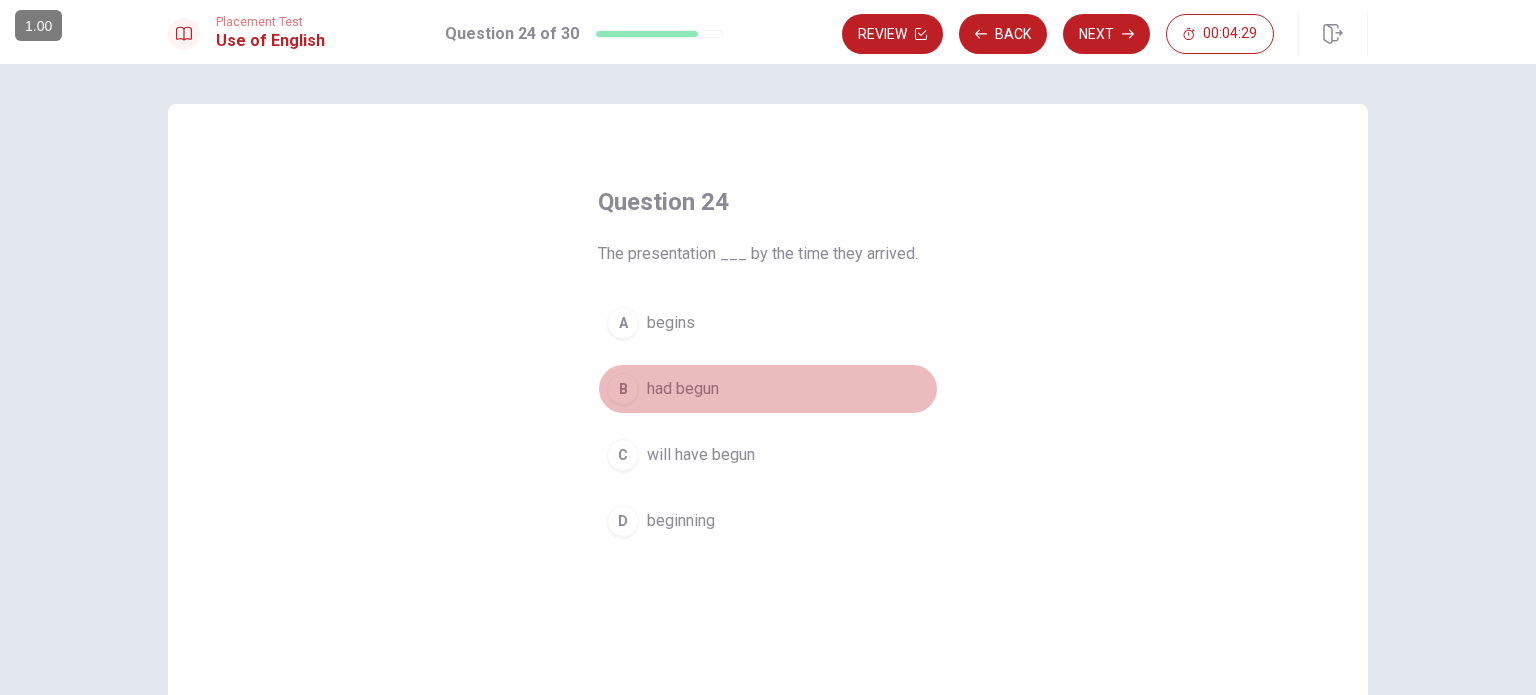 click on "B" at bounding box center (623, 389) 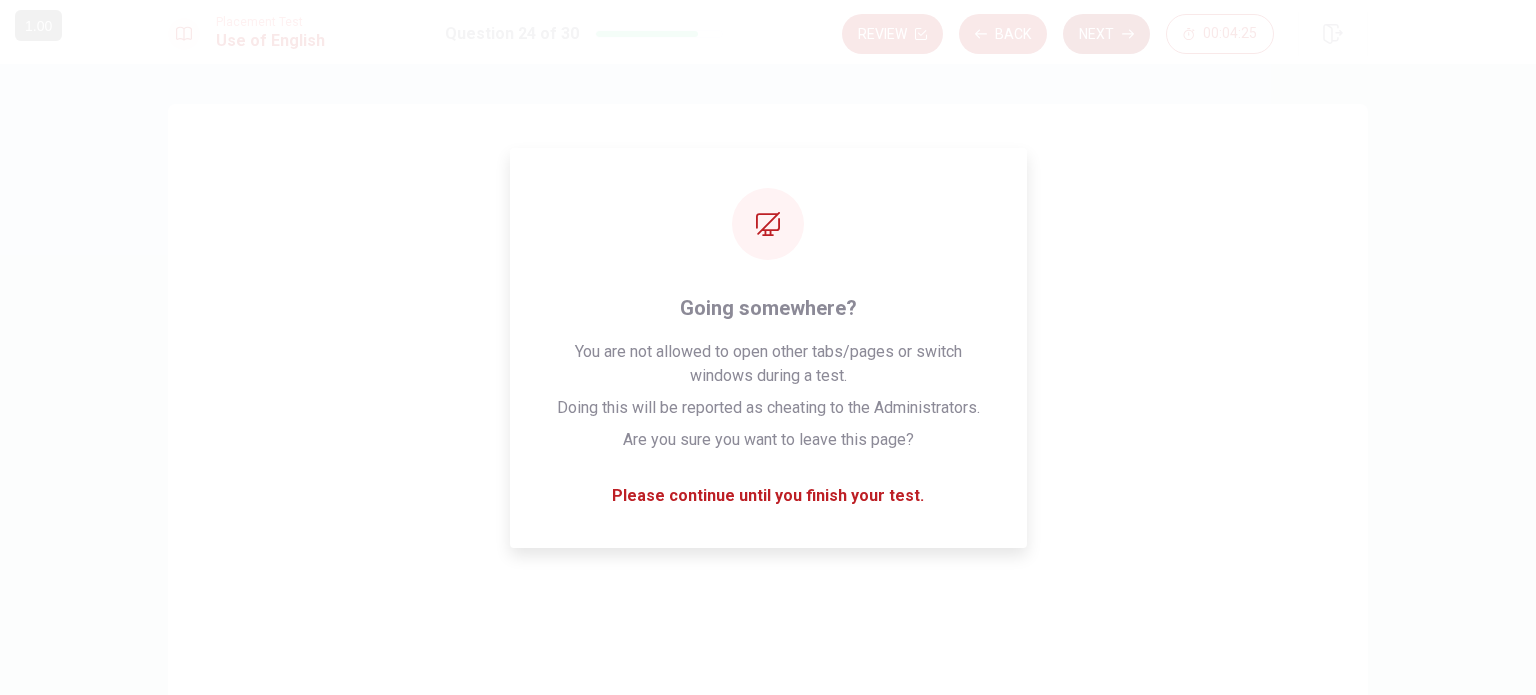click on "Next" at bounding box center [1106, 34] 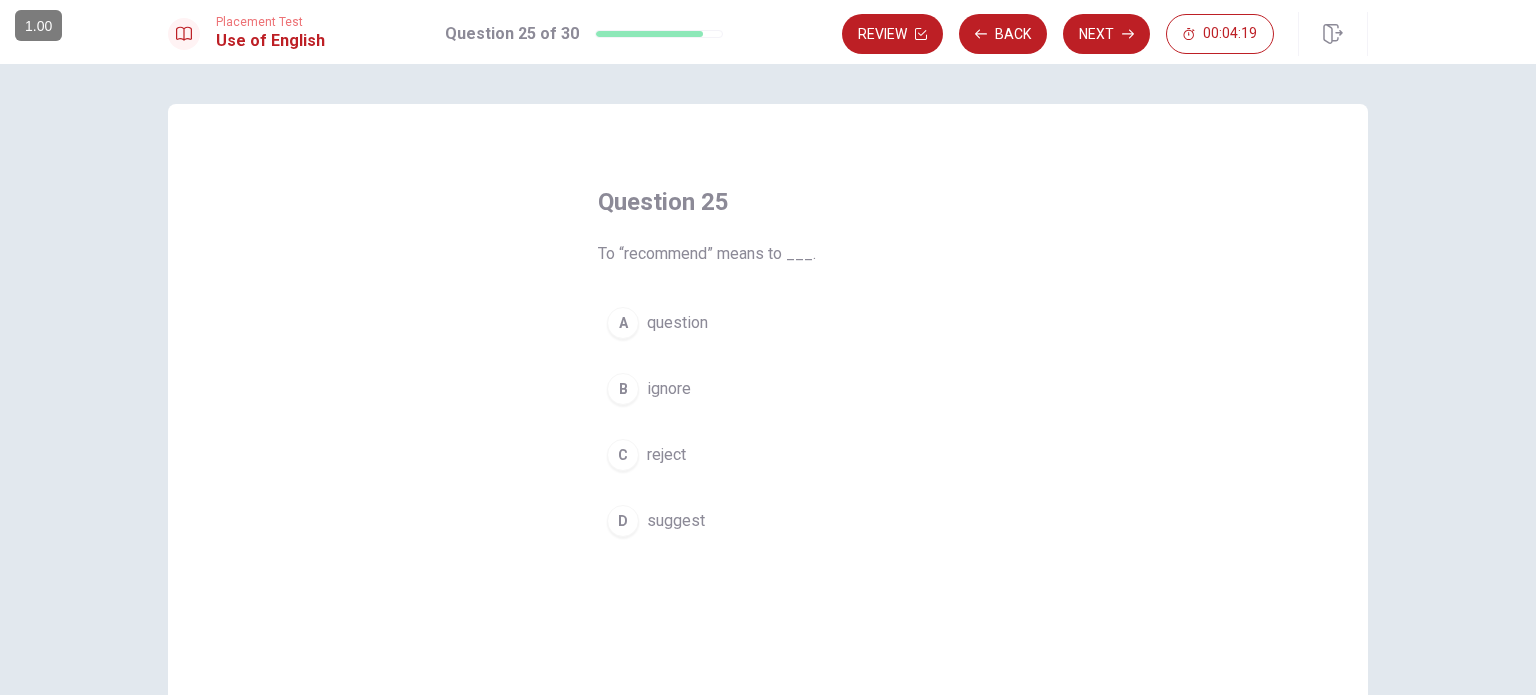 click on "D" at bounding box center [623, 521] 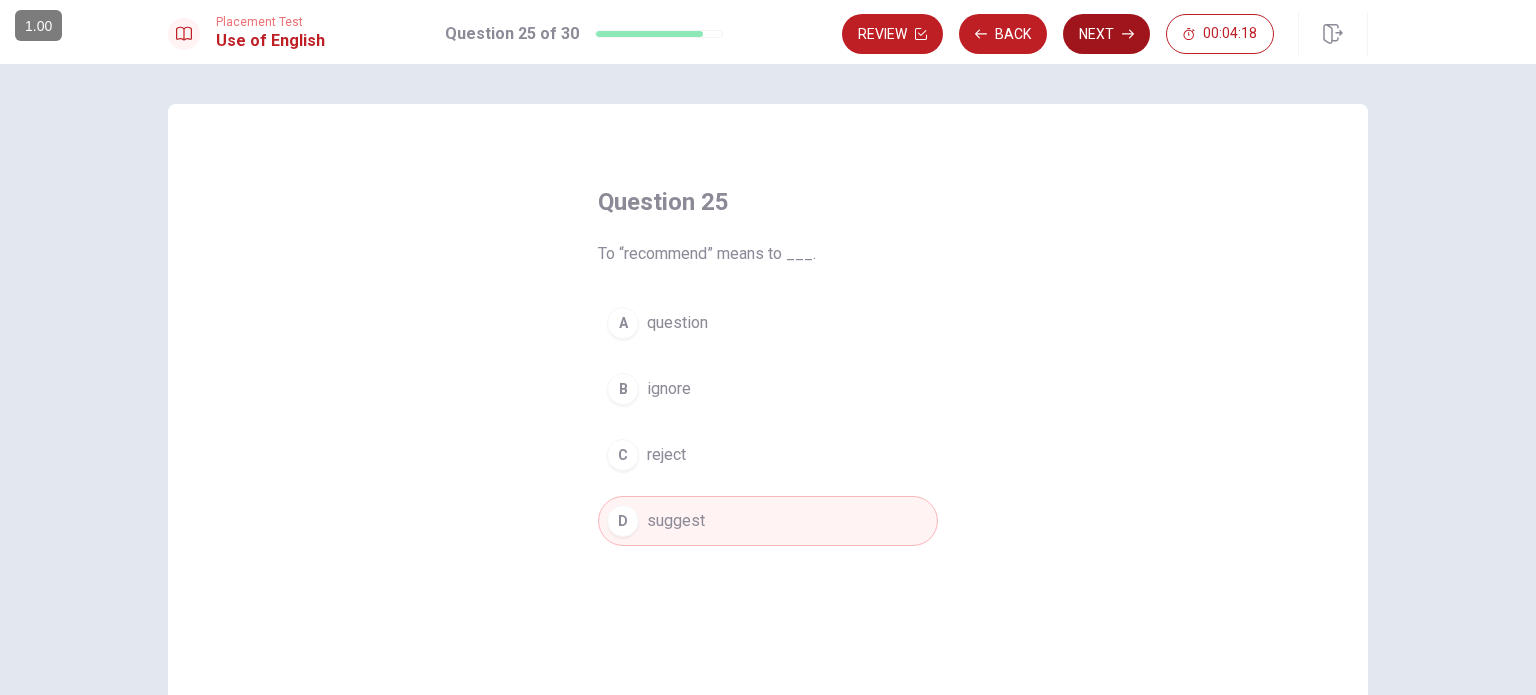 click on "Next" at bounding box center (1106, 34) 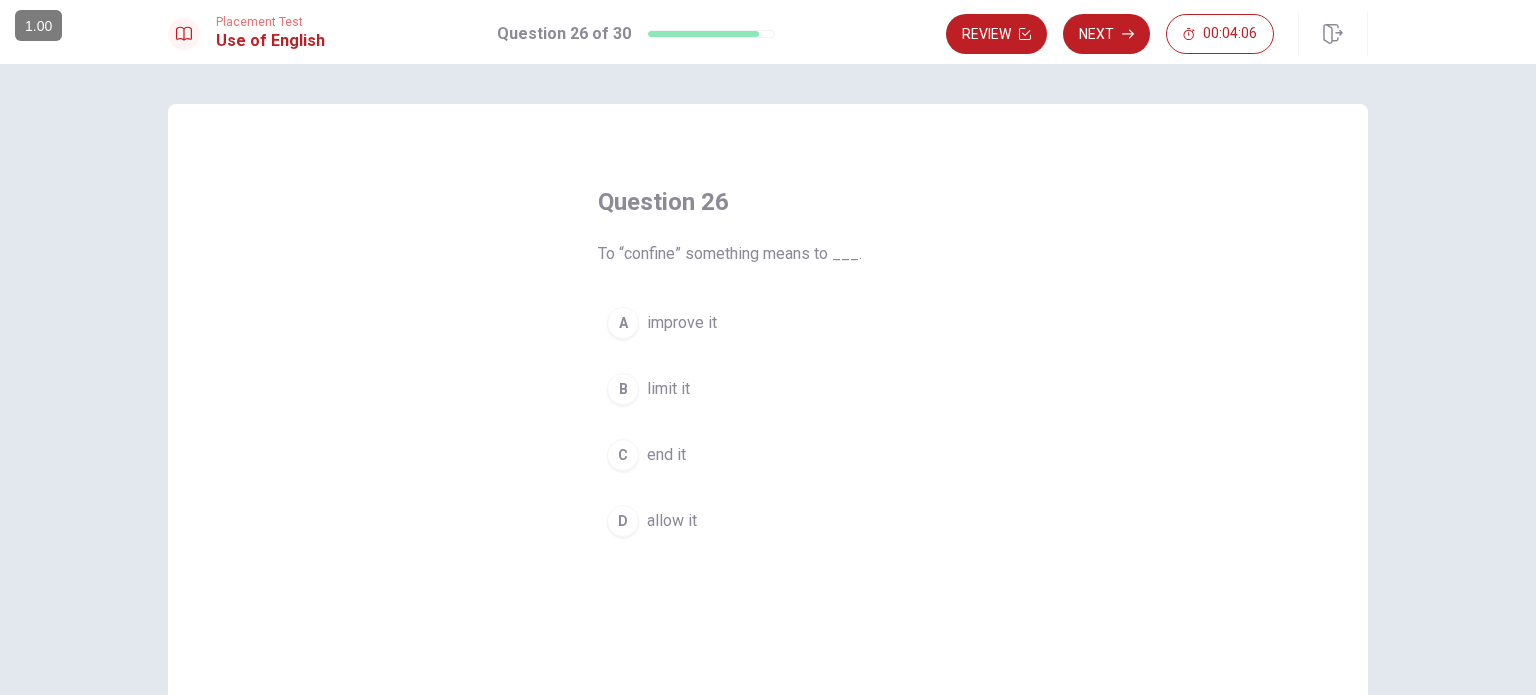 click on "B" at bounding box center (623, 389) 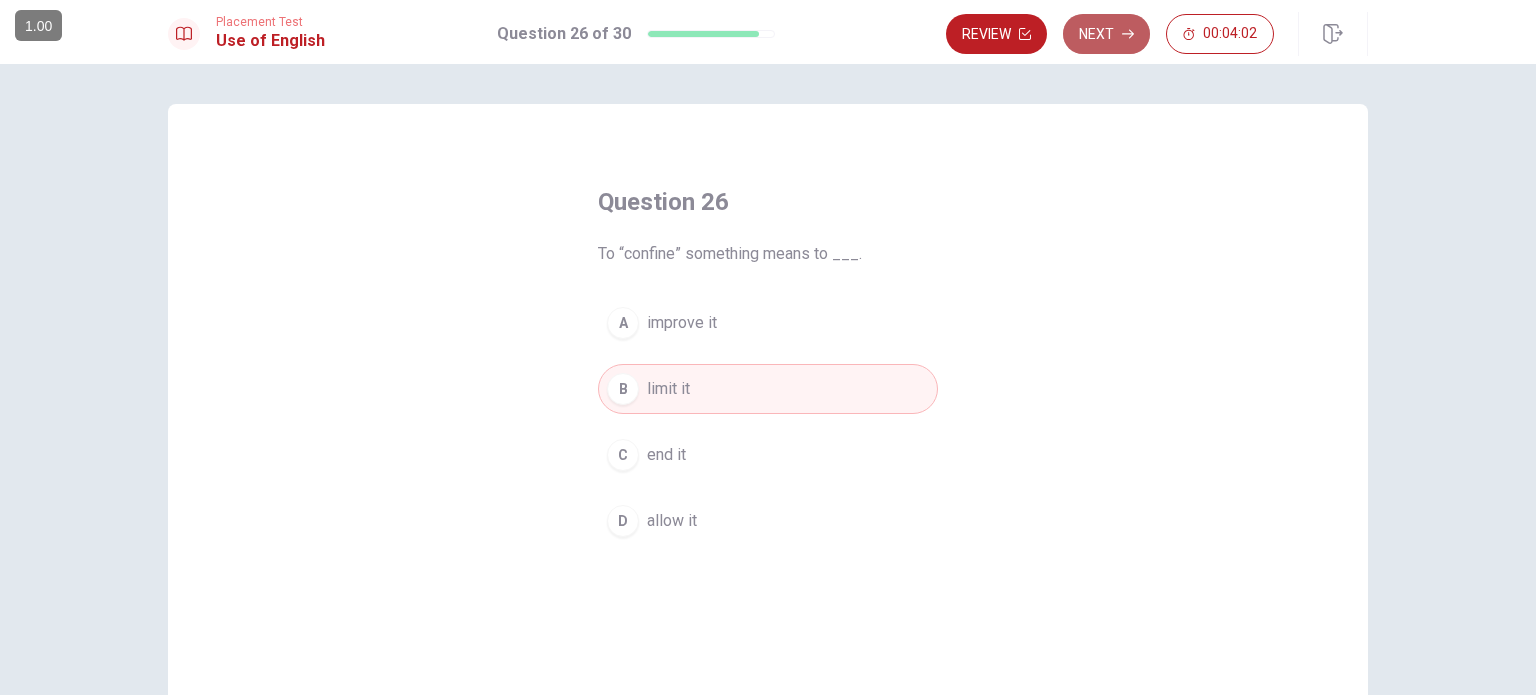 click on "Next" at bounding box center (1106, 34) 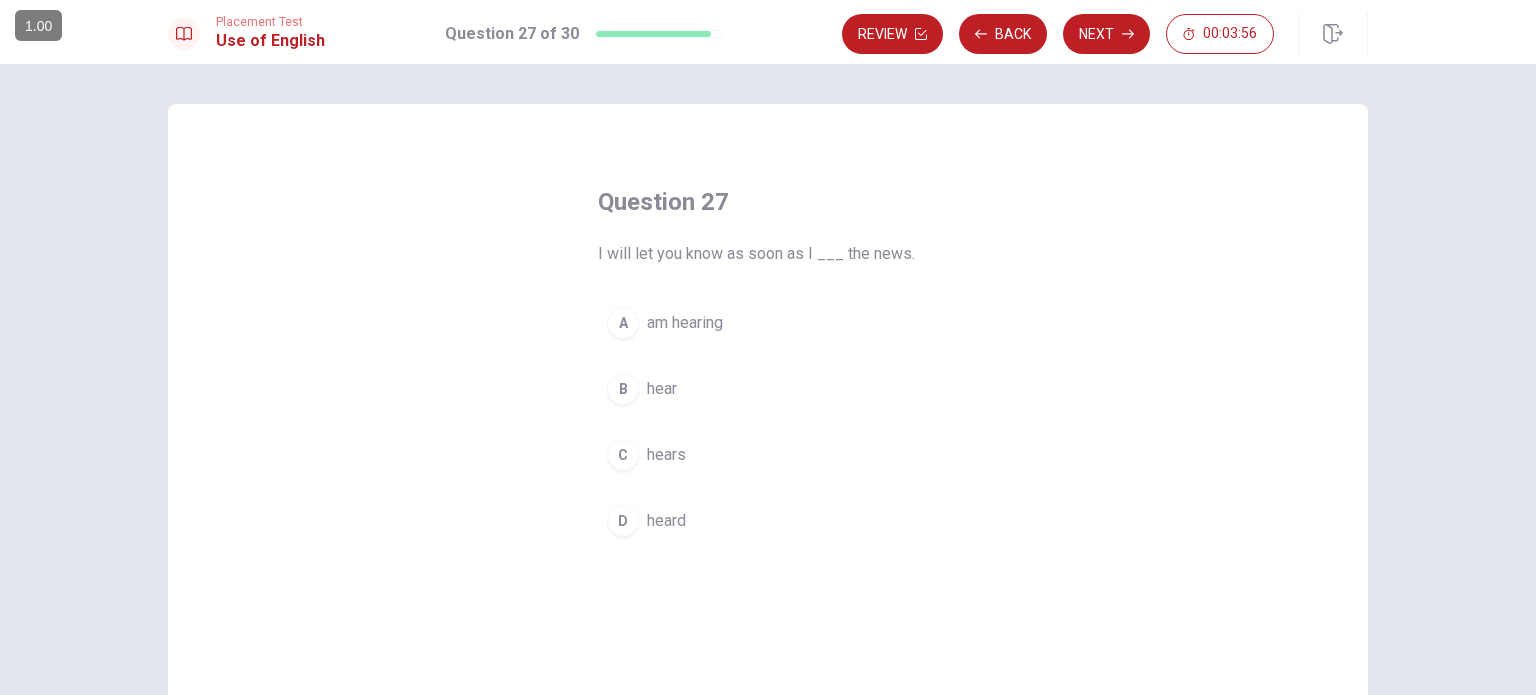 click on "B" at bounding box center (623, 389) 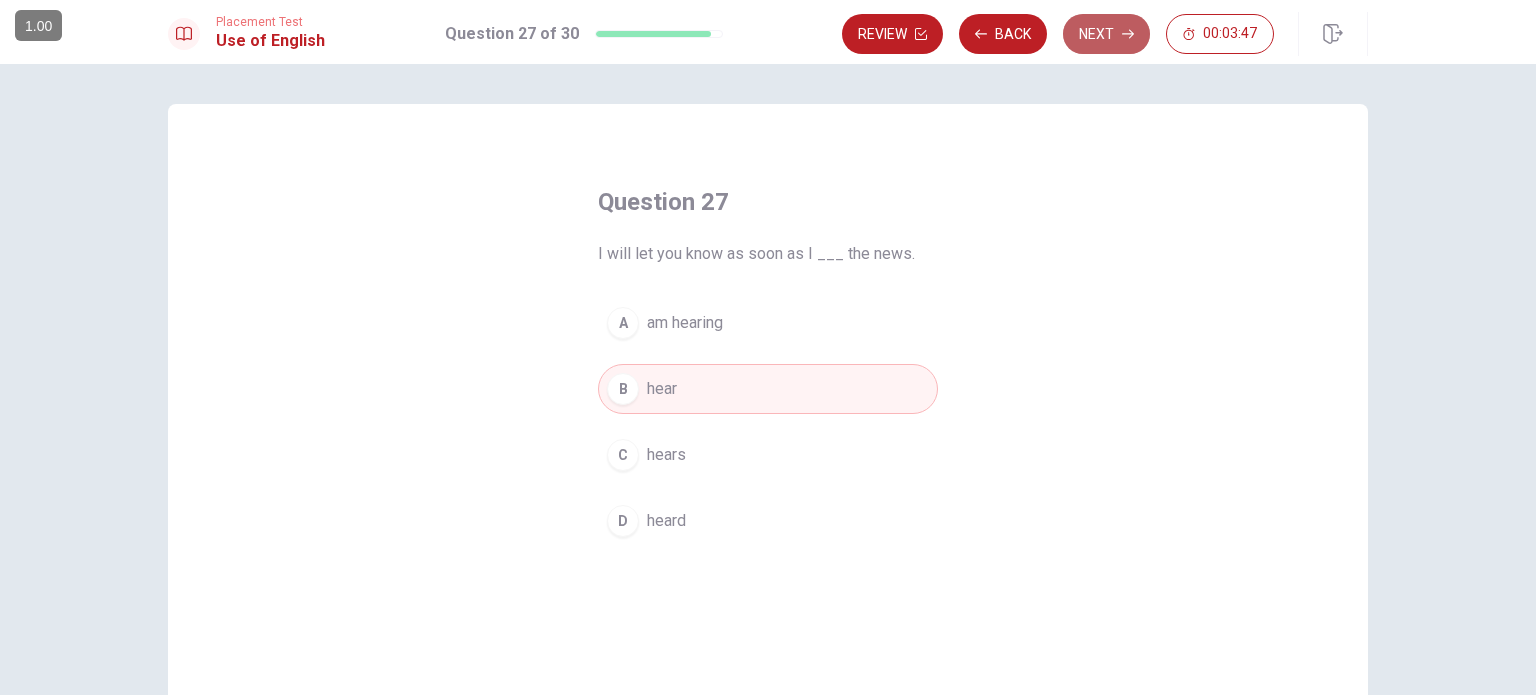 click on "Next" at bounding box center [1106, 34] 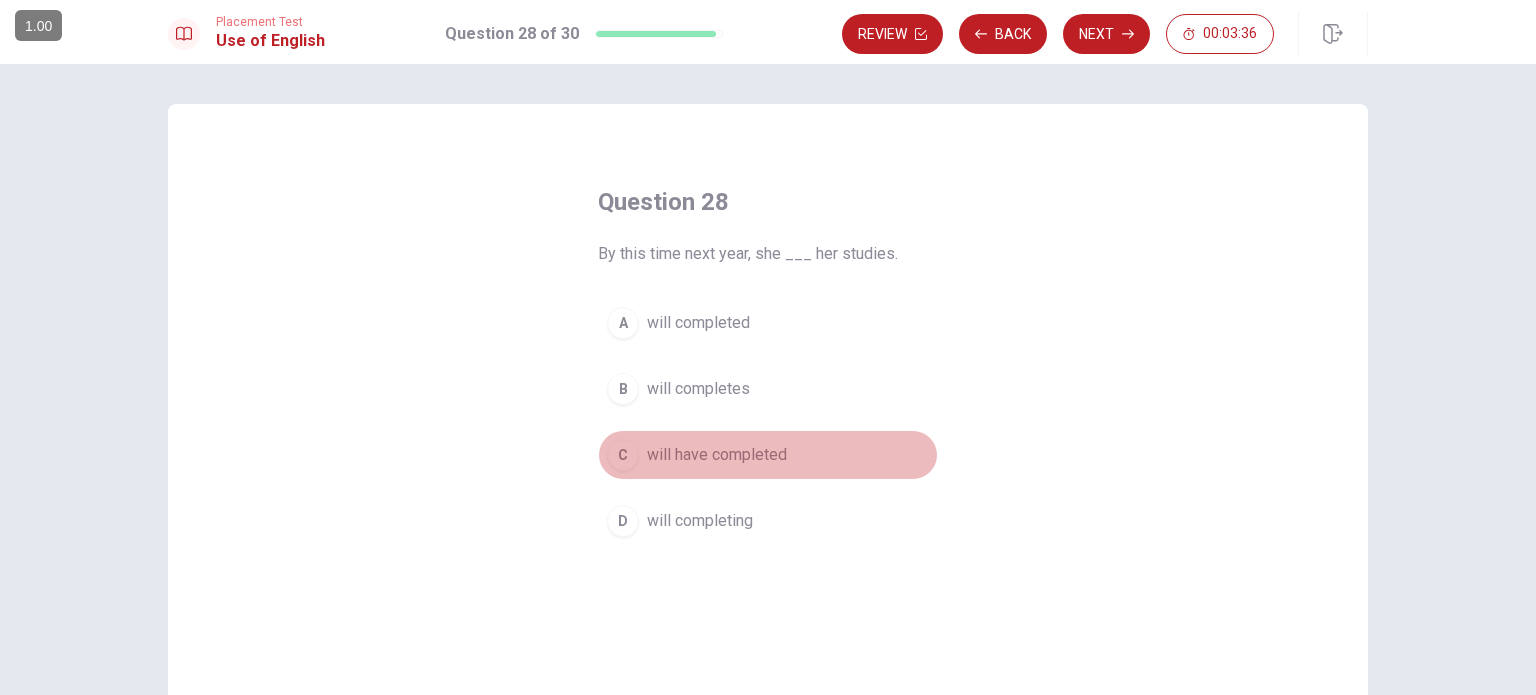click on "C" at bounding box center (623, 455) 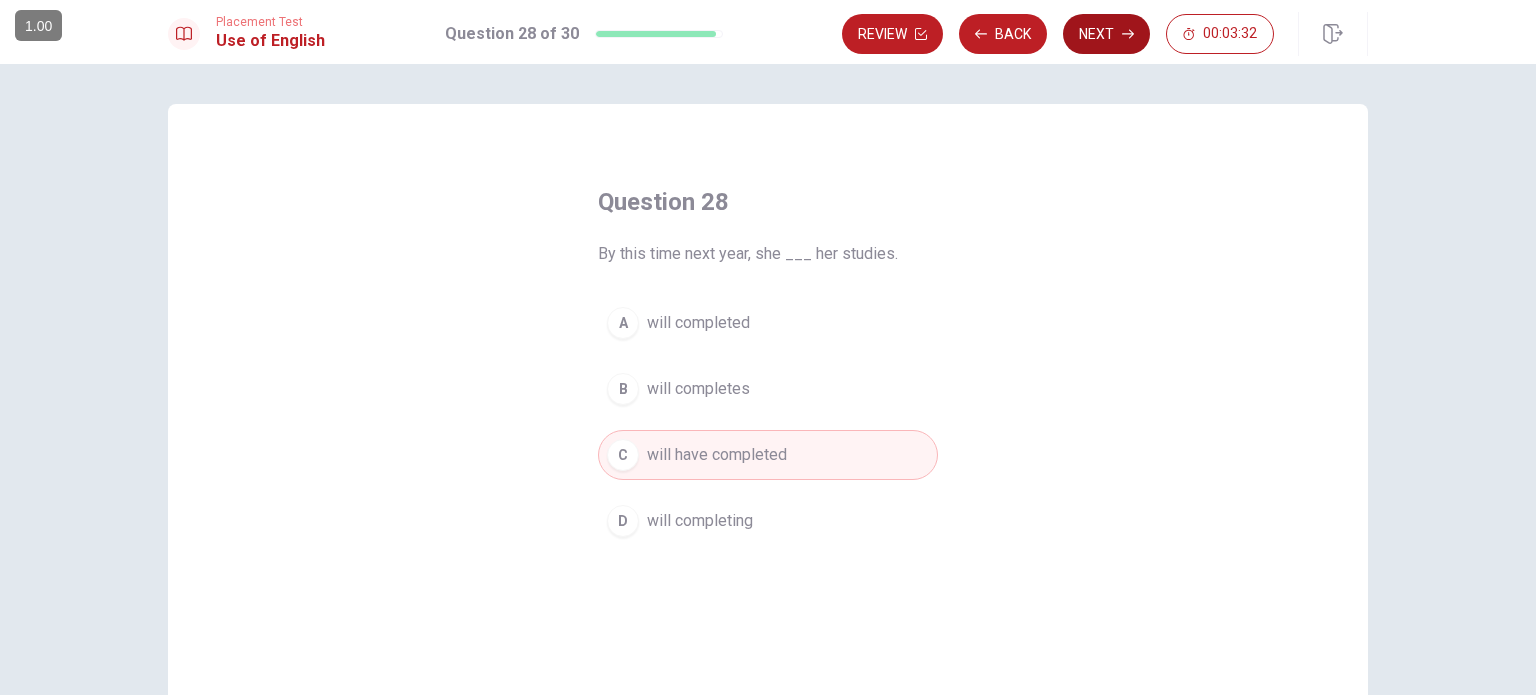 click on "Next" at bounding box center (1106, 34) 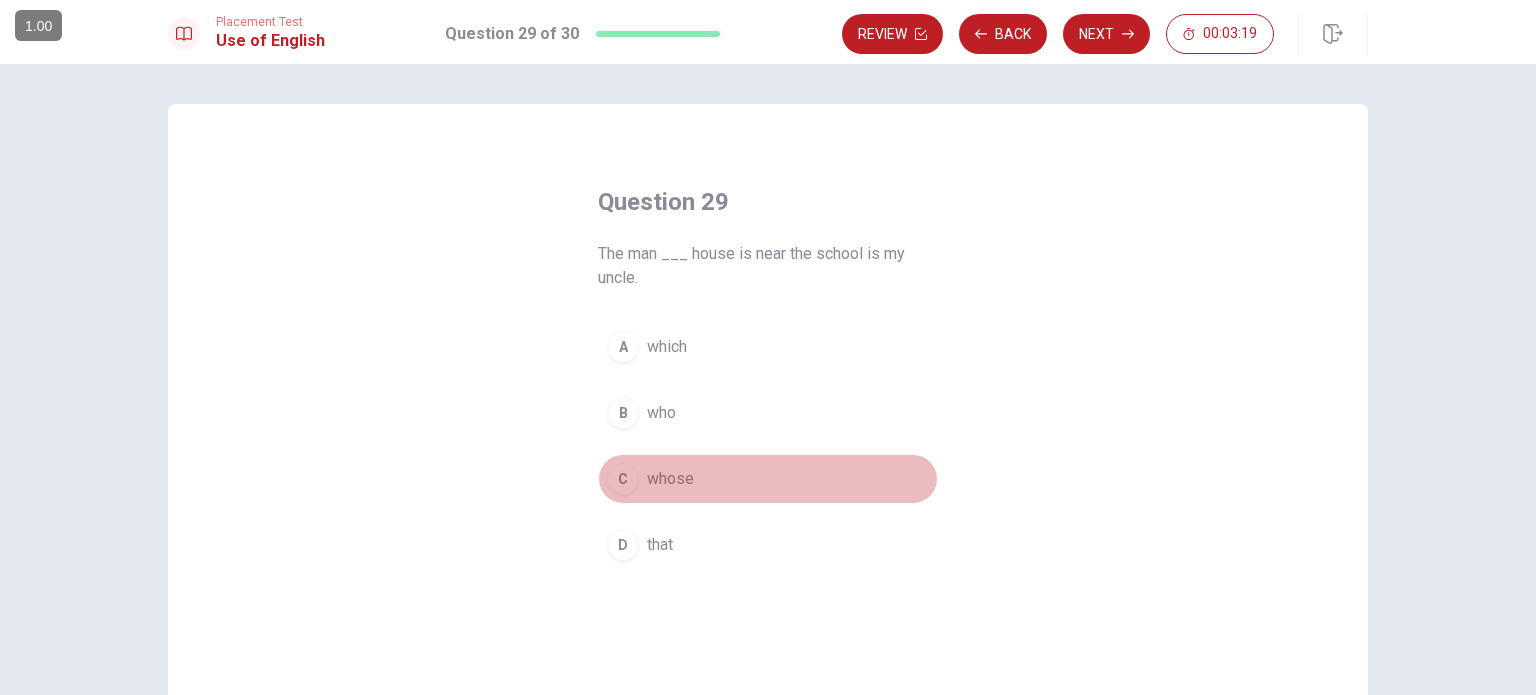 click on "C" at bounding box center (623, 479) 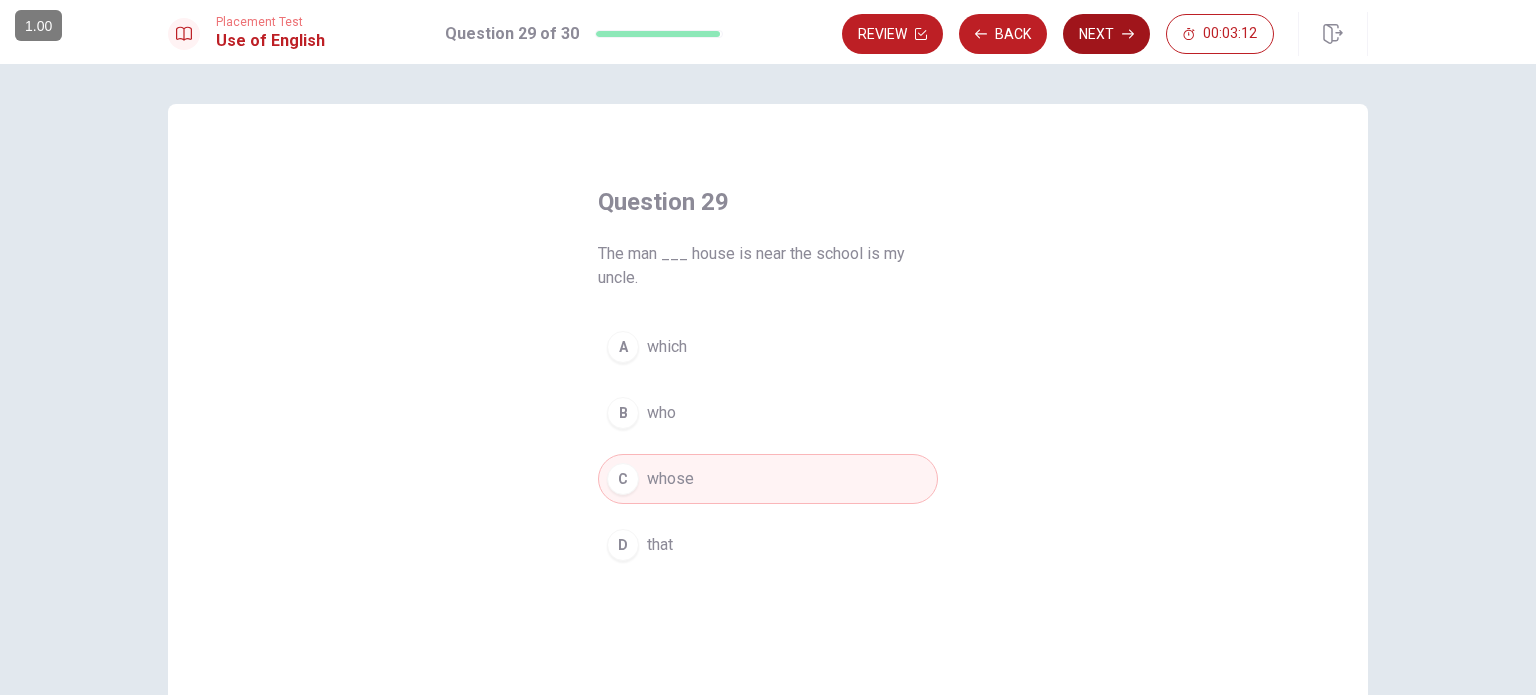 click on "Next" at bounding box center [1106, 34] 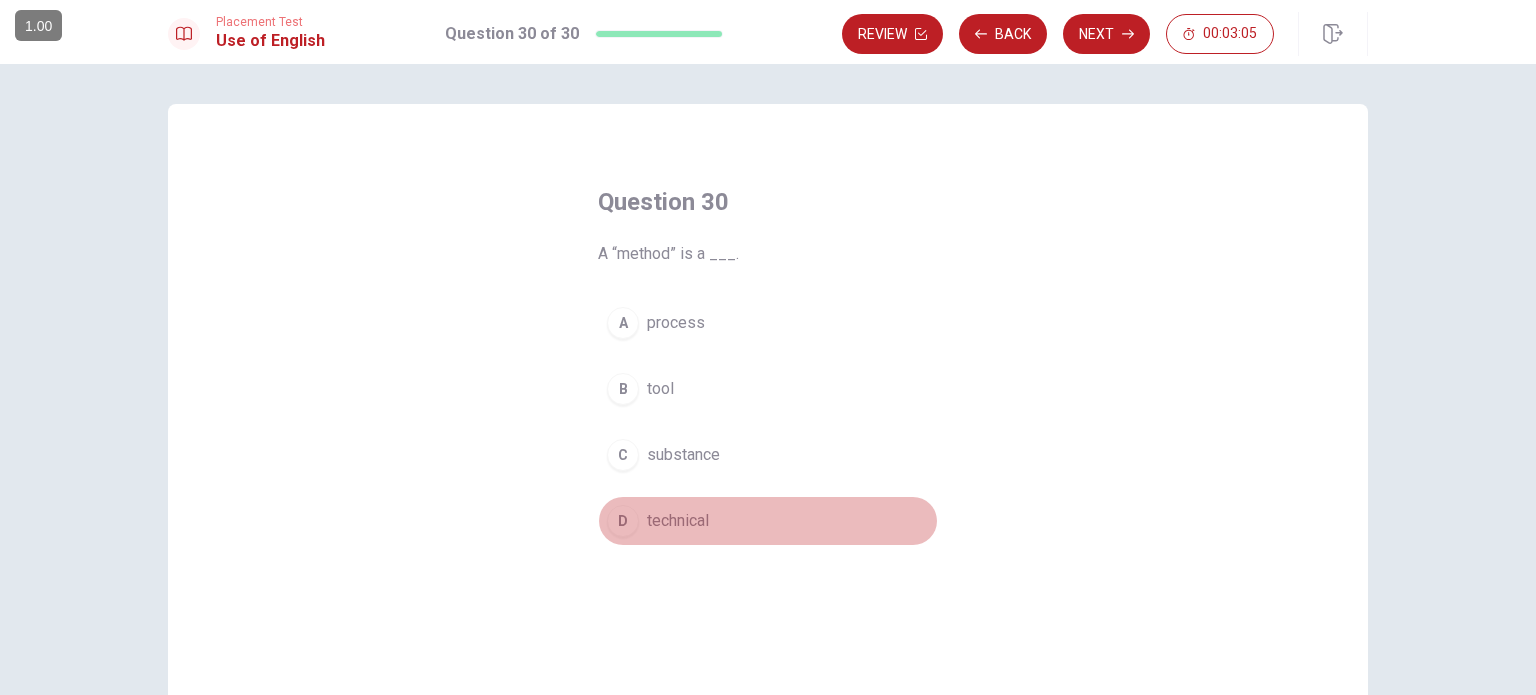 click on "D" at bounding box center (623, 521) 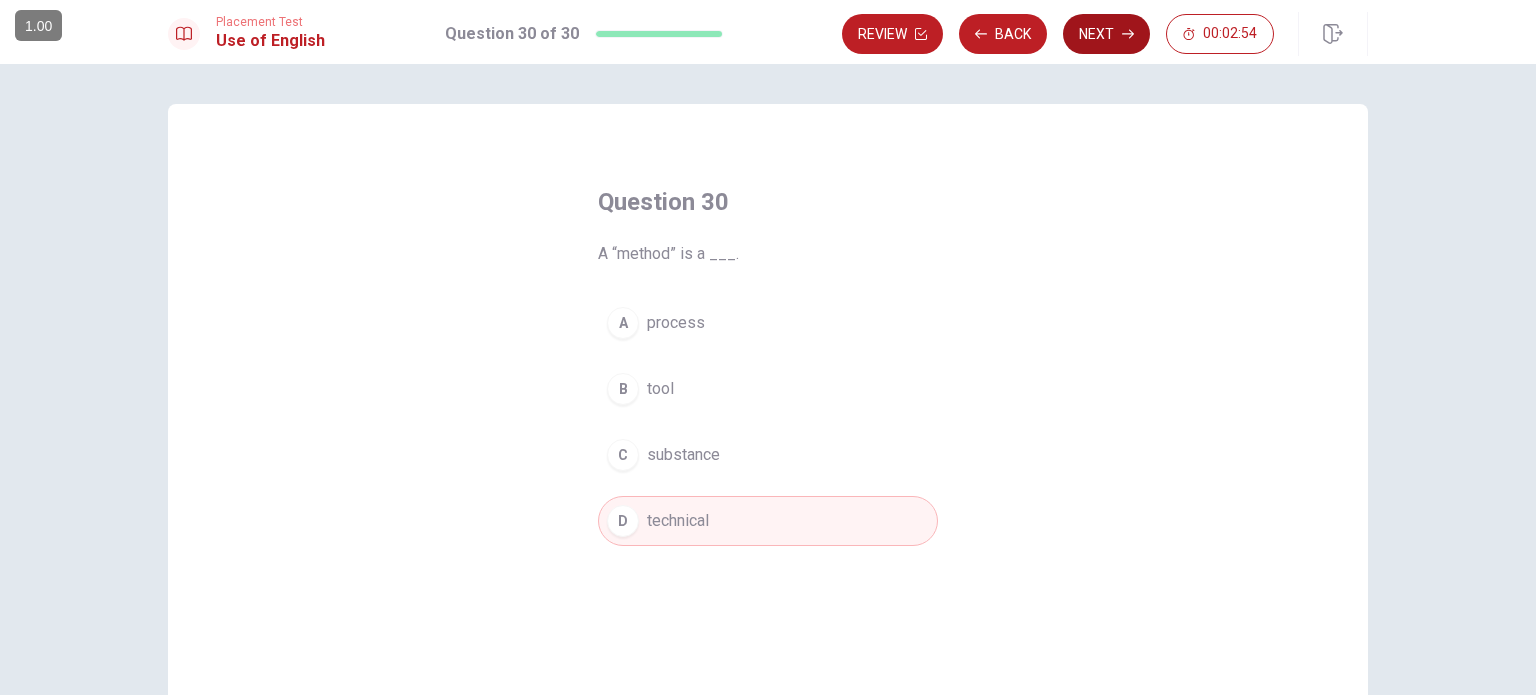 click on "Next" at bounding box center [1106, 34] 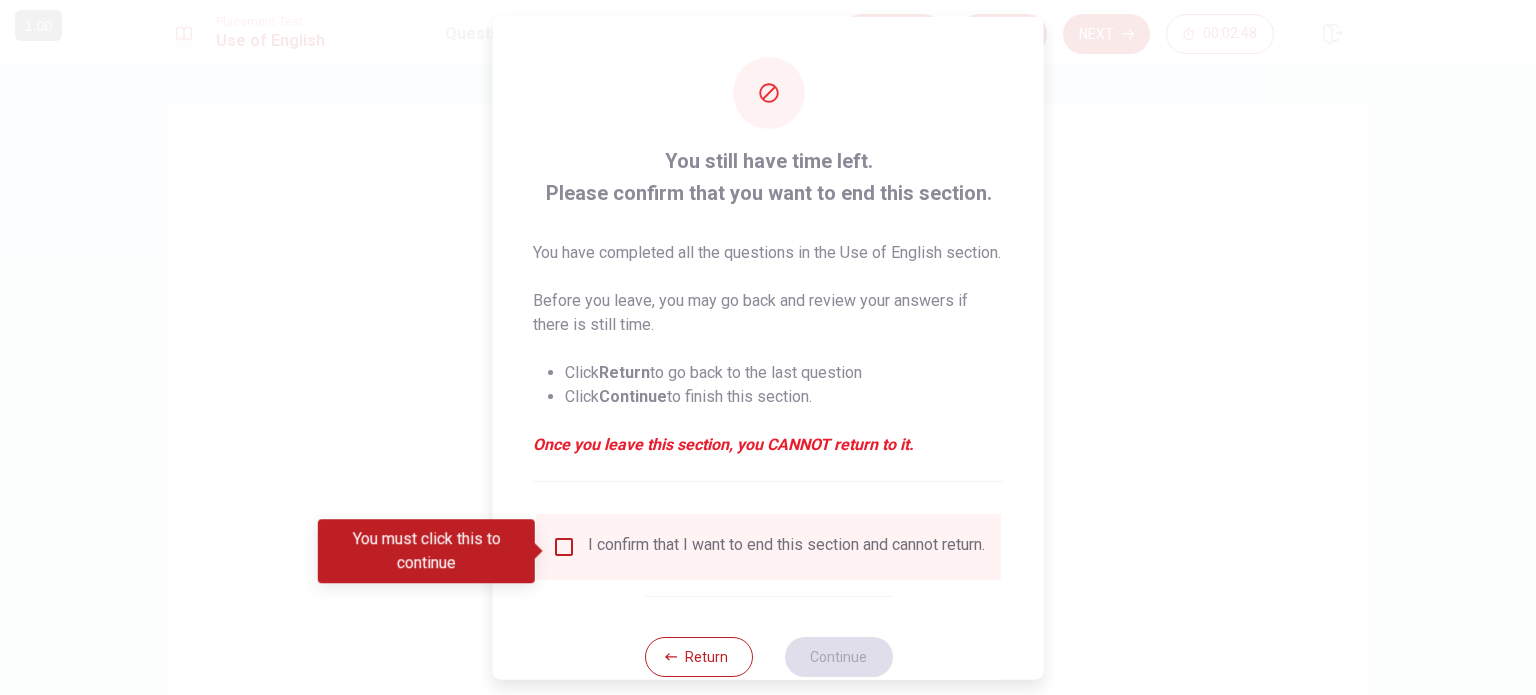 scroll, scrollTop: 74, scrollLeft: 0, axis: vertical 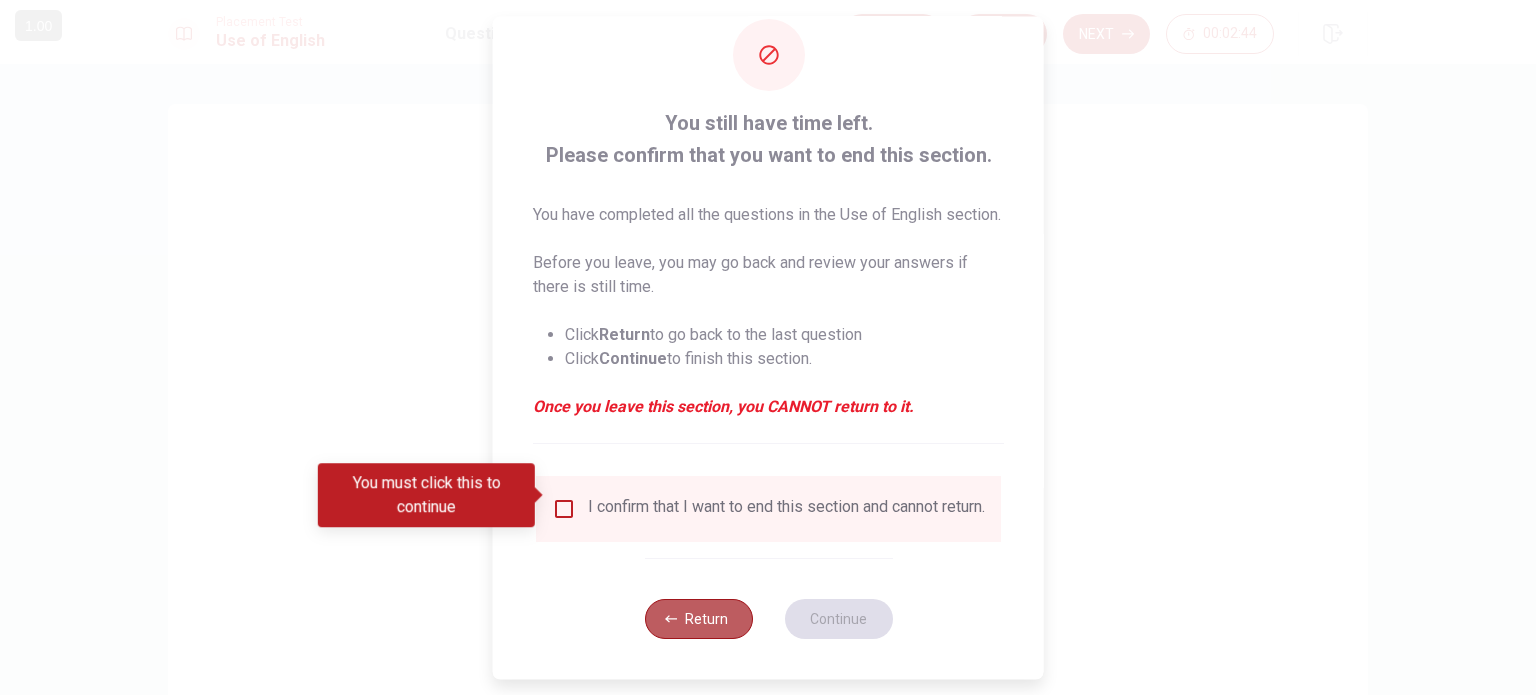 click on "Return" at bounding box center [698, 619] 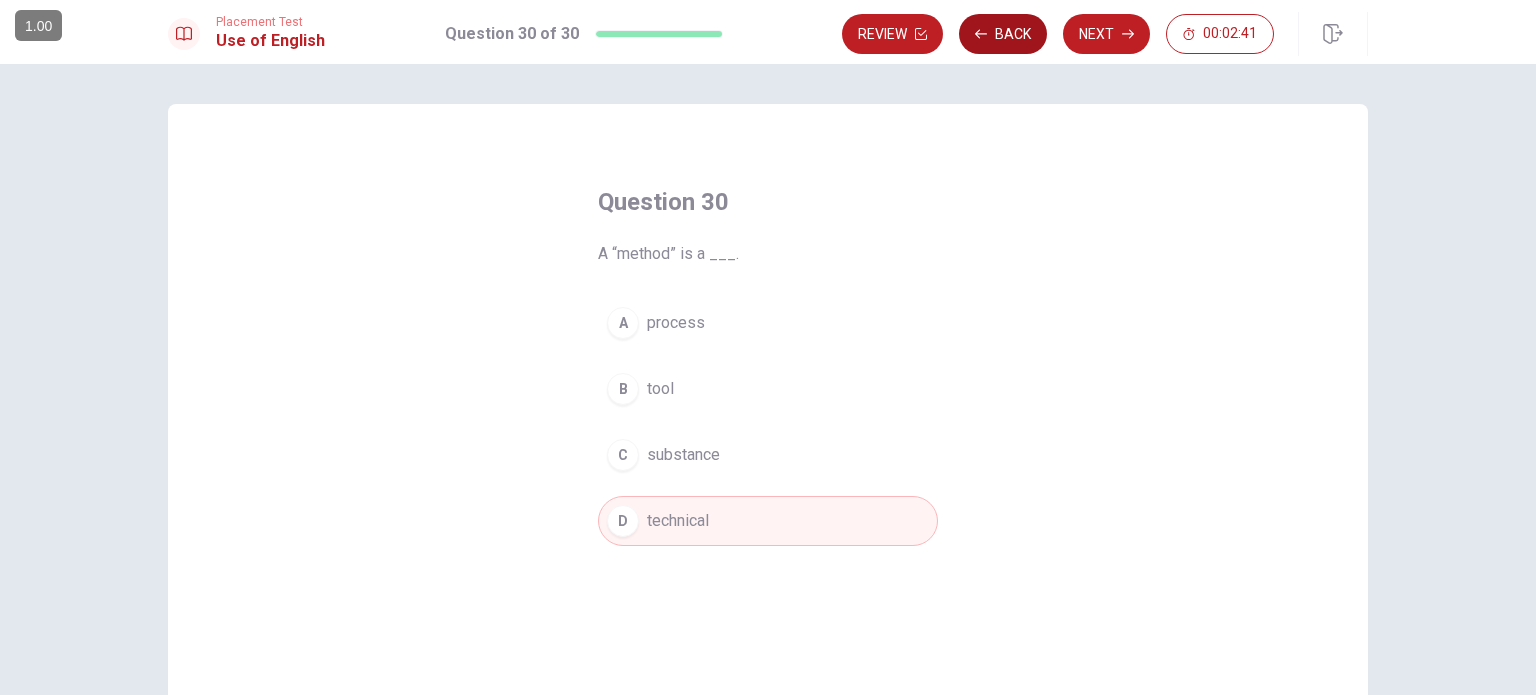click on "Back" at bounding box center [1003, 34] 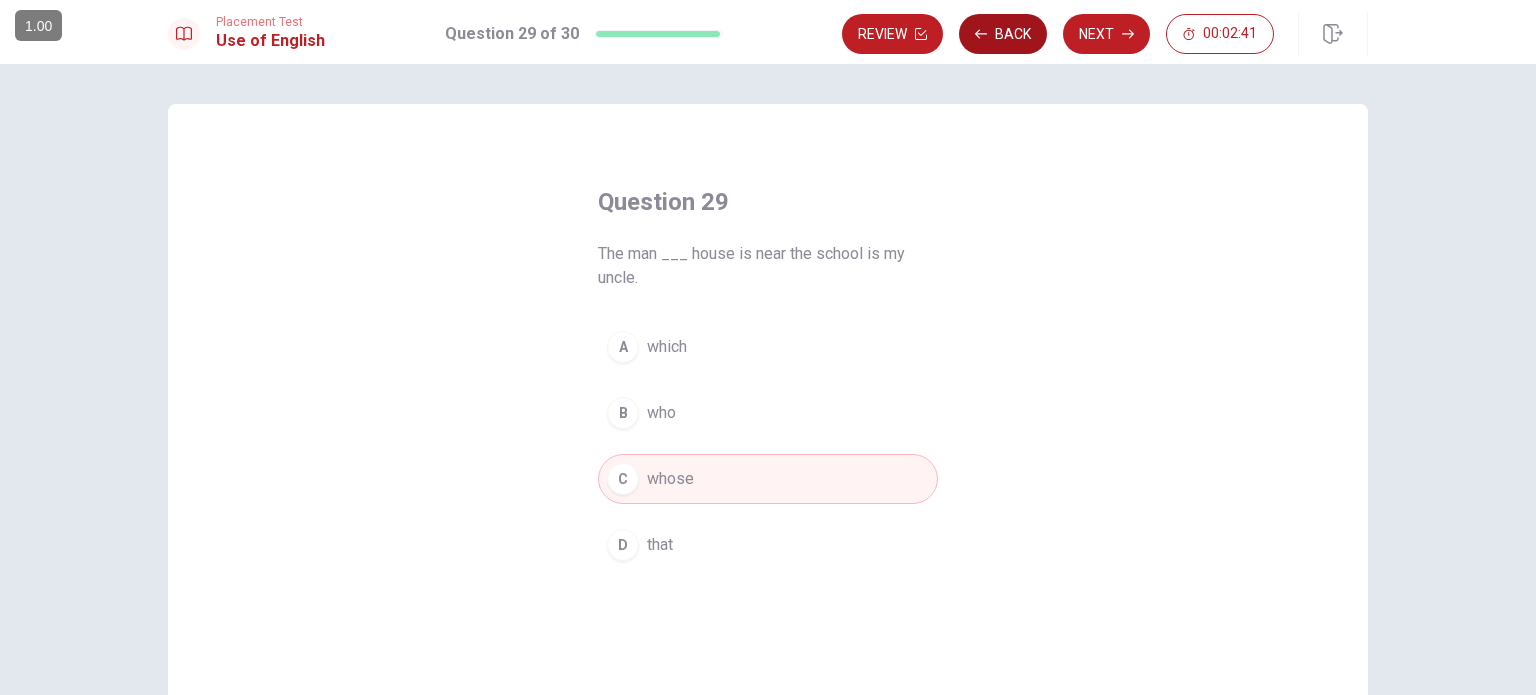 click on "Back" at bounding box center [1003, 34] 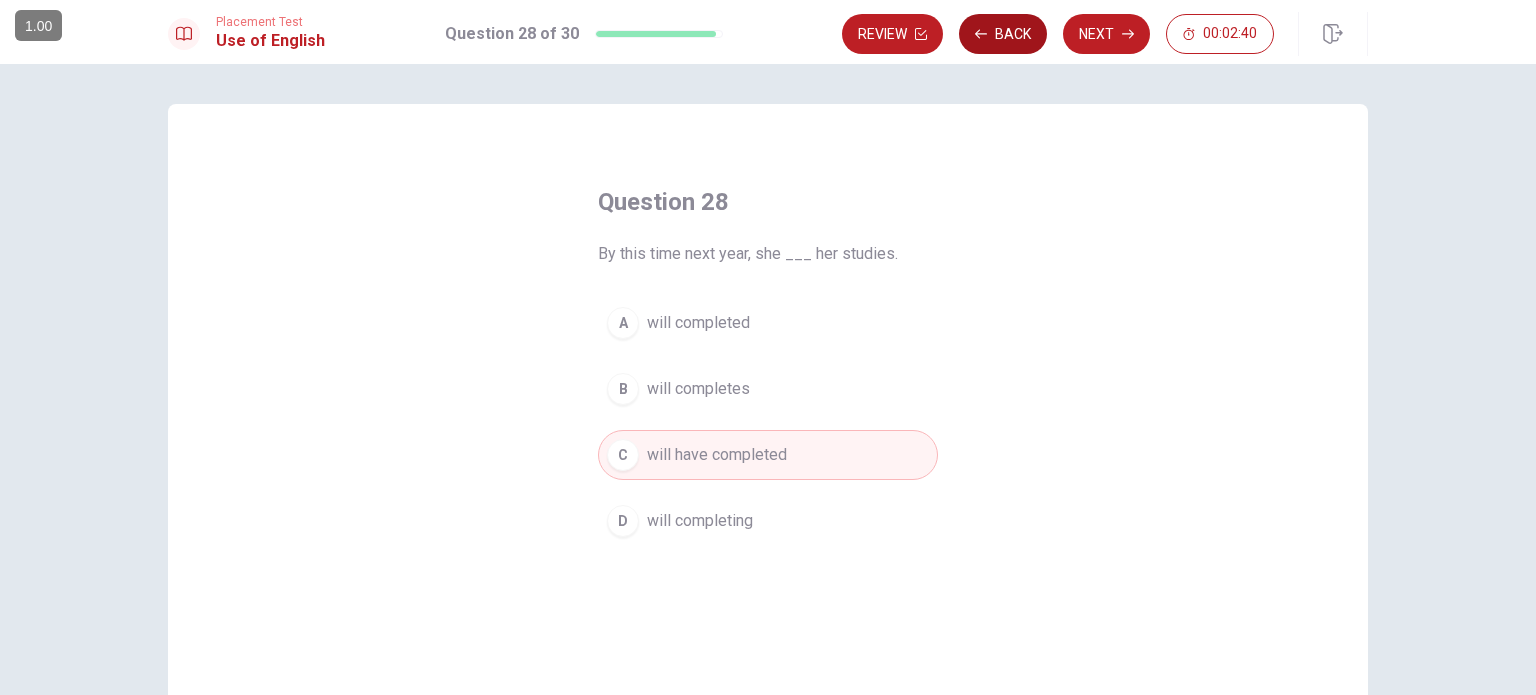 click on "Back" at bounding box center (1003, 34) 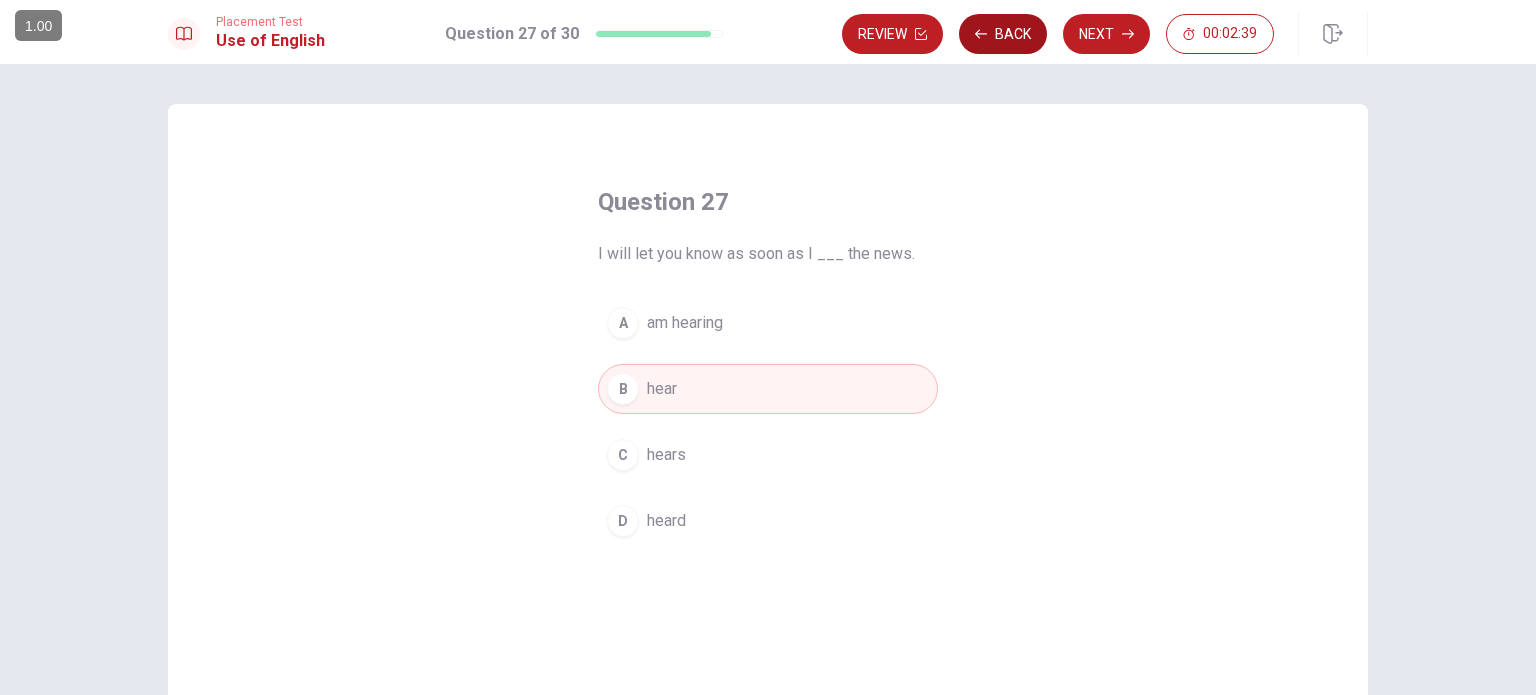 click on "Back" at bounding box center (1003, 34) 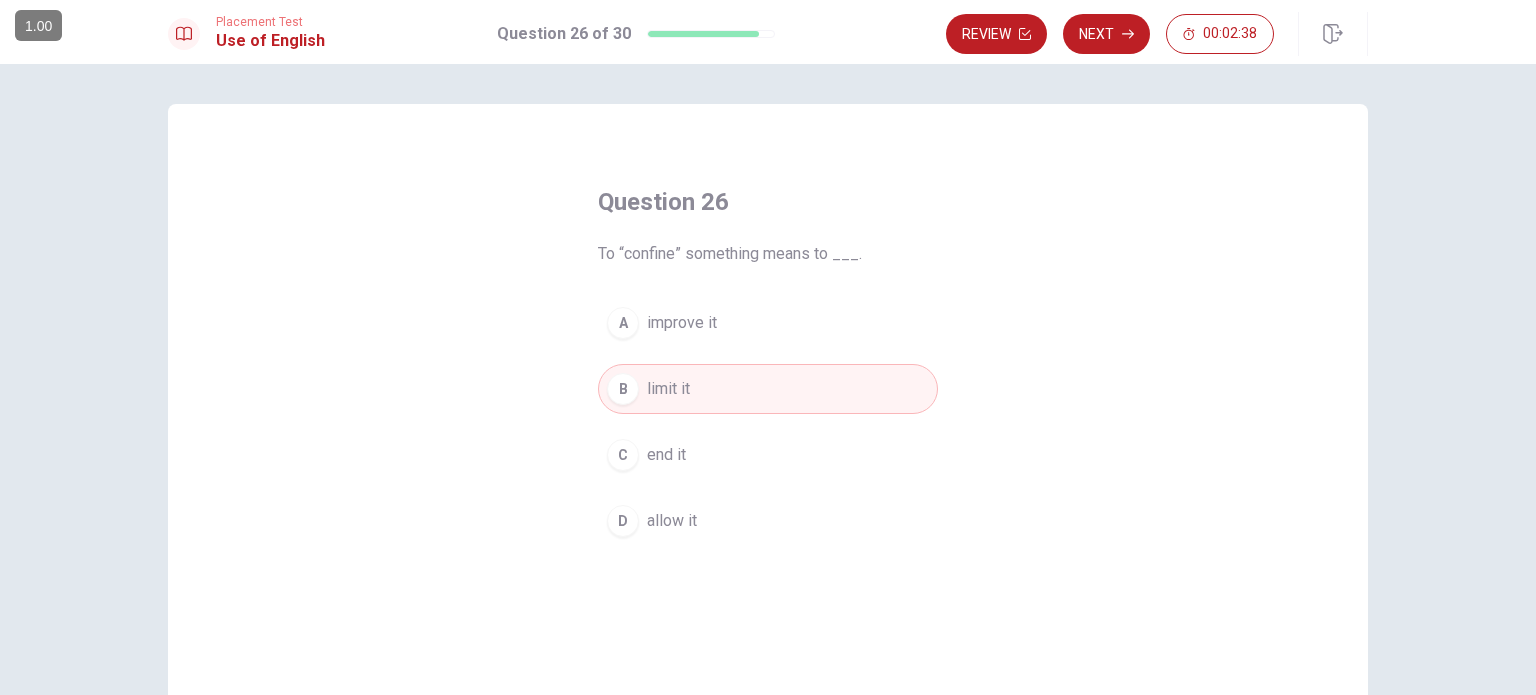 click on "Review" at bounding box center (996, 34) 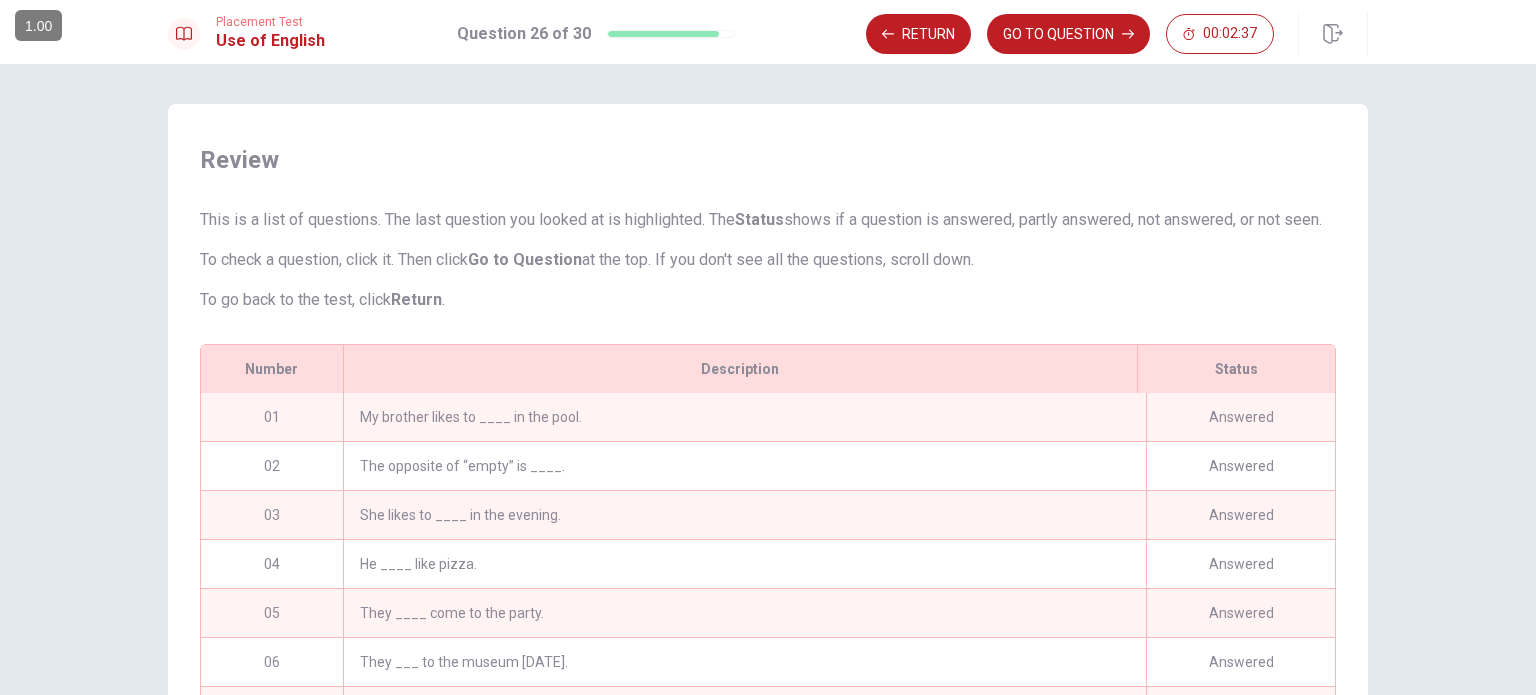scroll, scrollTop: 159, scrollLeft: 0, axis: vertical 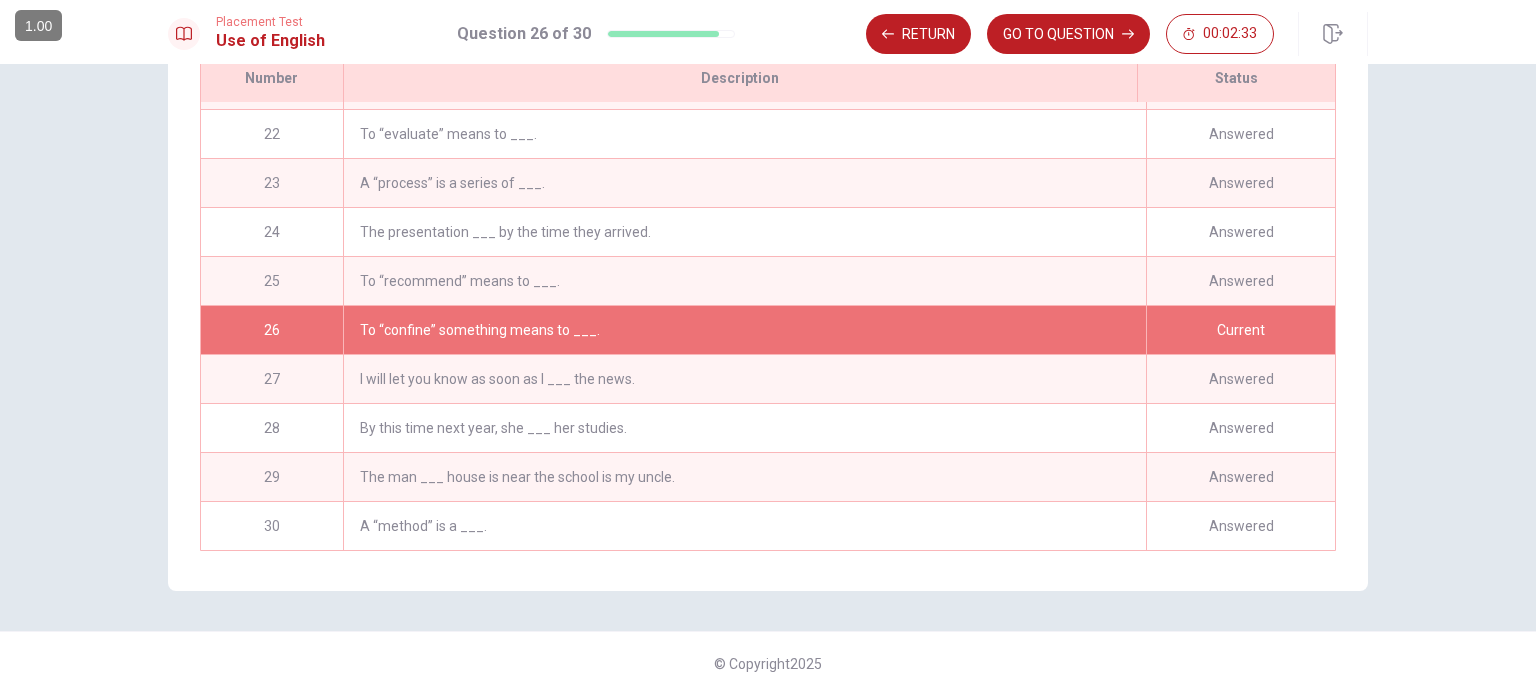 click on "Current" at bounding box center [1240, 330] 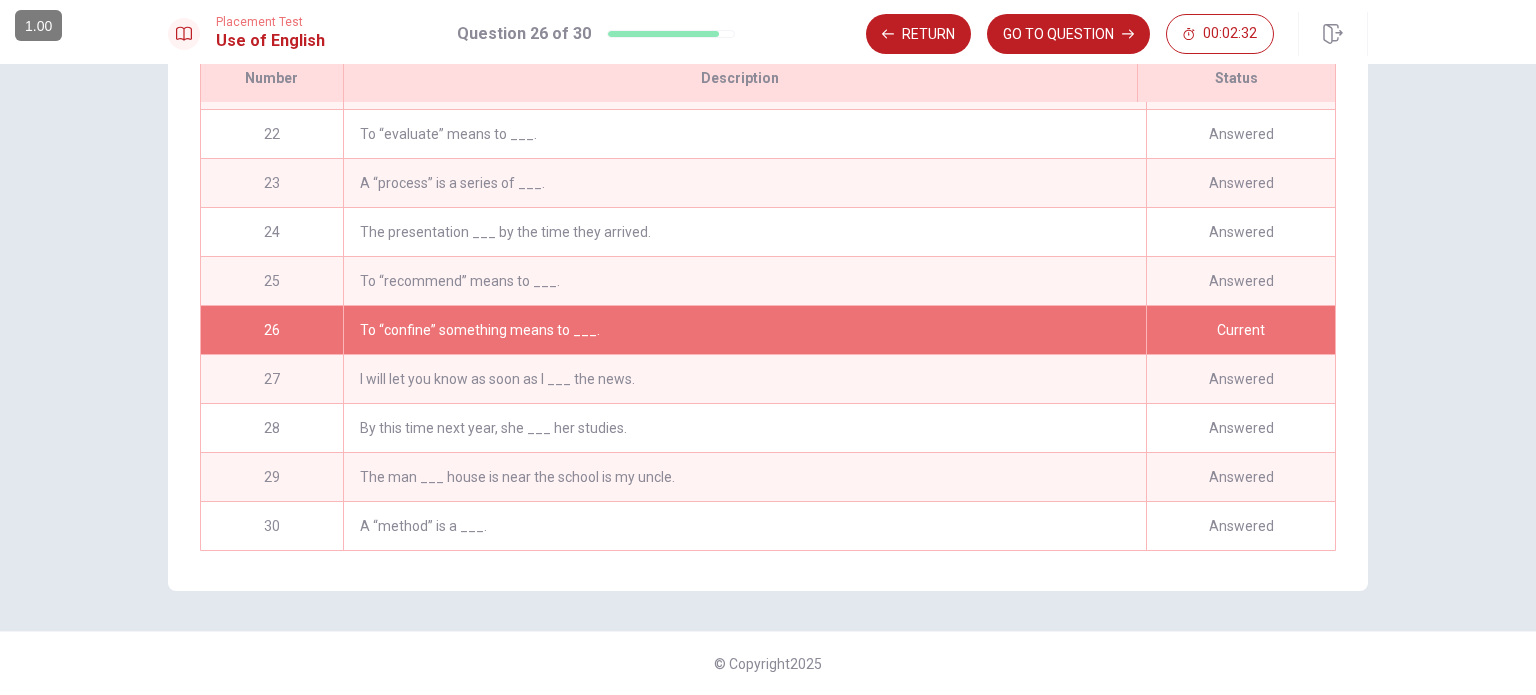 click on "To “confine” something means to ___." at bounding box center (744, 330) 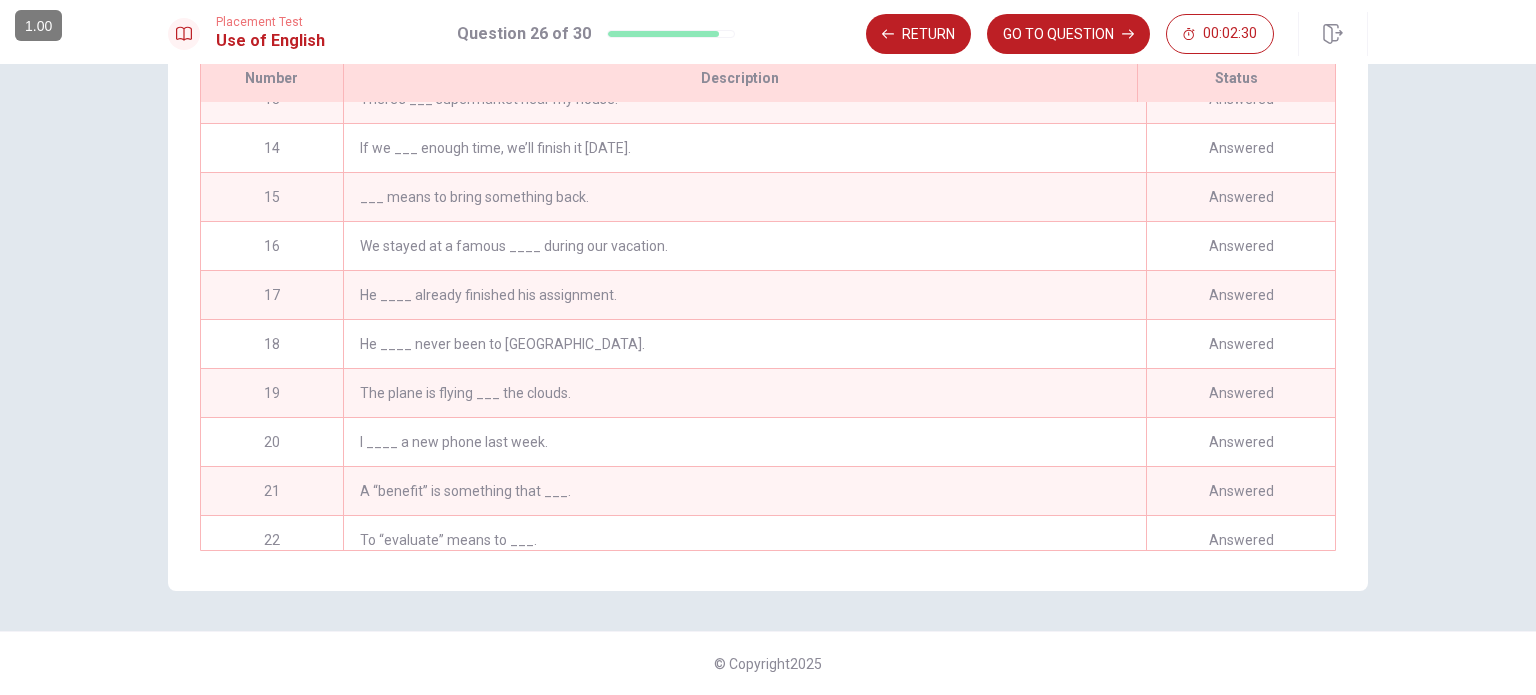 scroll, scrollTop: 525, scrollLeft: 0, axis: vertical 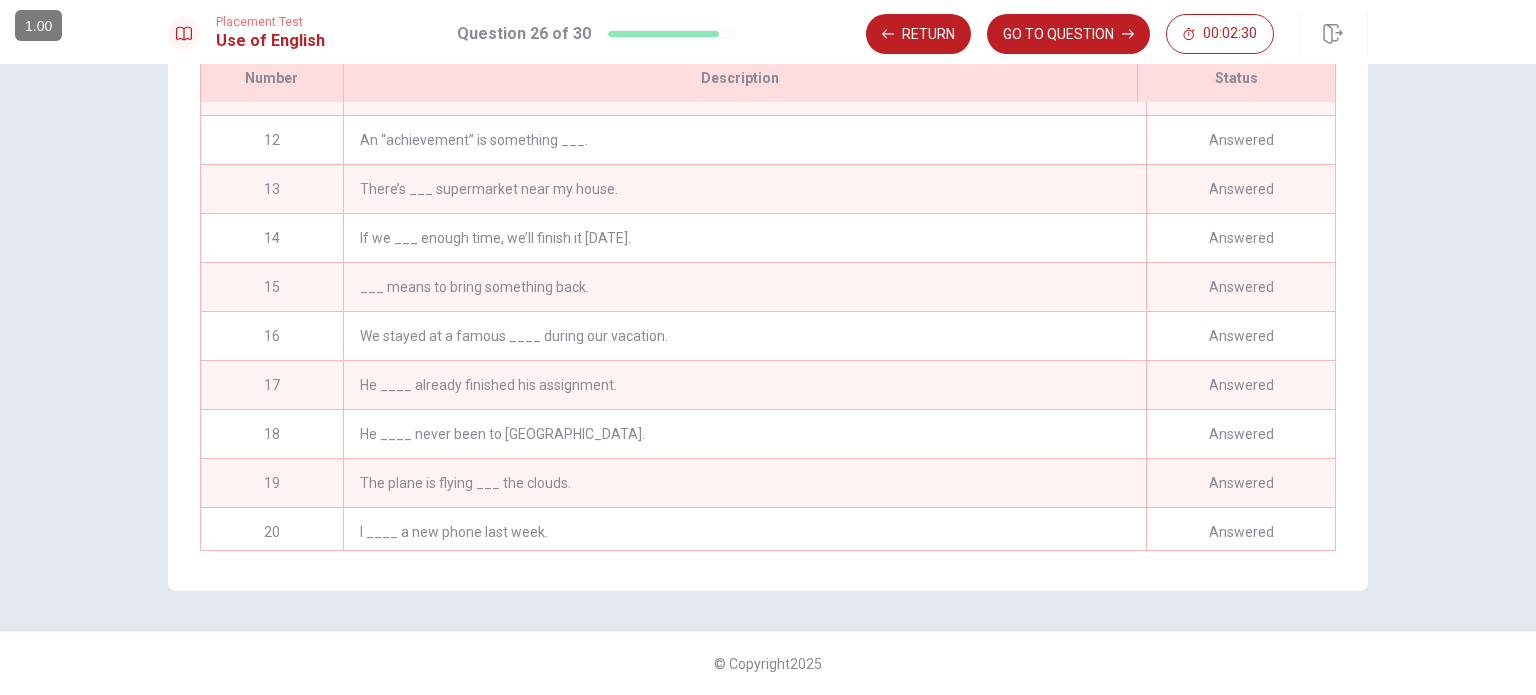 click on "We stayed at a famous ____ during our vacation." at bounding box center [744, 336] 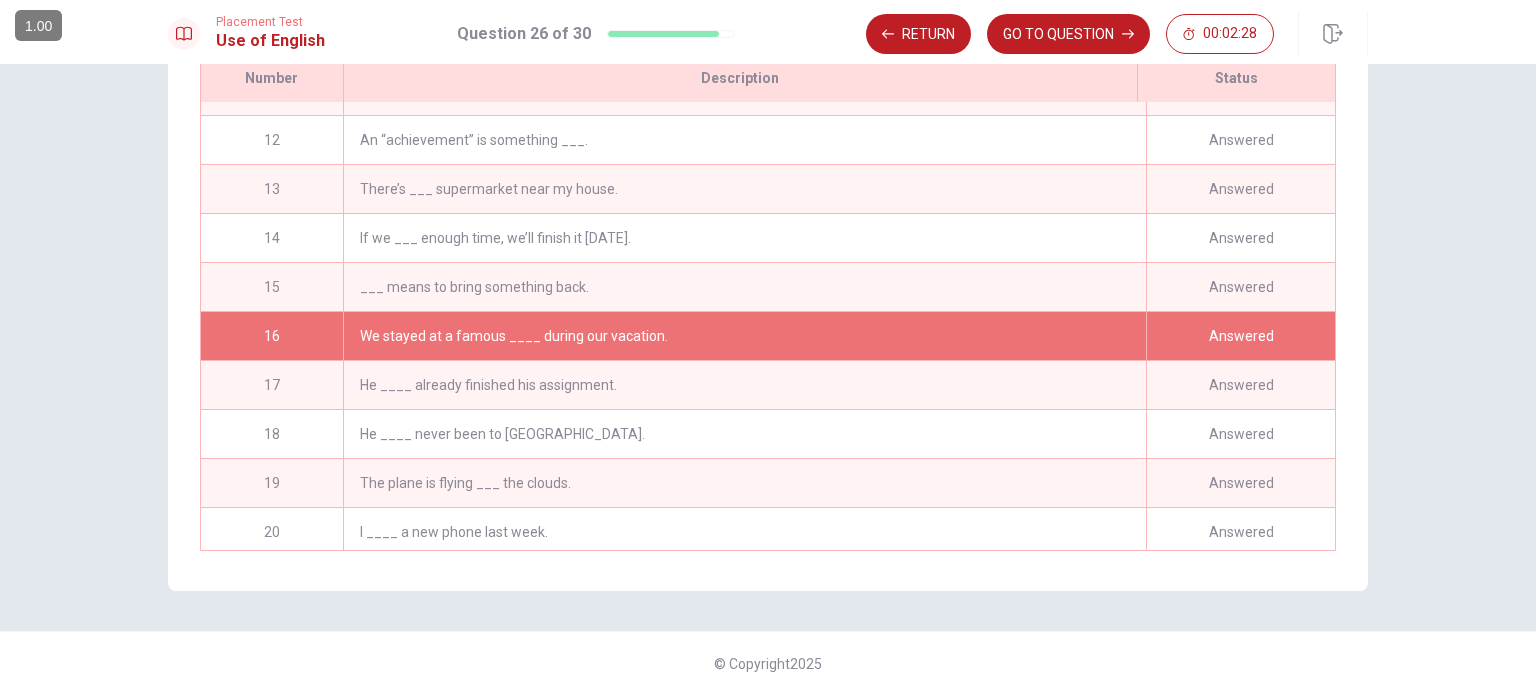 scroll, scrollTop: 325, scrollLeft: 0, axis: vertical 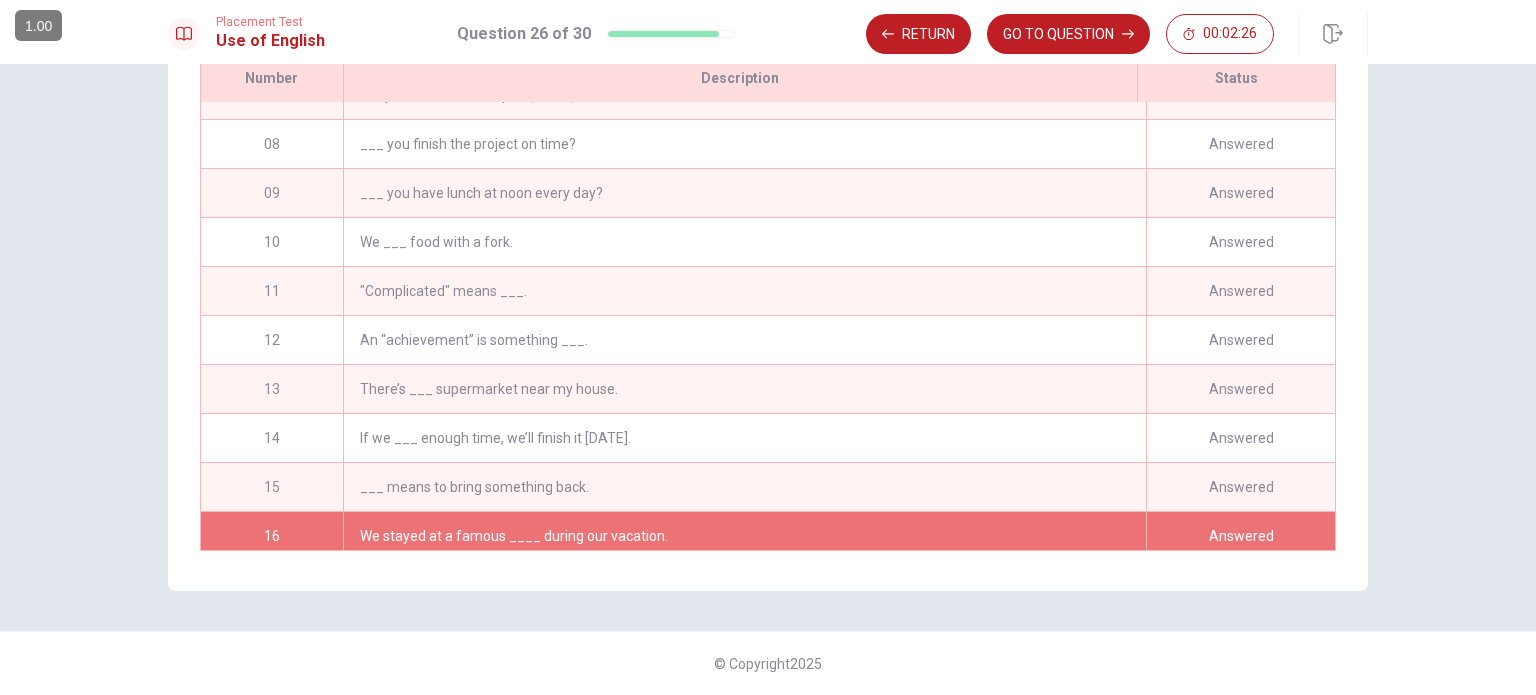 click on "An “achievement” is something ___." at bounding box center [744, 340] 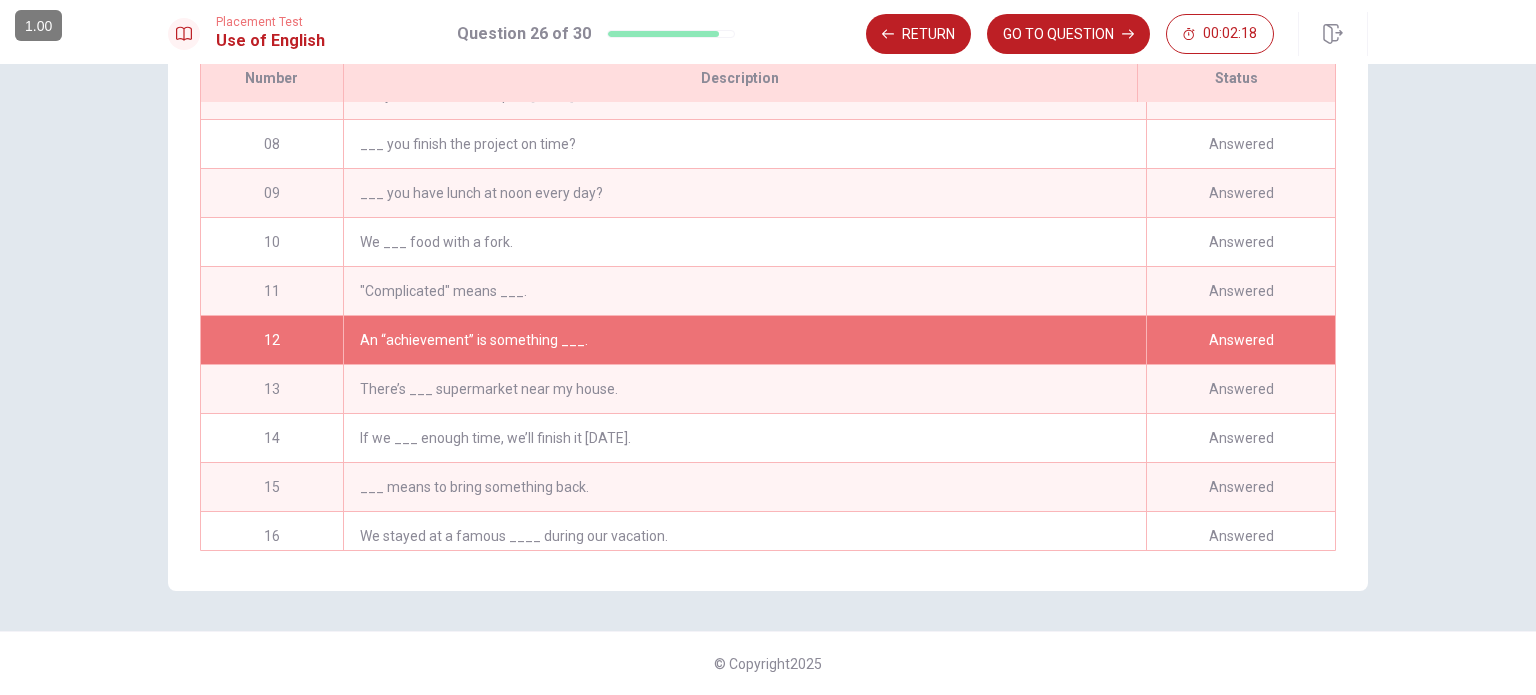 click on "An “achievement” is something ___." at bounding box center (744, 340) 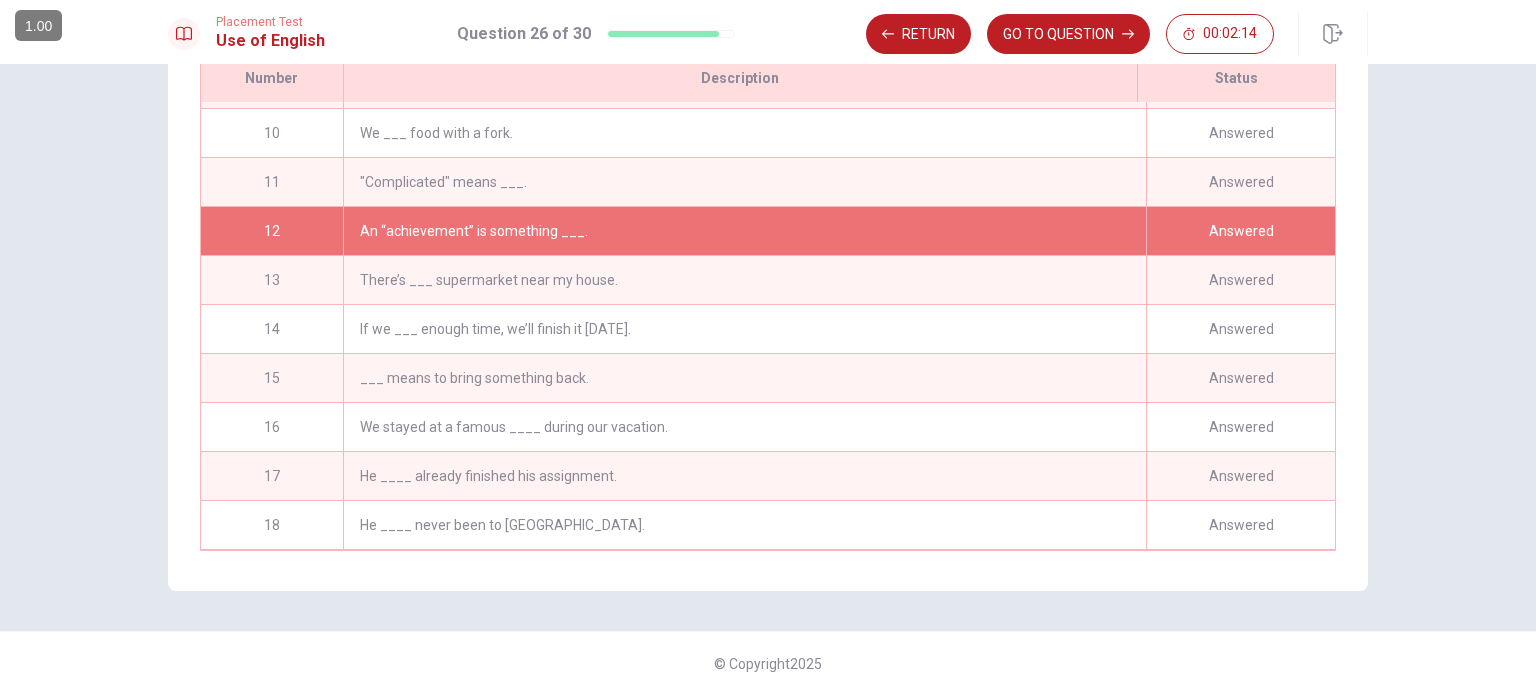 scroll, scrollTop: 425, scrollLeft: 0, axis: vertical 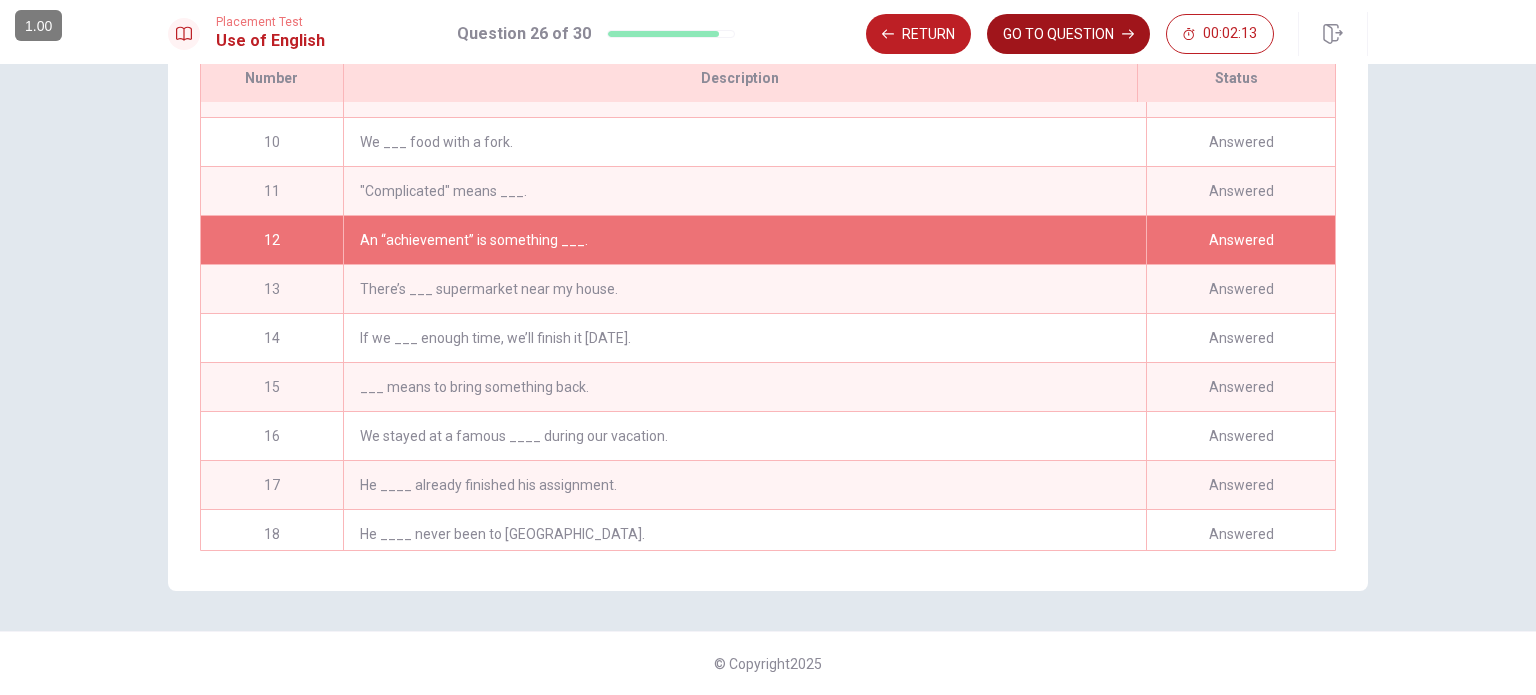 click on "GO TO QUESTION" at bounding box center [1068, 34] 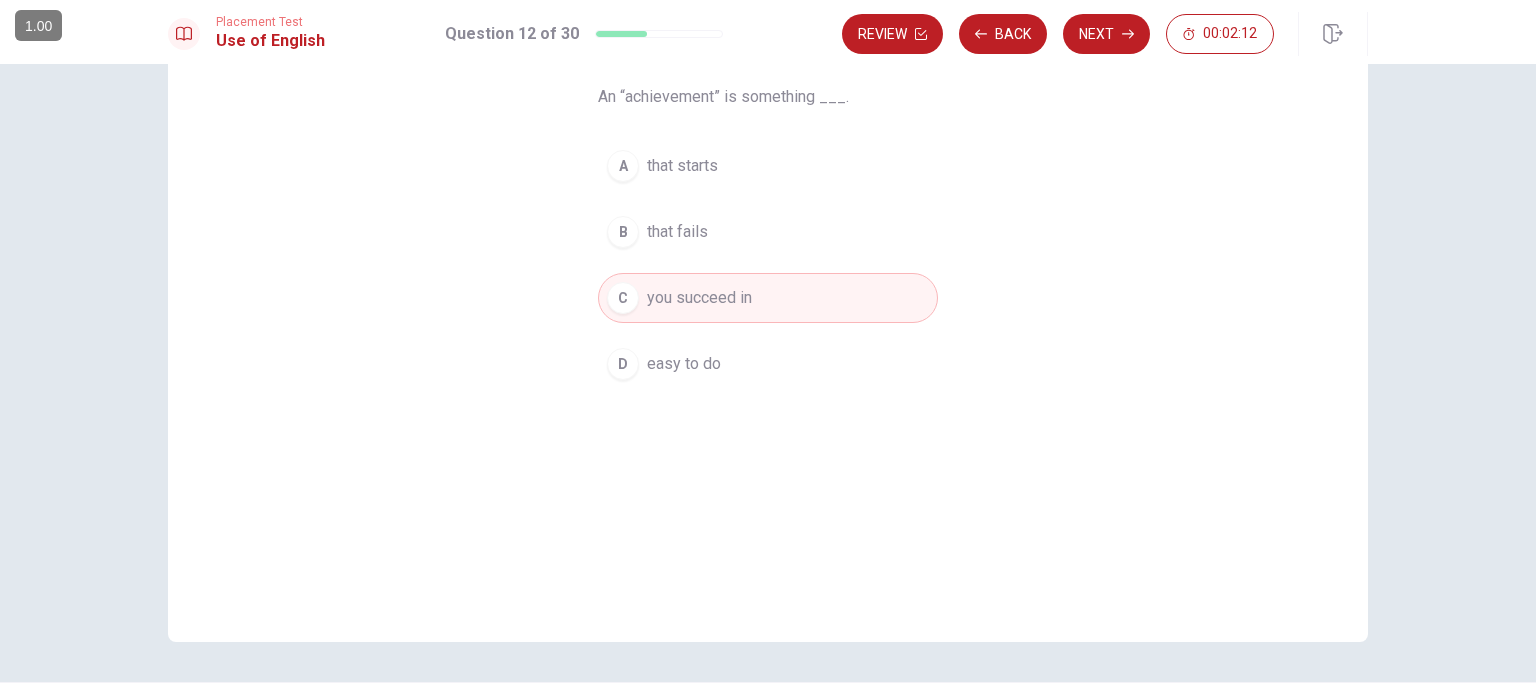 scroll, scrollTop: 108, scrollLeft: 0, axis: vertical 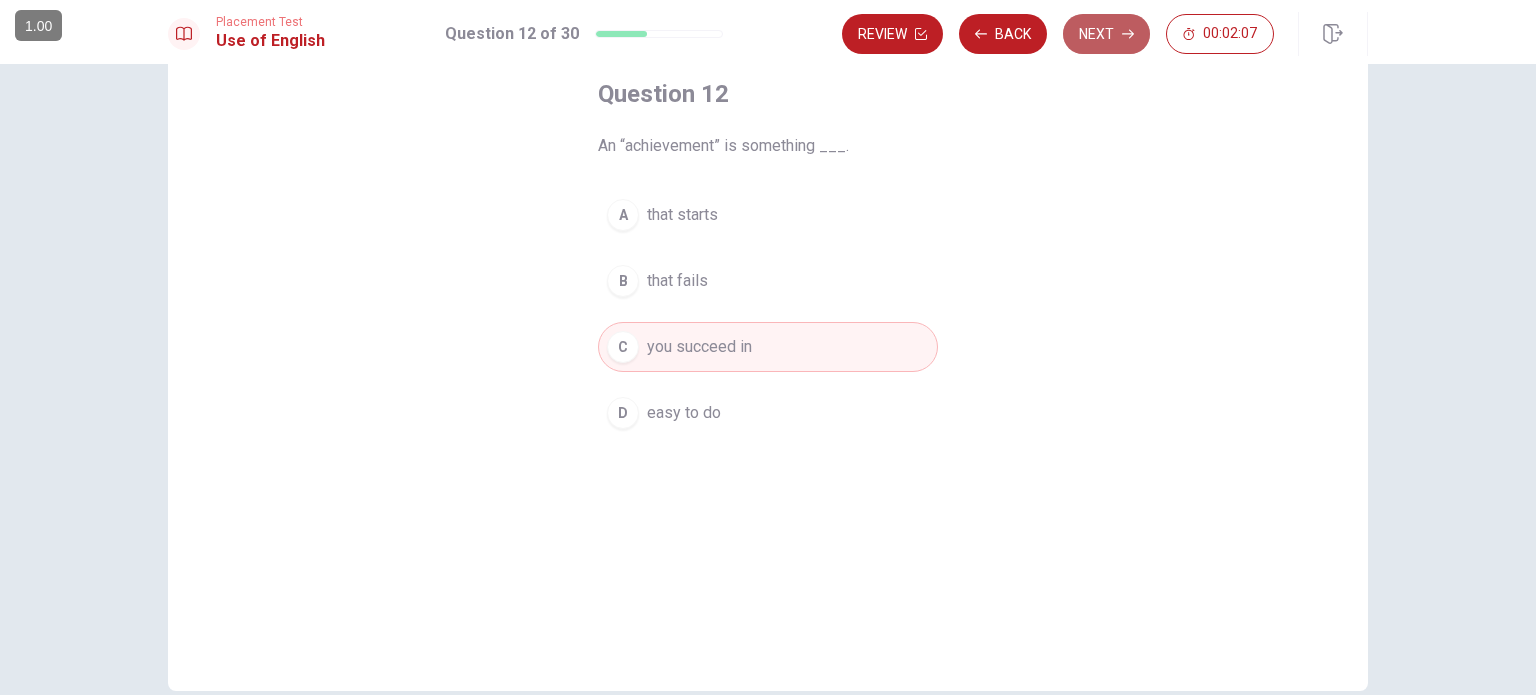 click on "Next" at bounding box center (1106, 34) 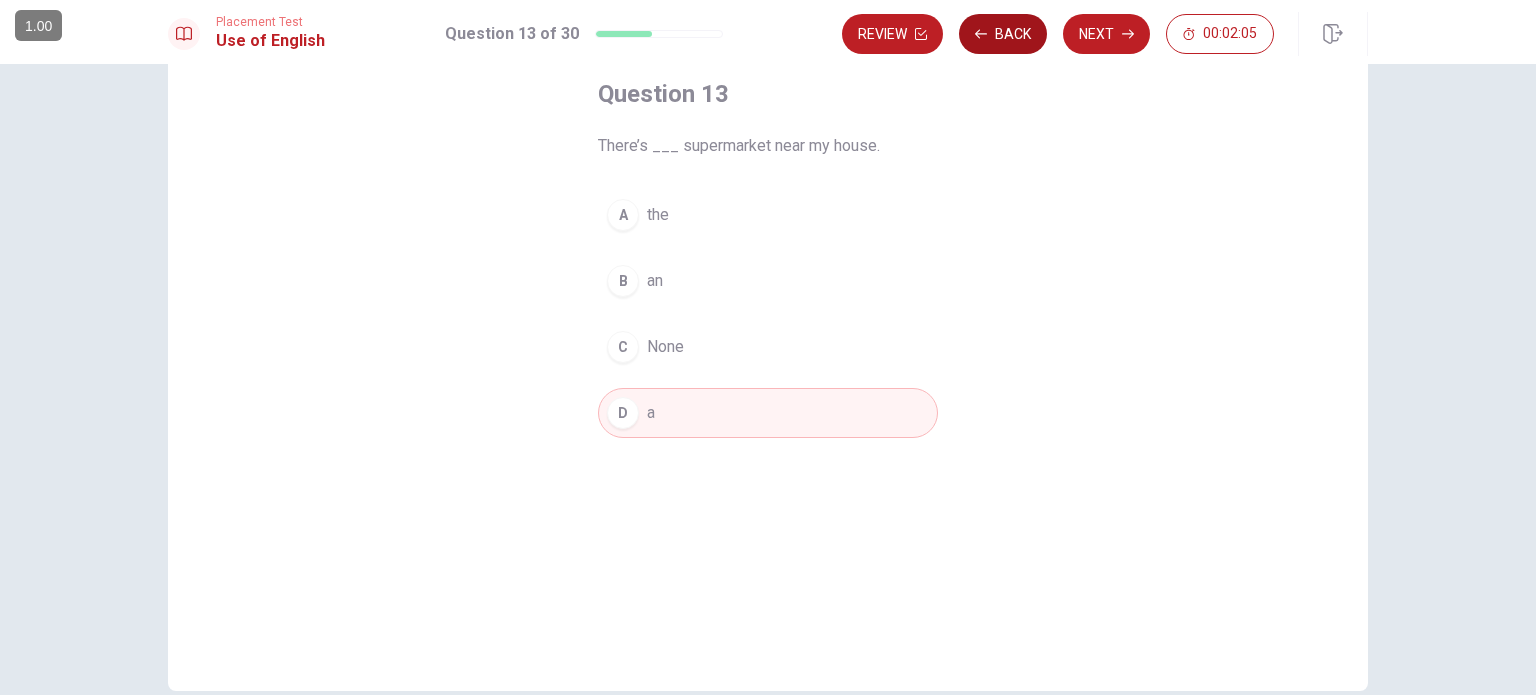 click on "Back" at bounding box center [1003, 34] 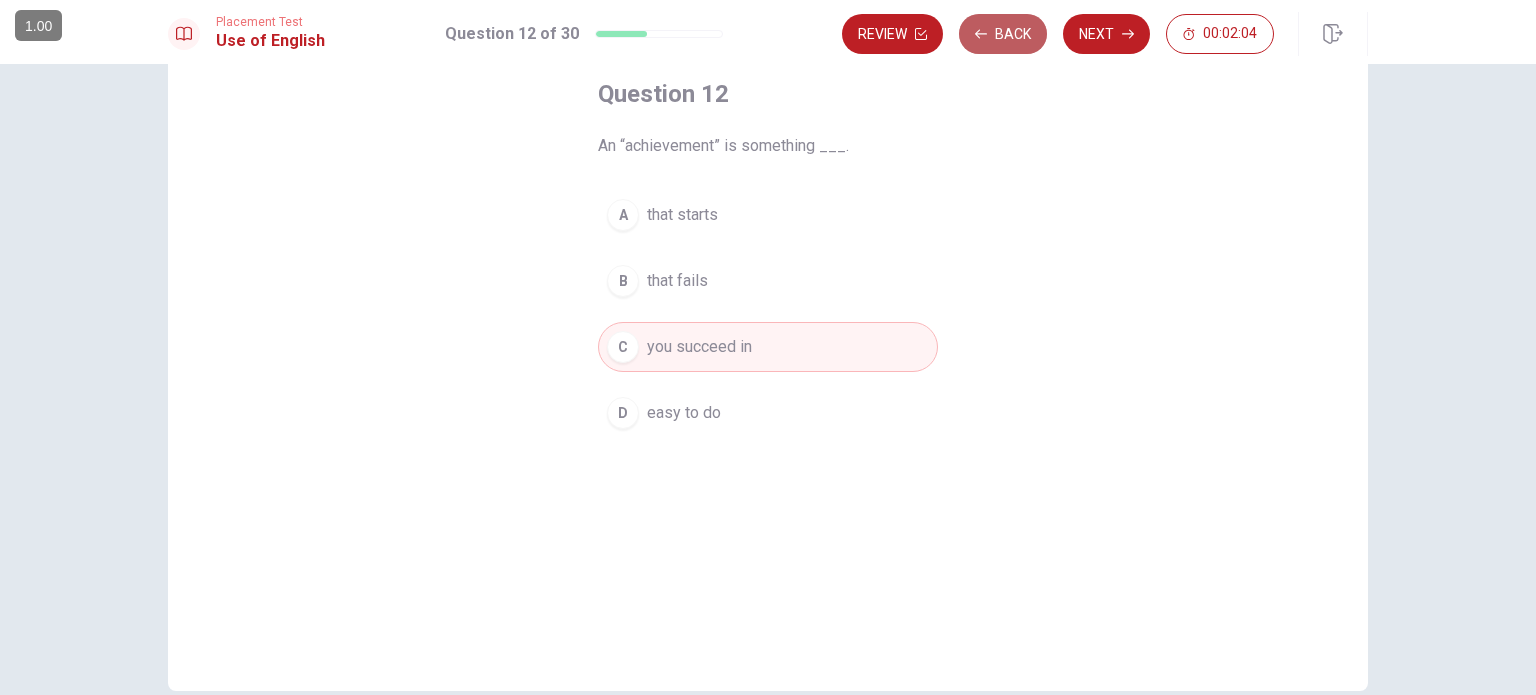 click on "Back" at bounding box center (1003, 34) 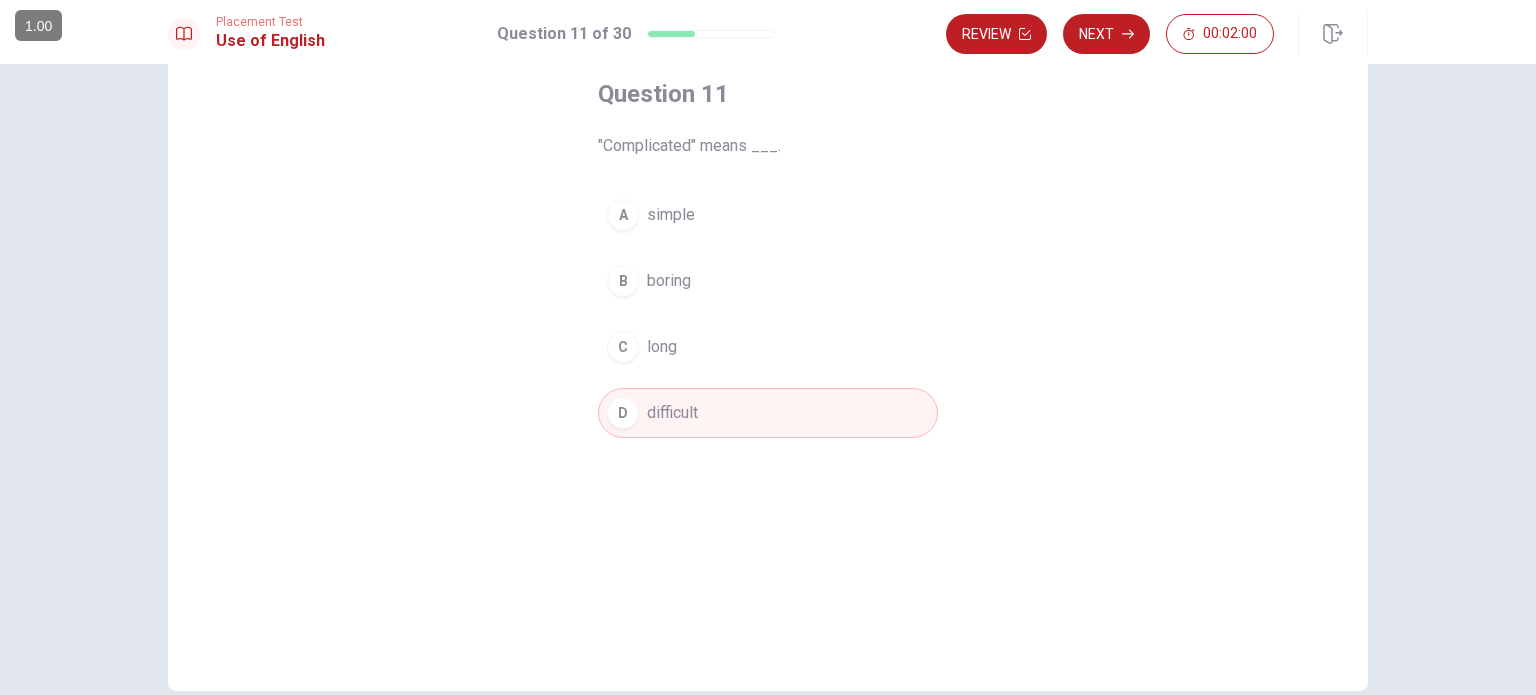 click 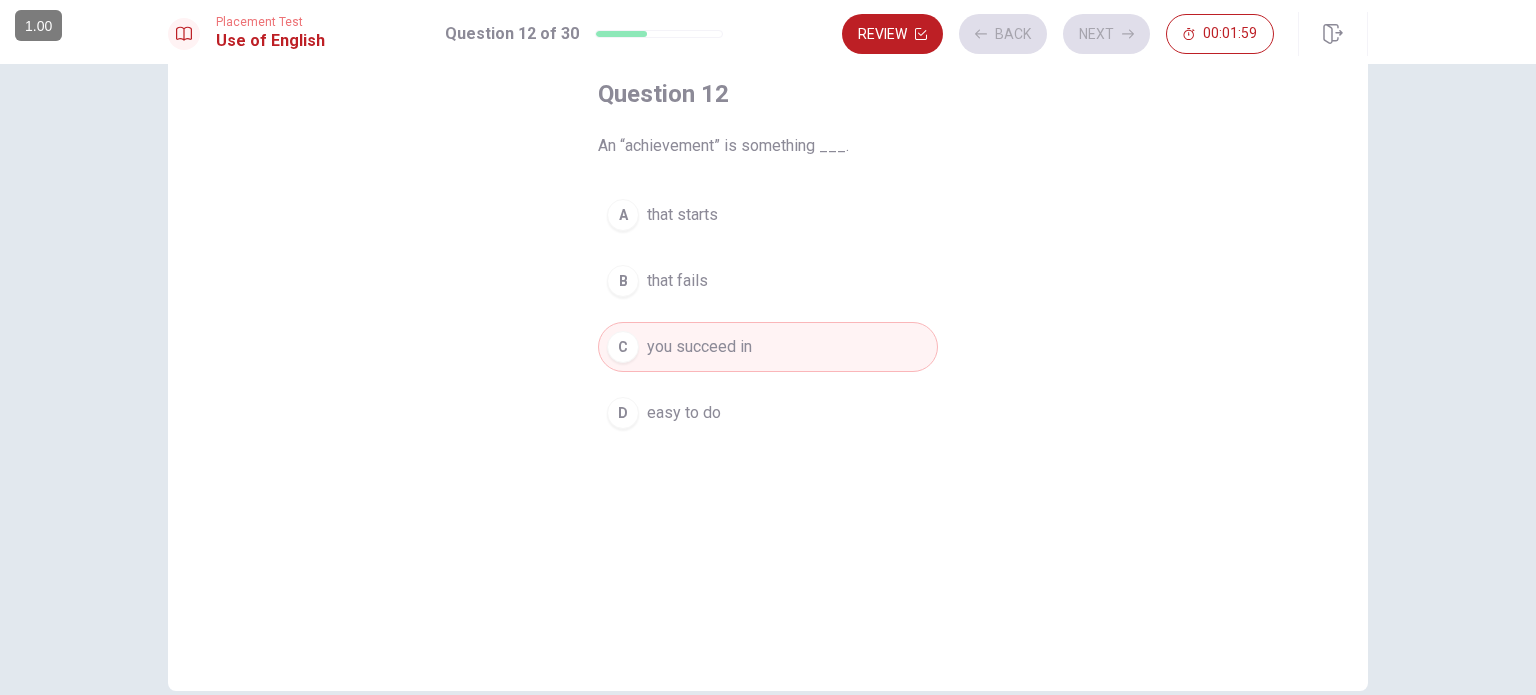 click on "Review Back Next 00:01:59" at bounding box center [1058, 34] 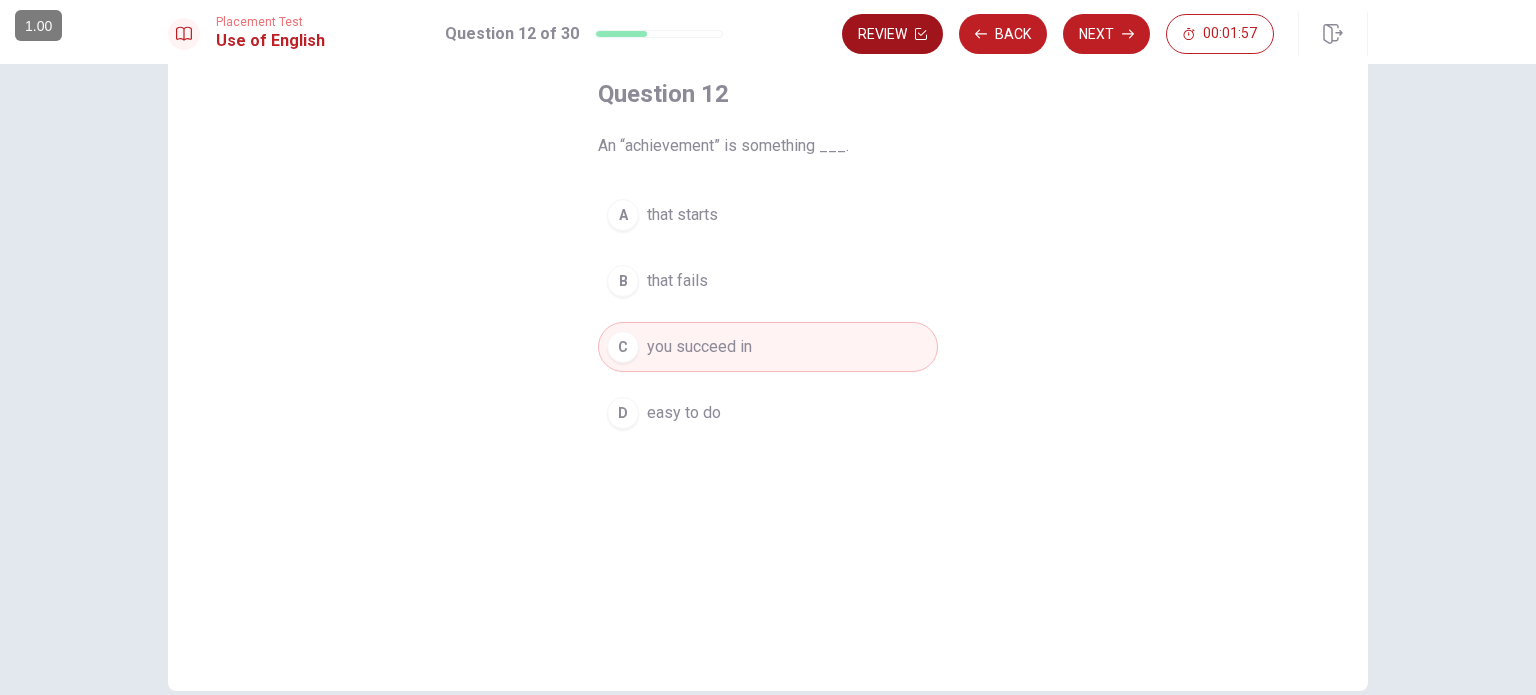click on "Review" at bounding box center (892, 34) 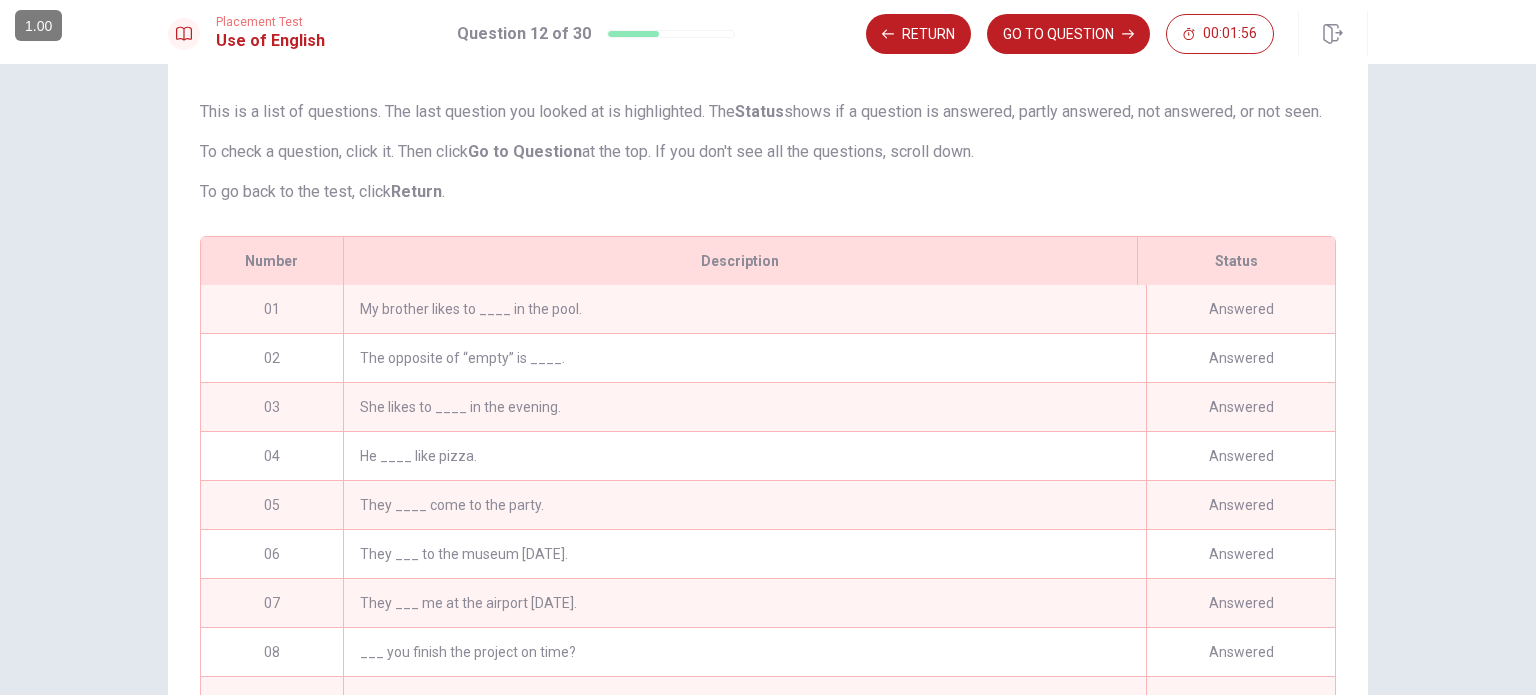 scroll, scrollTop: 299, scrollLeft: 0, axis: vertical 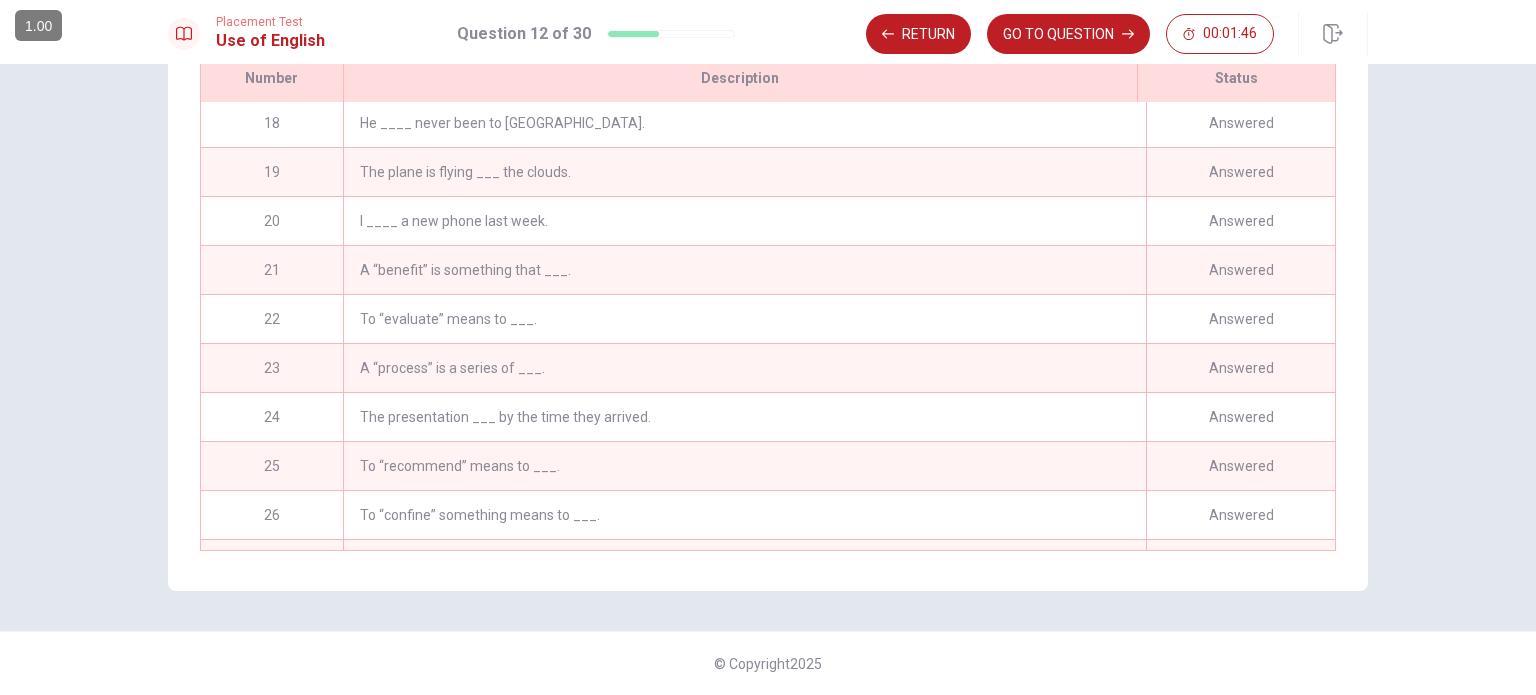 click on "To “evaluate” means to ___." at bounding box center [744, 319] 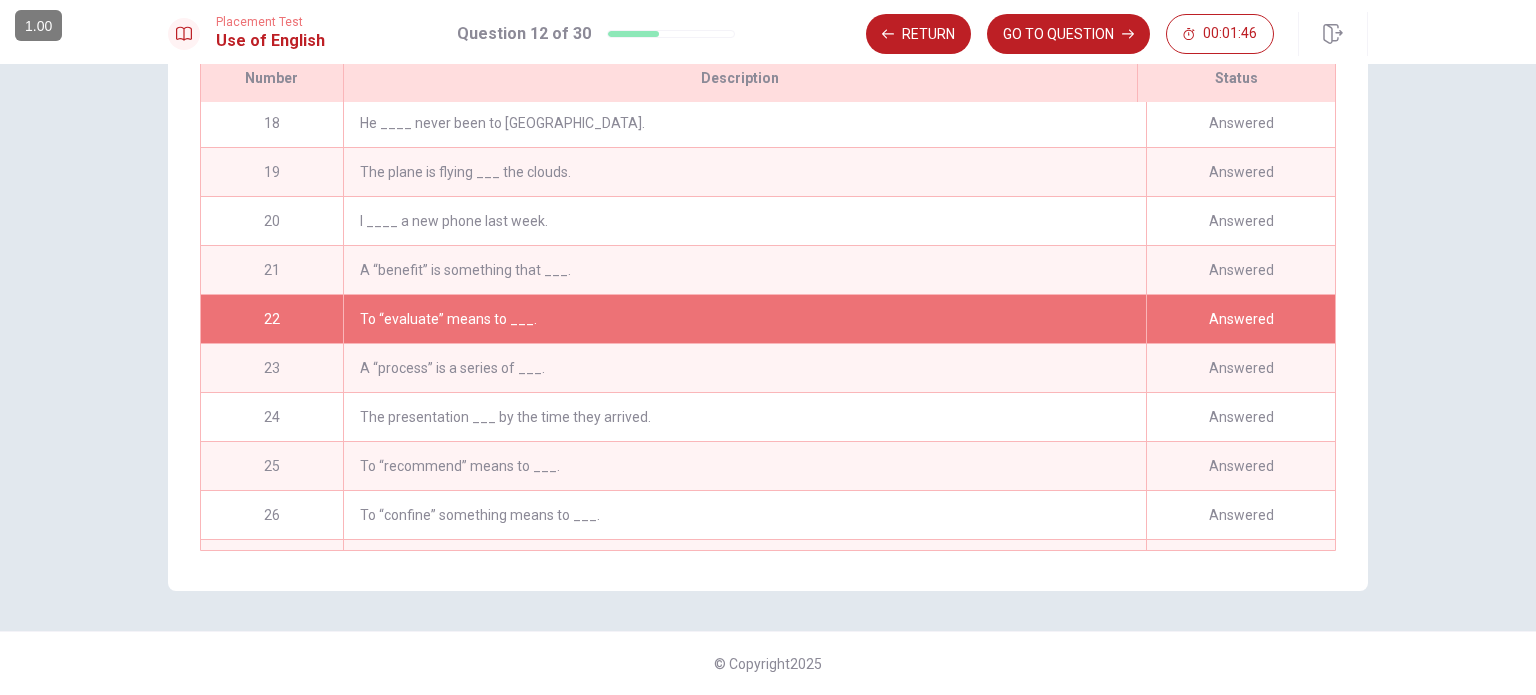 click on "To “evaluate” means to ___." at bounding box center (744, 319) 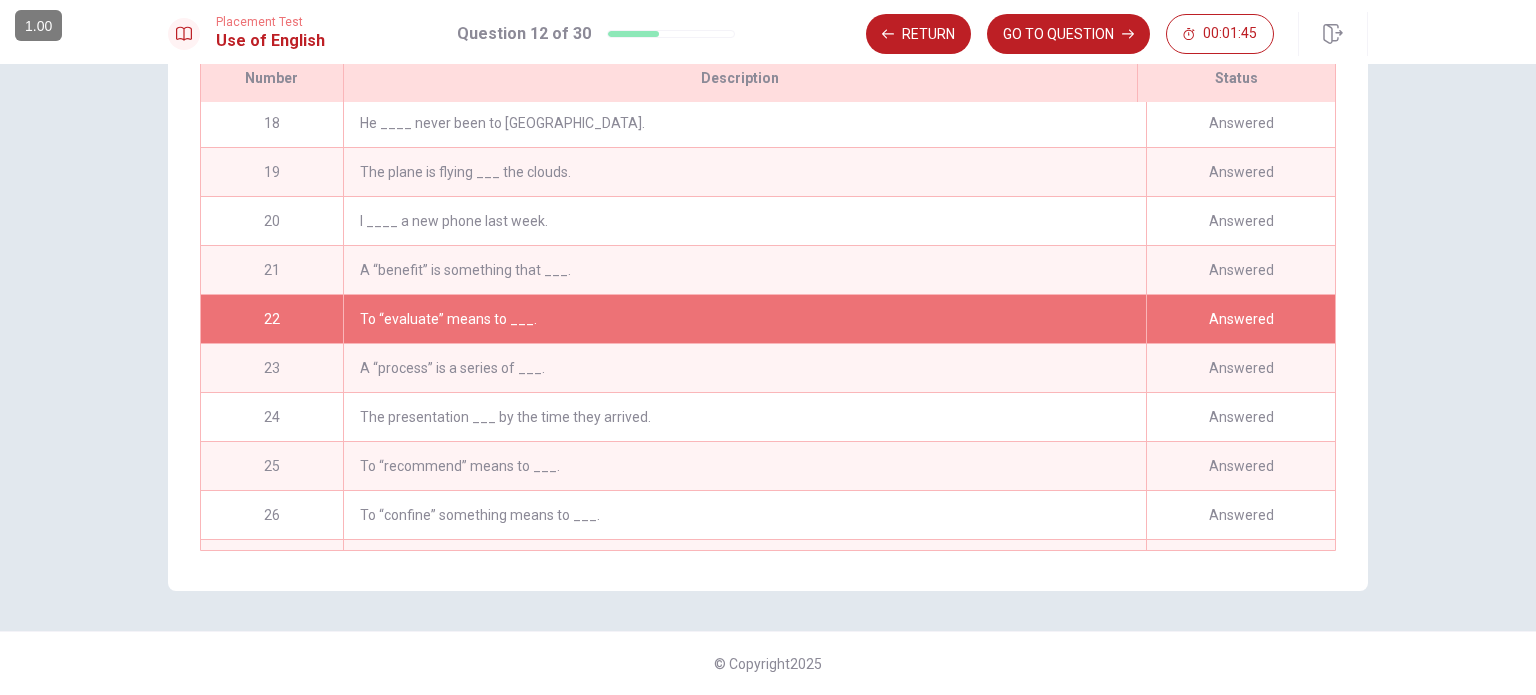 click on "A “benefit” is something that ___." at bounding box center (744, 270) 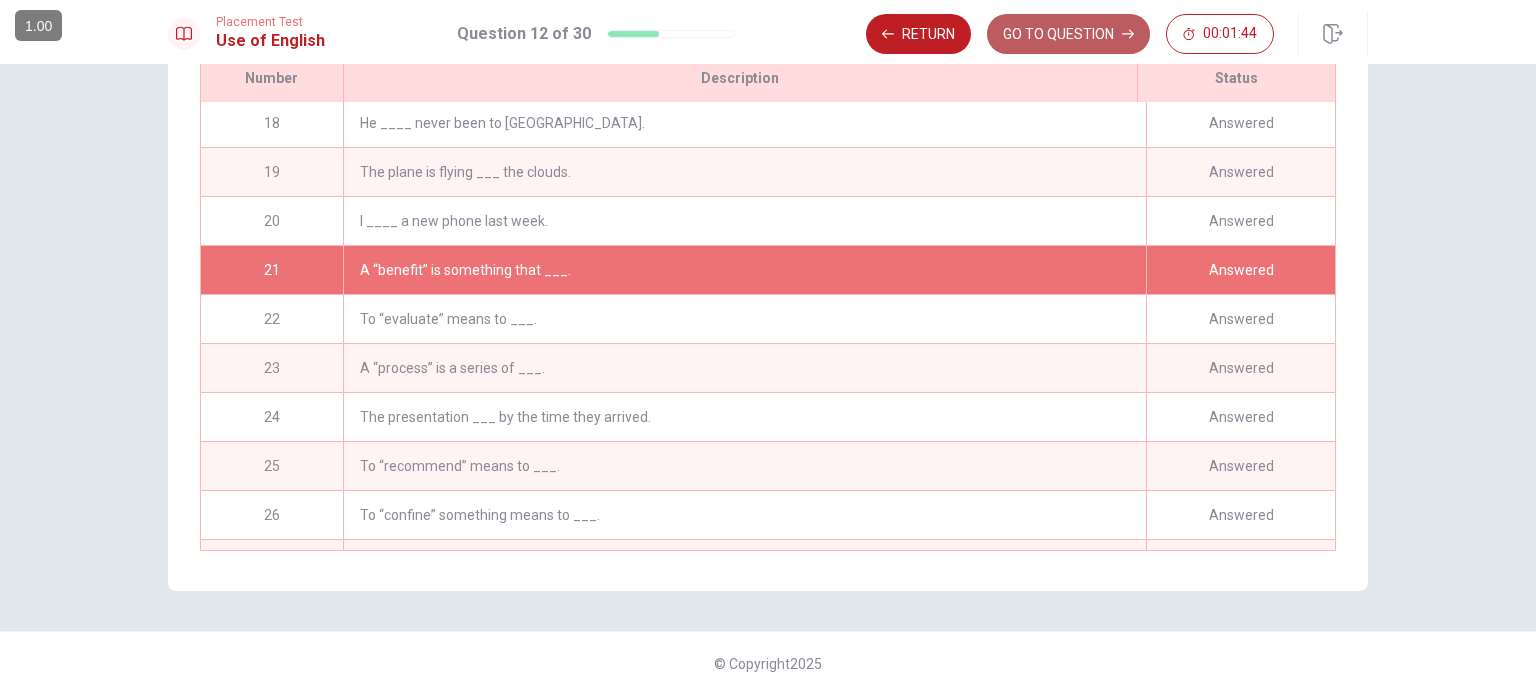 click on "GO TO QUESTION" at bounding box center [1068, 34] 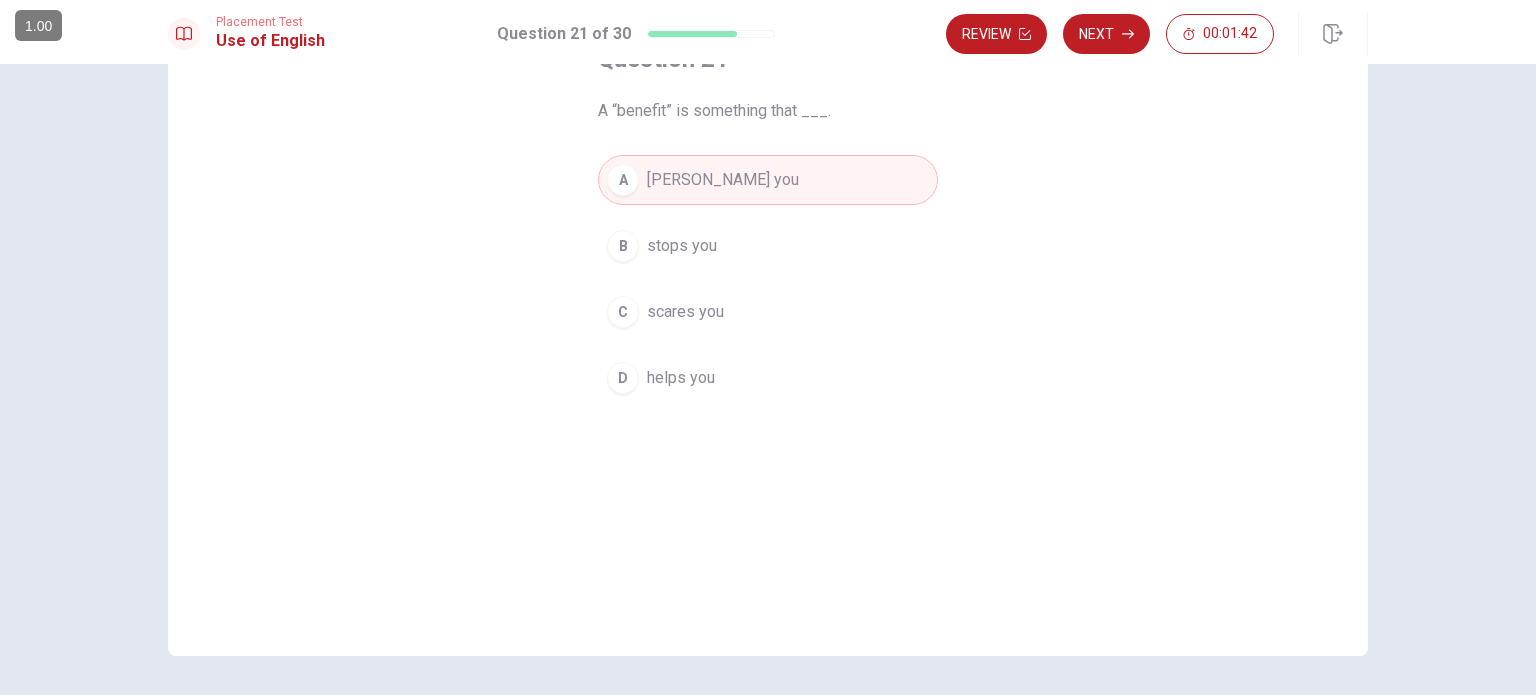 scroll, scrollTop: 108, scrollLeft: 0, axis: vertical 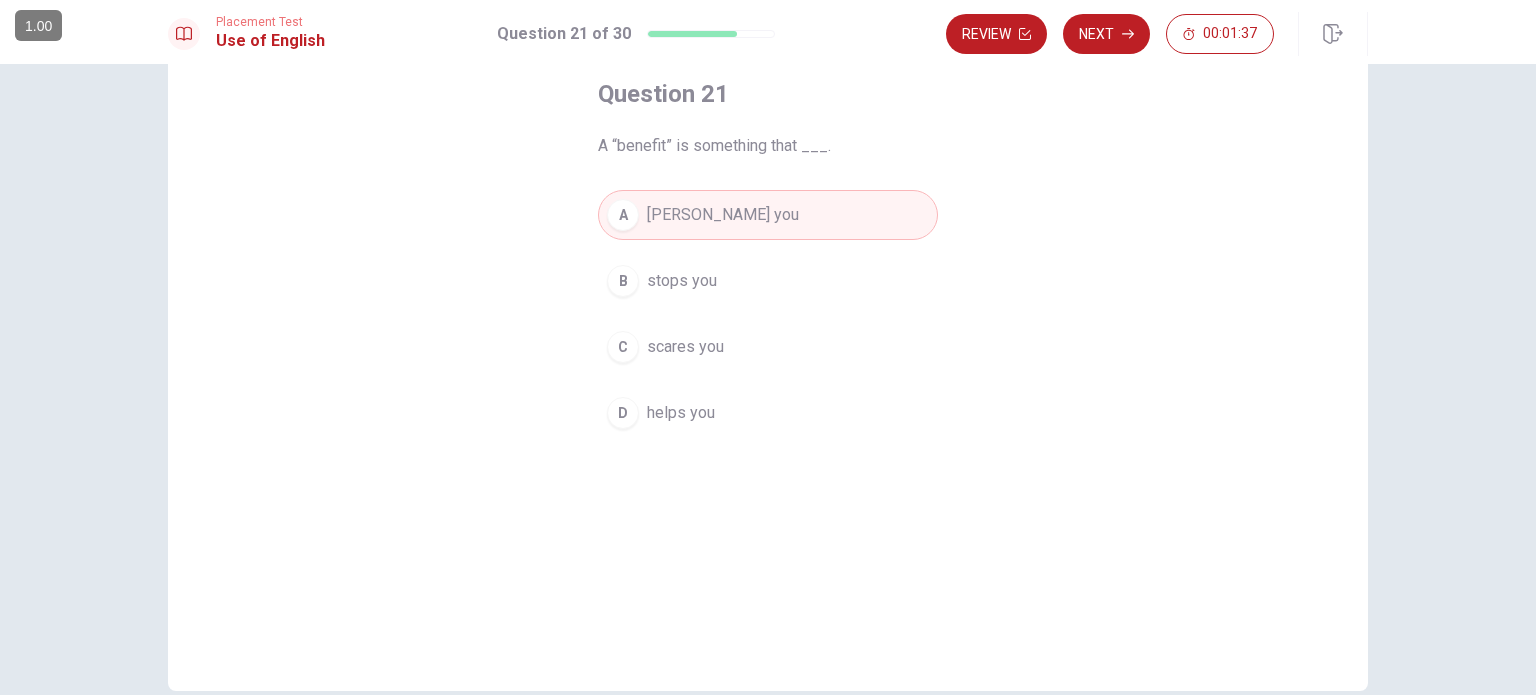 click on "D" at bounding box center [623, 413] 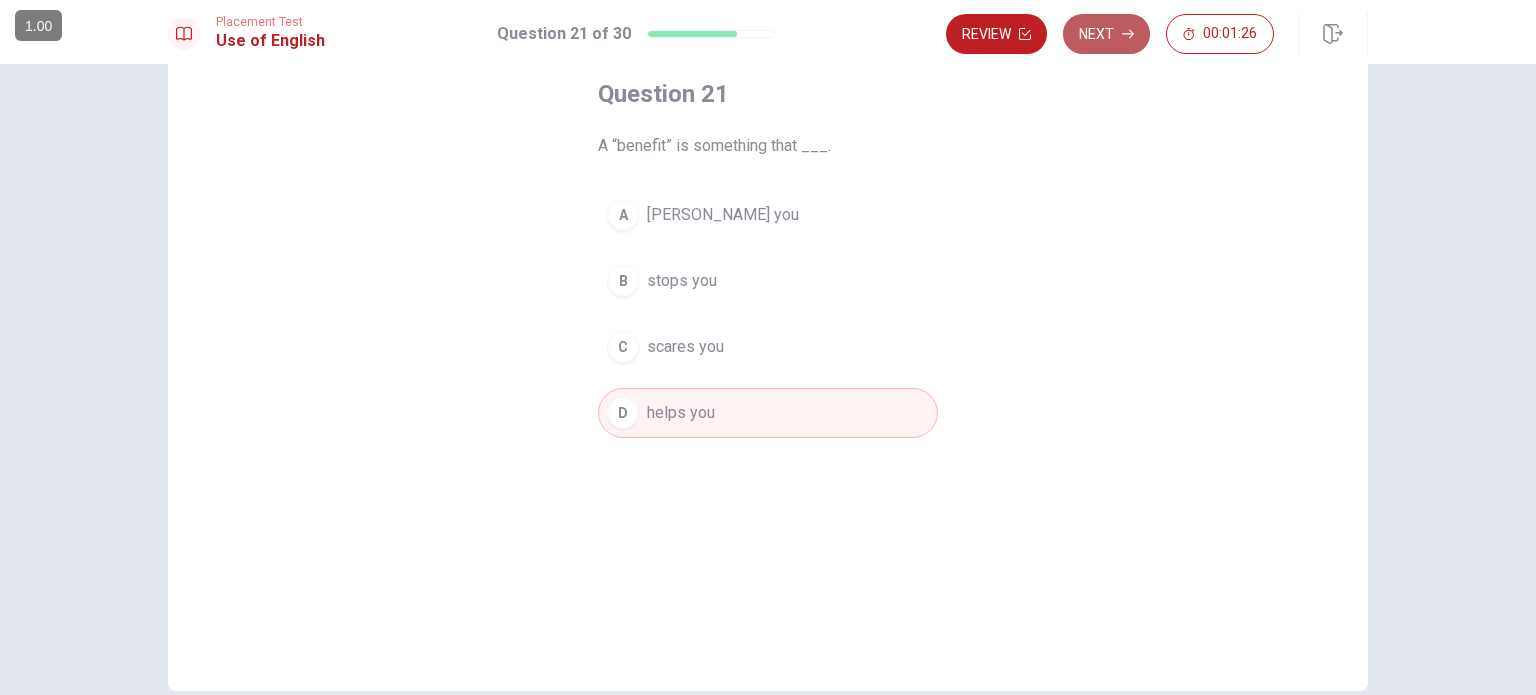 click on "Next" at bounding box center [1106, 34] 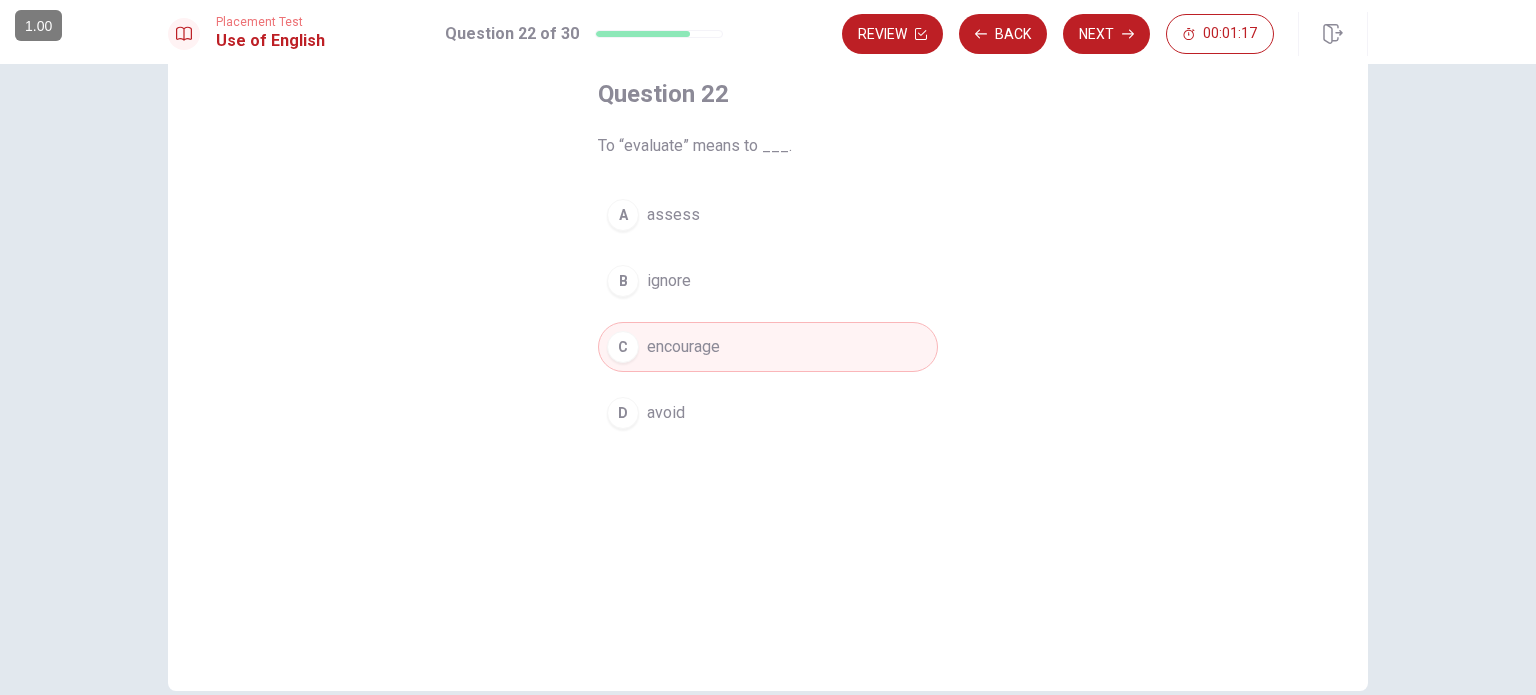 click on "assess" at bounding box center [673, 215] 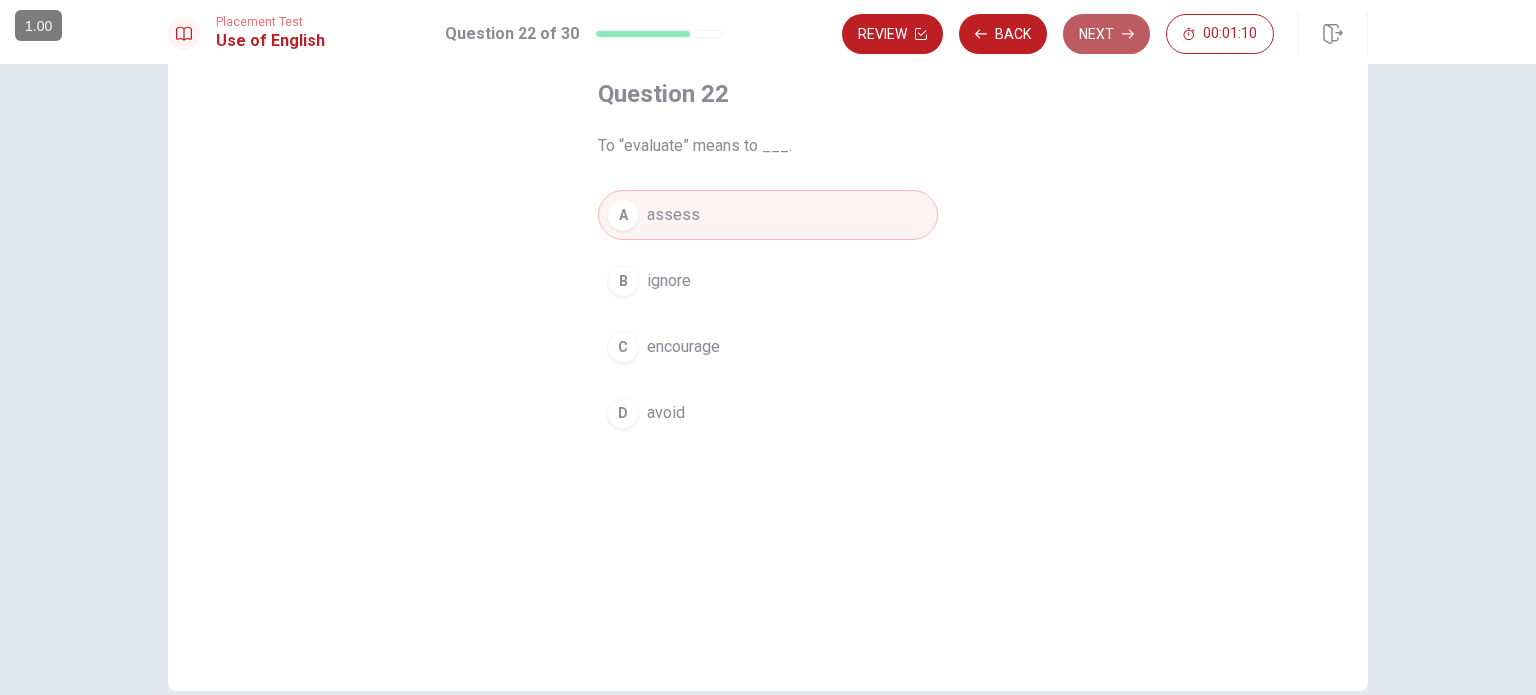 click 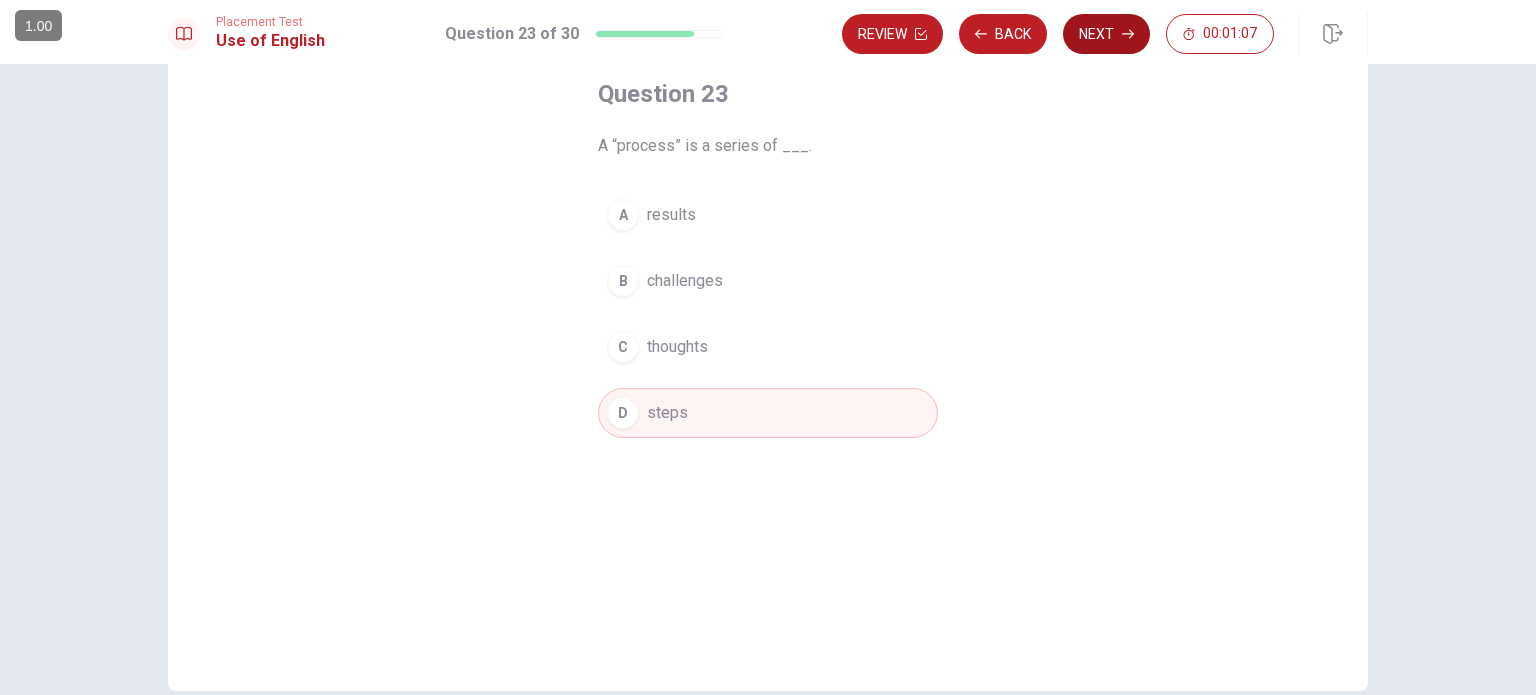 click on "Next" at bounding box center (1106, 34) 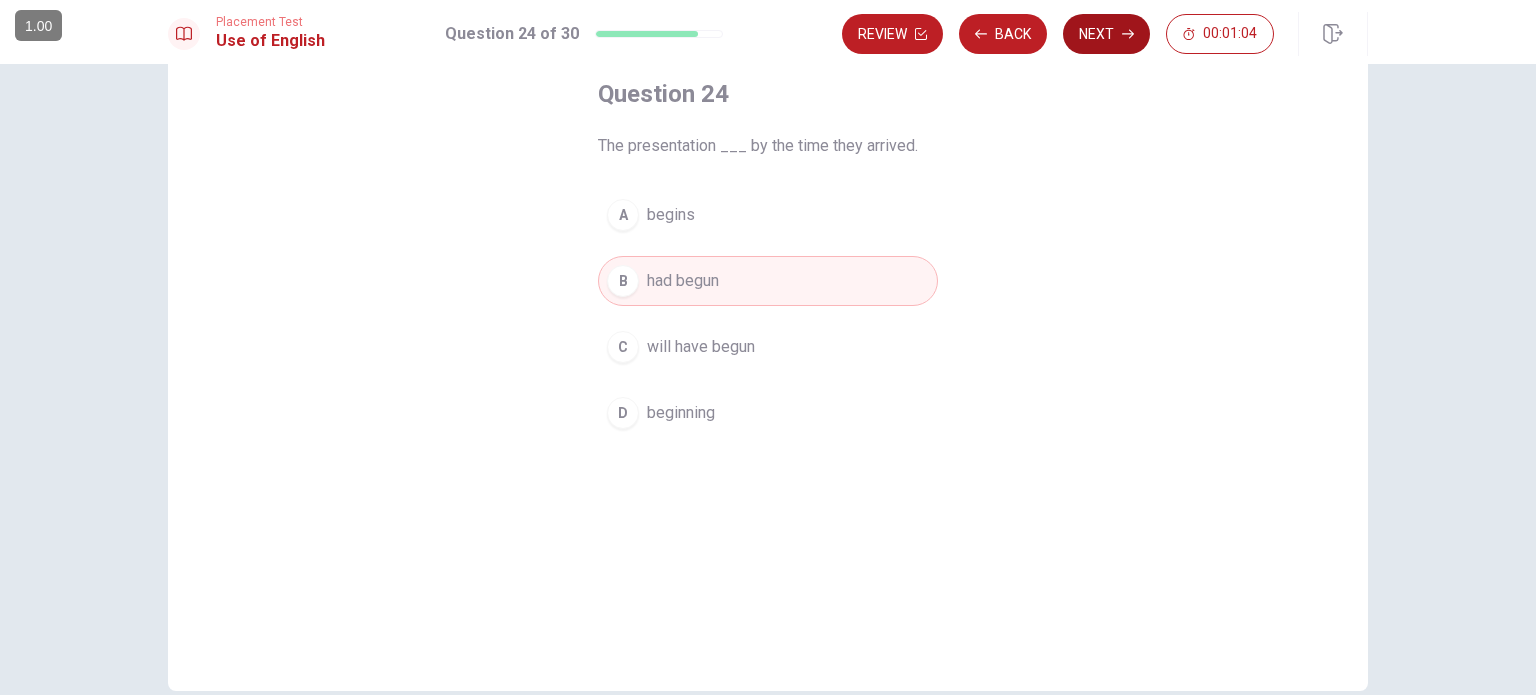 click on "Next" at bounding box center [1106, 34] 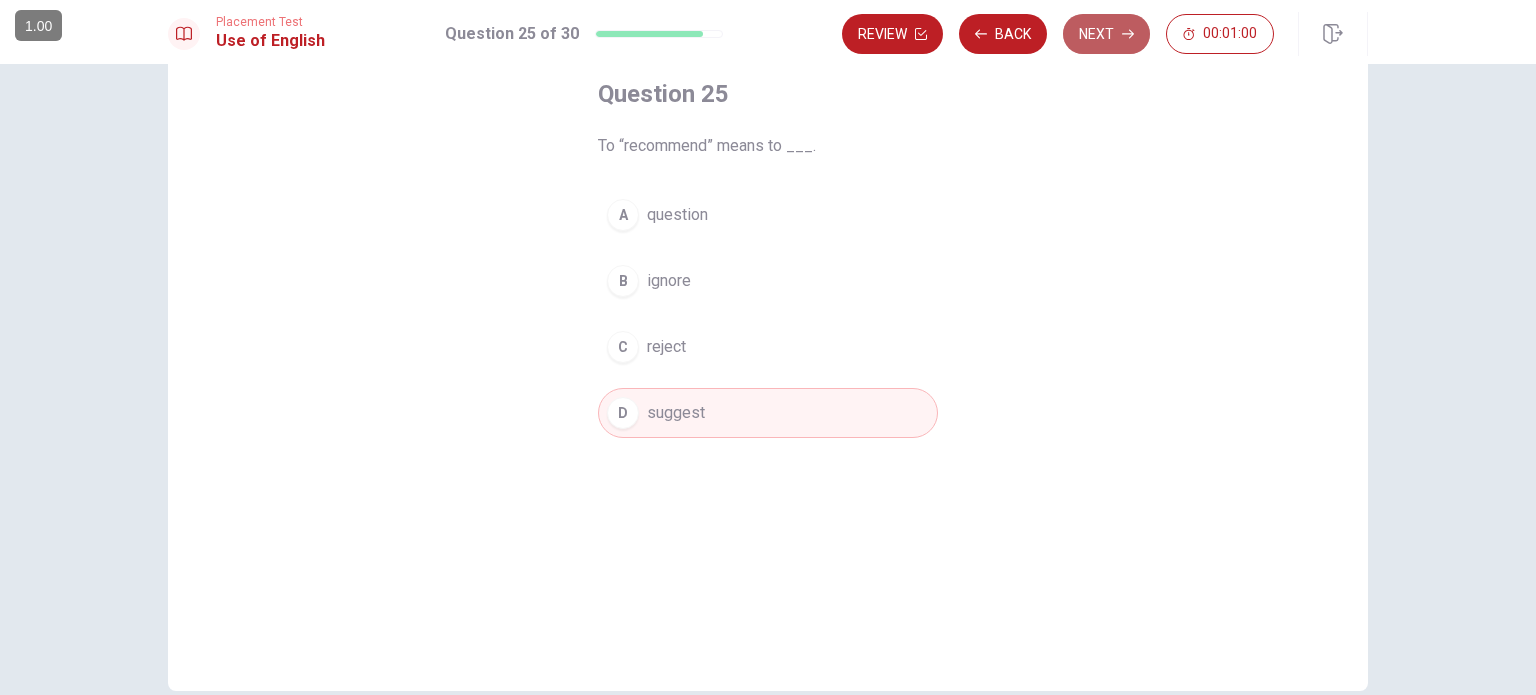 click on "Next" at bounding box center (1106, 34) 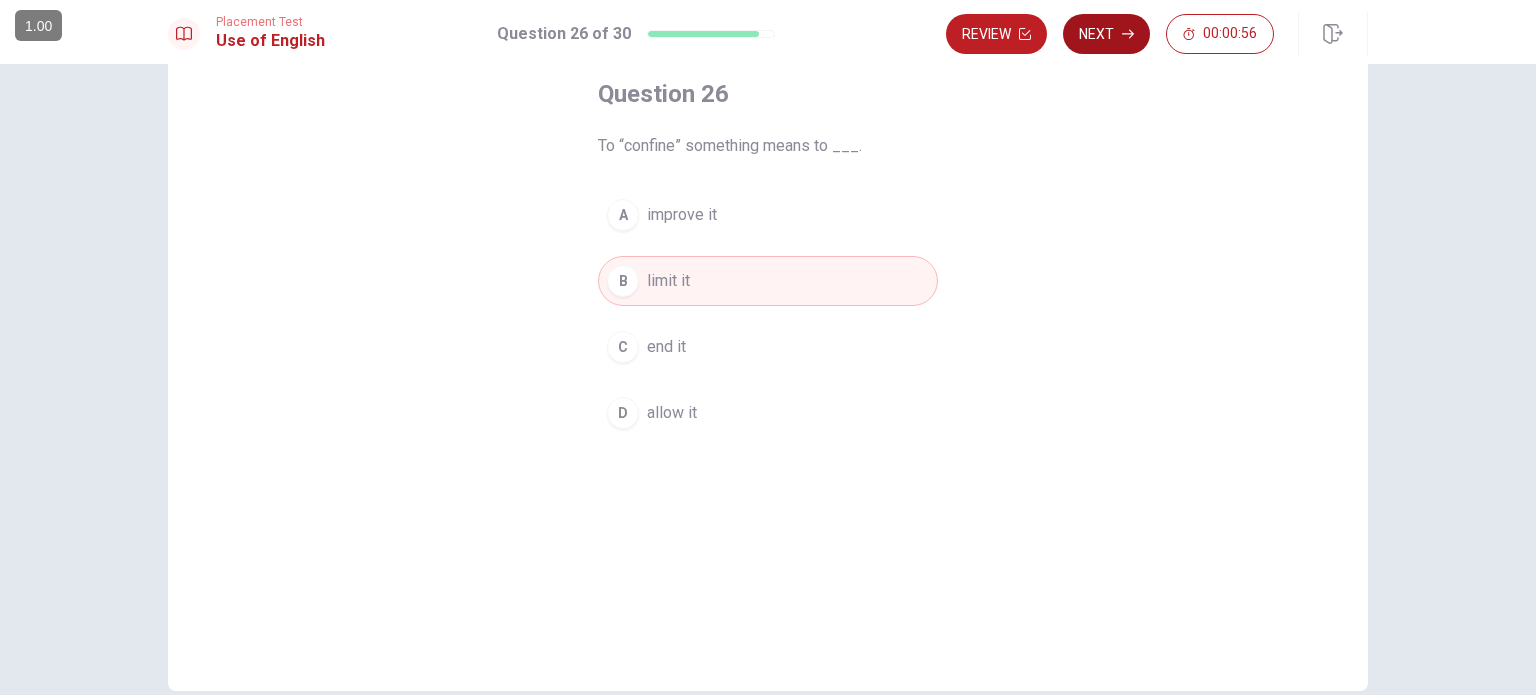 click on "Next" at bounding box center [1106, 34] 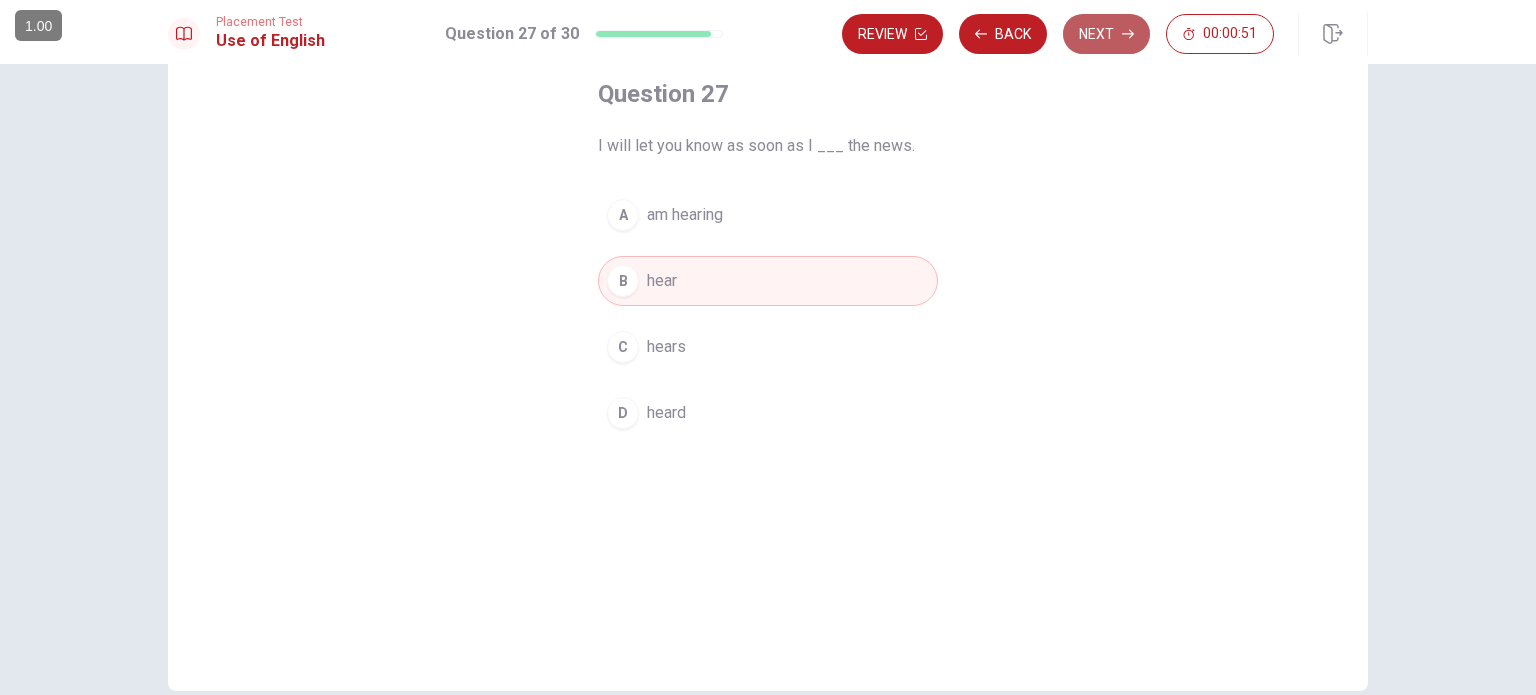 click on "Next" at bounding box center (1106, 34) 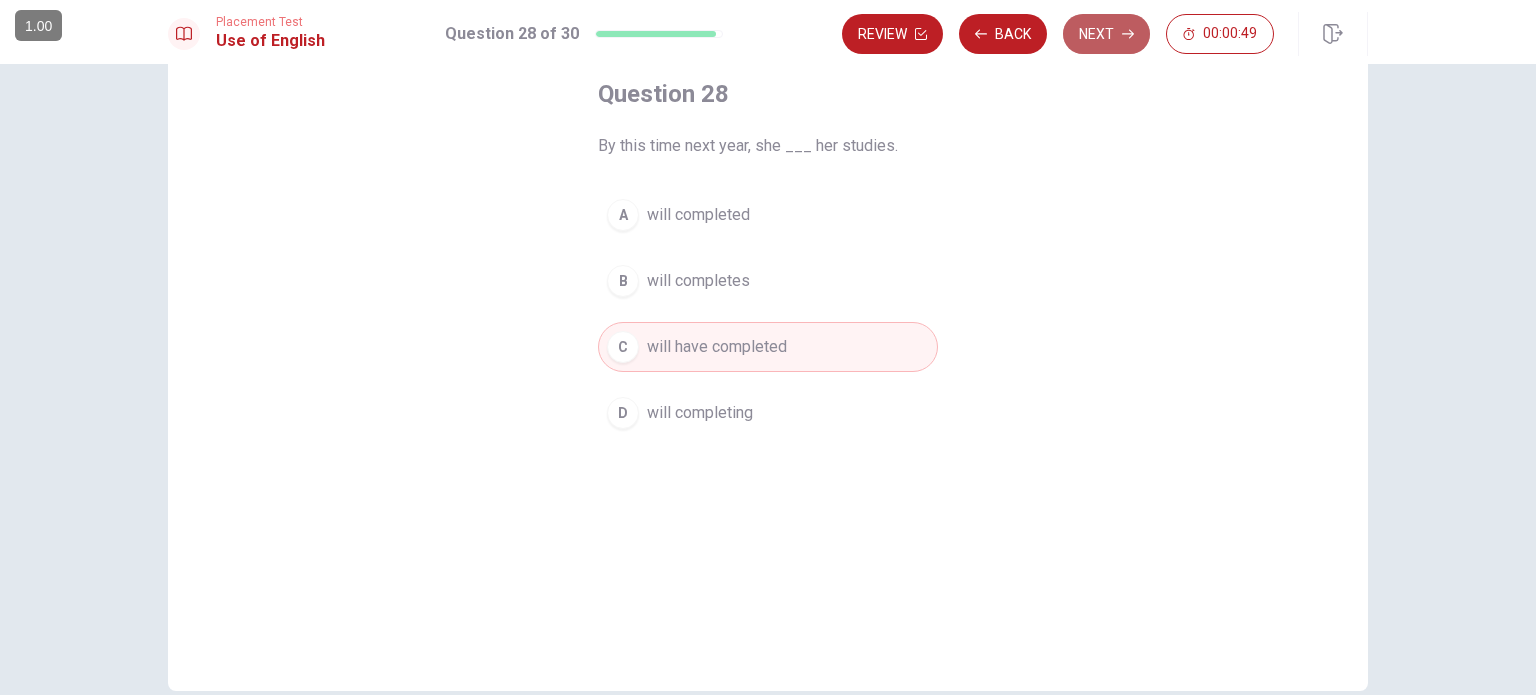click on "Next" at bounding box center (1106, 34) 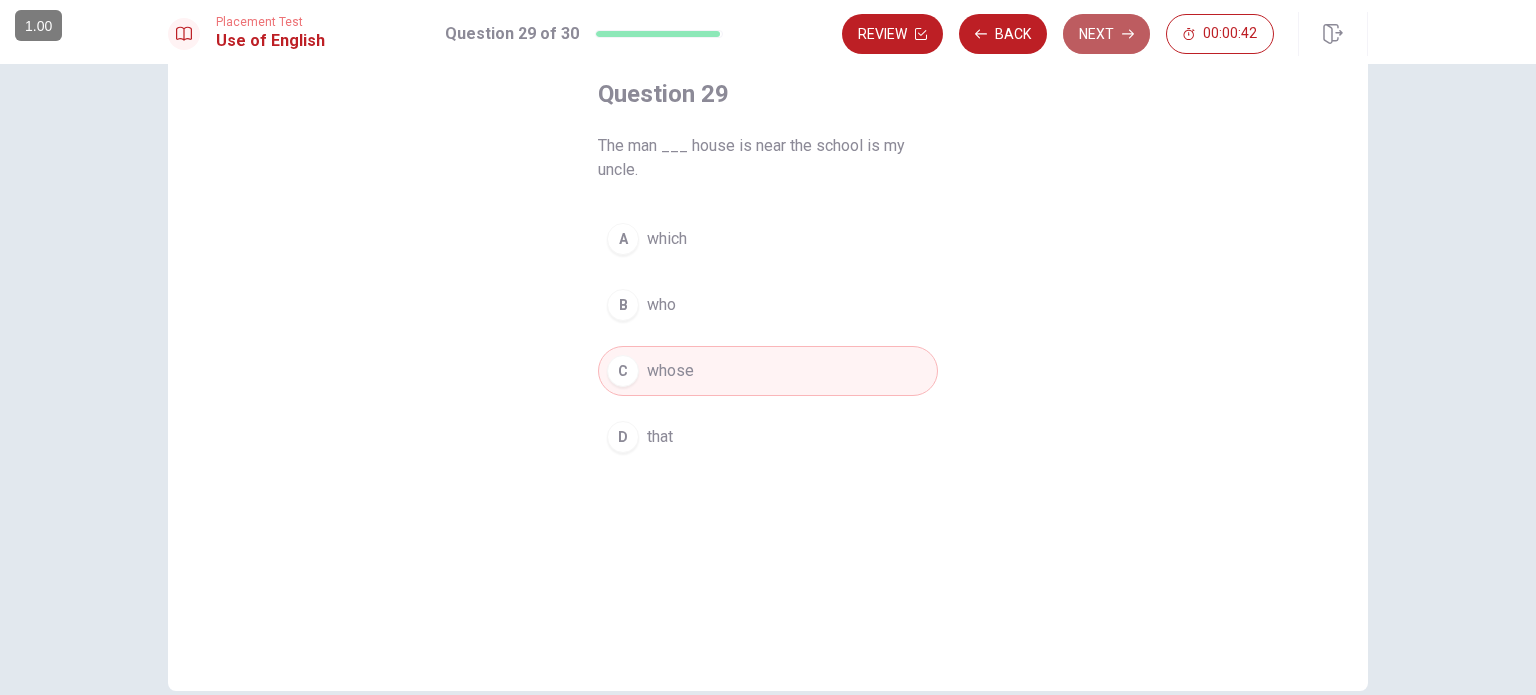 click on "Next" at bounding box center (1106, 34) 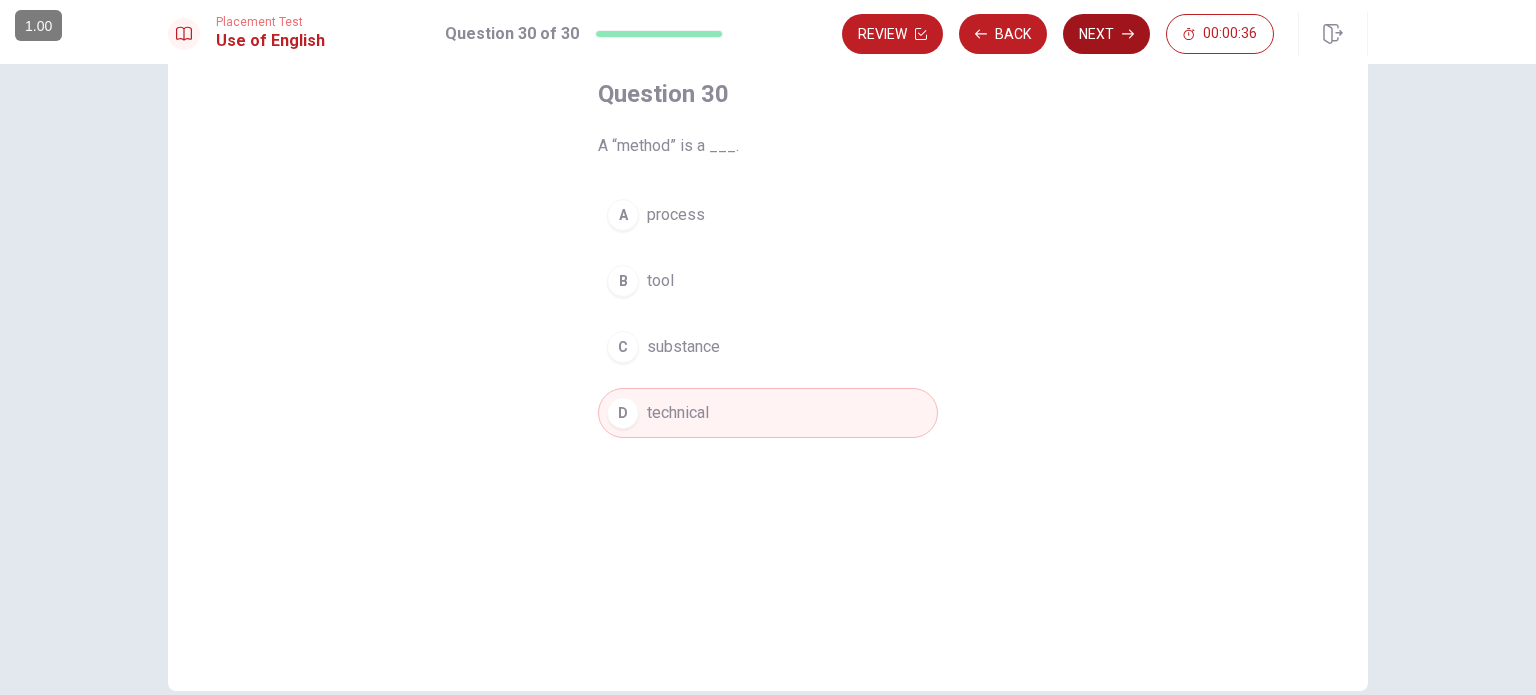 click on "Next" at bounding box center [1106, 34] 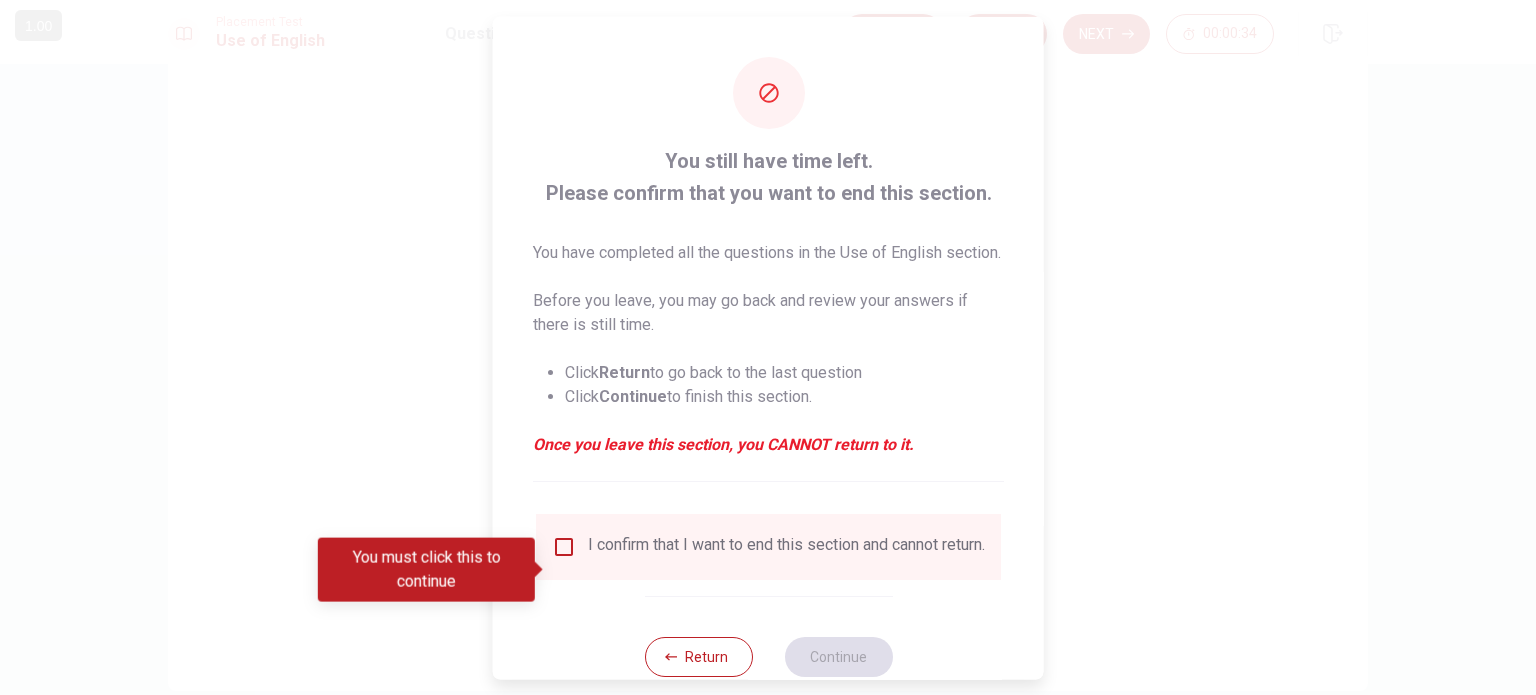 click at bounding box center [564, 546] 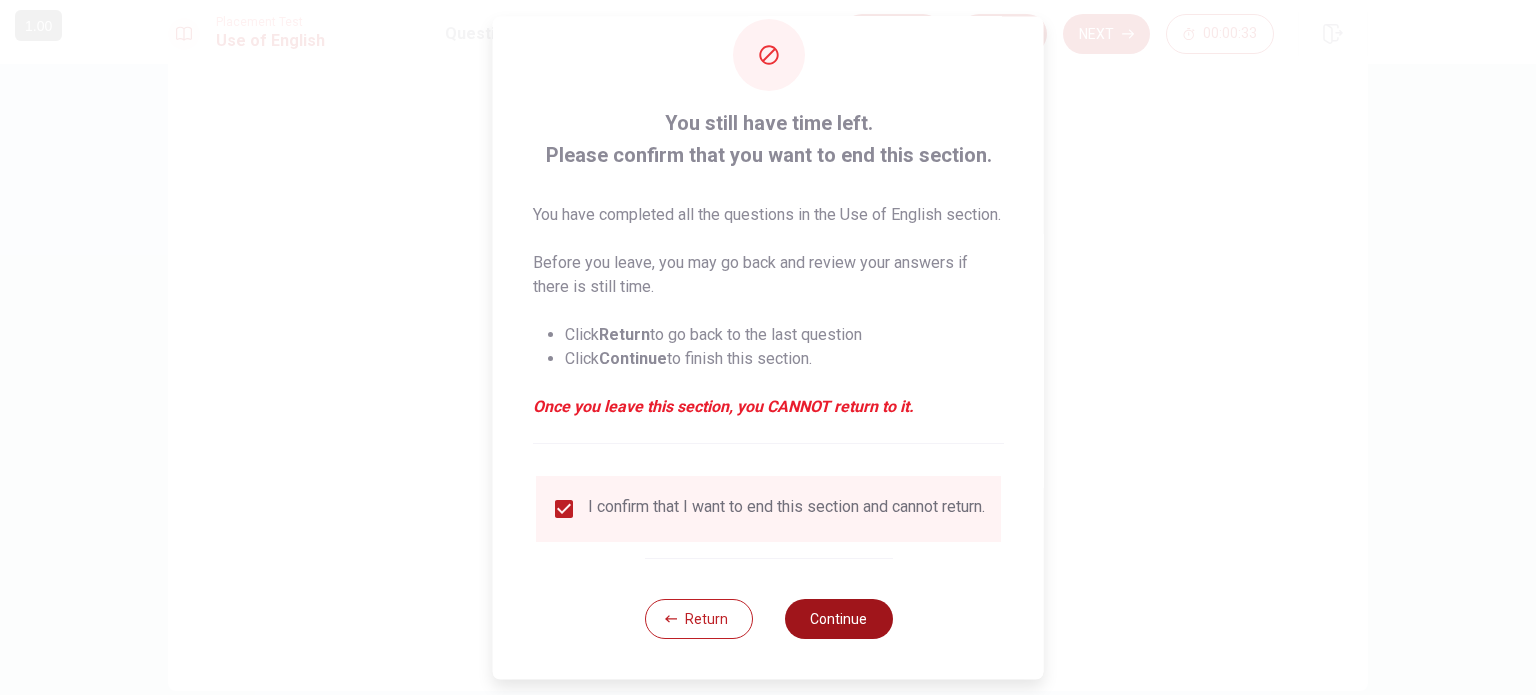 scroll, scrollTop: 74, scrollLeft: 0, axis: vertical 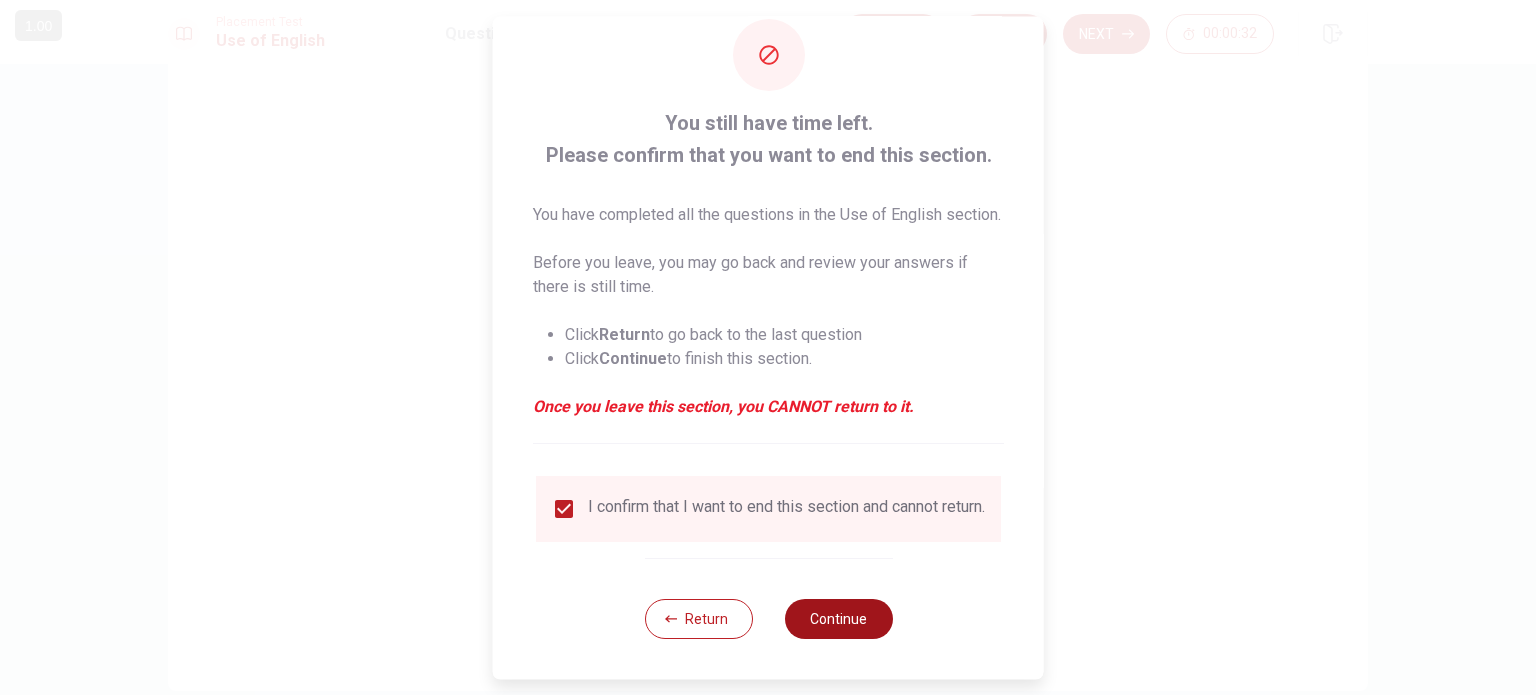 click on "Continue" at bounding box center (838, 619) 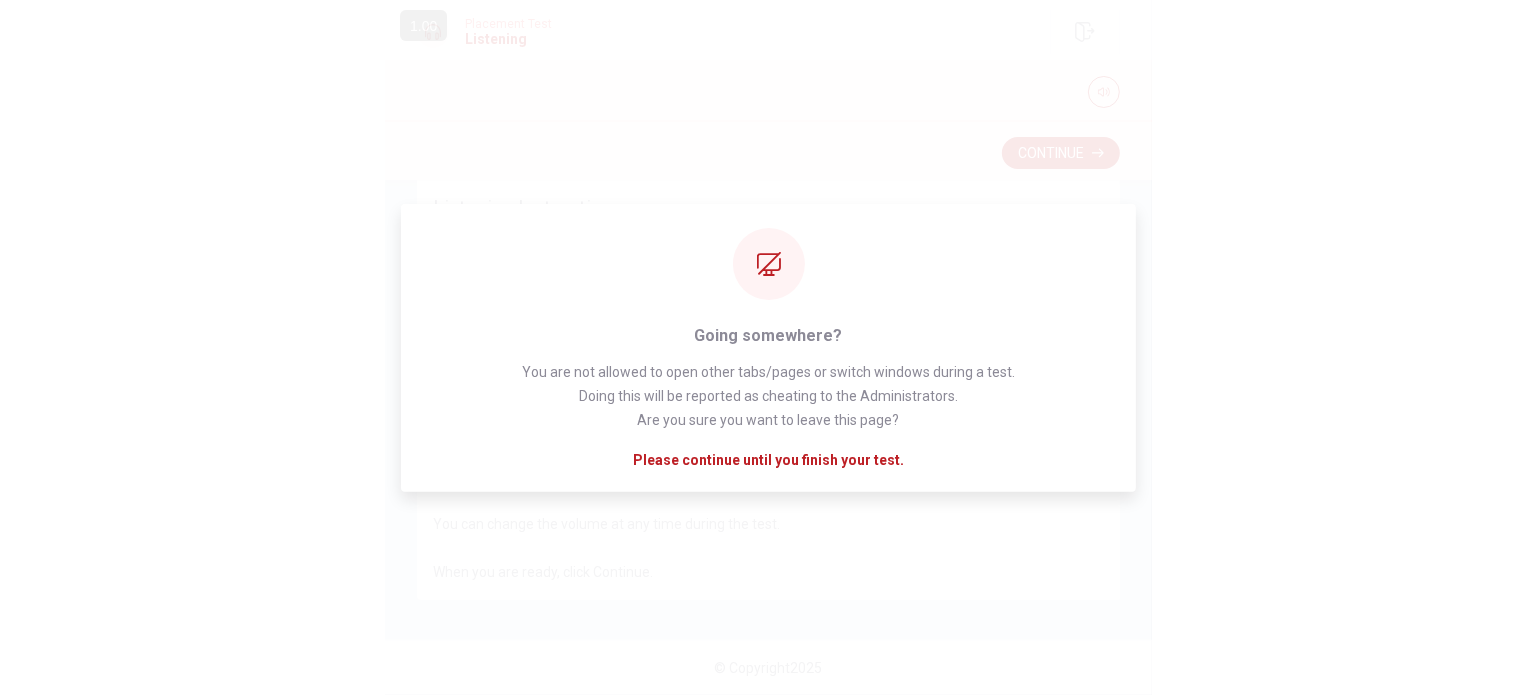 scroll, scrollTop: 16, scrollLeft: 0, axis: vertical 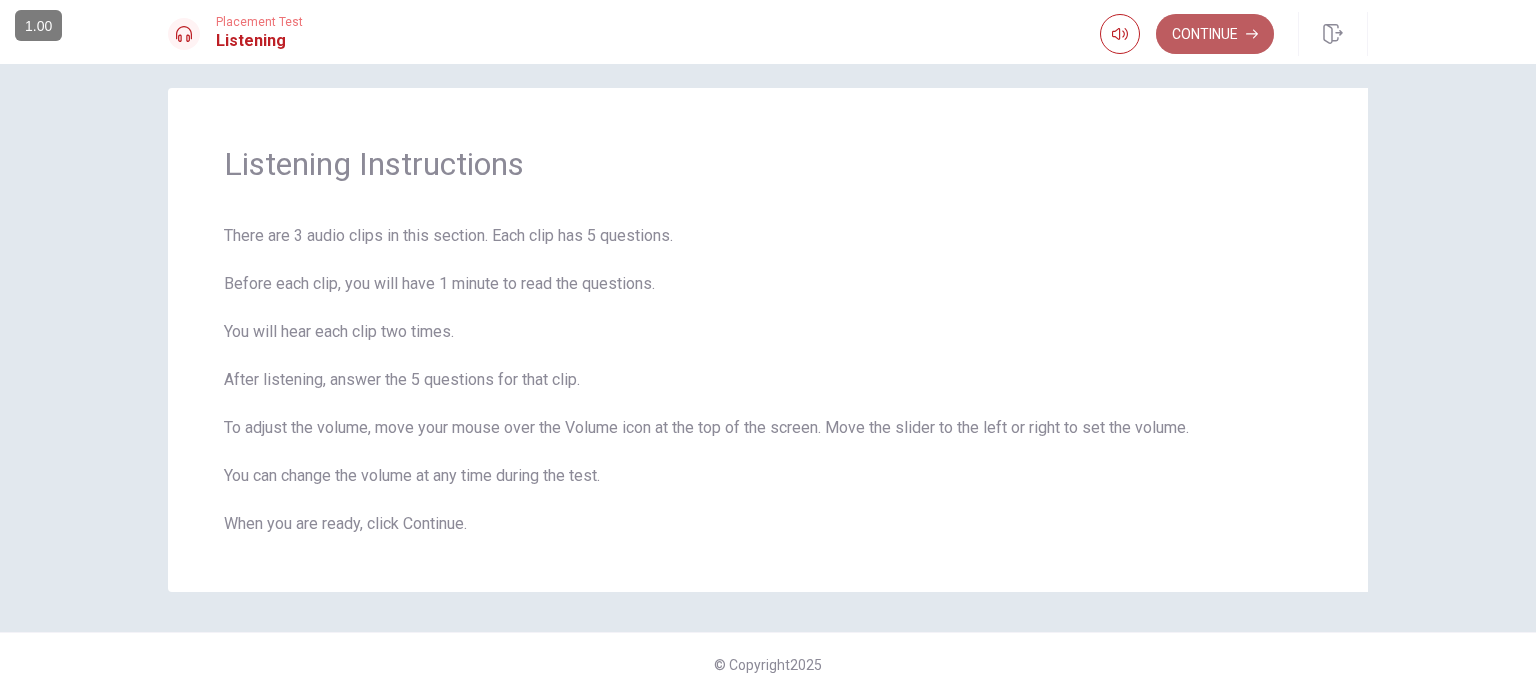 click on "Continue" at bounding box center (1215, 34) 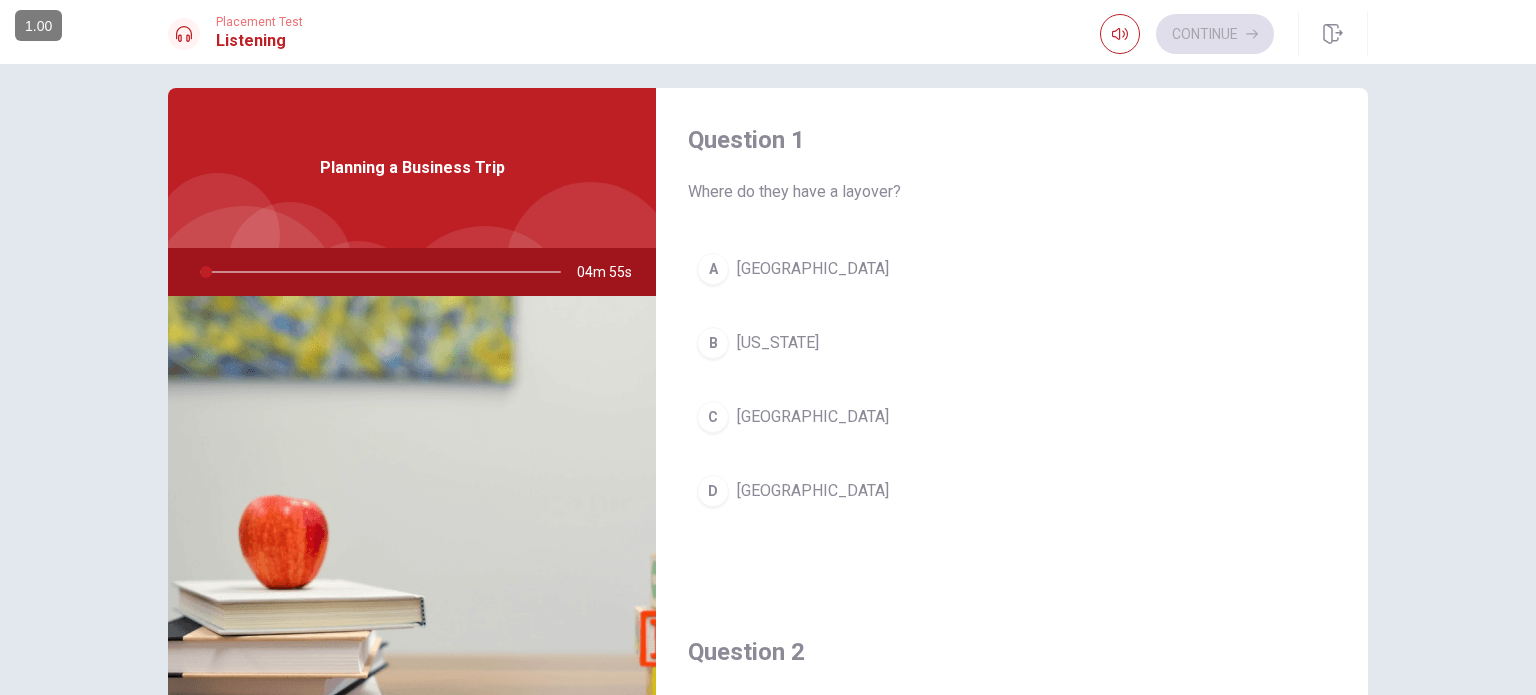 scroll, scrollTop: 0, scrollLeft: 0, axis: both 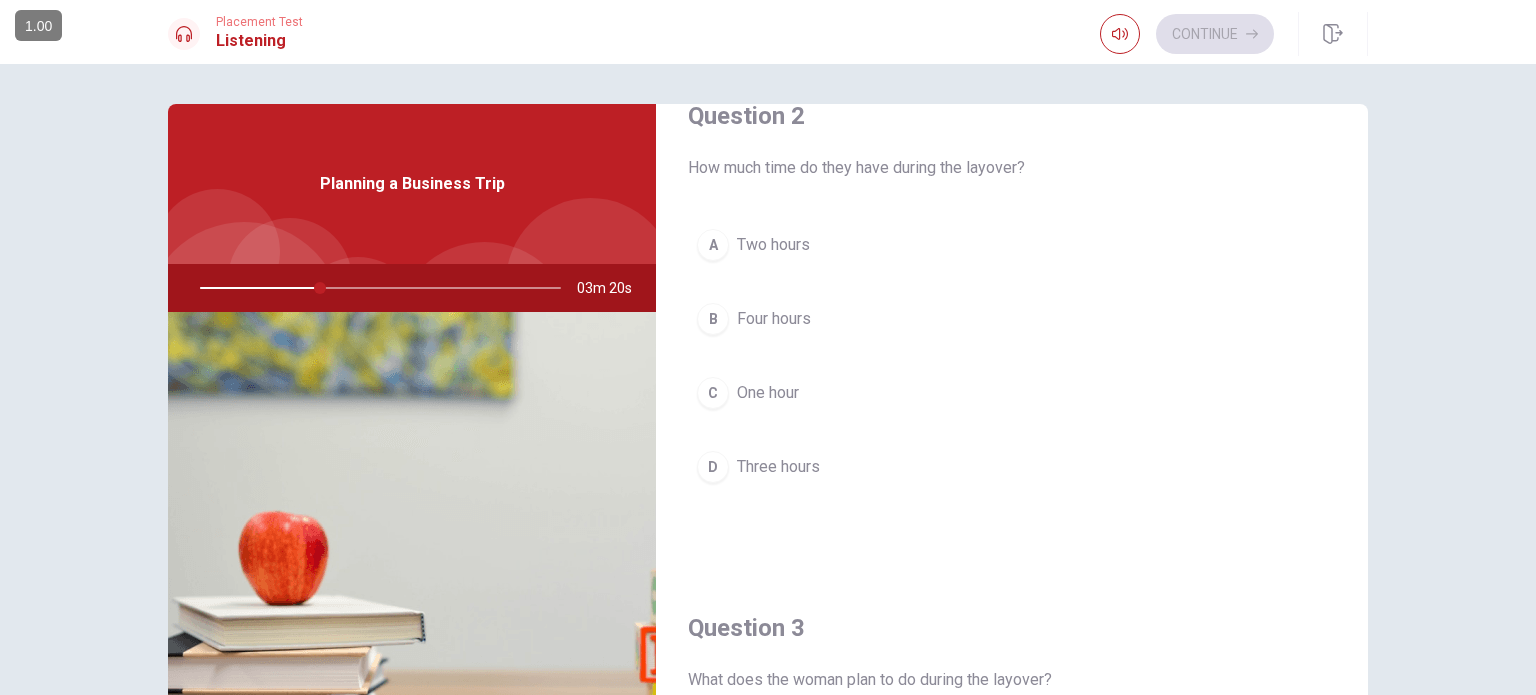 click on "A" at bounding box center (713, 245) 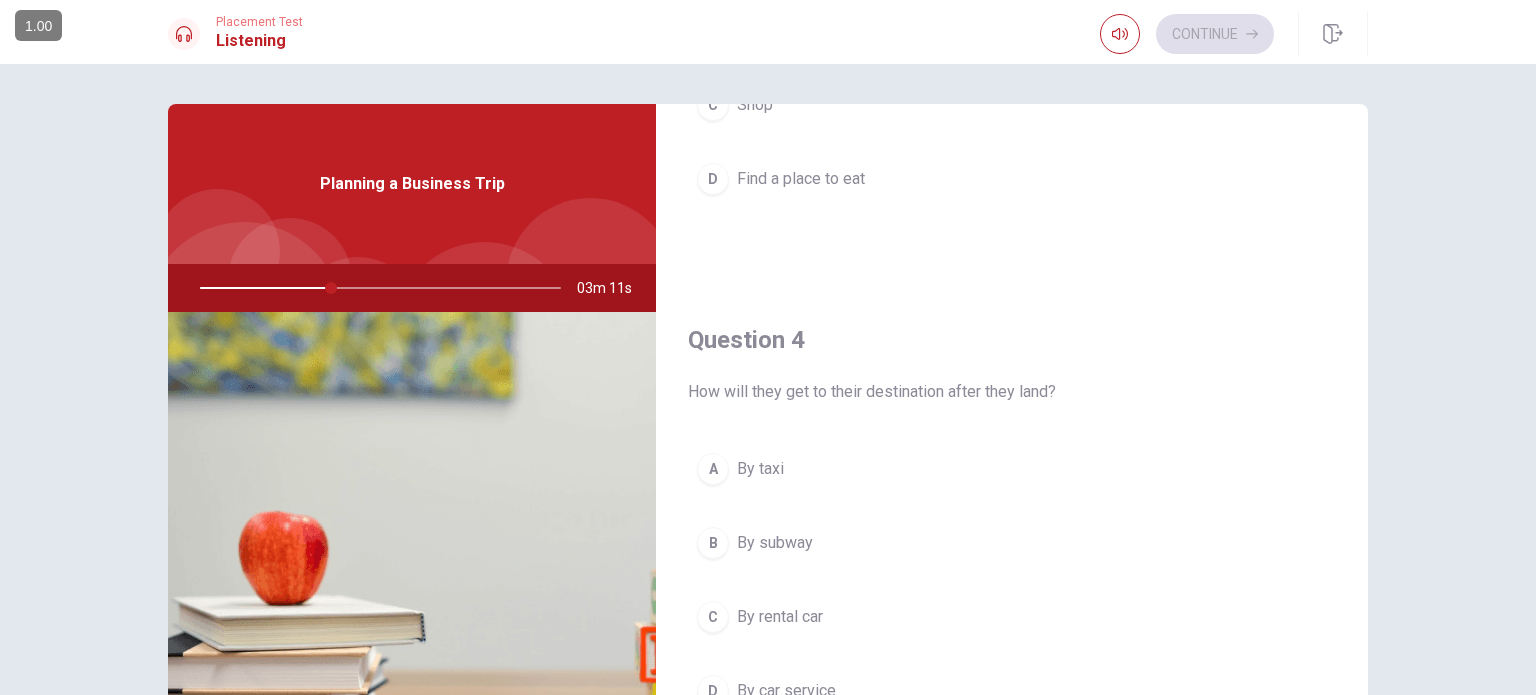 scroll, scrollTop: 1556, scrollLeft: 0, axis: vertical 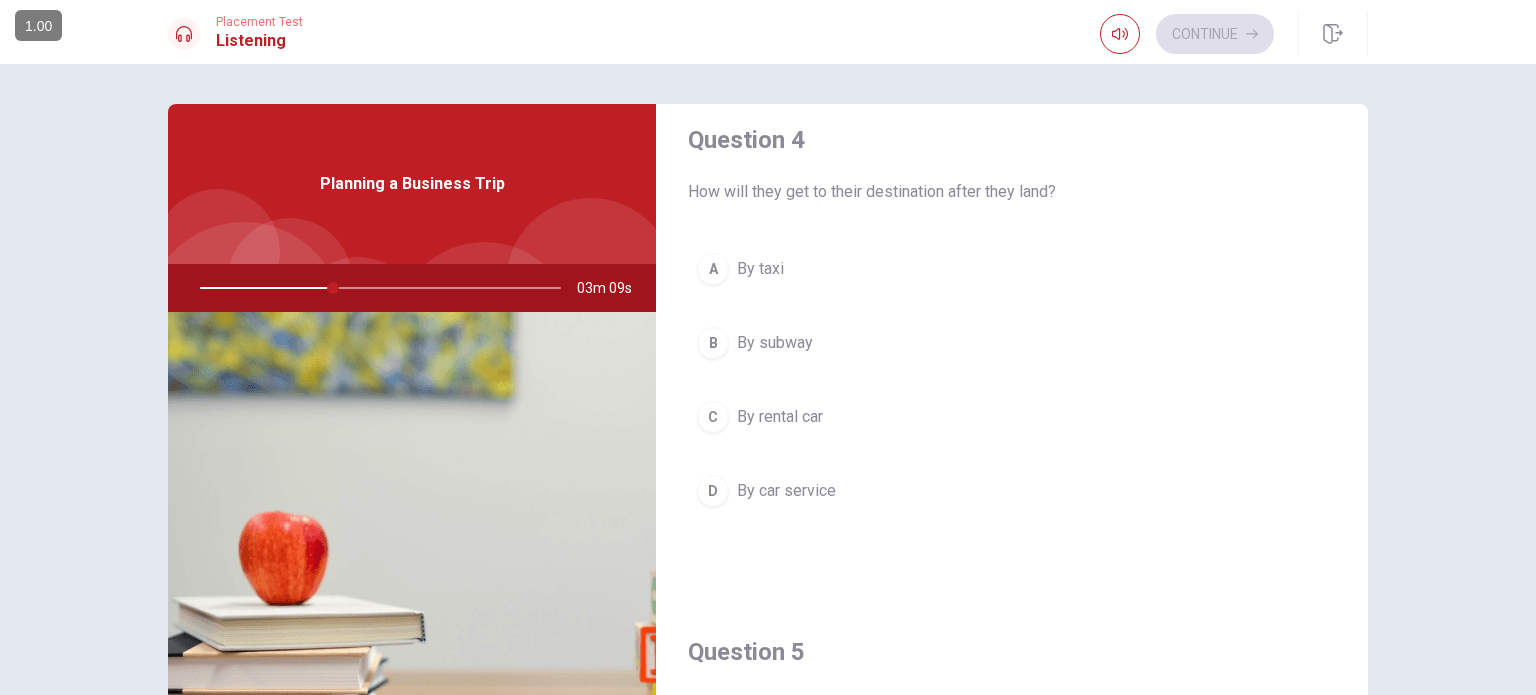 click on "D" at bounding box center [713, 491] 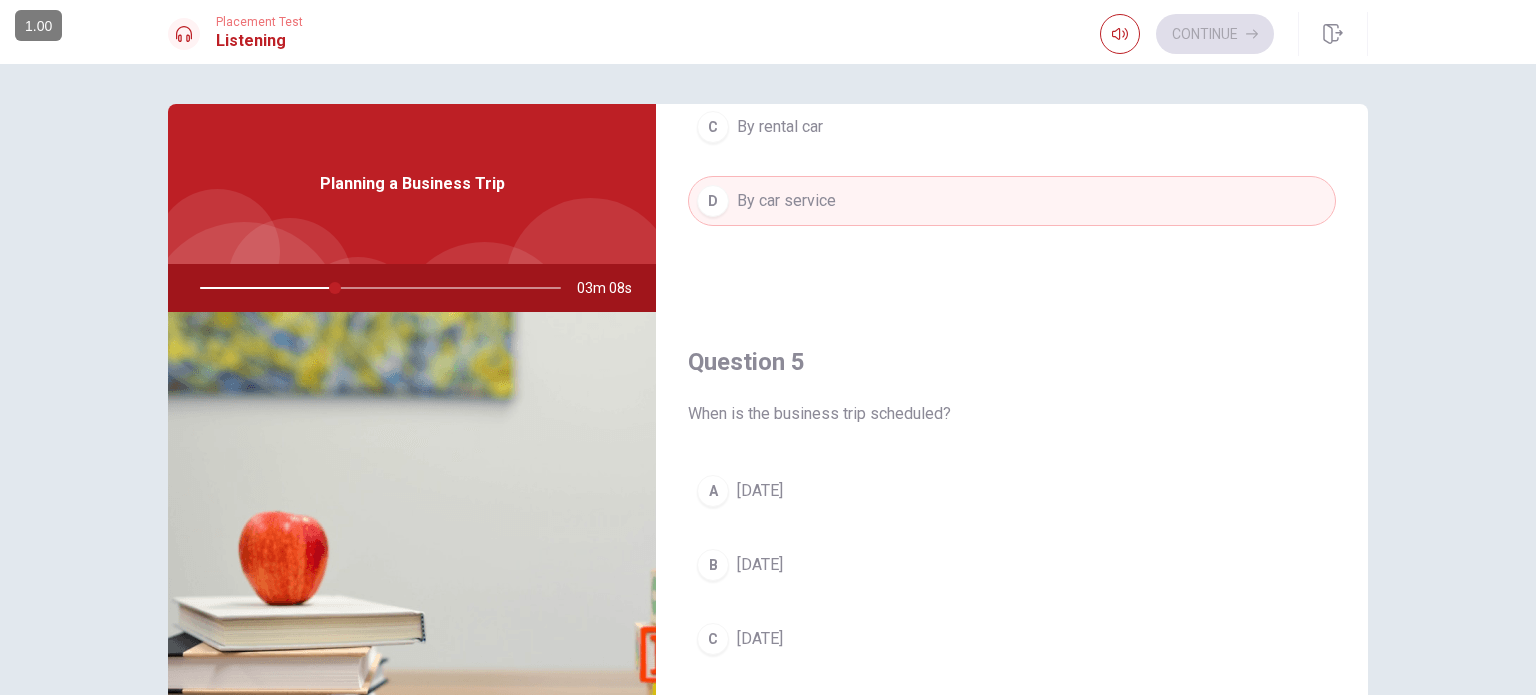 scroll, scrollTop: 1856, scrollLeft: 0, axis: vertical 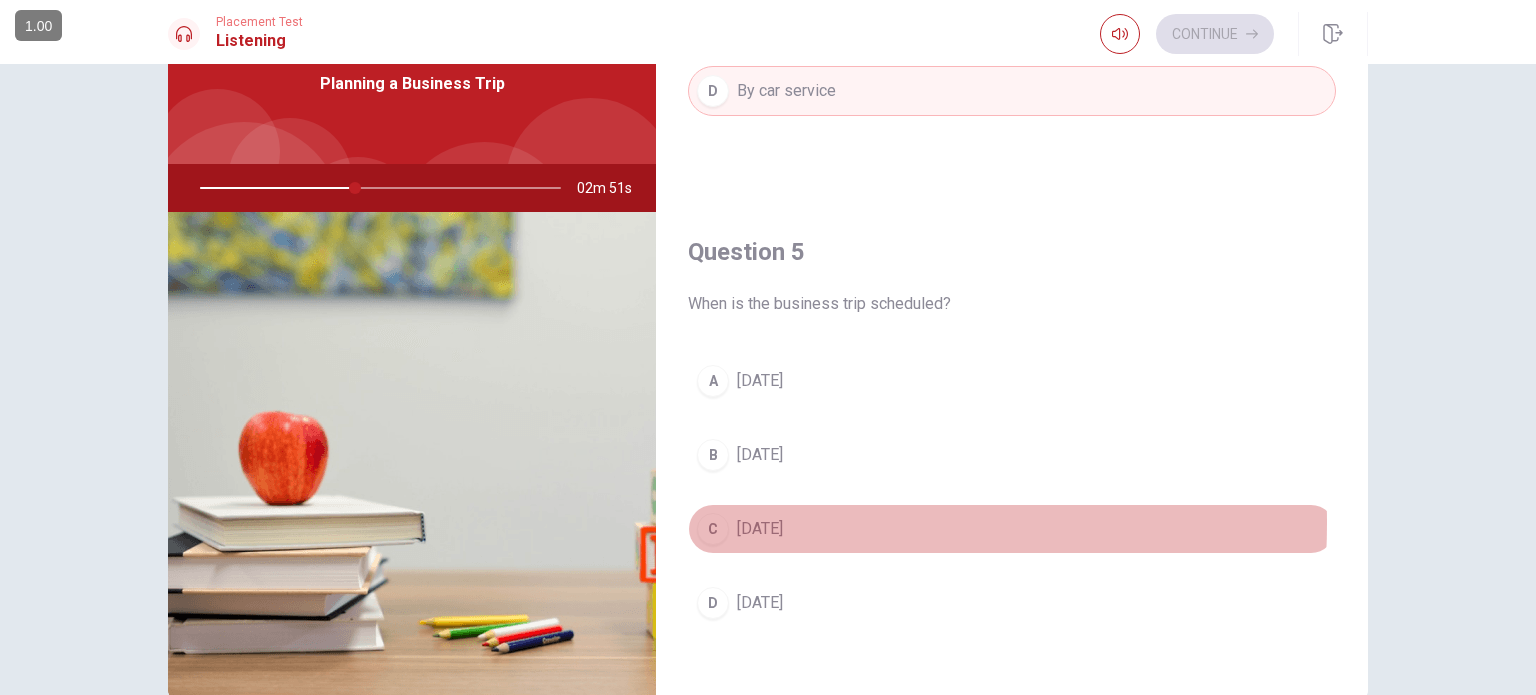click on "C" at bounding box center [713, 529] 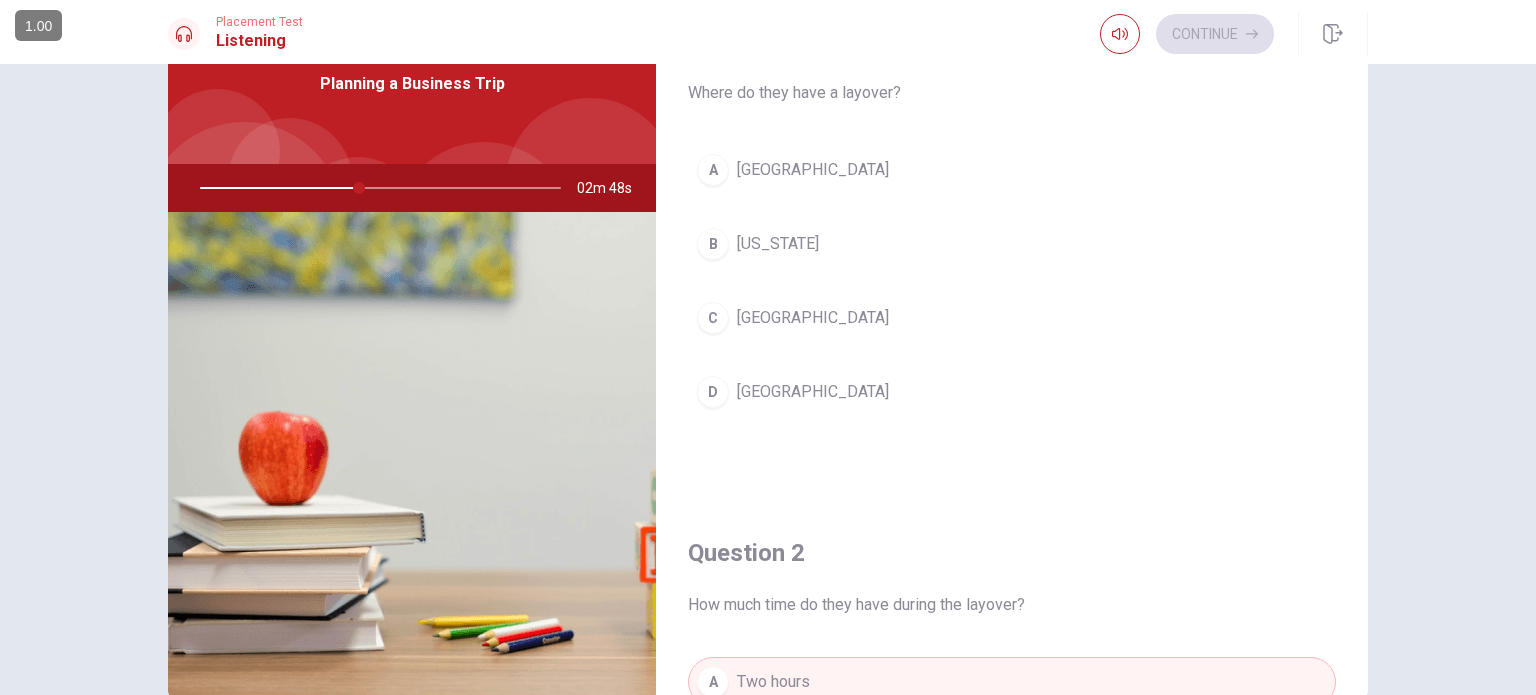 scroll, scrollTop: 0, scrollLeft: 0, axis: both 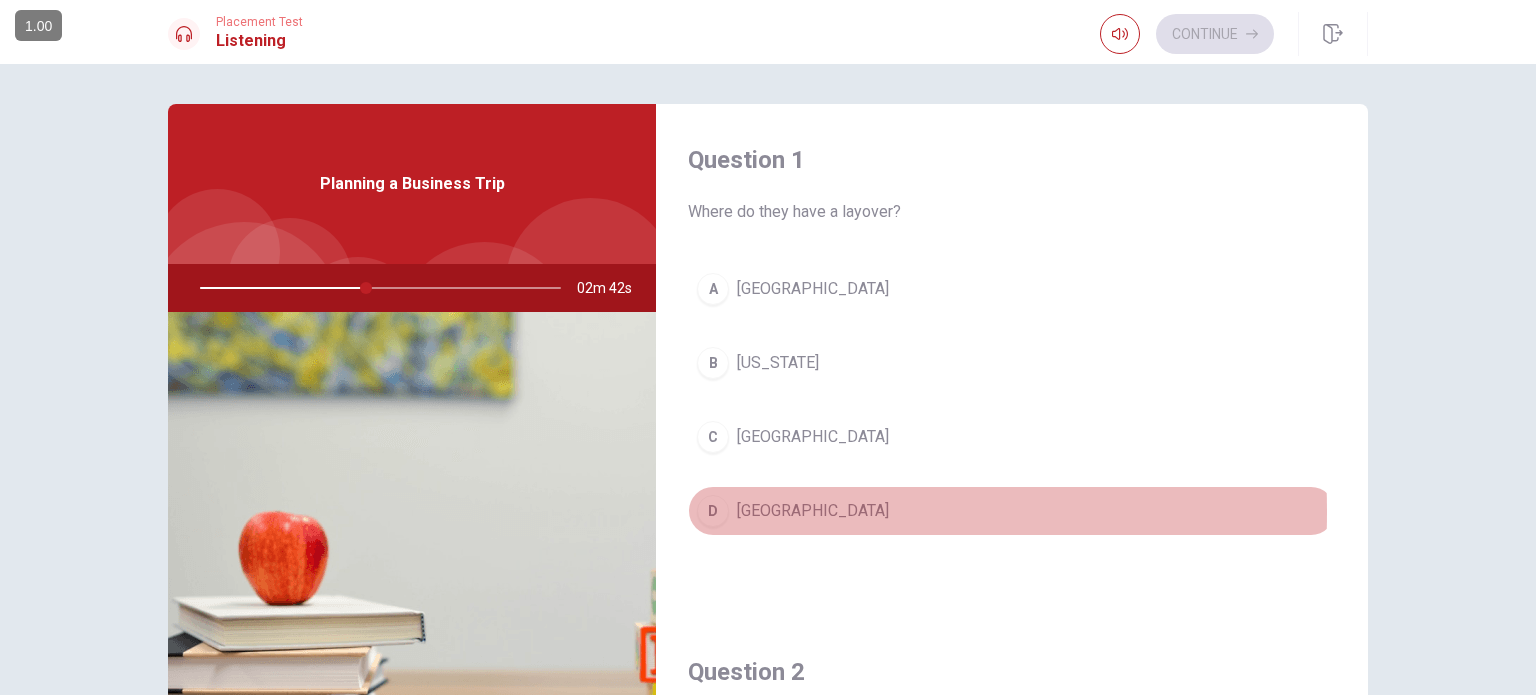 drag, startPoint x: 700, startPoint y: 511, endPoint x: 716, endPoint y: 508, distance: 16.27882 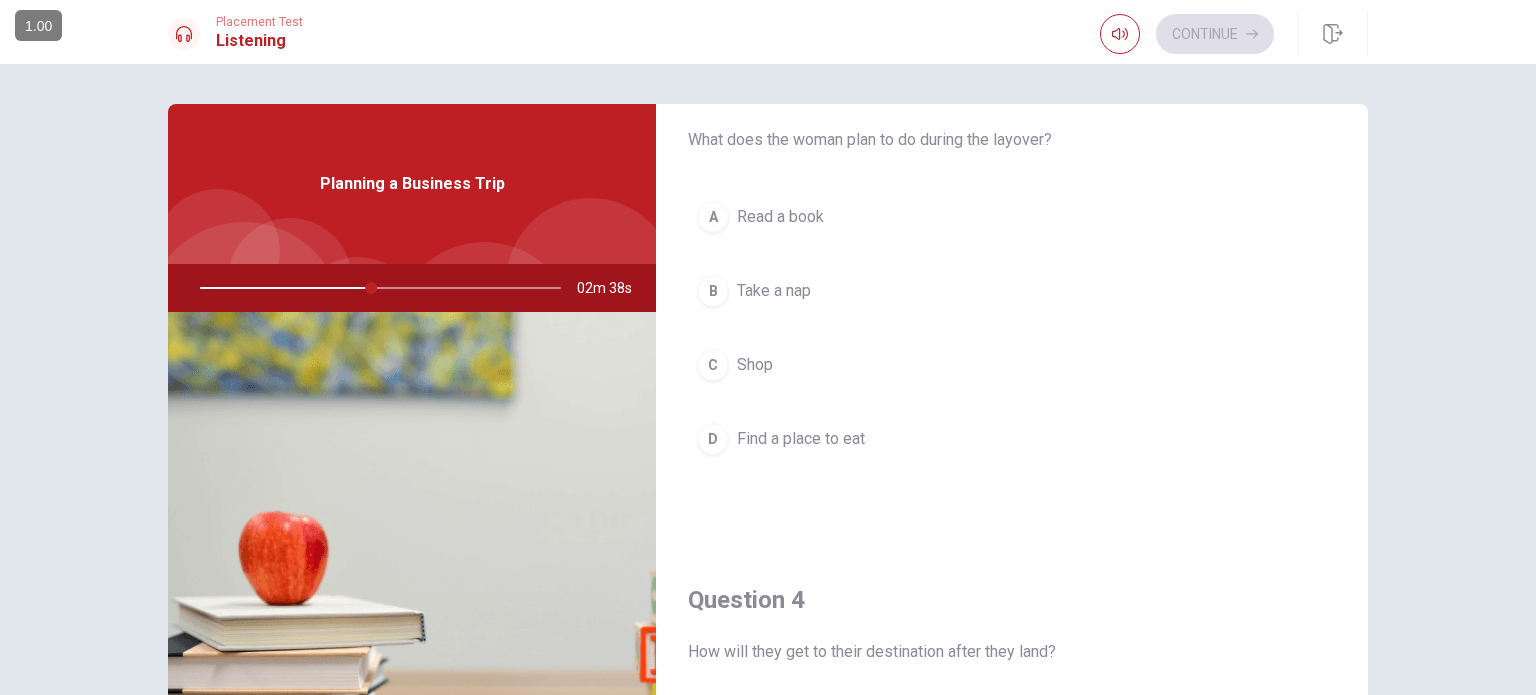 scroll, scrollTop: 1100, scrollLeft: 0, axis: vertical 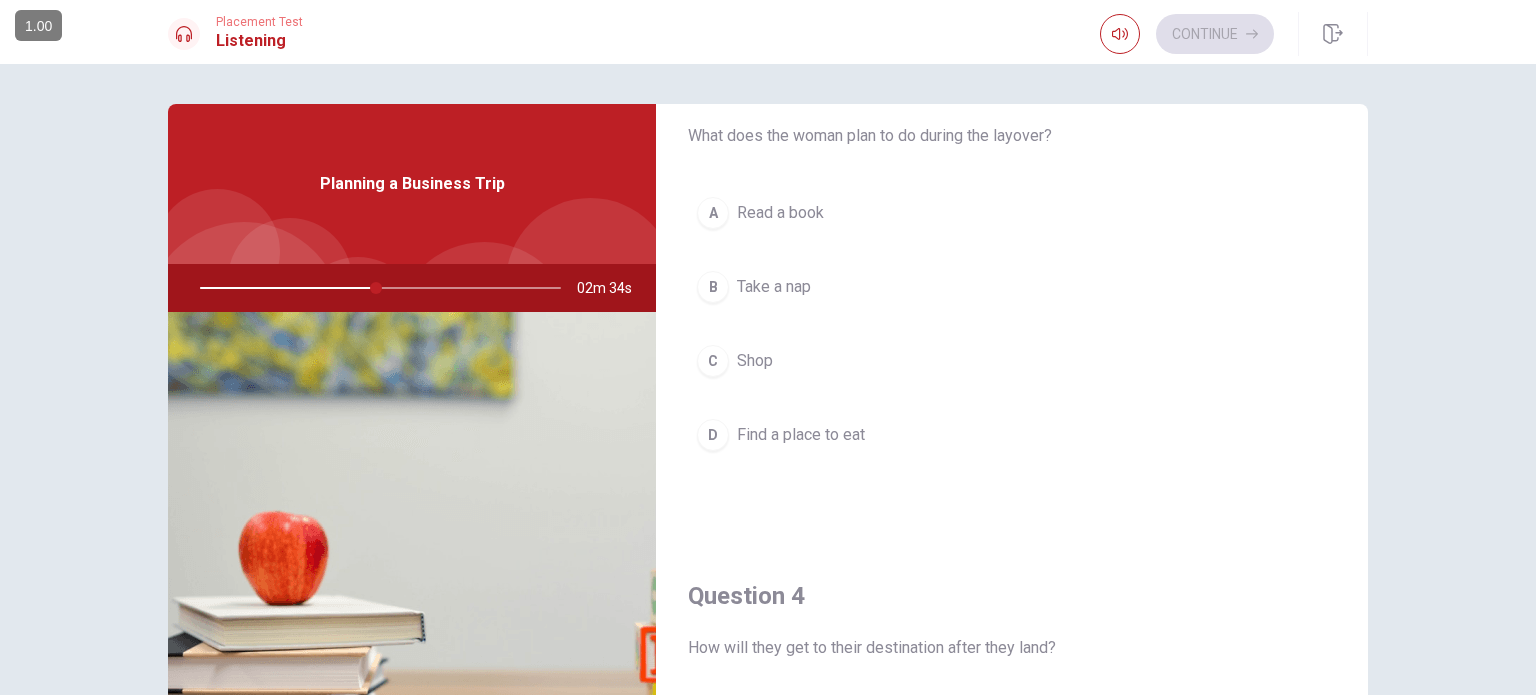 click on "A" at bounding box center [713, 213] 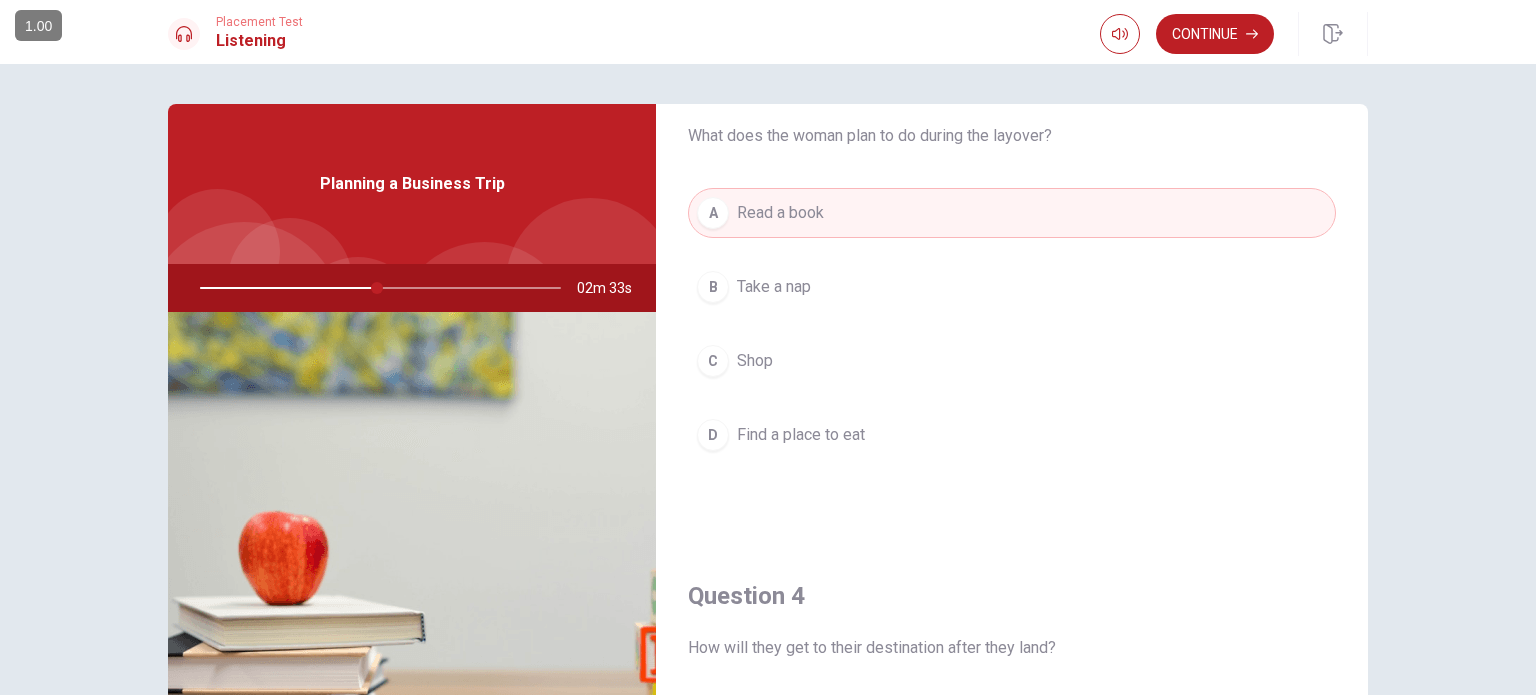 click on "D" at bounding box center [713, 435] 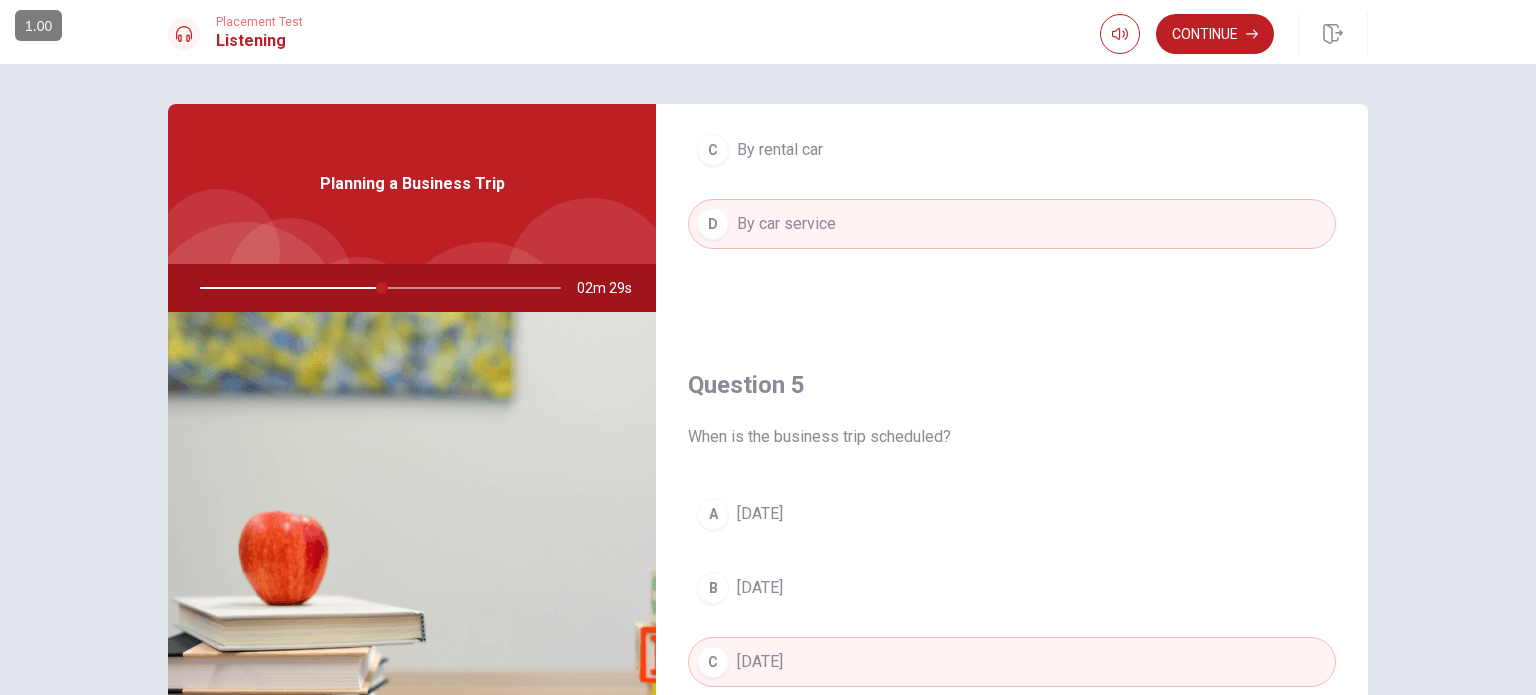 scroll, scrollTop: 1856, scrollLeft: 0, axis: vertical 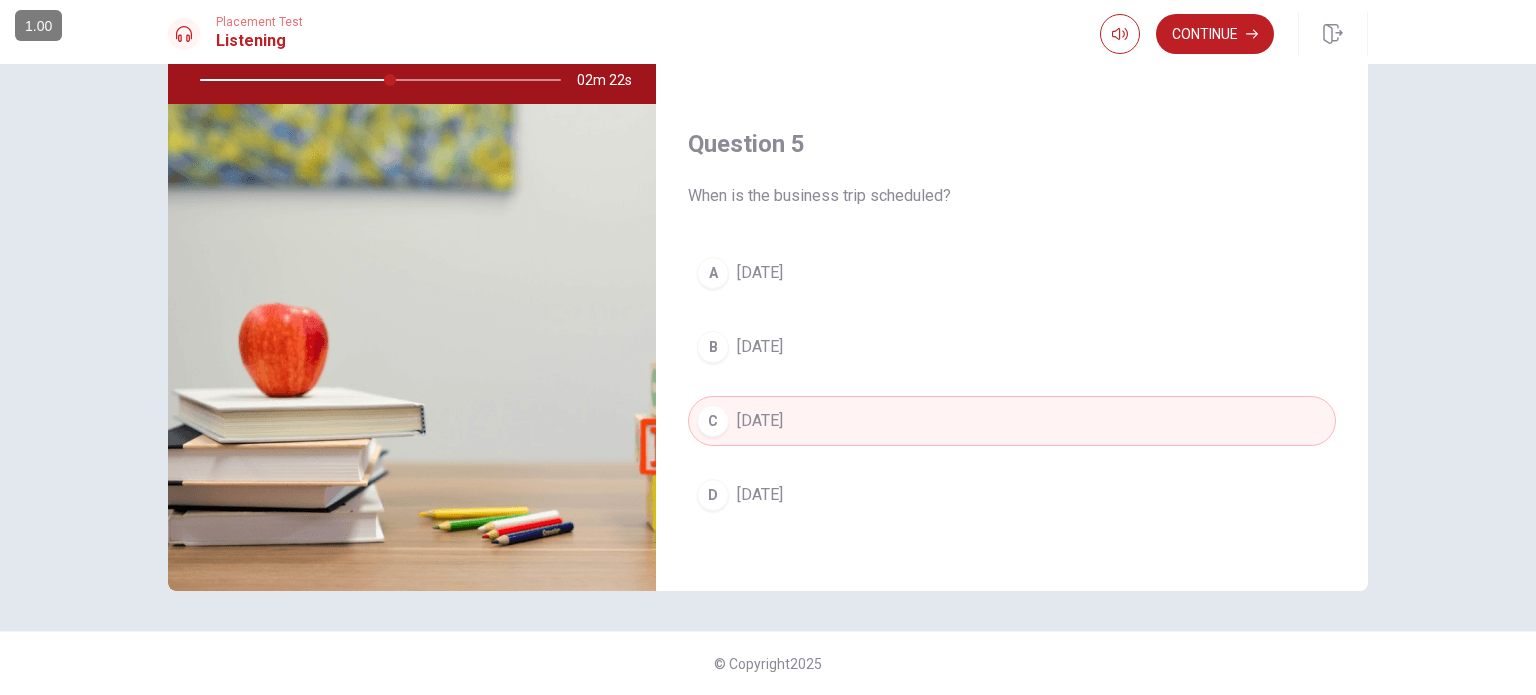 click on "D" at bounding box center (713, 495) 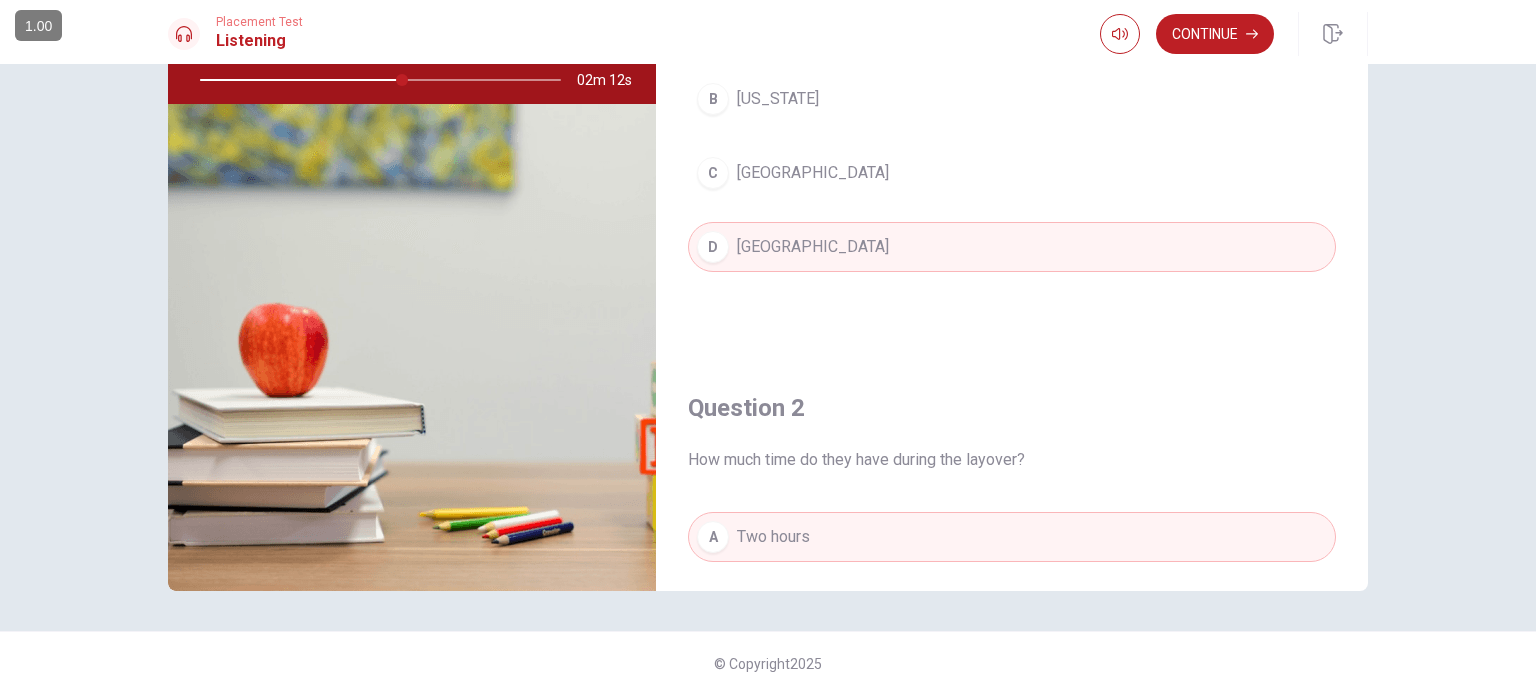scroll, scrollTop: 0, scrollLeft: 0, axis: both 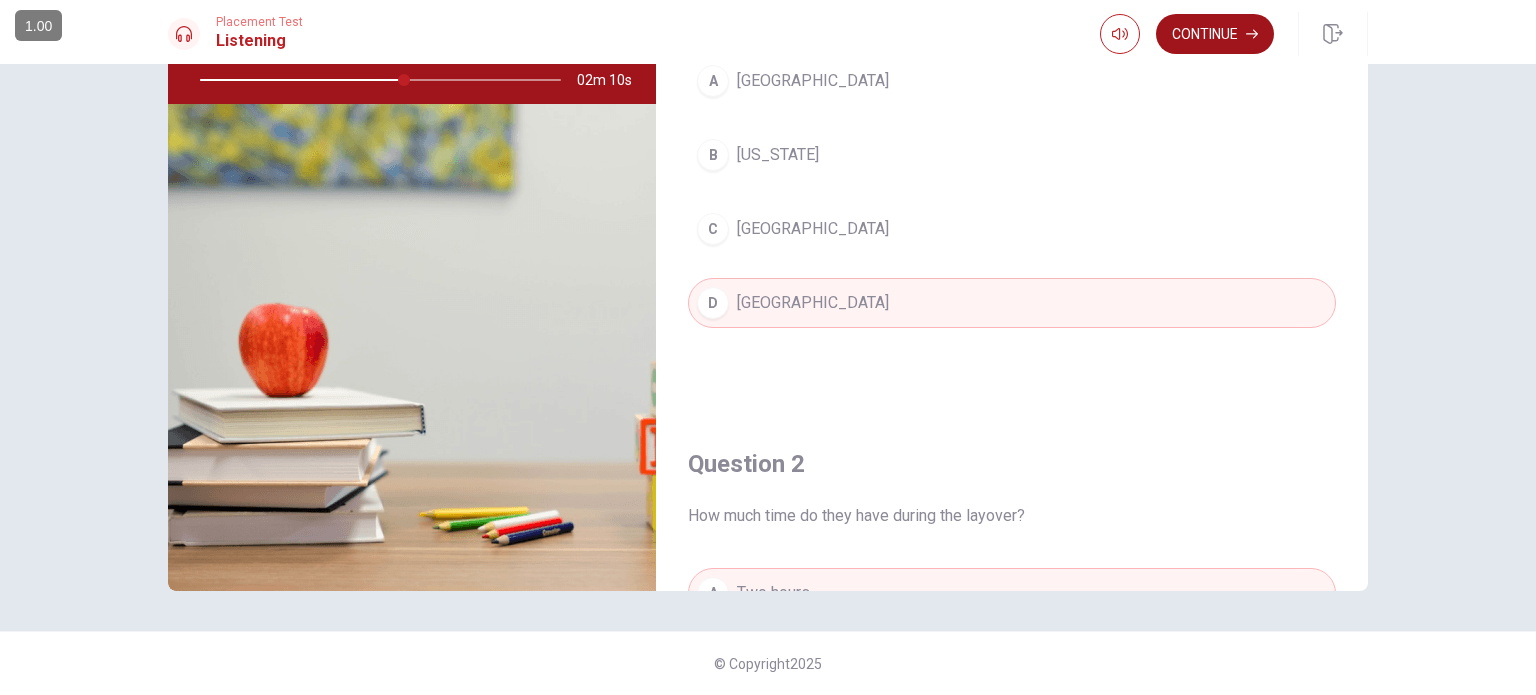 click on "Continue" at bounding box center (1215, 34) 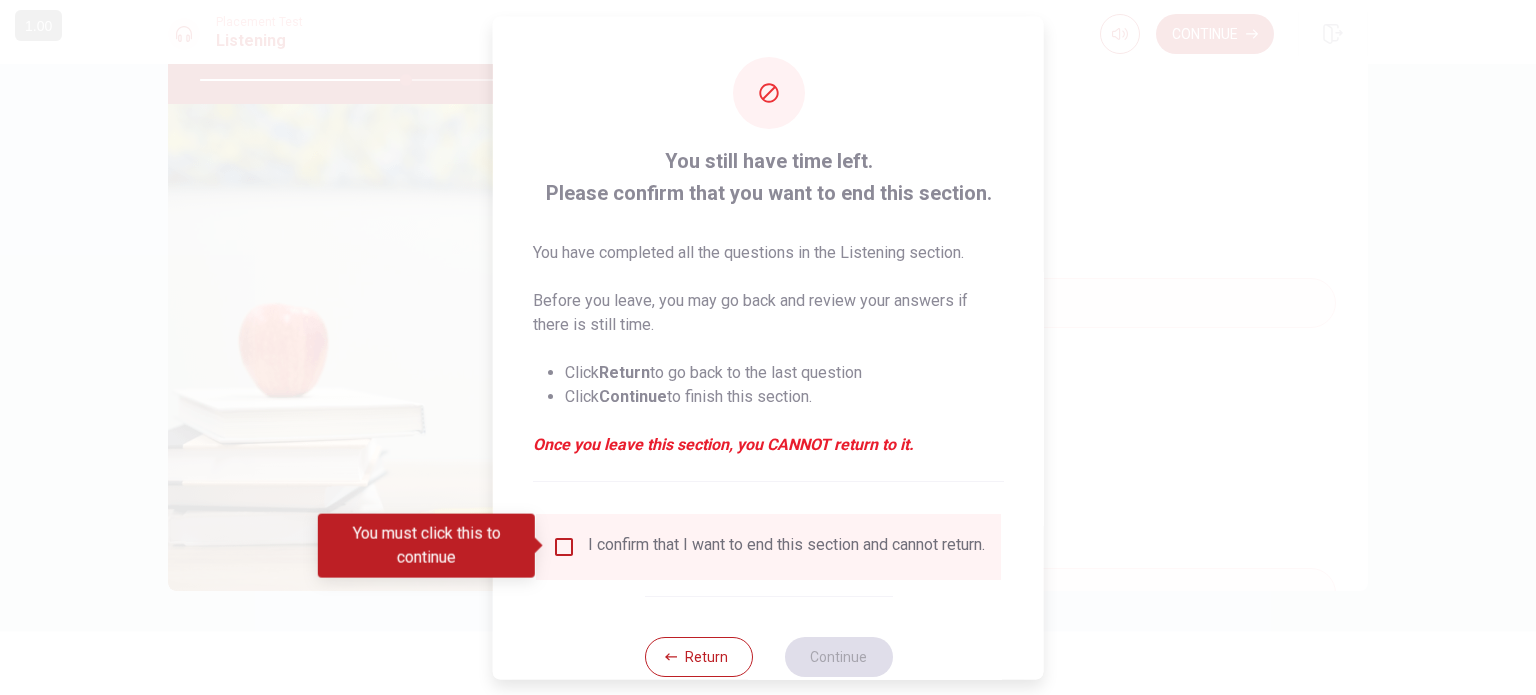 click at bounding box center [564, 546] 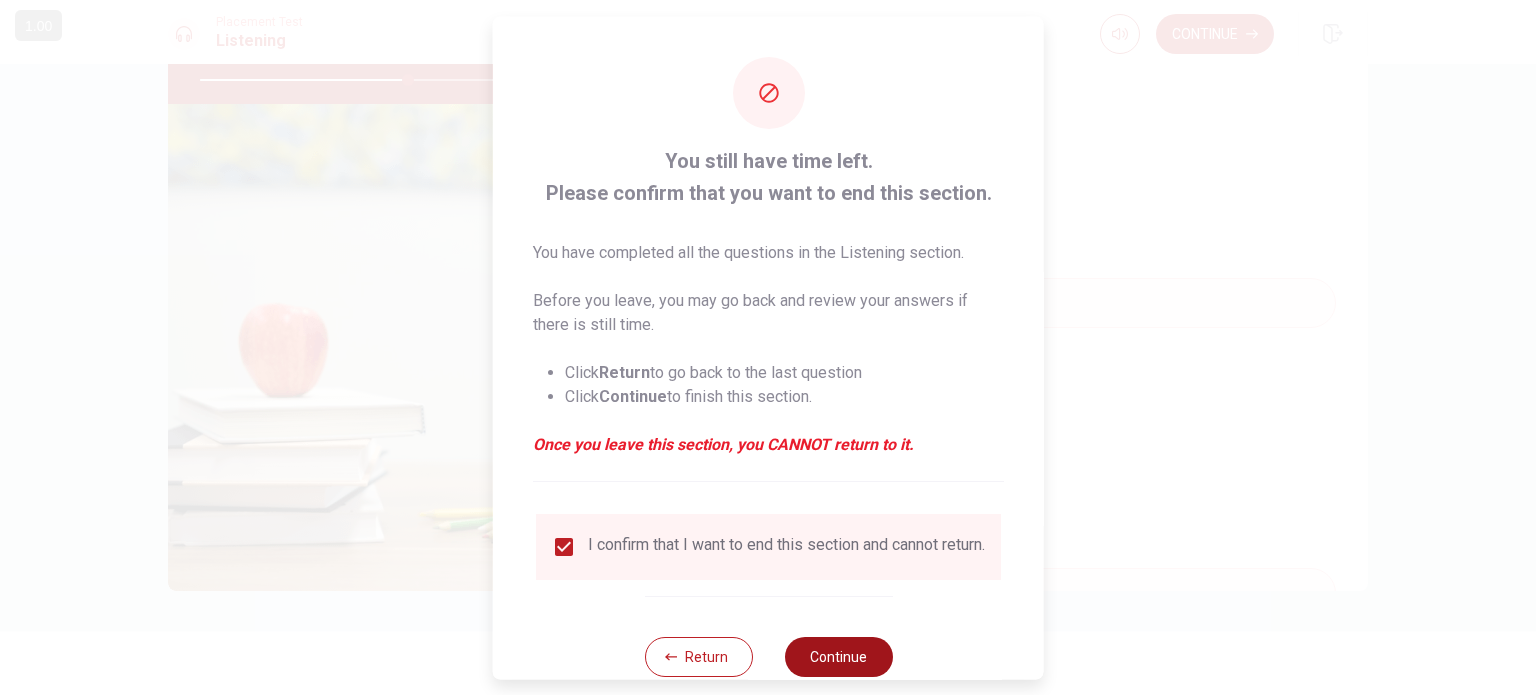 click on "Continue" at bounding box center (838, 656) 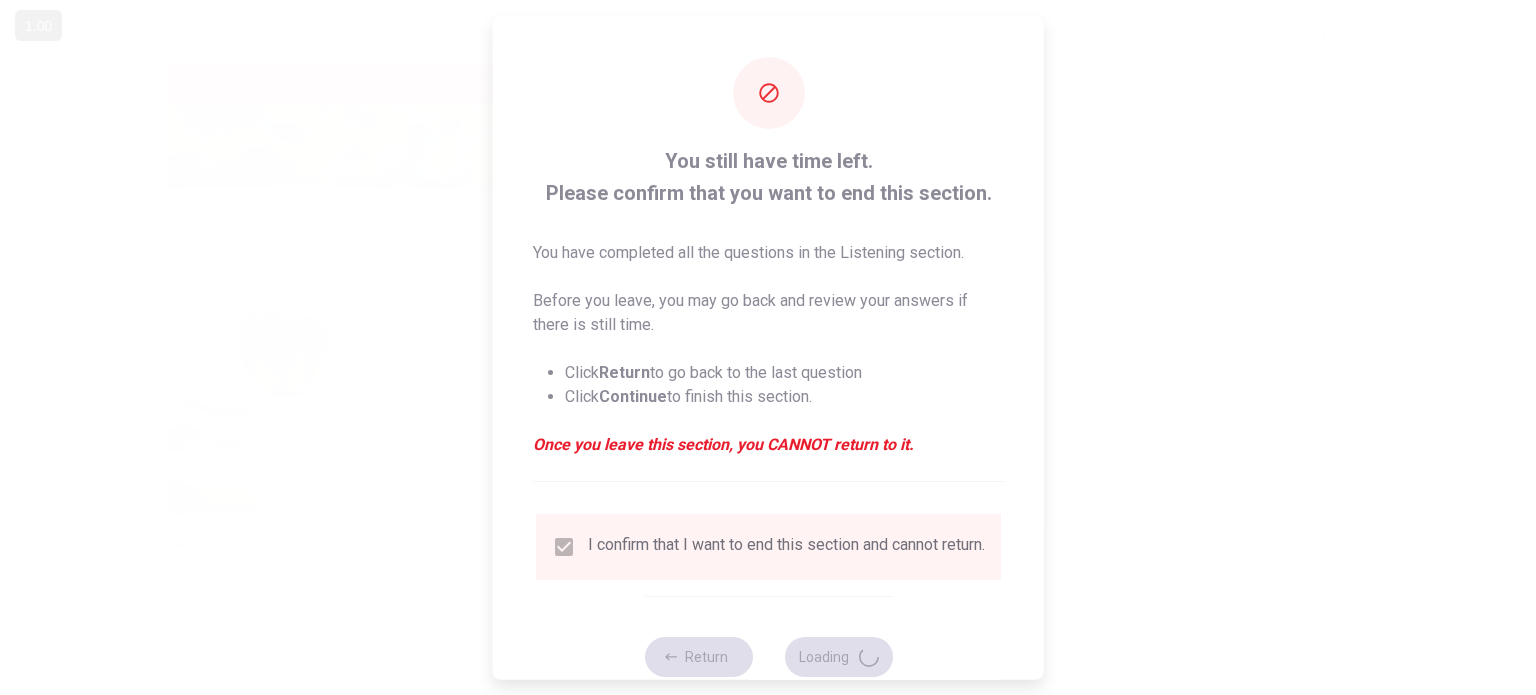 type on "58" 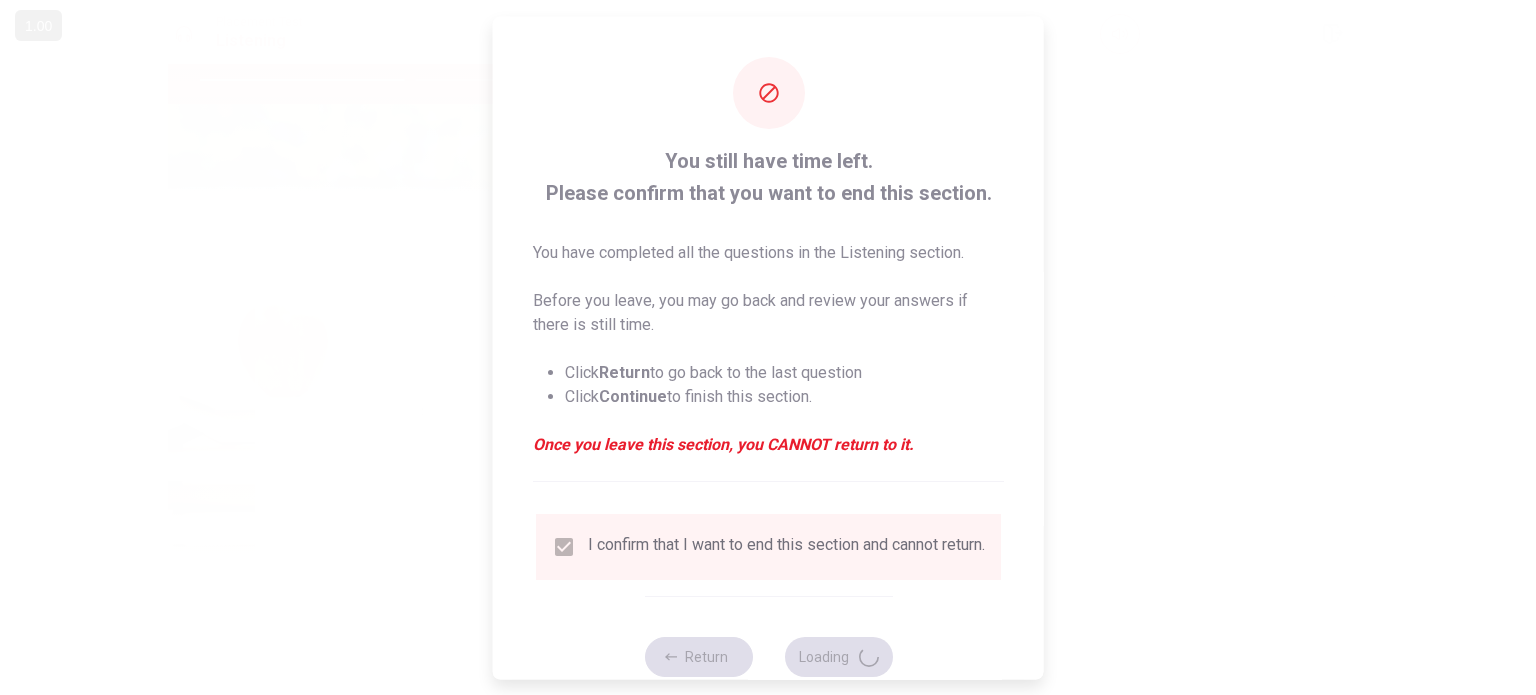 scroll, scrollTop: 0, scrollLeft: 0, axis: both 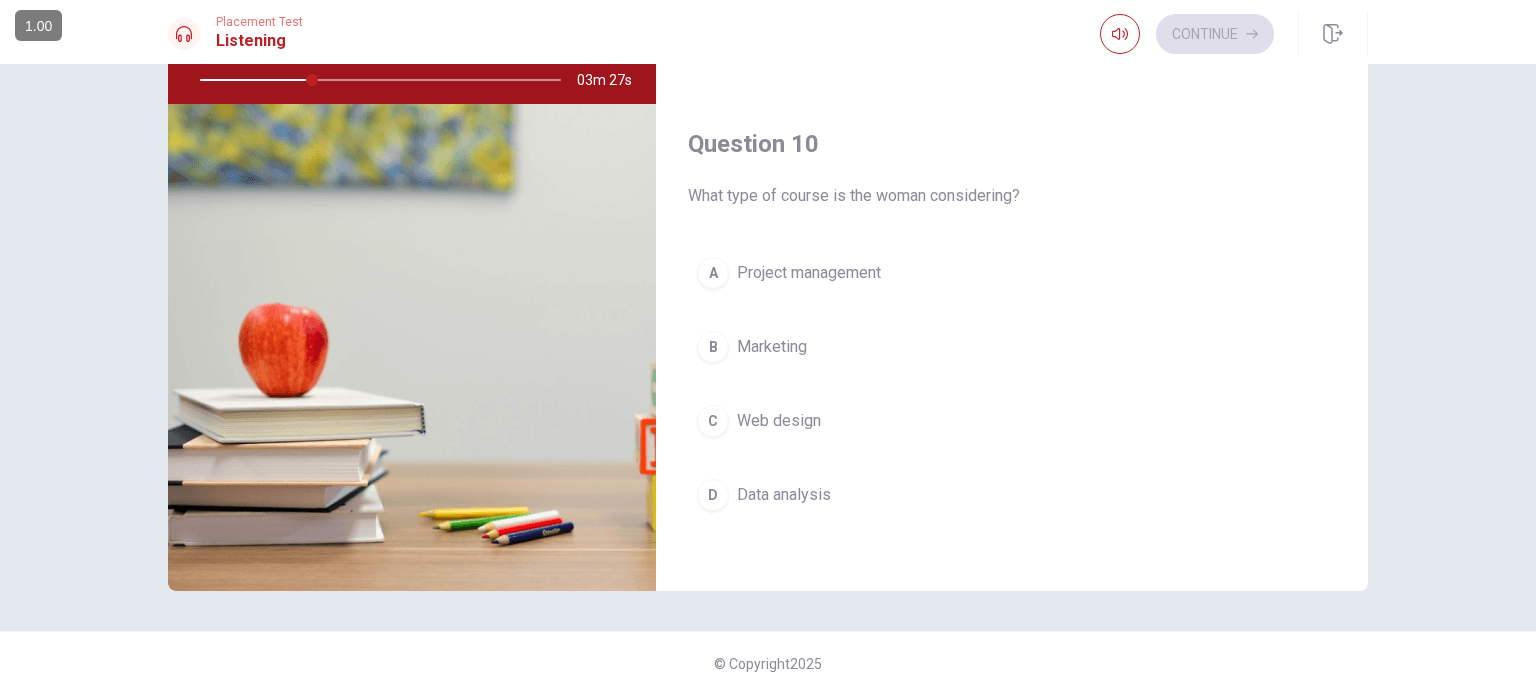 click on "D" at bounding box center (713, 495) 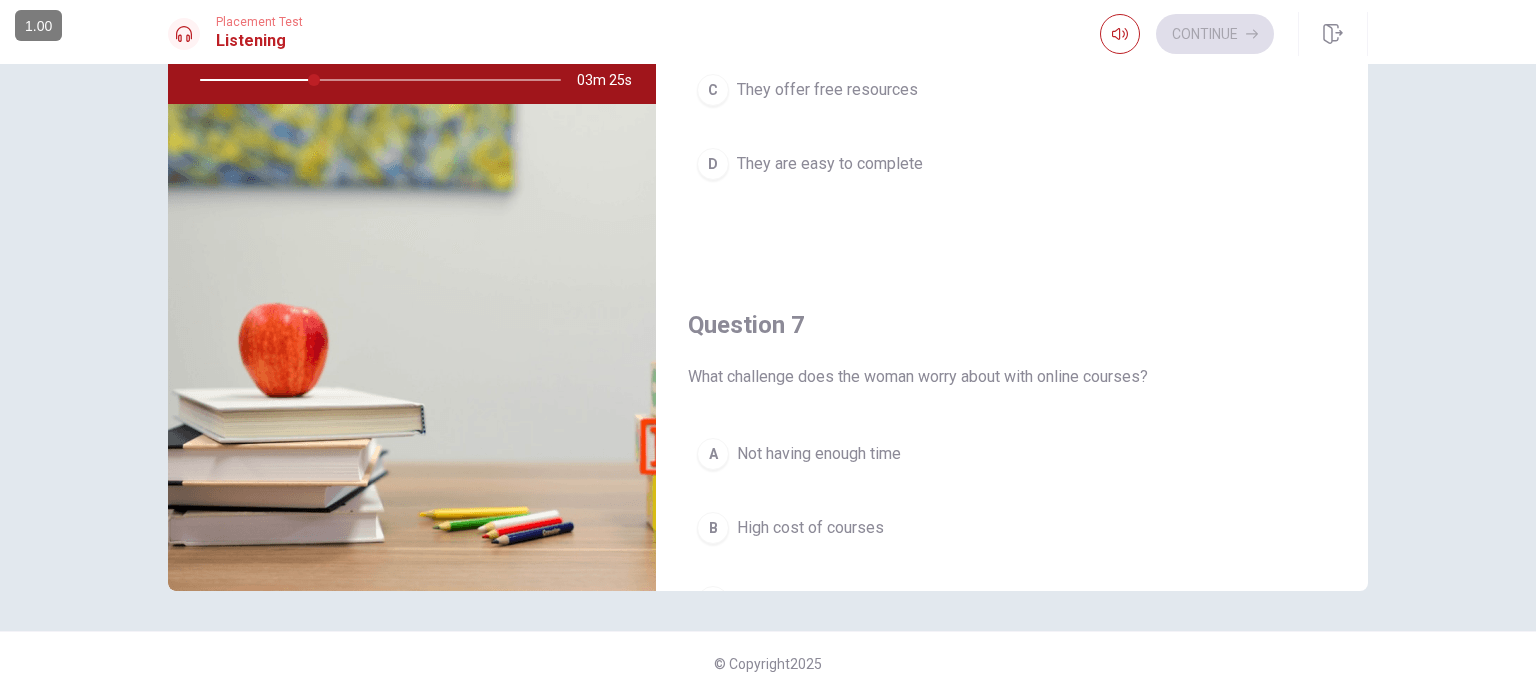 scroll, scrollTop: 0, scrollLeft: 0, axis: both 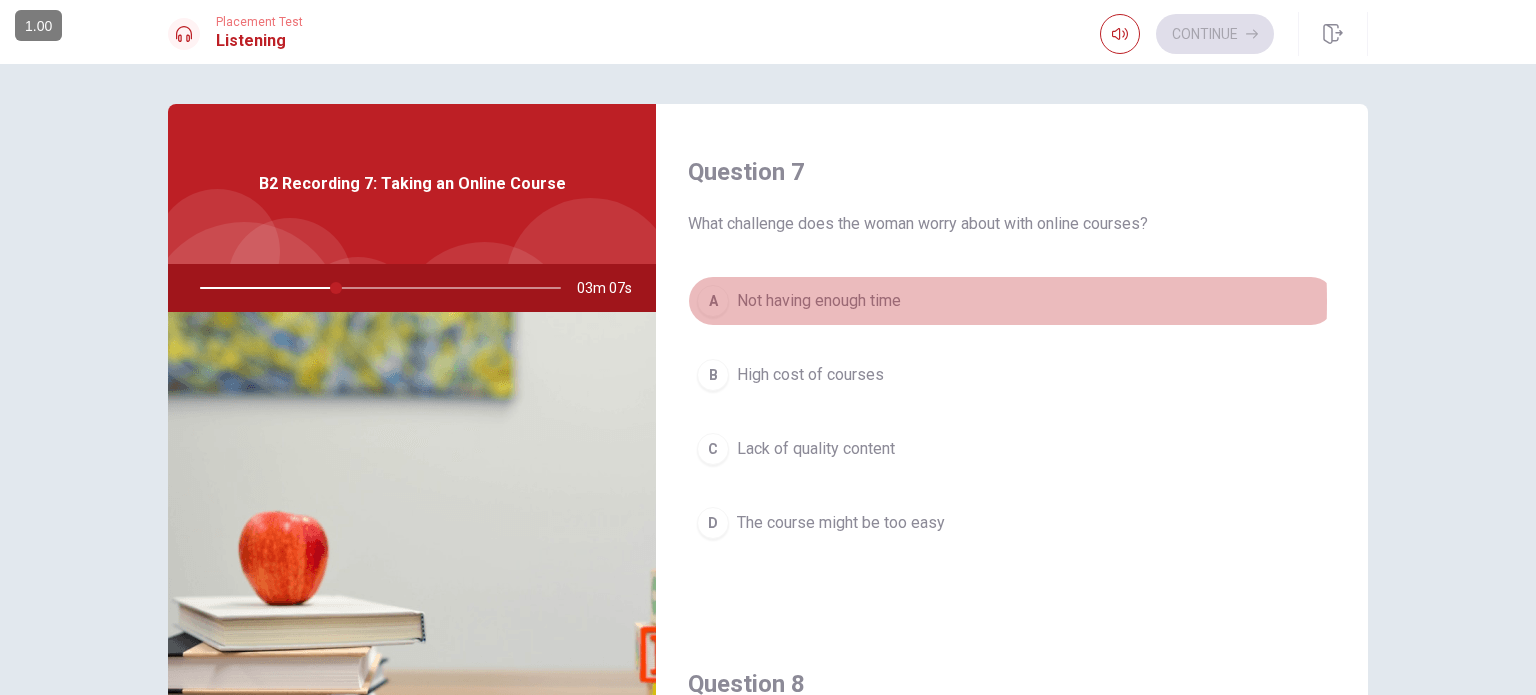 click on "A" at bounding box center (713, 301) 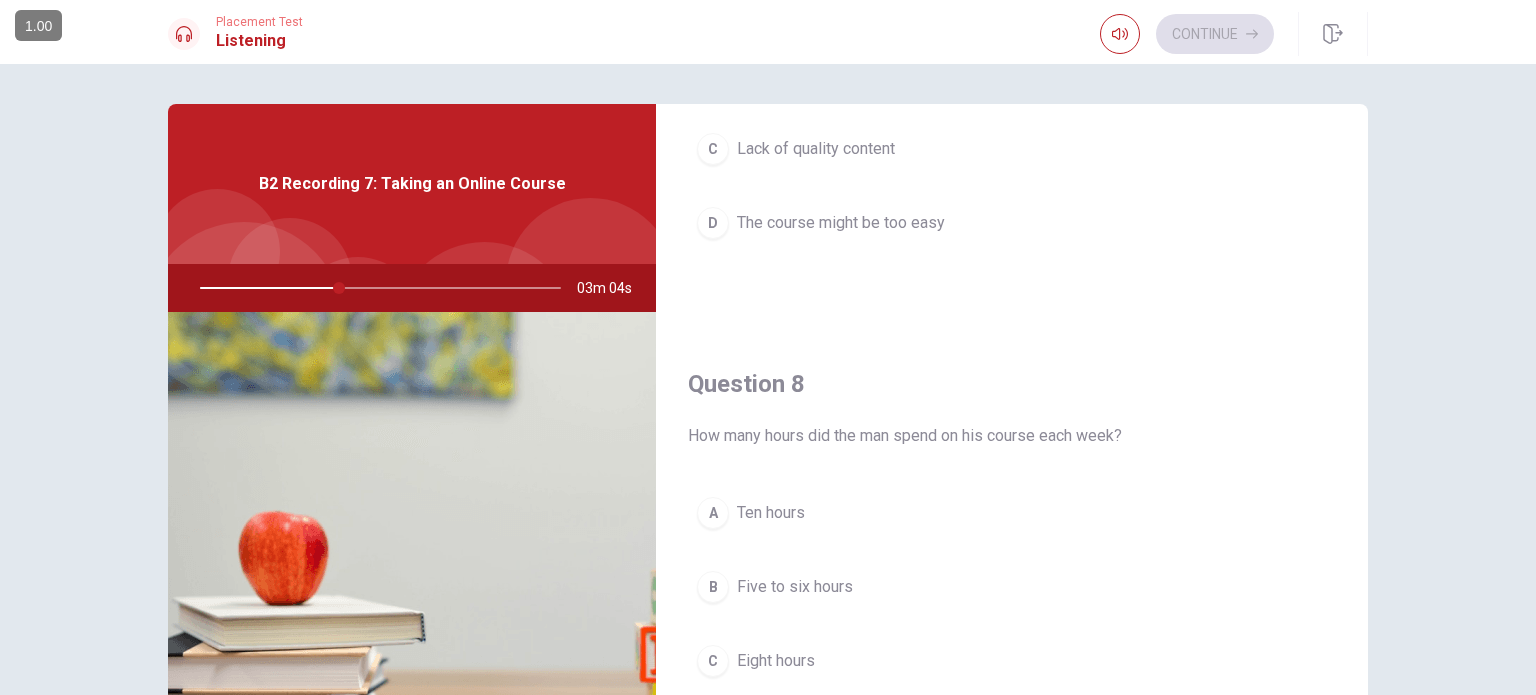 scroll, scrollTop: 1000, scrollLeft: 0, axis: vertical 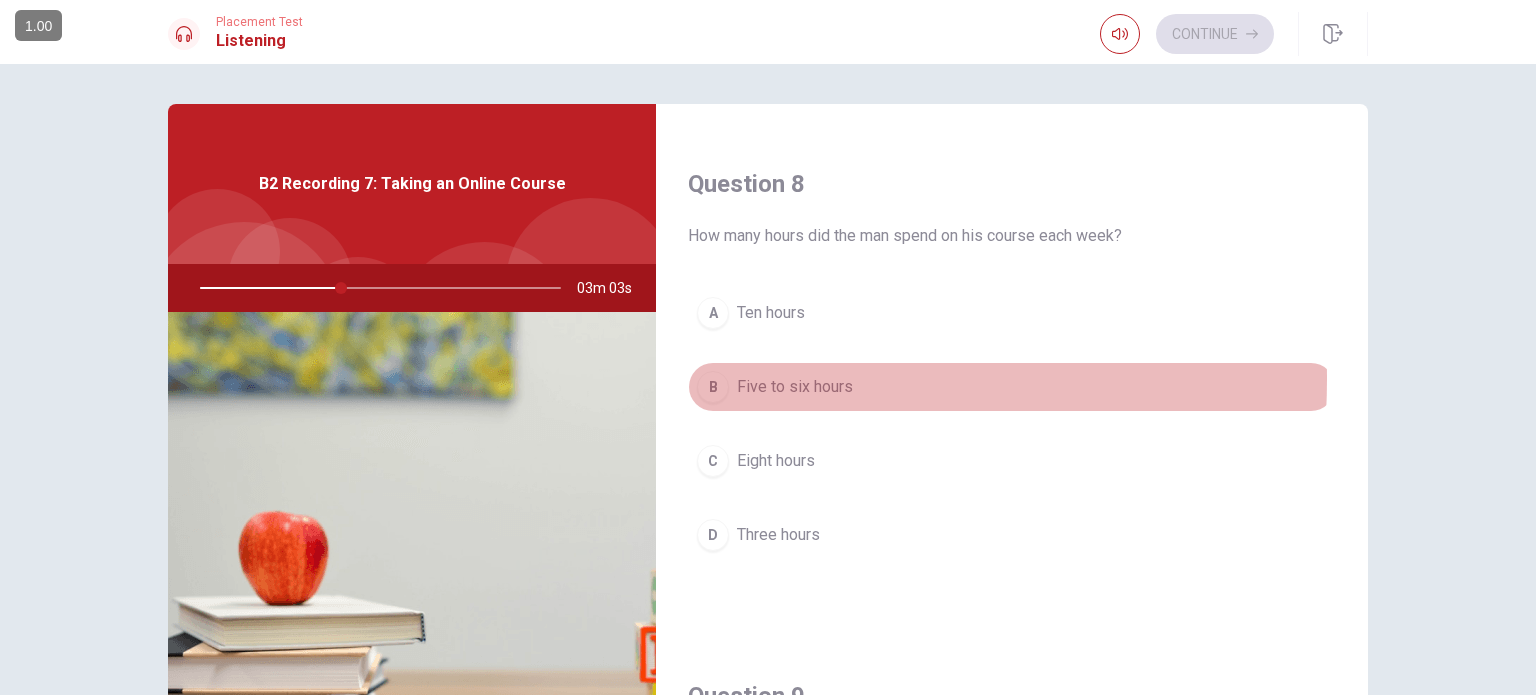 click on "B" at bounding box center [713, 387] 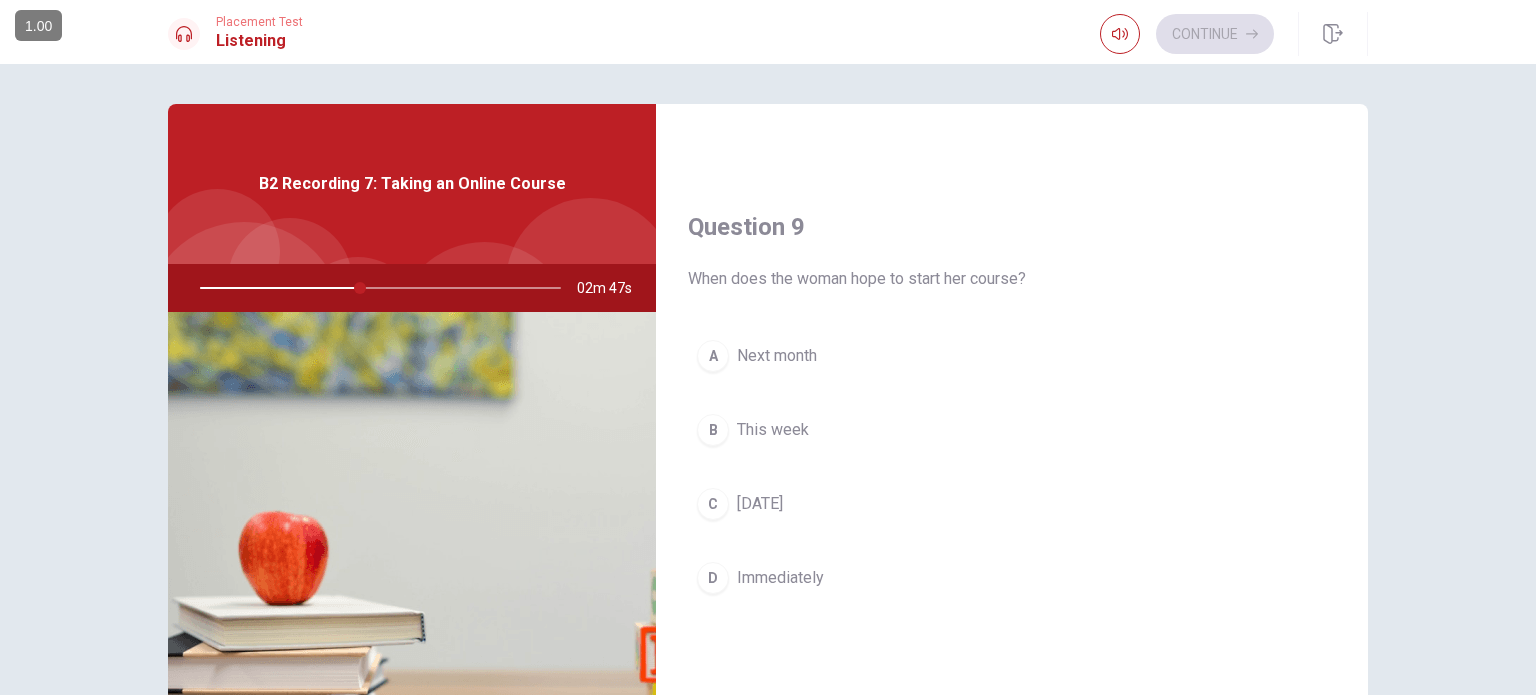scroll, scrollTop: 1456, scrollLeft: 0, axis: vertical 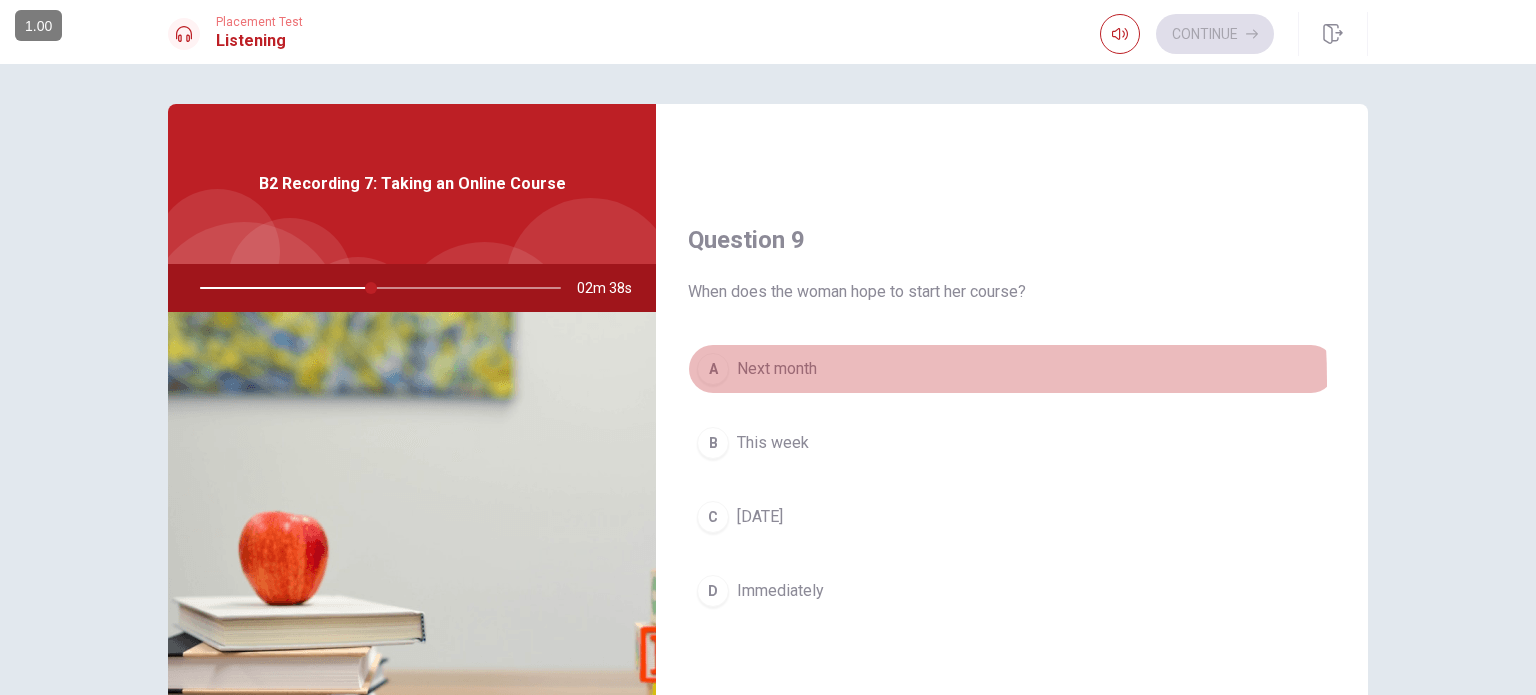 click on "A" at bounding box center [713, 369] 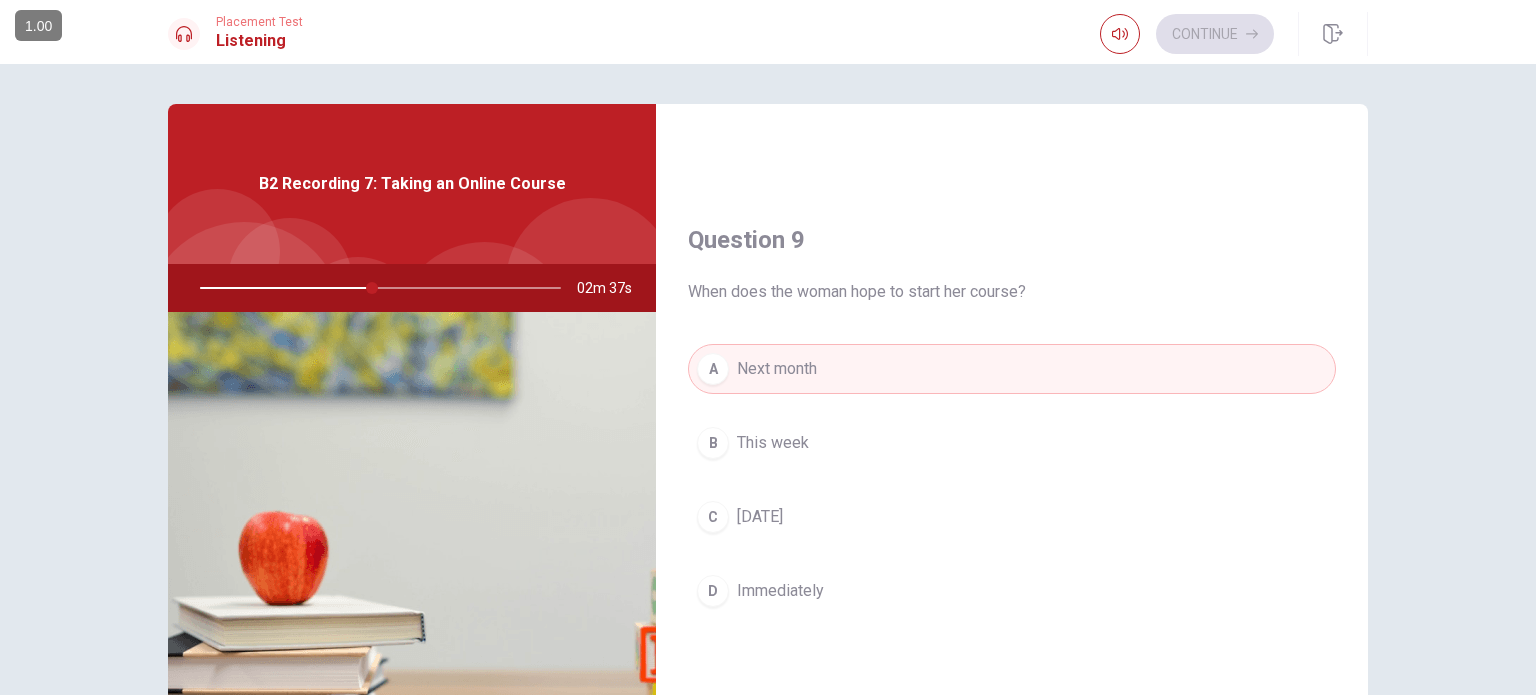 scroll, scrollTop: 1856, scrollLeft: 0, axis: vertical 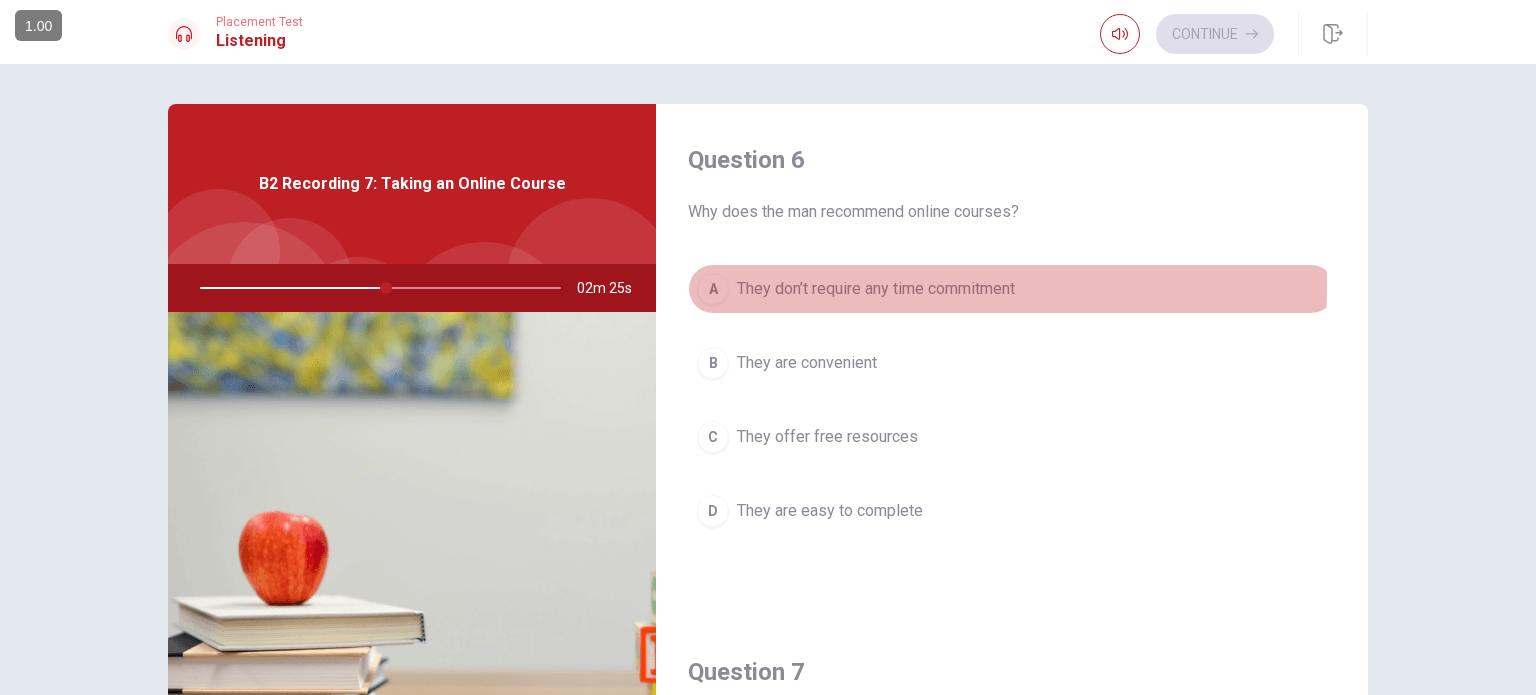 click on "A" at bounding box center (713, 289) 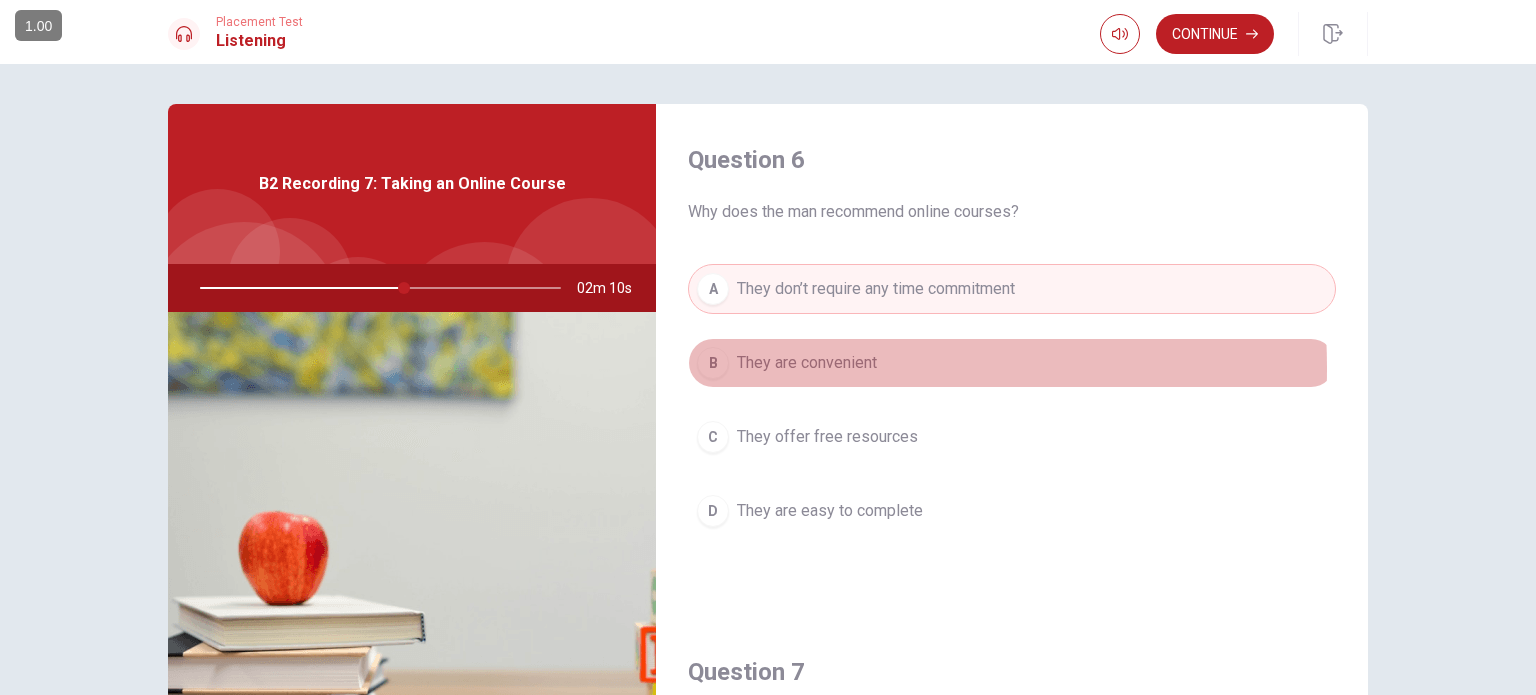 click on "They are convenient" at bounding box center [807, 363] 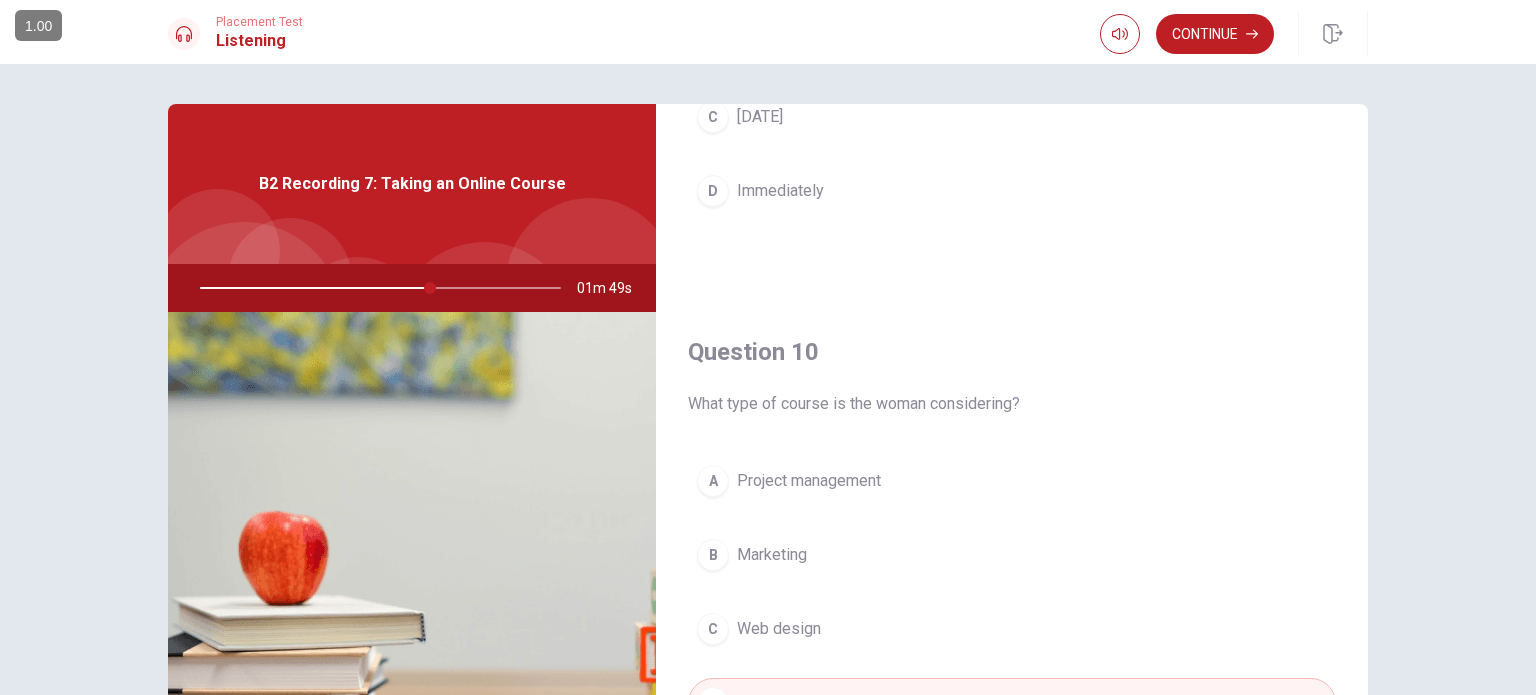scroll, scrollTop: 1856, scrollLeft: 0, axis: vertical 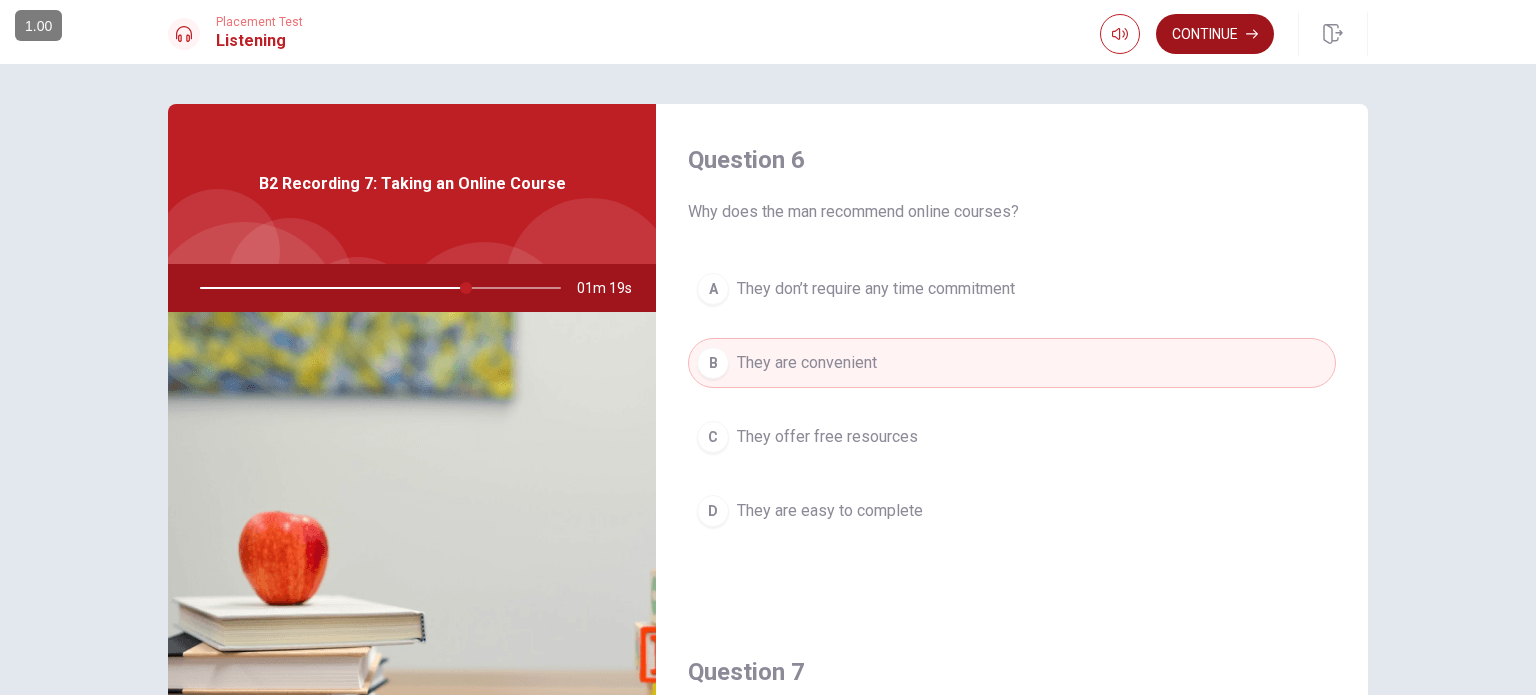 click on "Continue" at bounding box center [1215, 34] 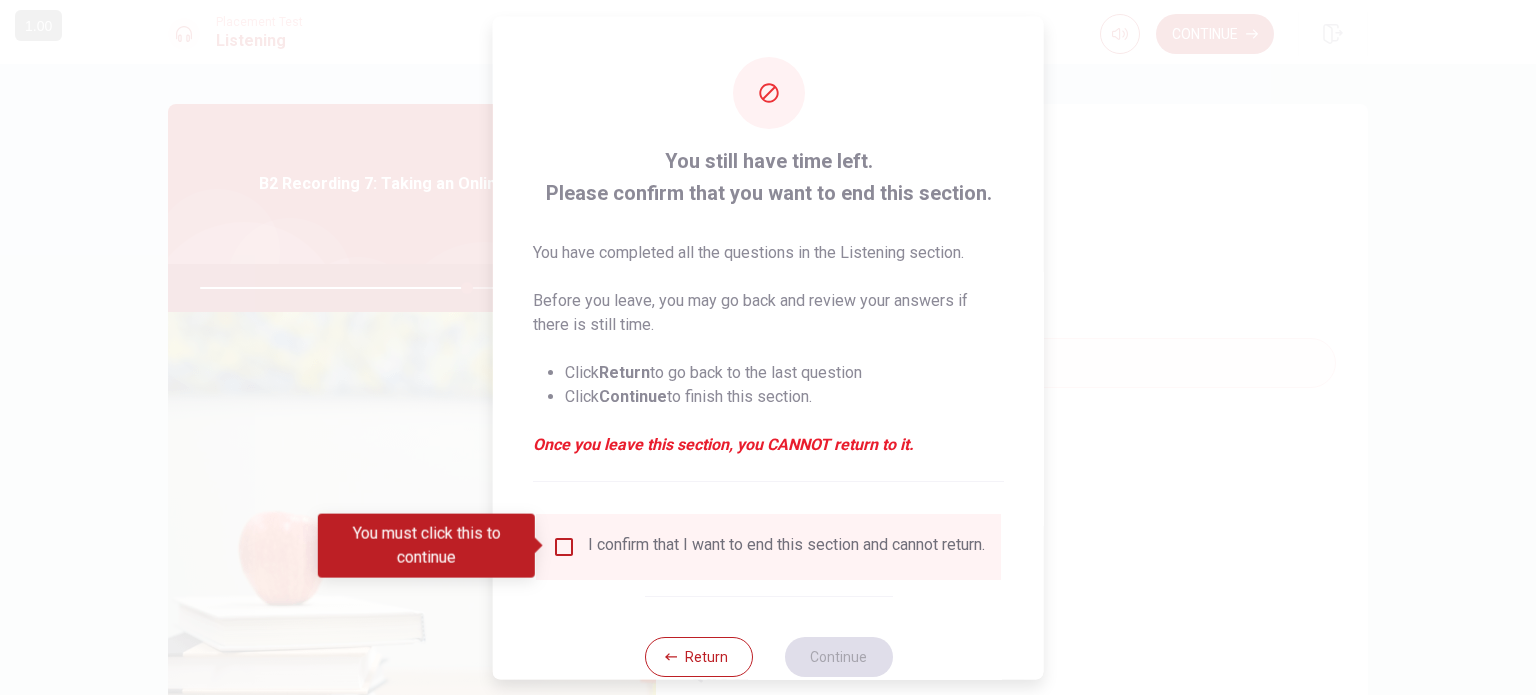 click at bounding box center (564, 546) 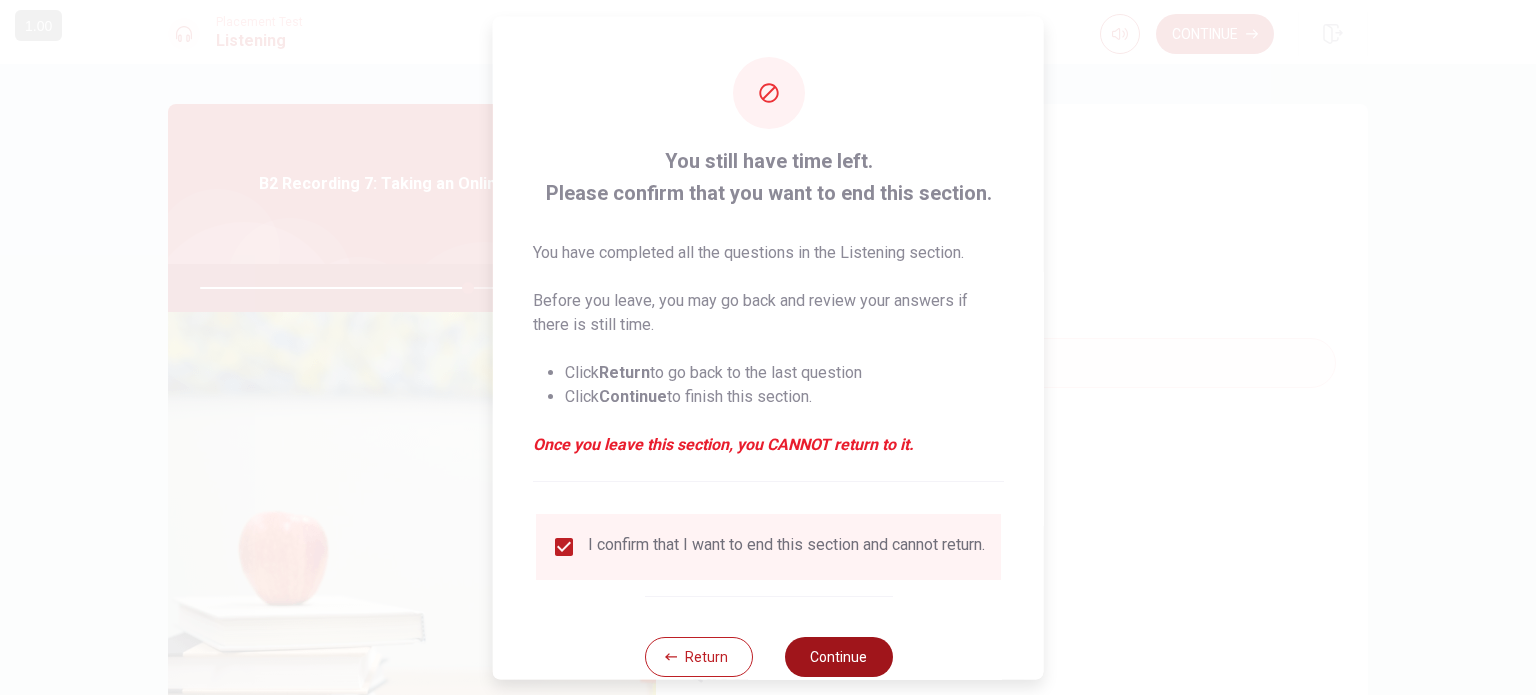 click on "Continue" at bounding box center (838, 656) 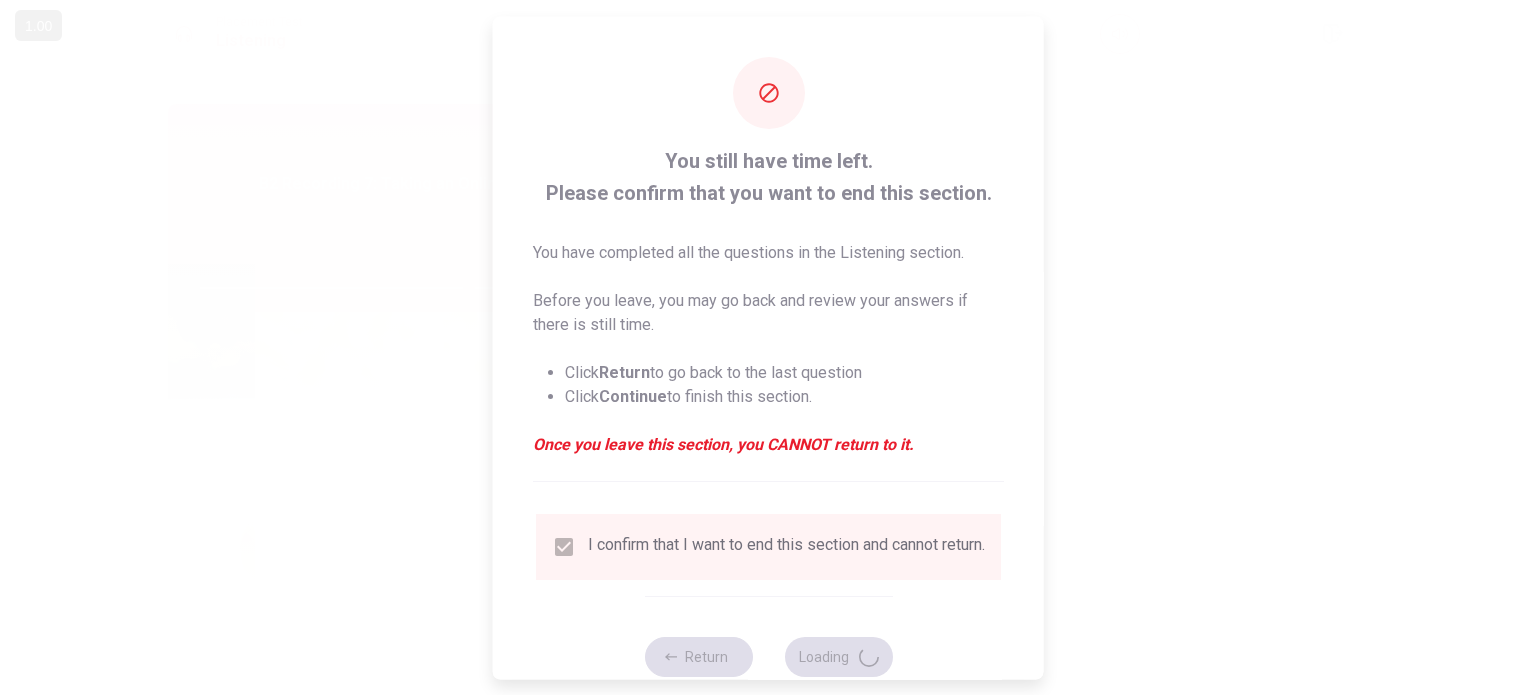 type on "75" 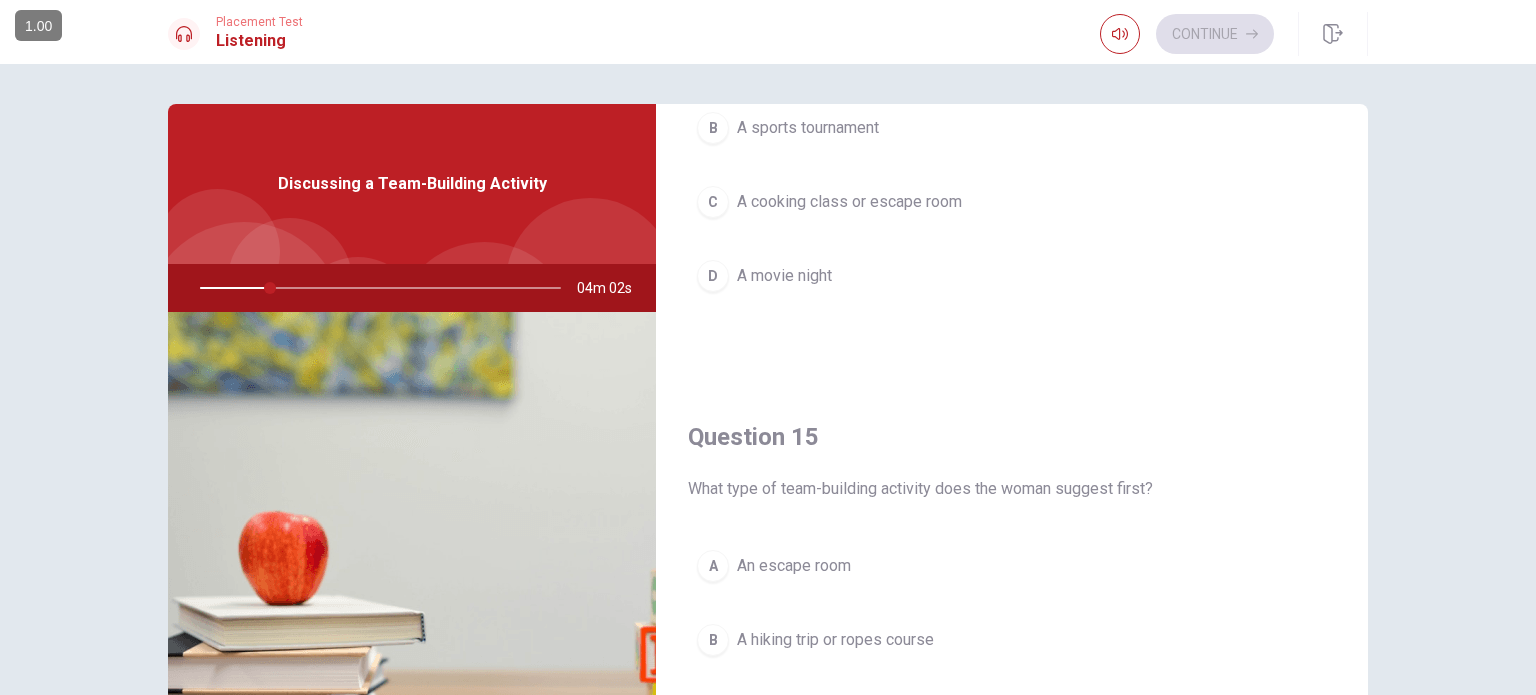 scroll, scrollTop: 1856, scrollLeft: 0, axis: vertical 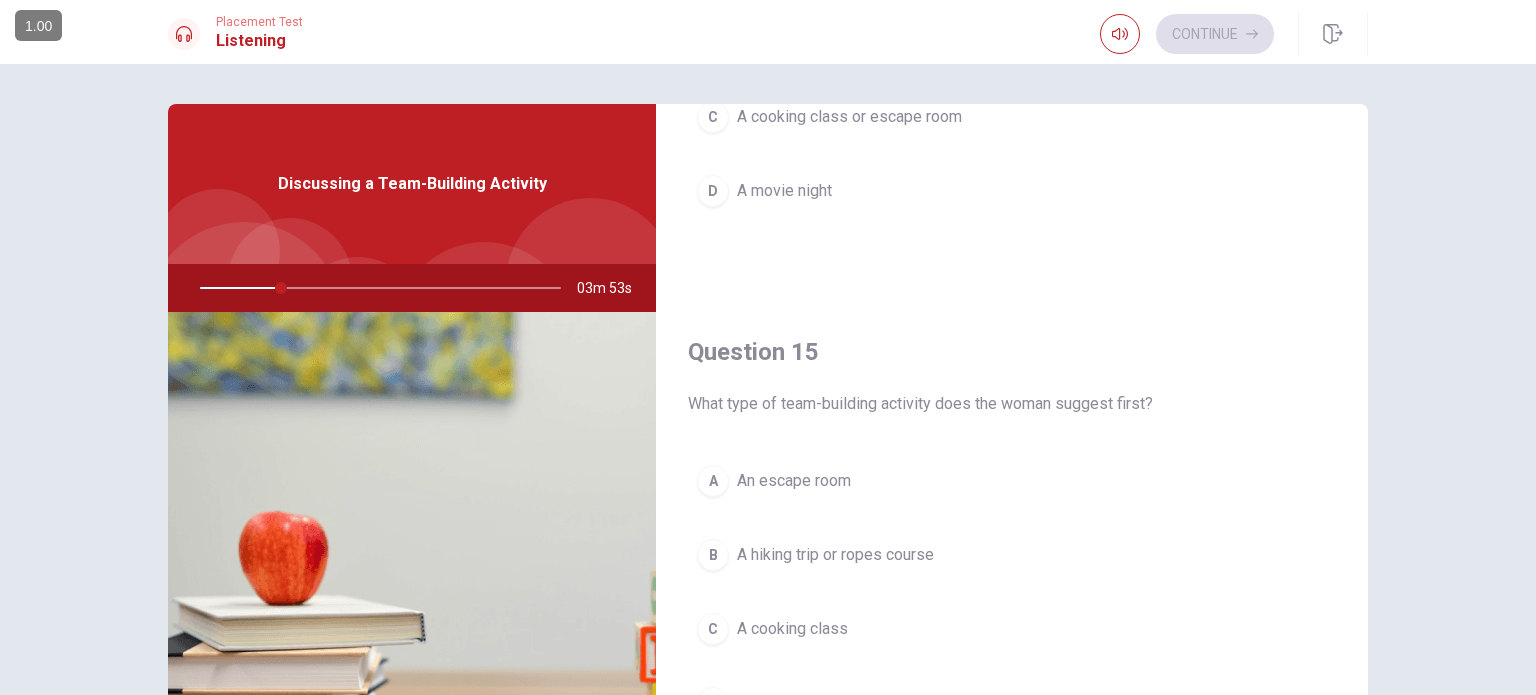 drag, startPoint x: 866, startPoint y: 394, endPoint x: 1060, endPoint y: 395, distance: 194.00258 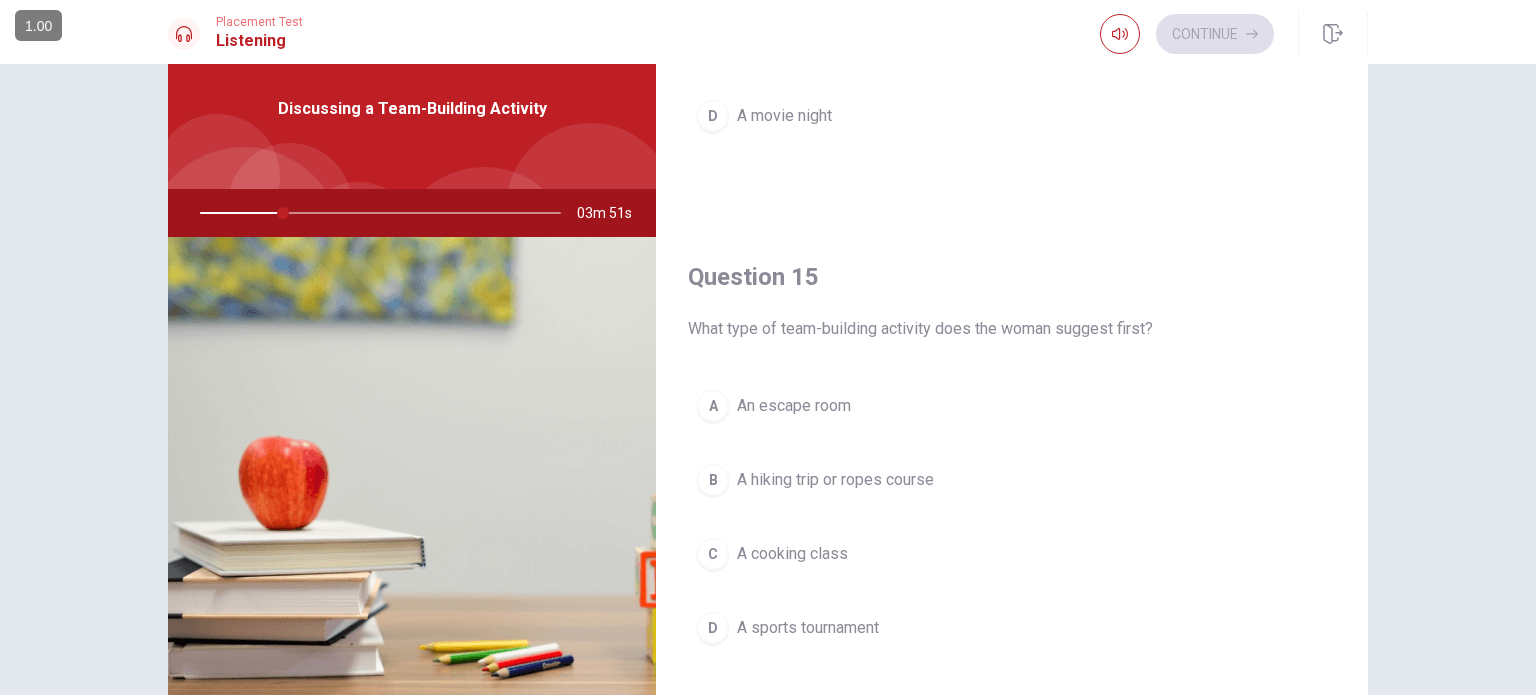 scroll, scrollTop: 208, scrollLeft: 0, axis: vertical 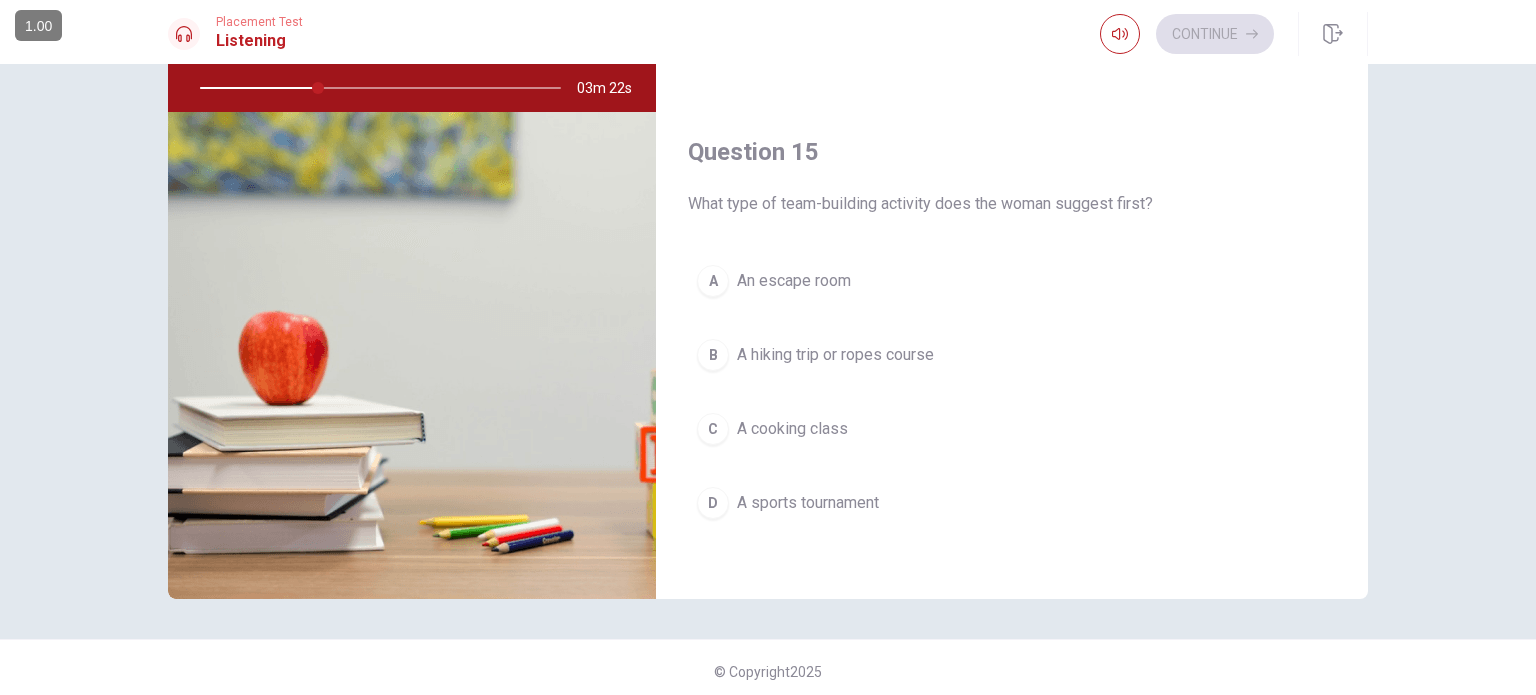 click on "B" at bounding box center (713, 355) 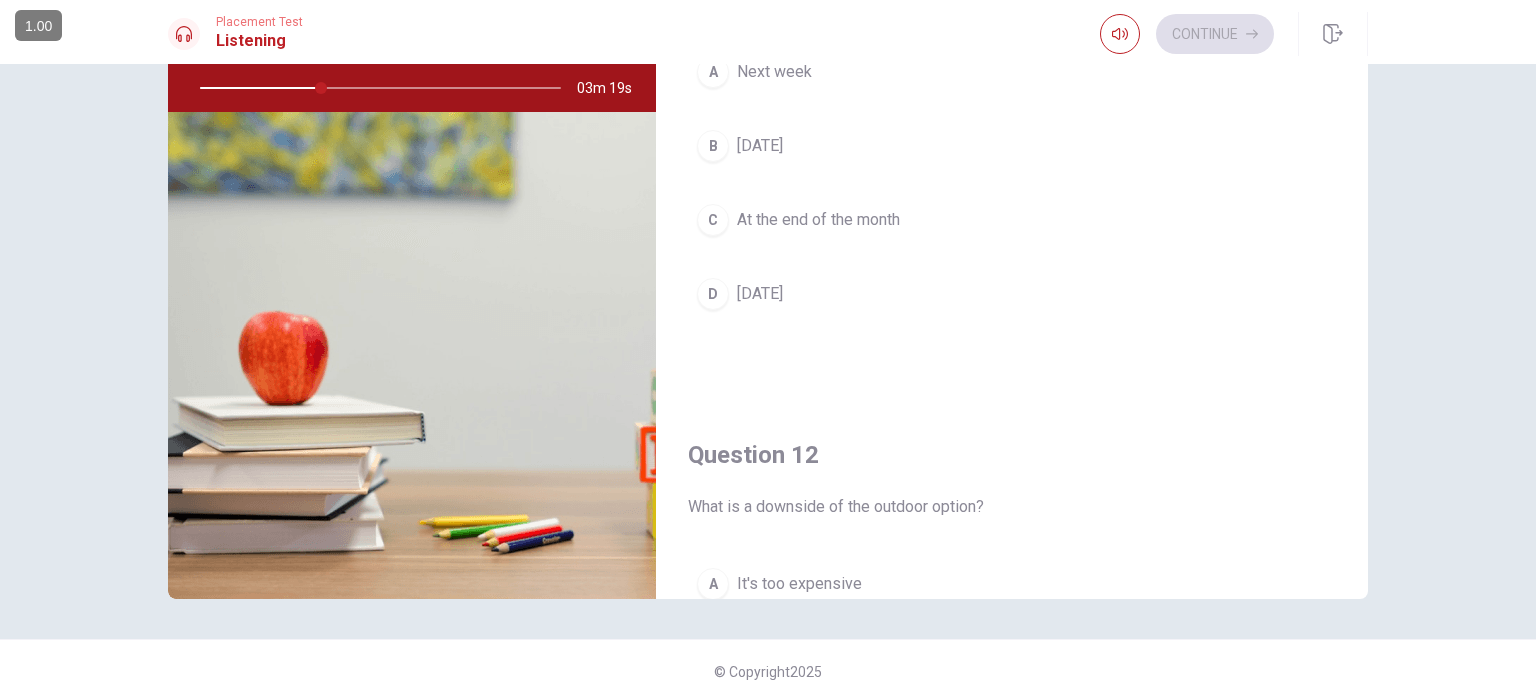 scroll, scrollTop: 0, scrollLeft: 0, axis: both 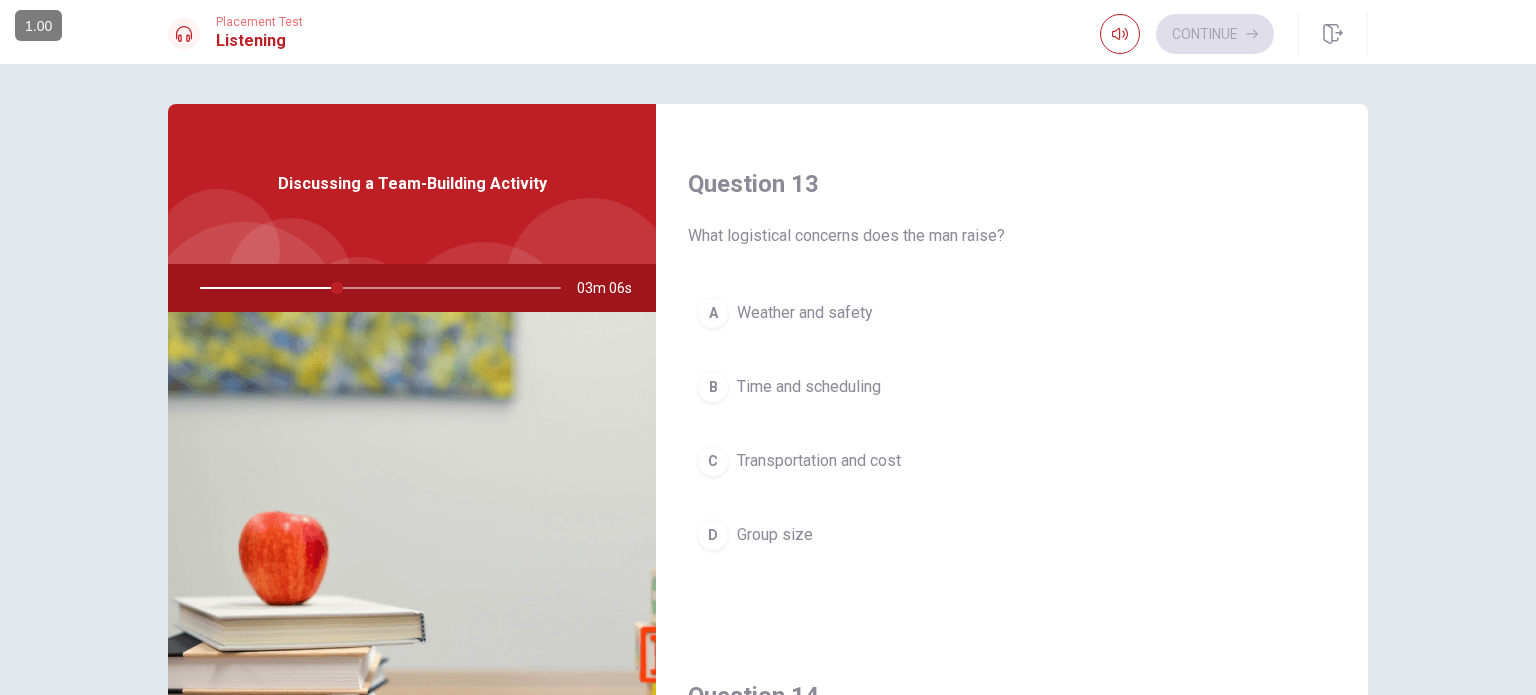 click on "A" at bounding box center (713, 313) 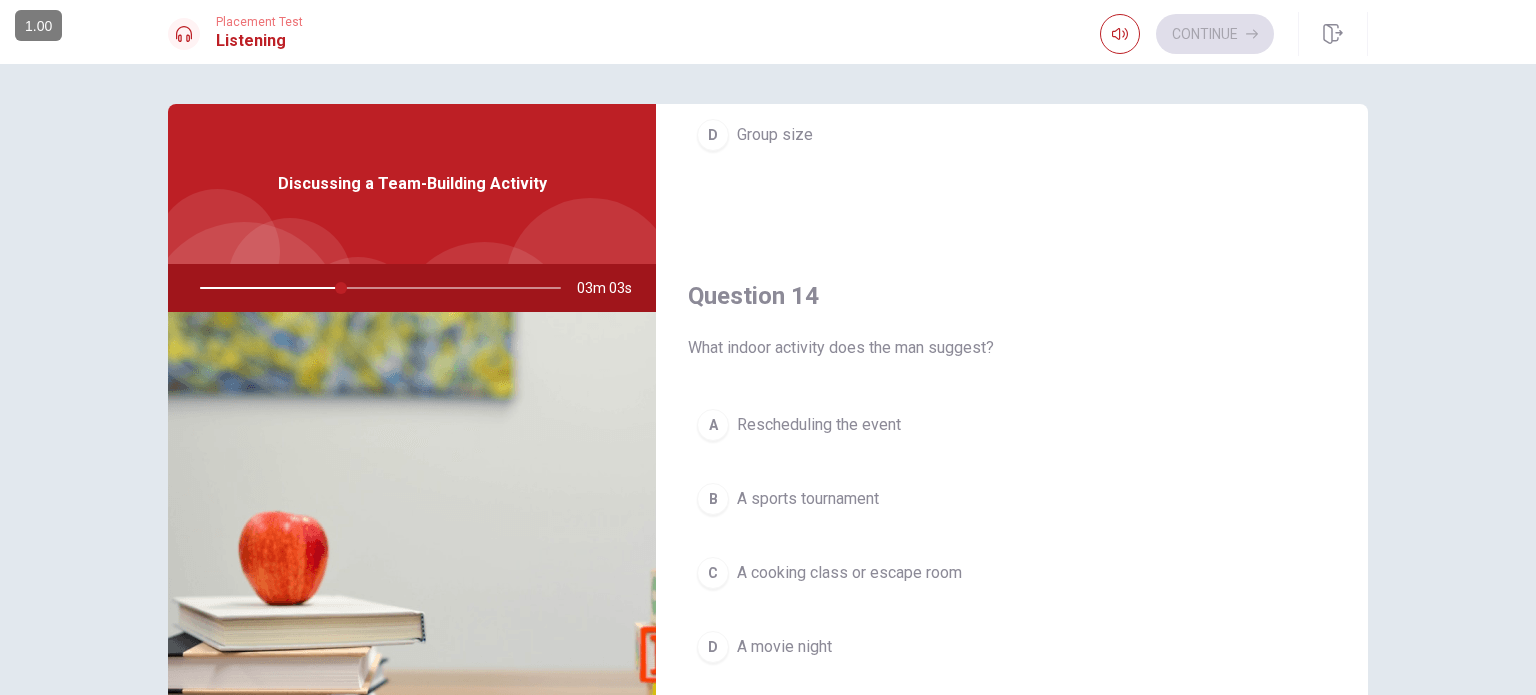 scroll, scrollTop: 1600, scrollLeft: 0, axis: vertical 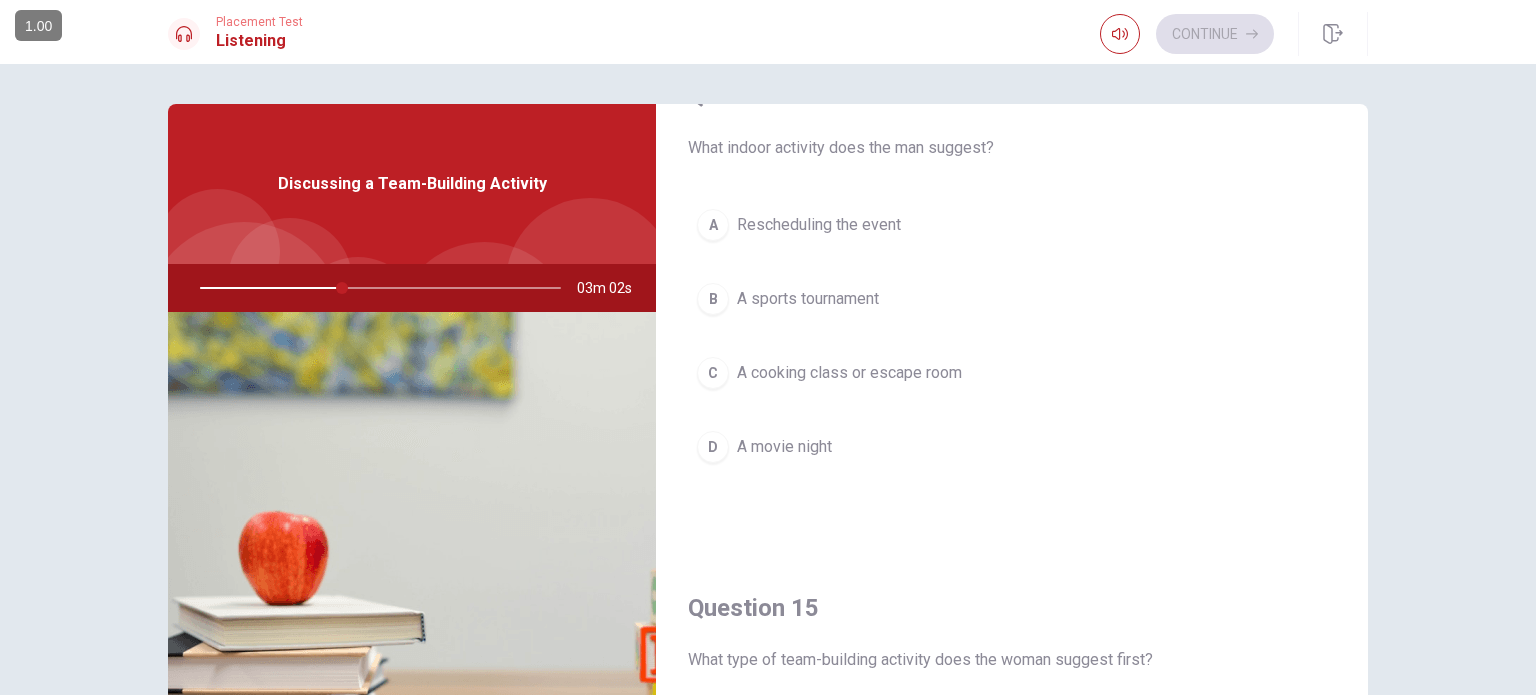 click on "C" at bounding box center (713, 373) 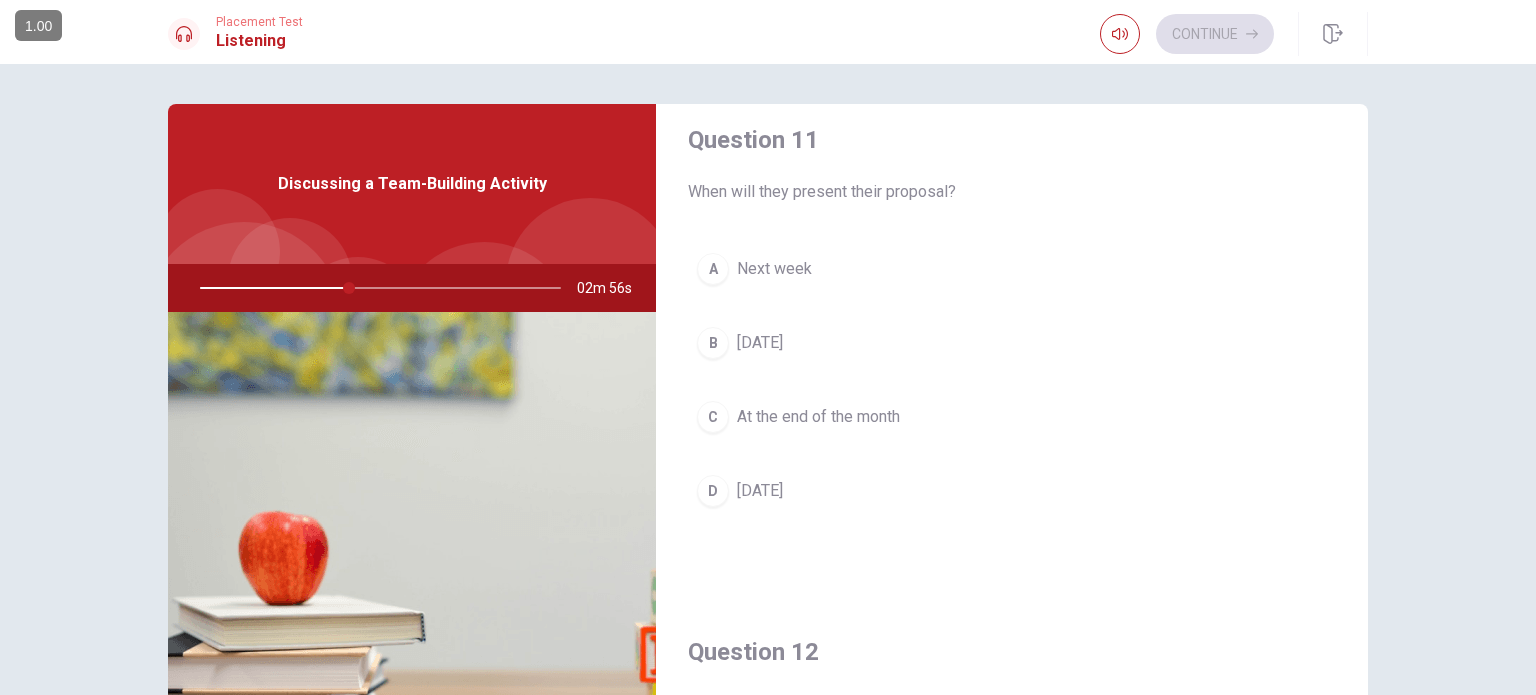 scroll, scrollTop: 0, scrollLeft: 0, axis: both 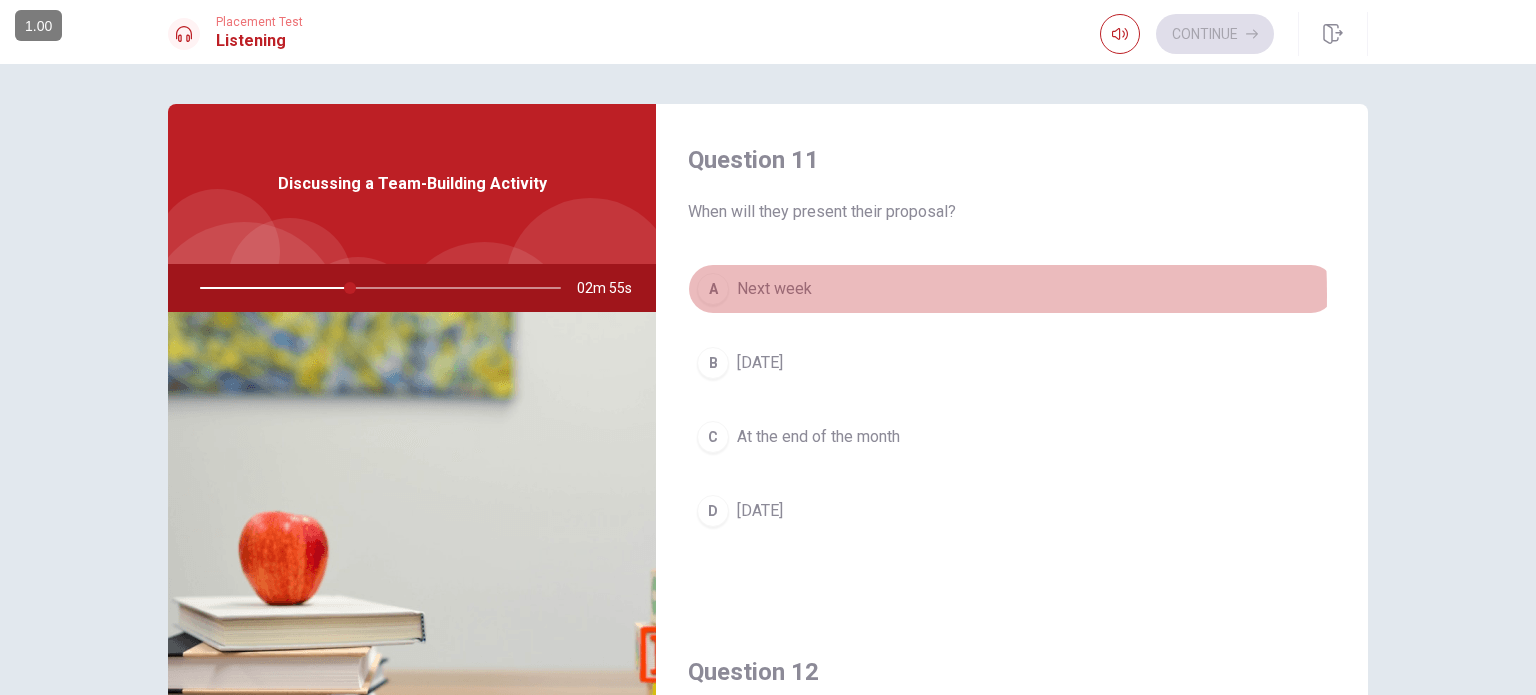 click on "A" at bounding box center [713, 289] 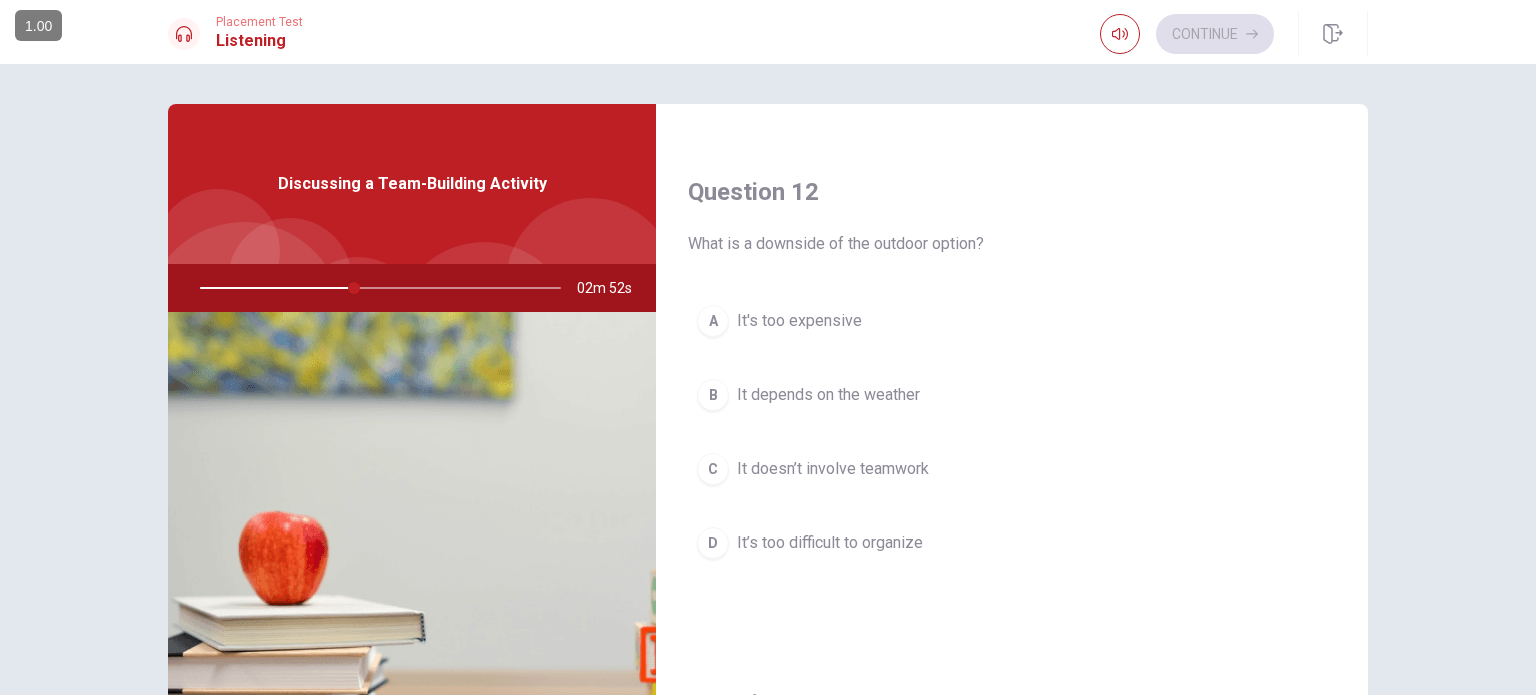 scroll, scrollTop: 500, scrollLeft: 0, axis: vertical 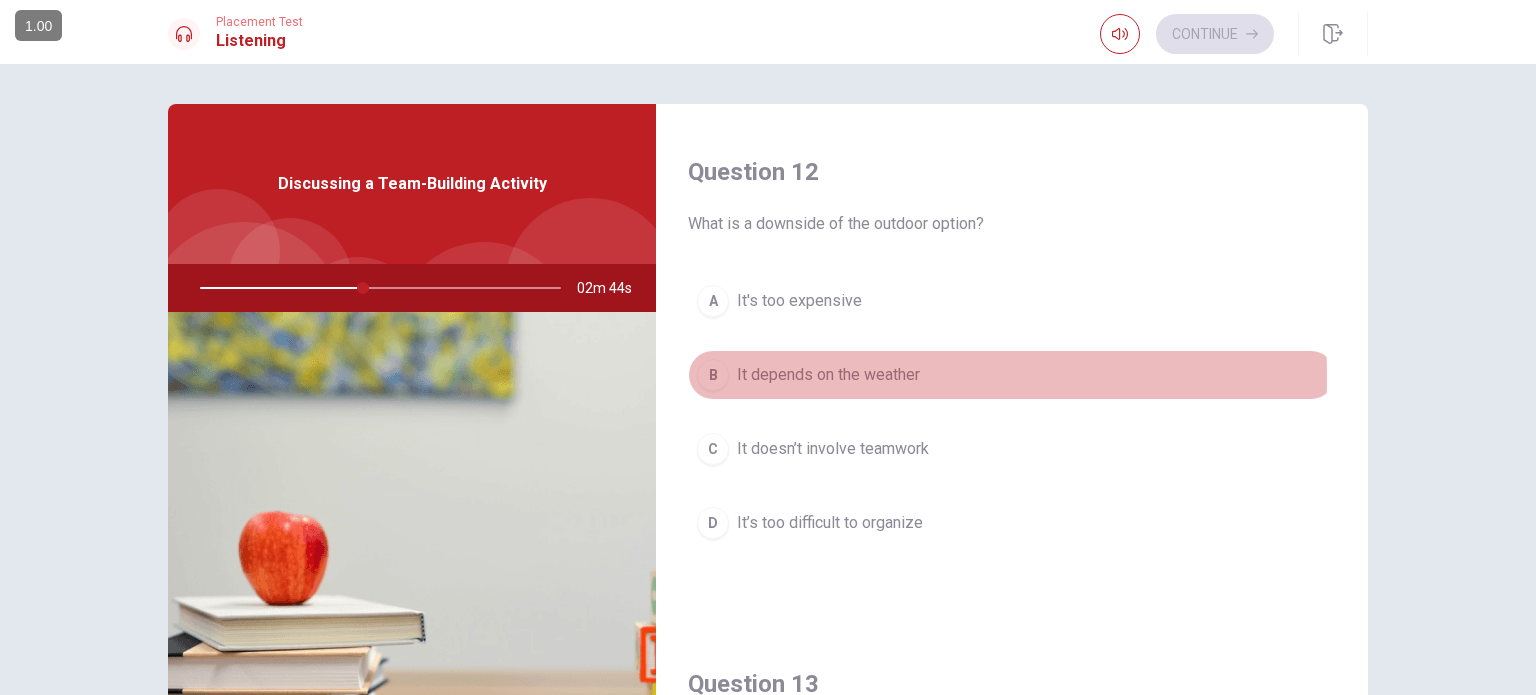 click on "B" at bounding box center (713, 375) 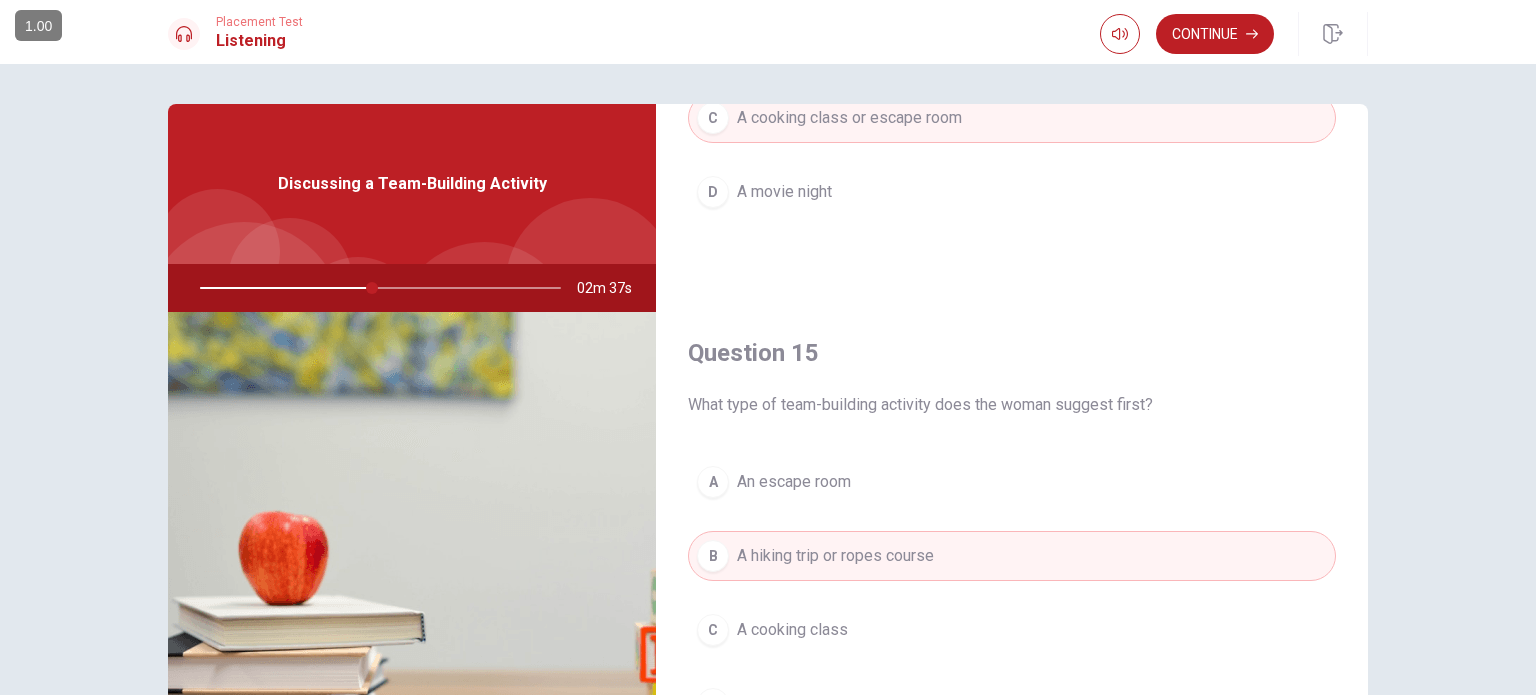 scroll, scrollTop: 1856, scrollLeft: 0, axis: vertical 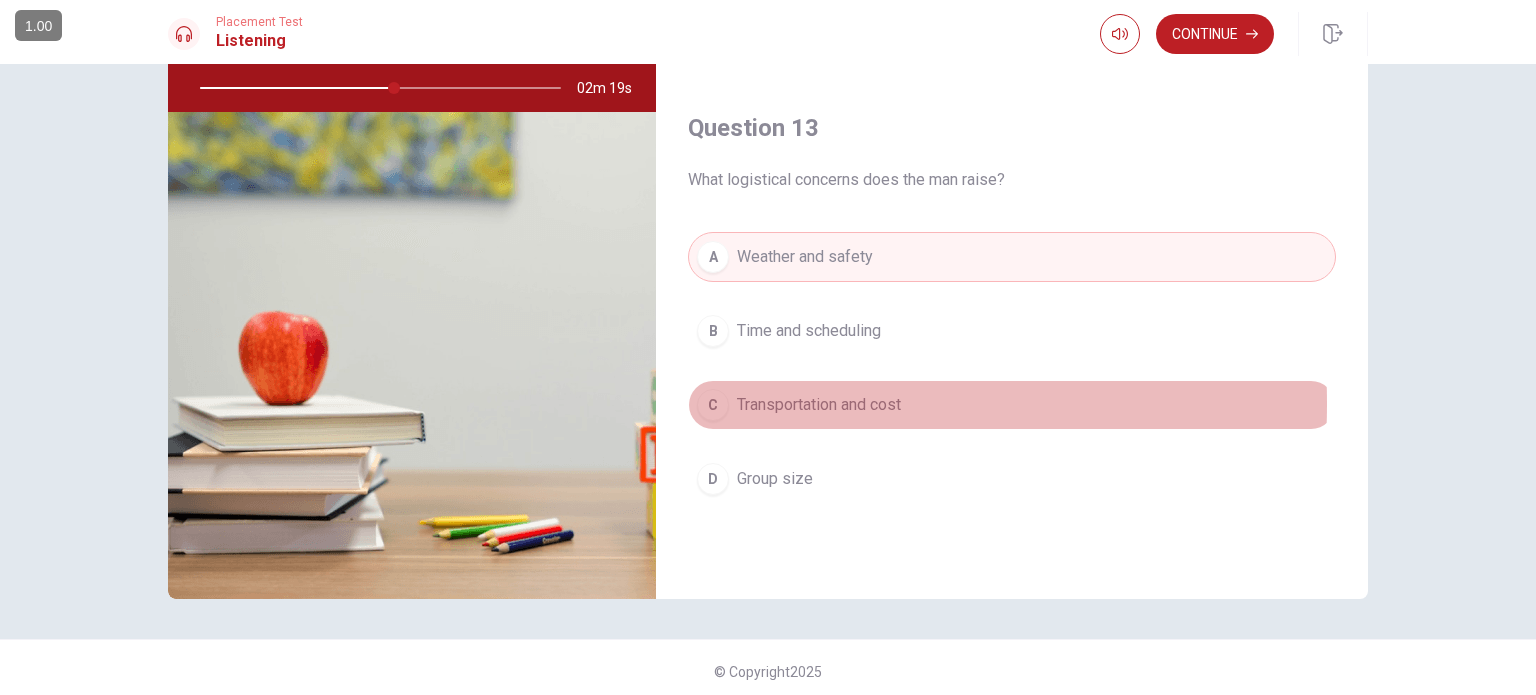 click on "C" at bounding box center [713, 405] 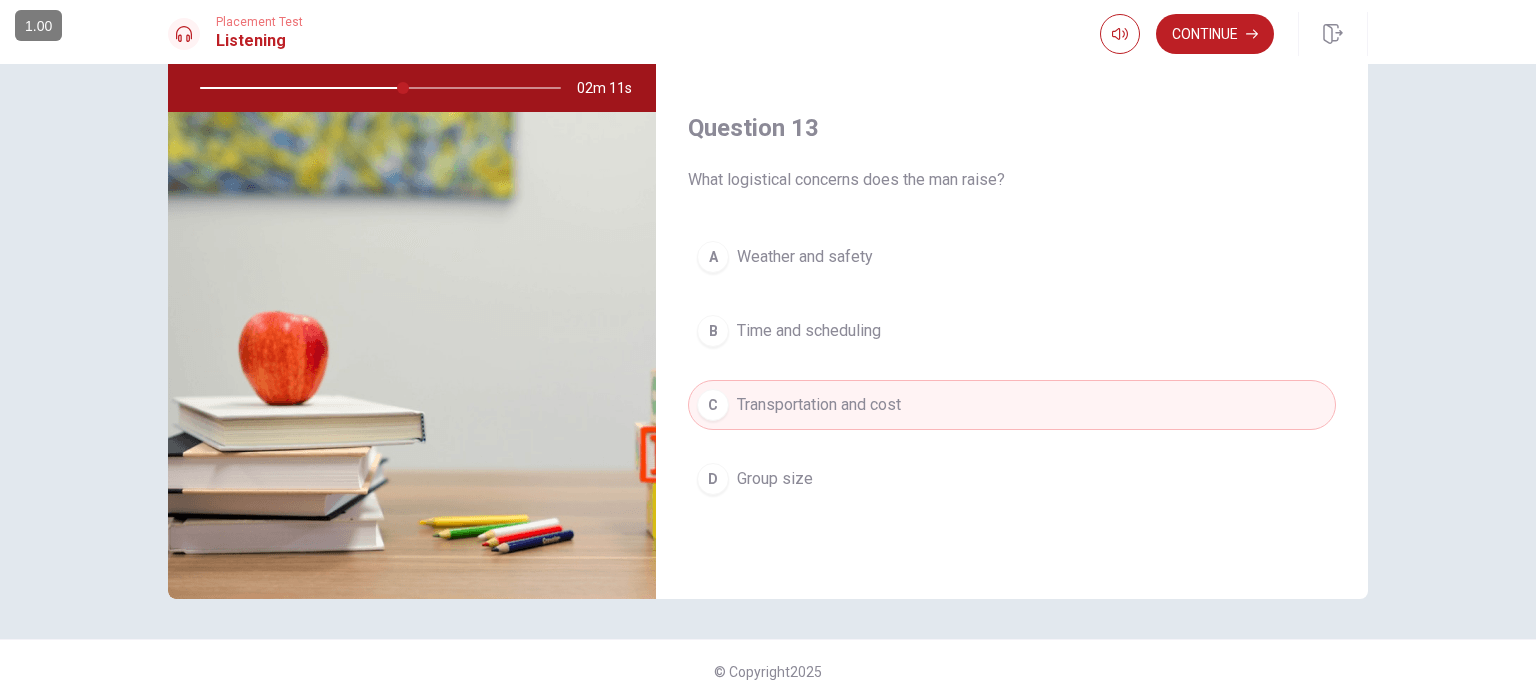 click on "A Weather and safety" at bounding box center (1012, 257) 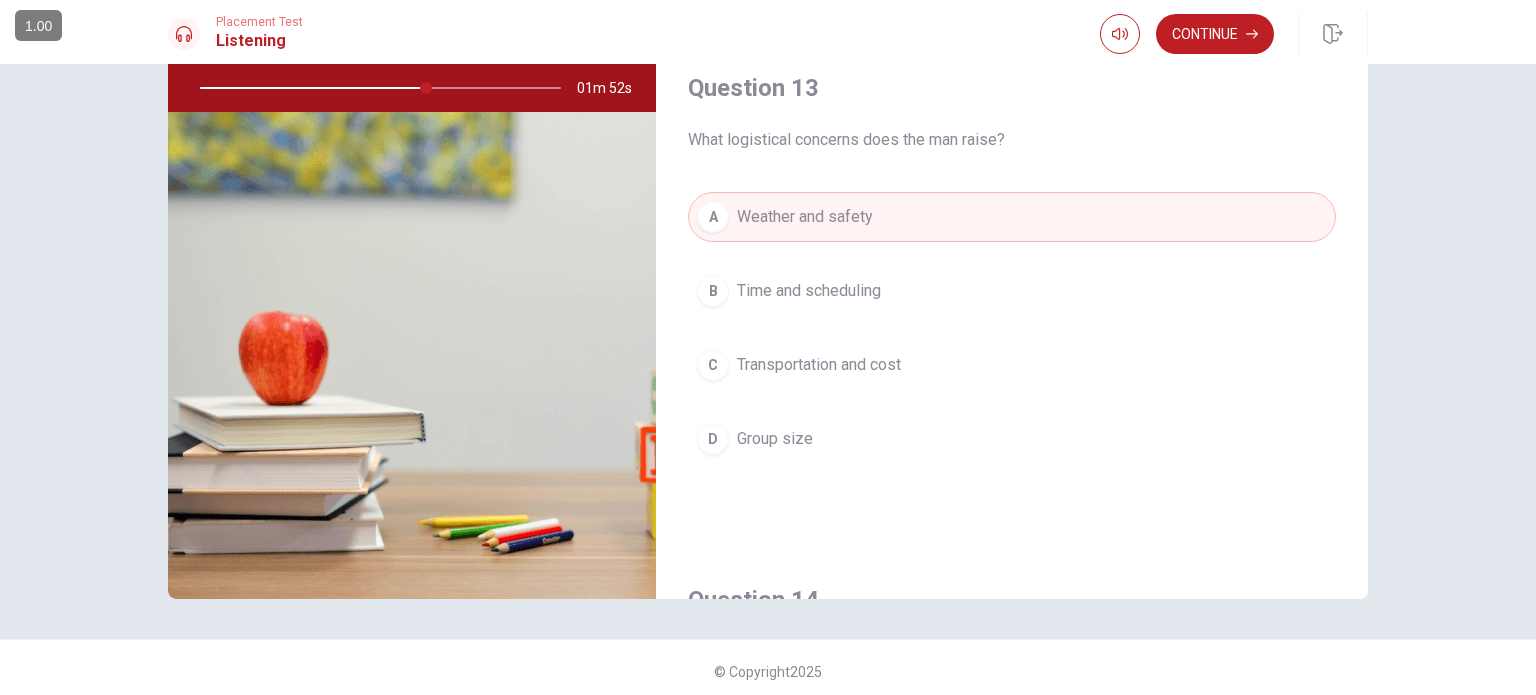 scroll, scrollTop: 900, scrollLeft: 0, axis: vertical 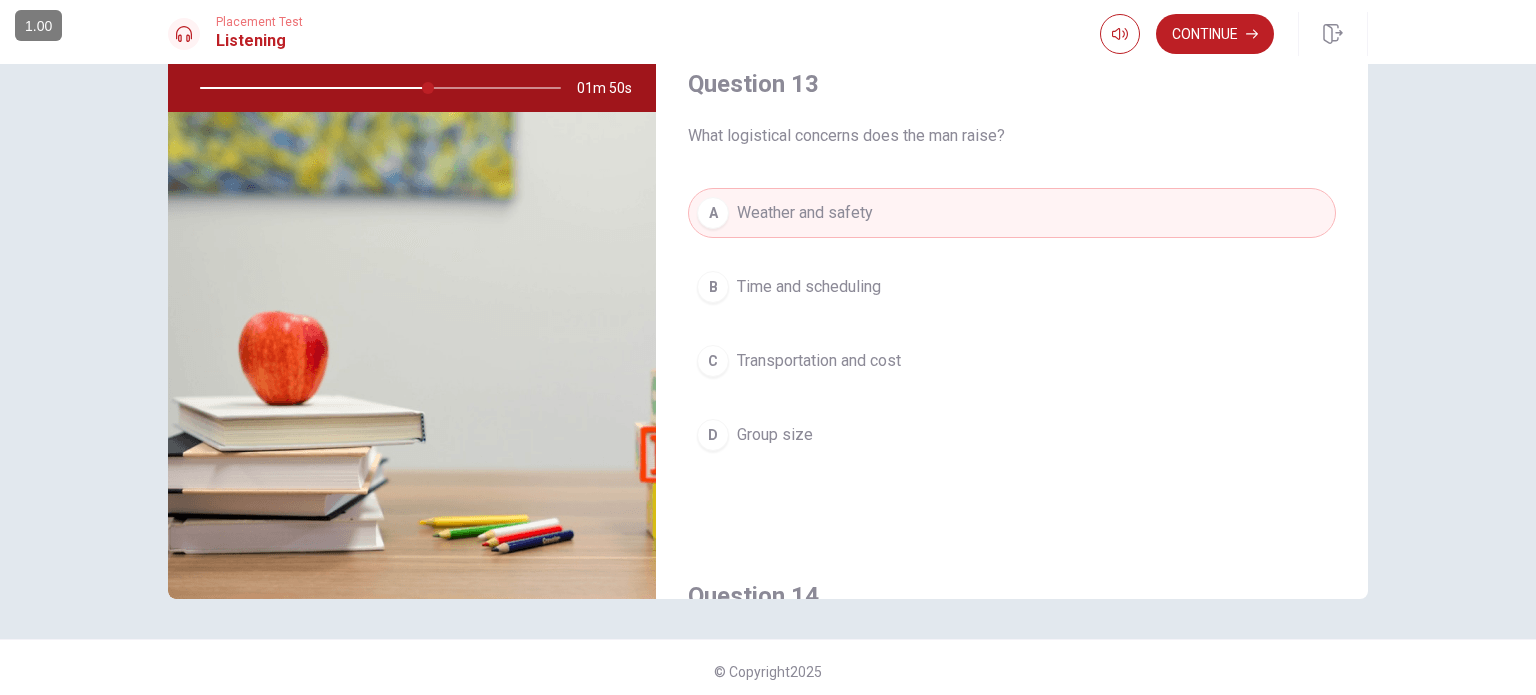 click on "C" at bounding box center [713, 361] 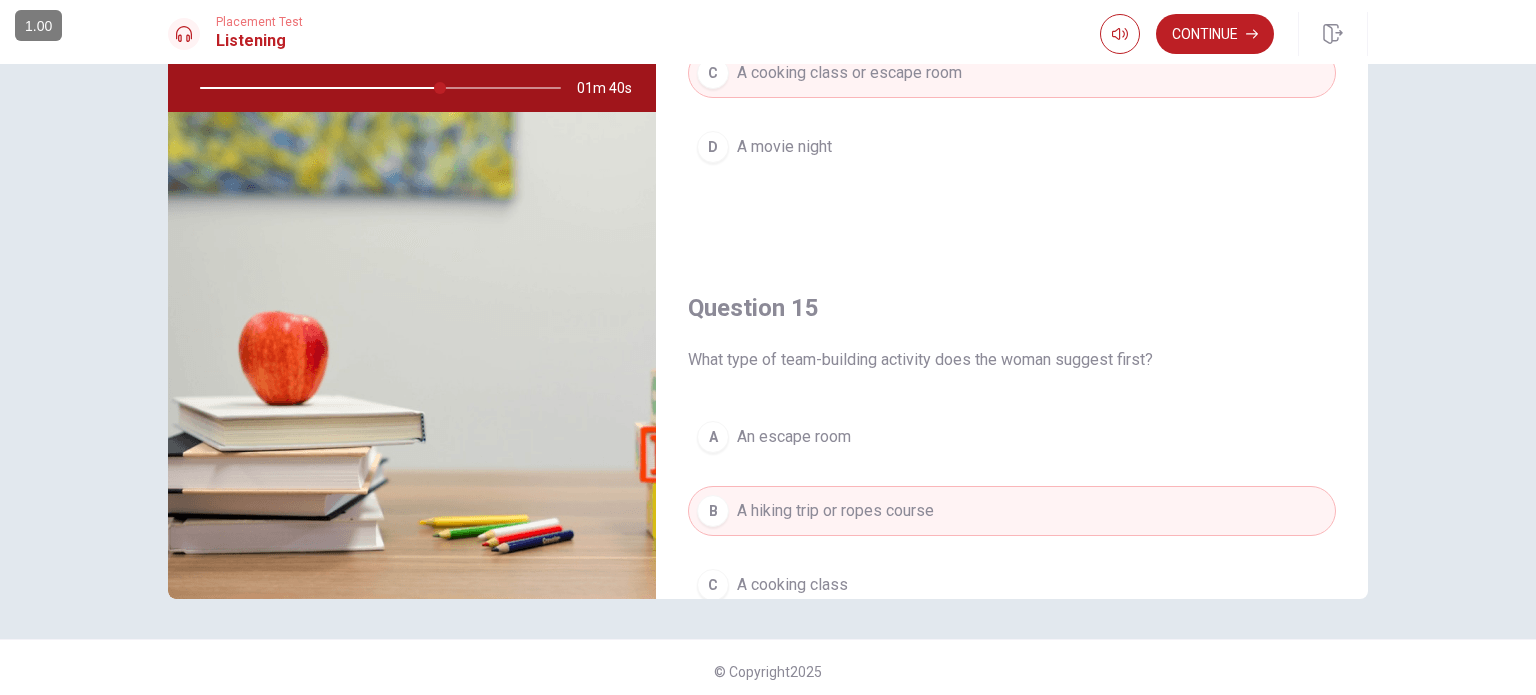 scroll, scrollTop: 1856, scrollLeft: 0, axis: vertical 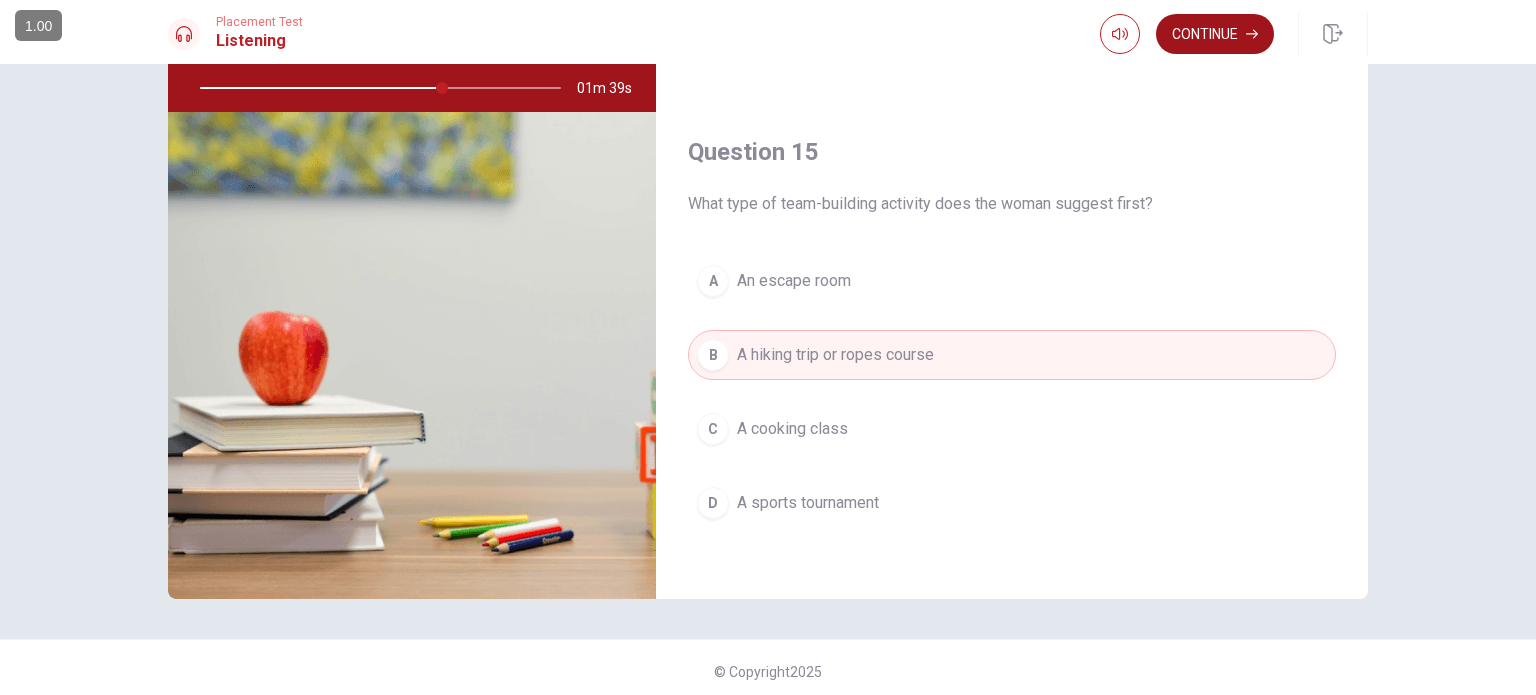 click on "Continue" at bounding box center [1215, 34] 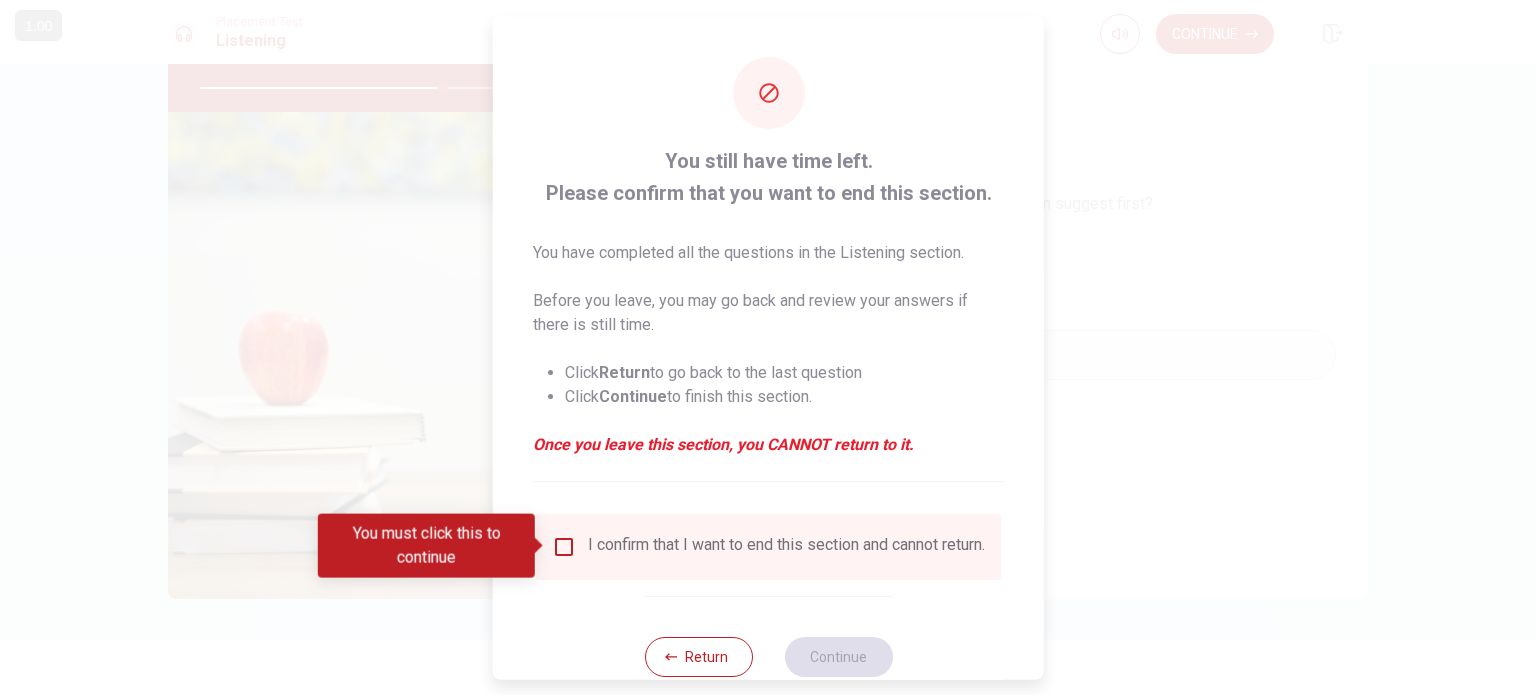 click at bounding box center [564, 546] 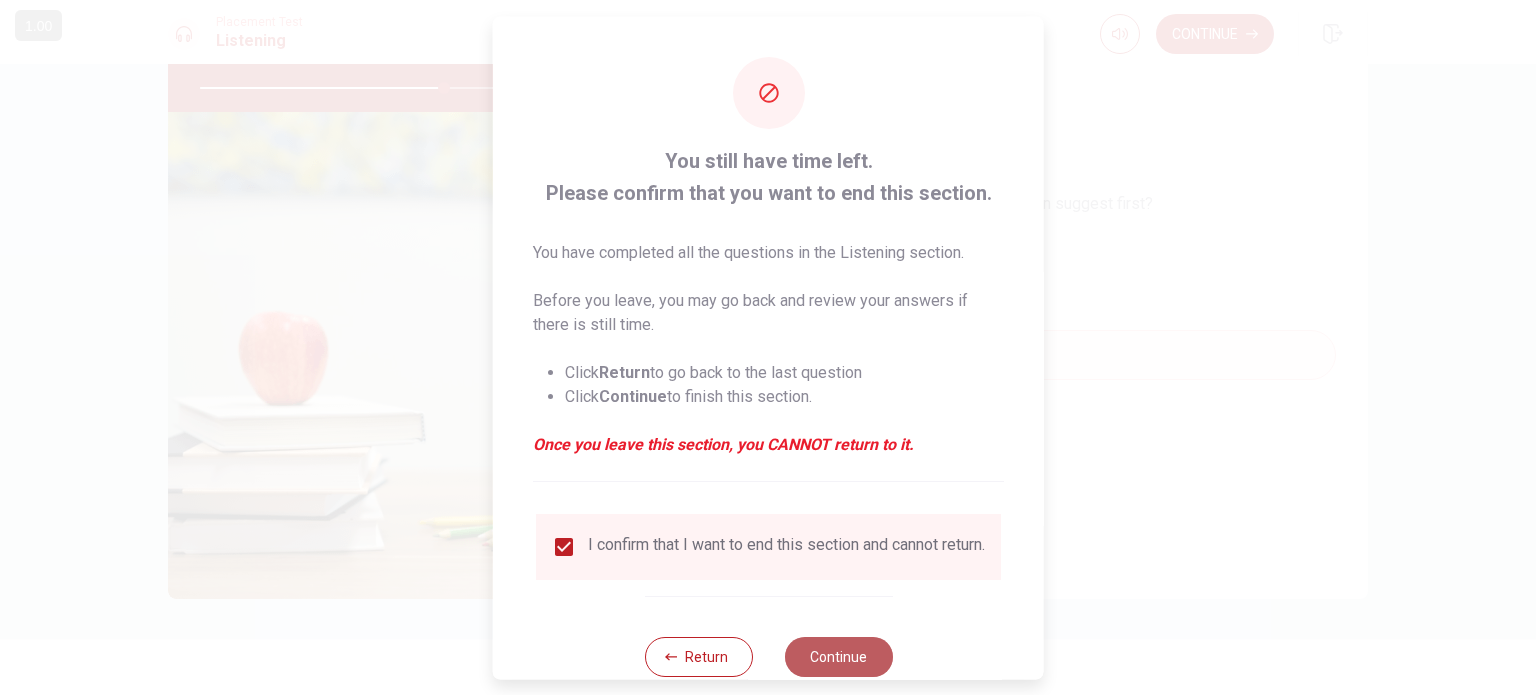 click on "Continue" at bounding box center [838, 656] 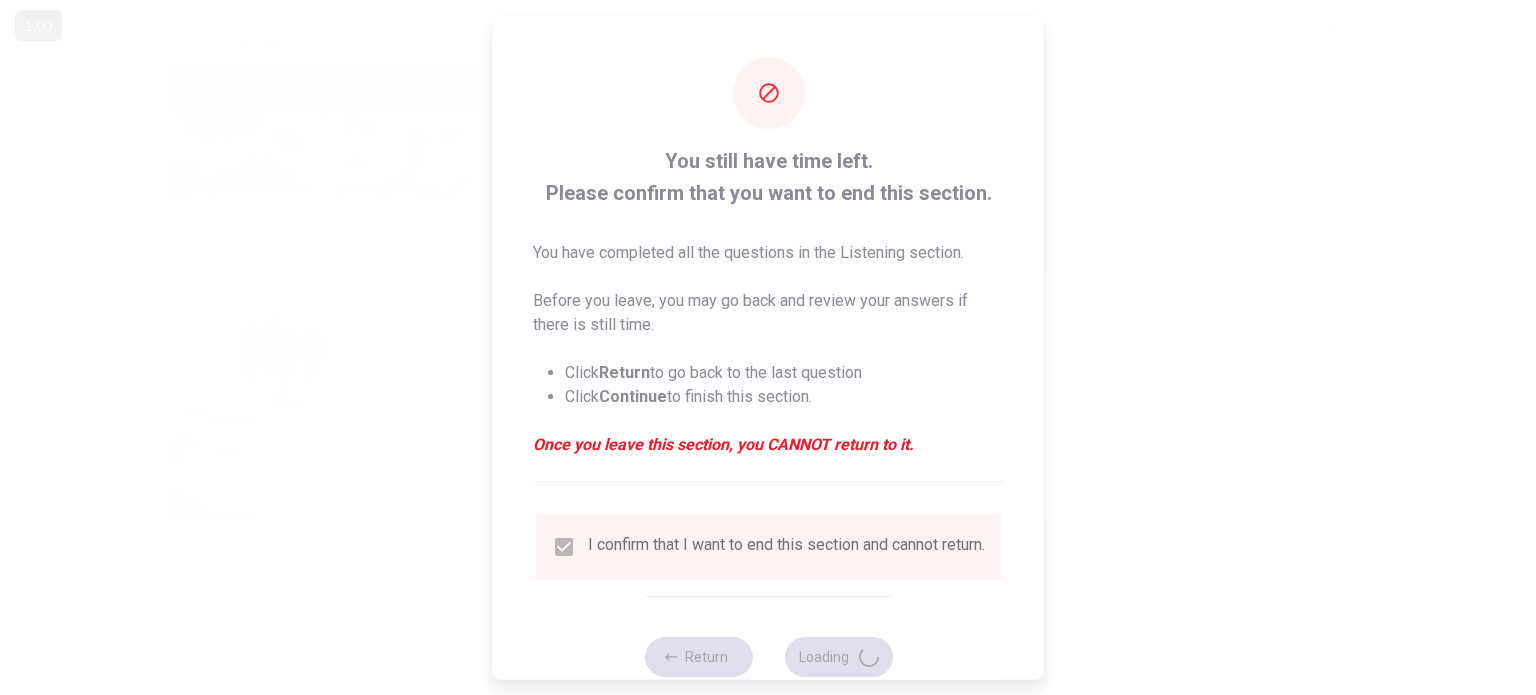 type on "68" 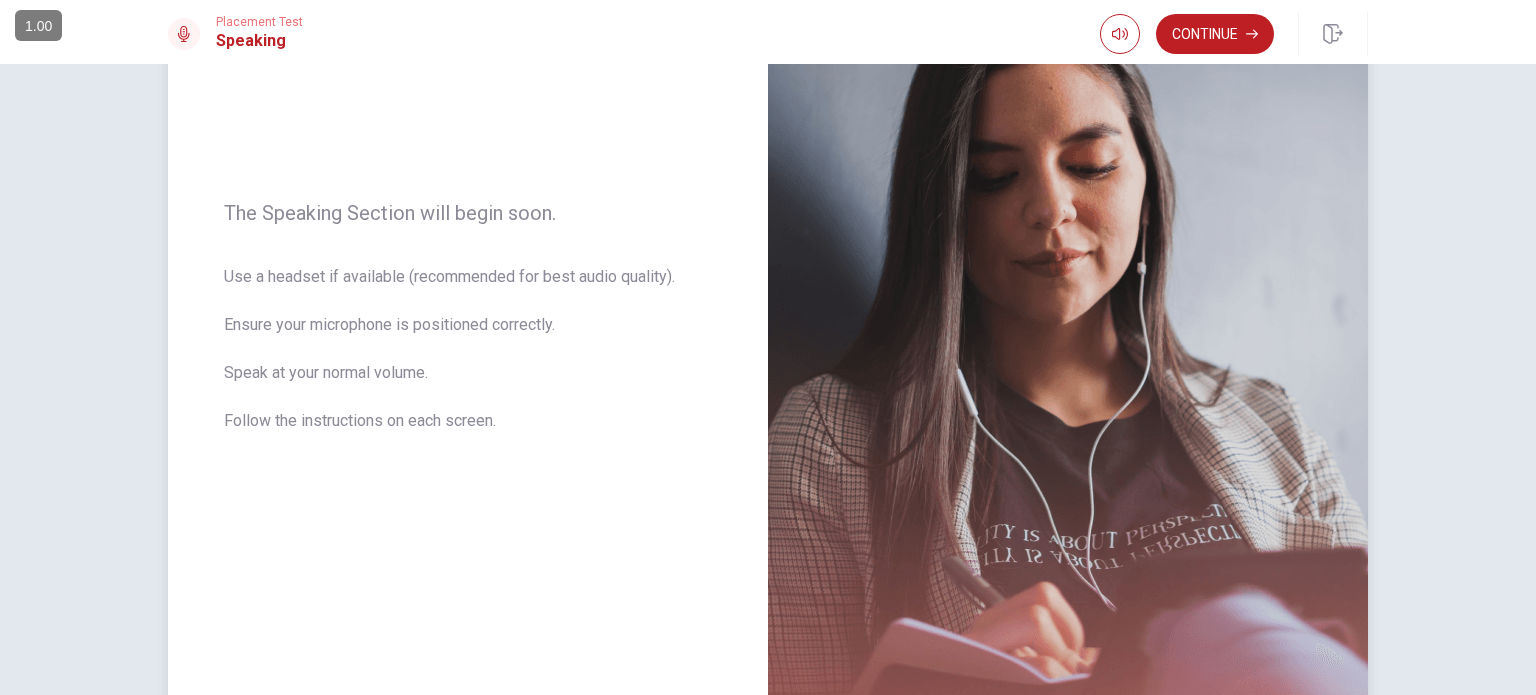 scroll, scrollTop: 84, scrollLeft: 0, axis: vertical 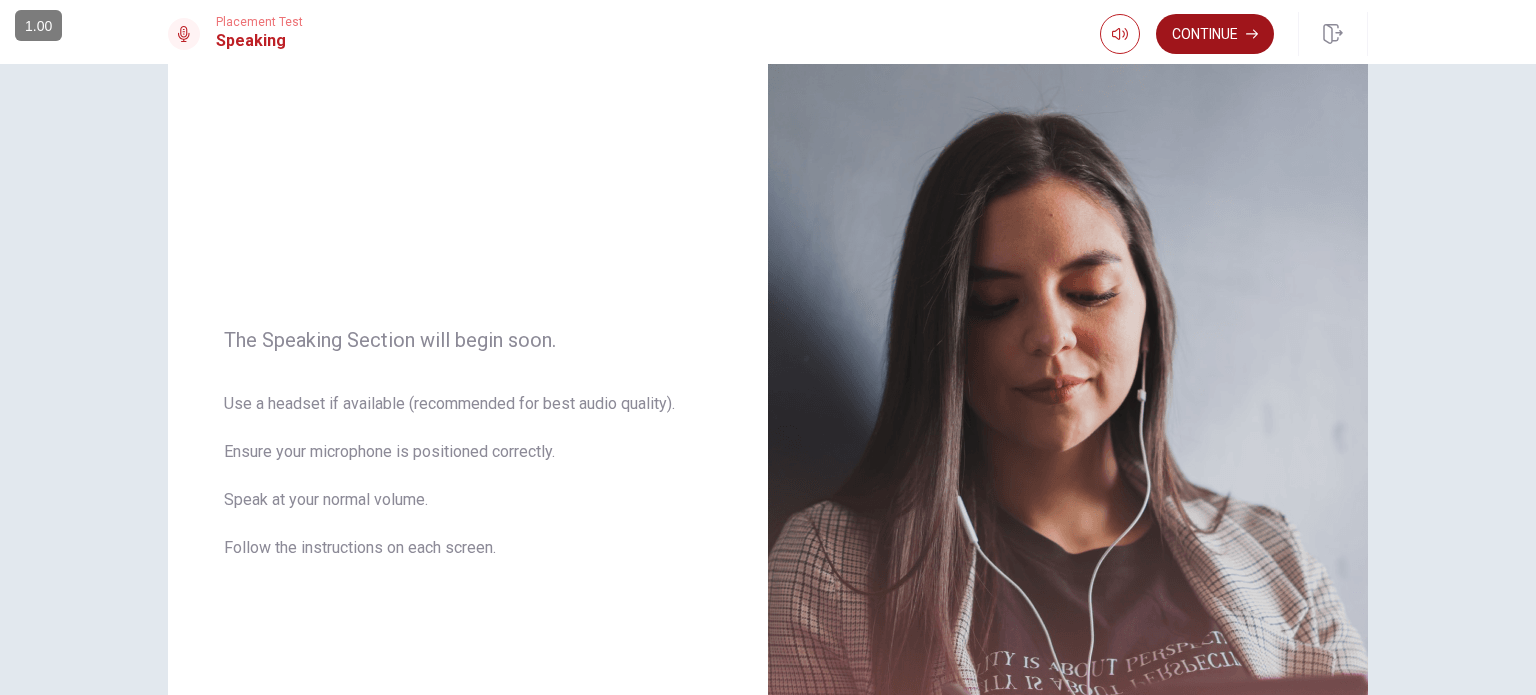 click on "Continue" at bounding box center (1215, 34) 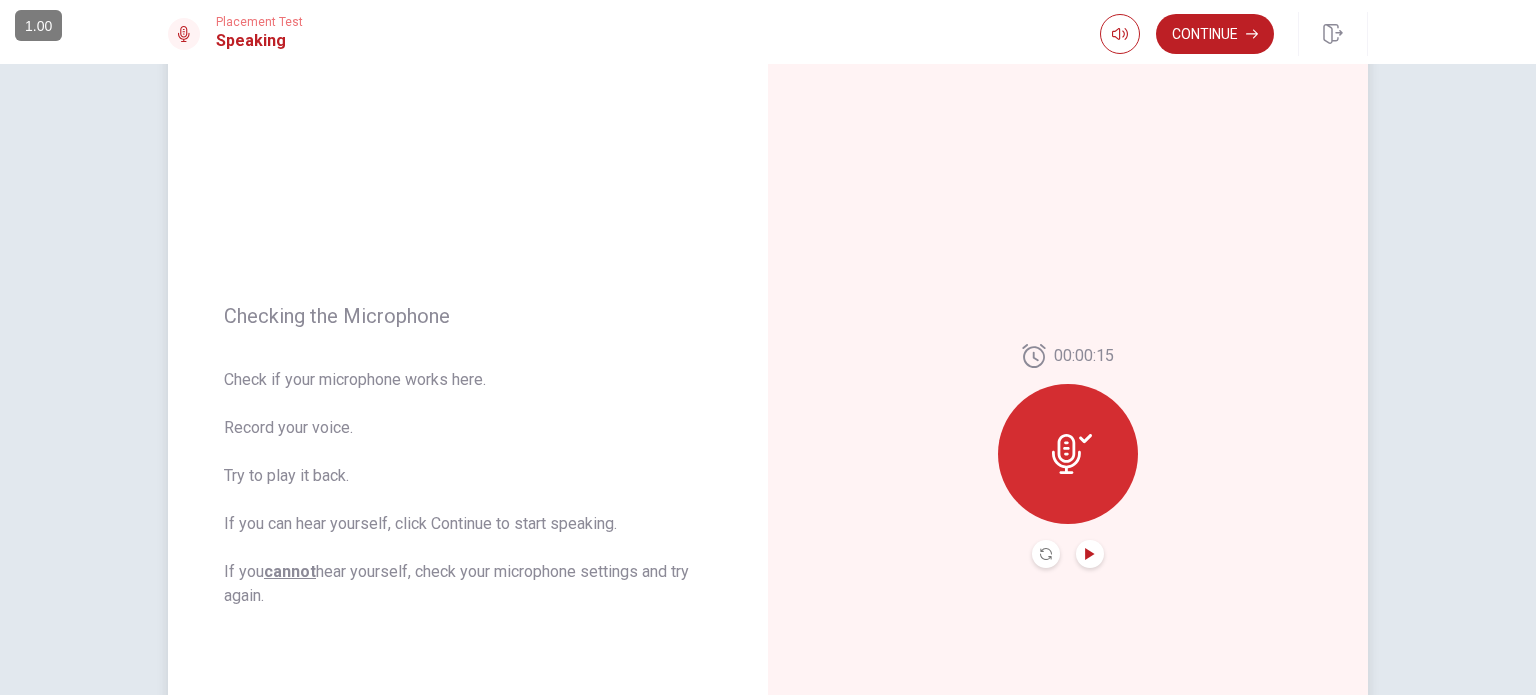 click 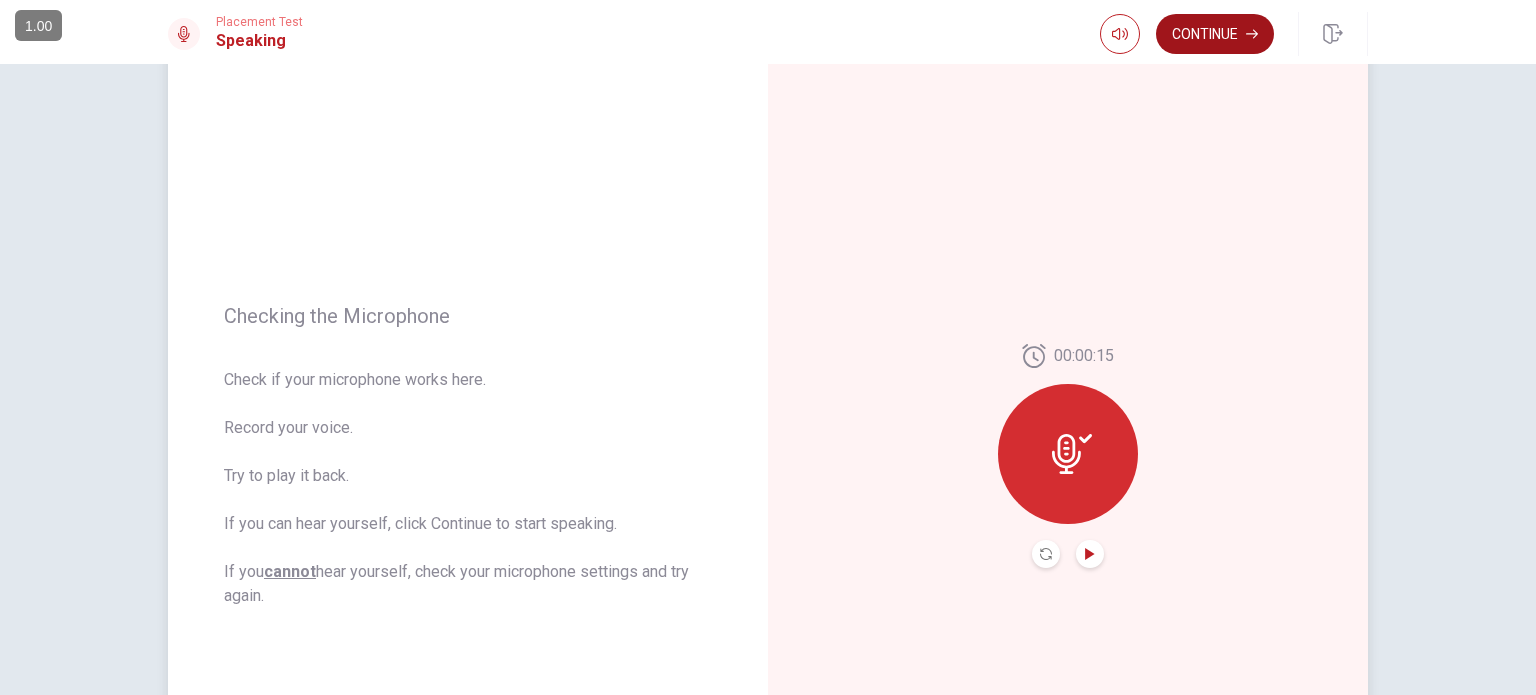 click on "Continue" at bounding box center (1215, 34) 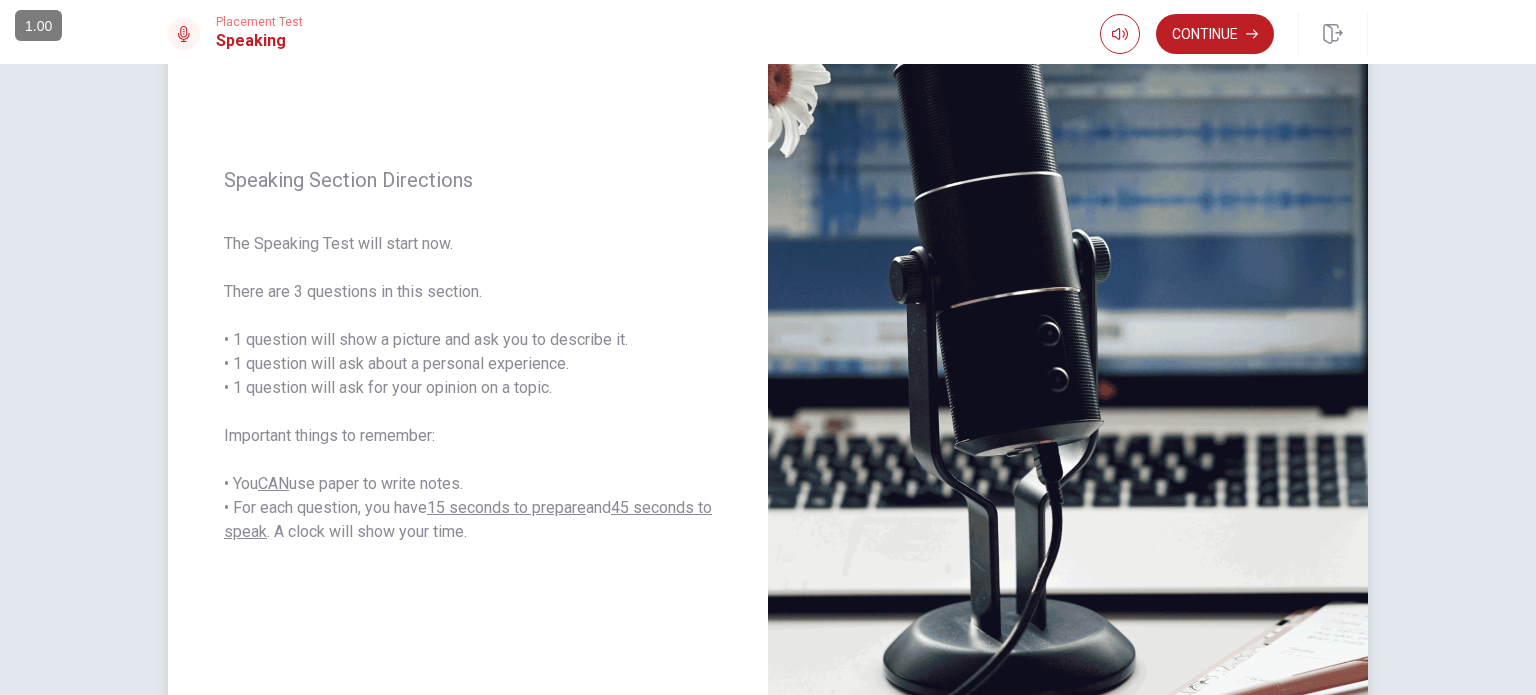 scroll, scrollTop: 84, scrollLeft: 0, axis: vertical 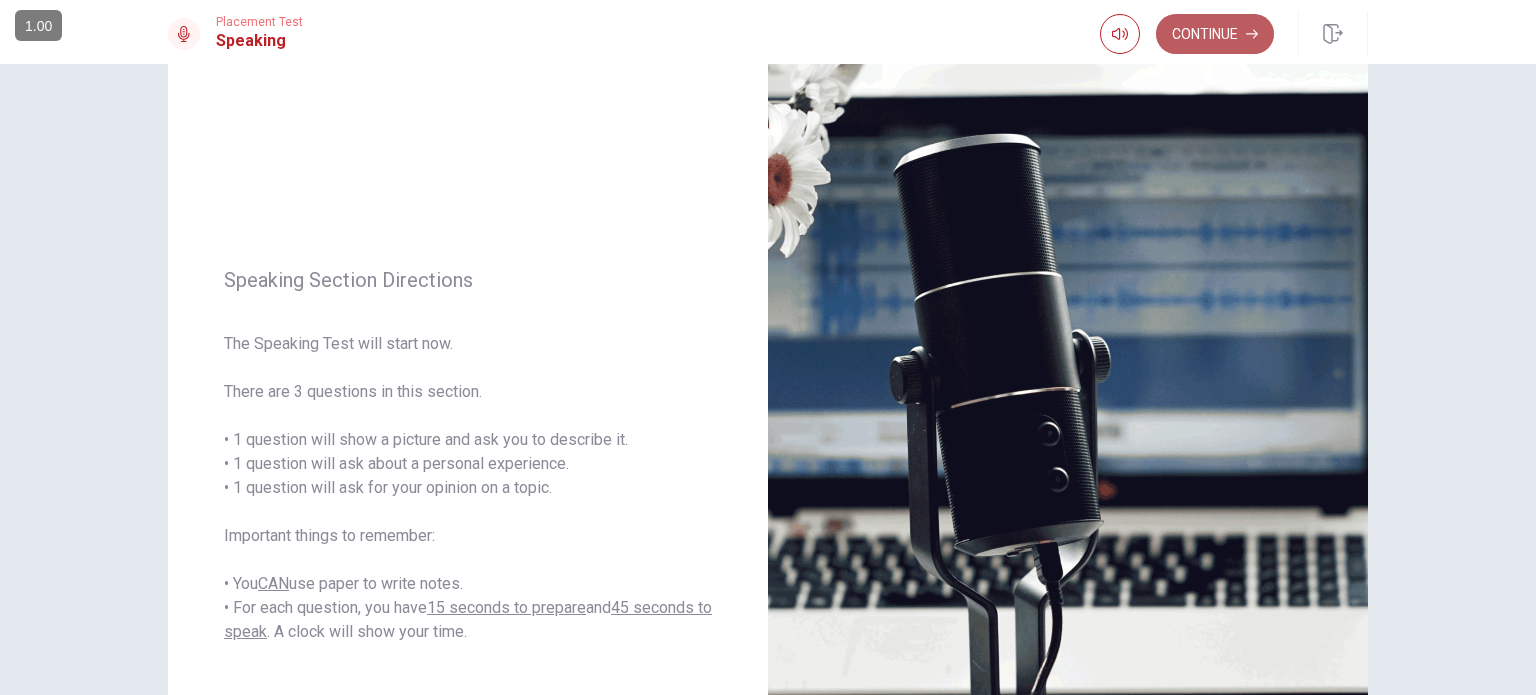 click on "Continue" at bounding box center [1215, 34] 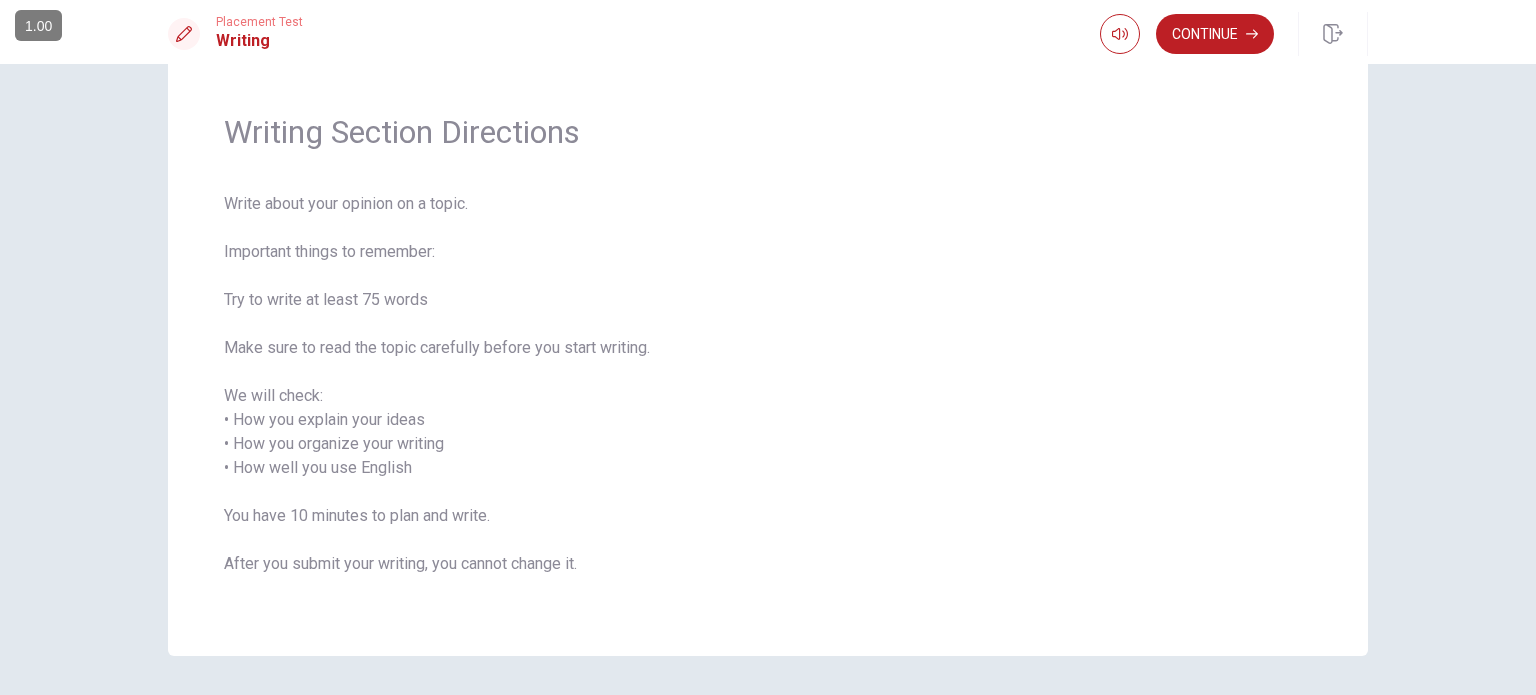 scroll, scrollTop: 12, scrollLeft: 0, axis: vertical 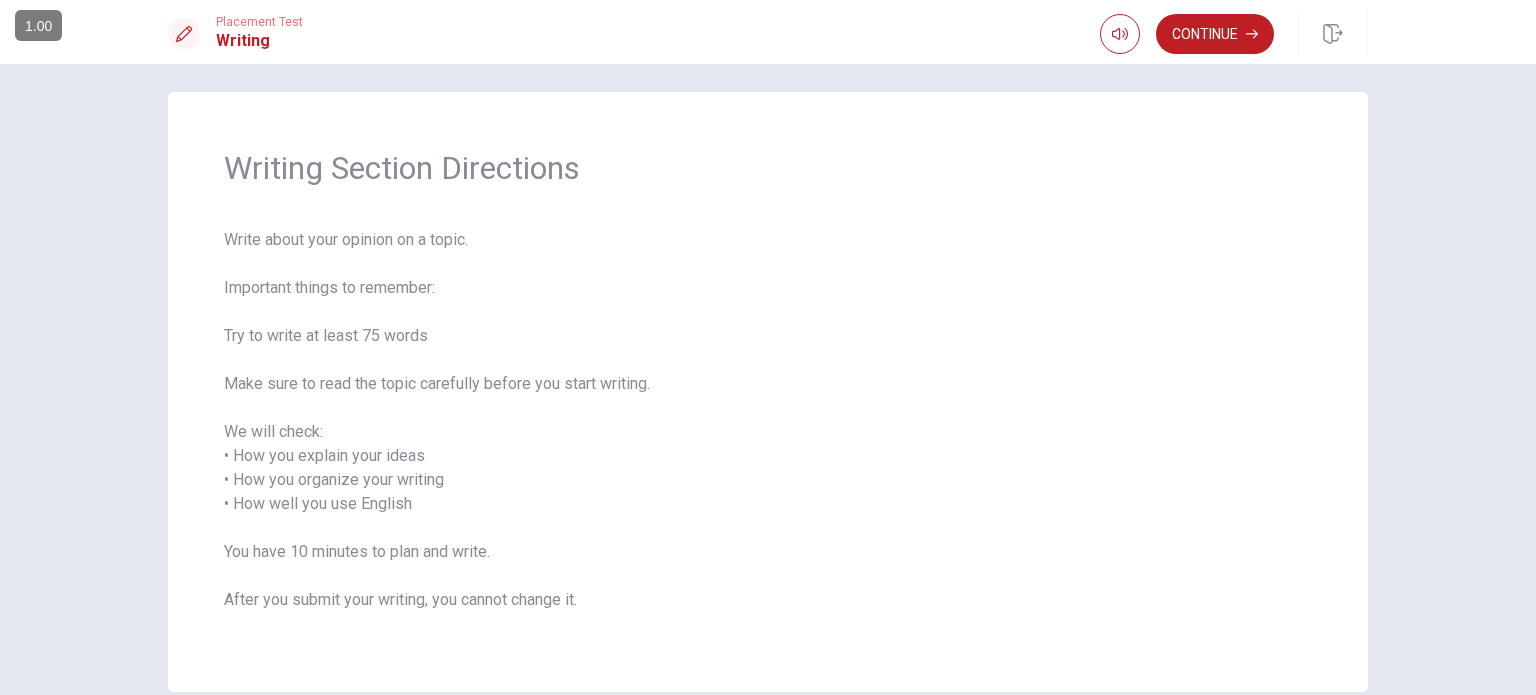 drag, startPoint x: 252, startPoint y: 341, endPoint x: 384, endPoint y: 341, distance: 132 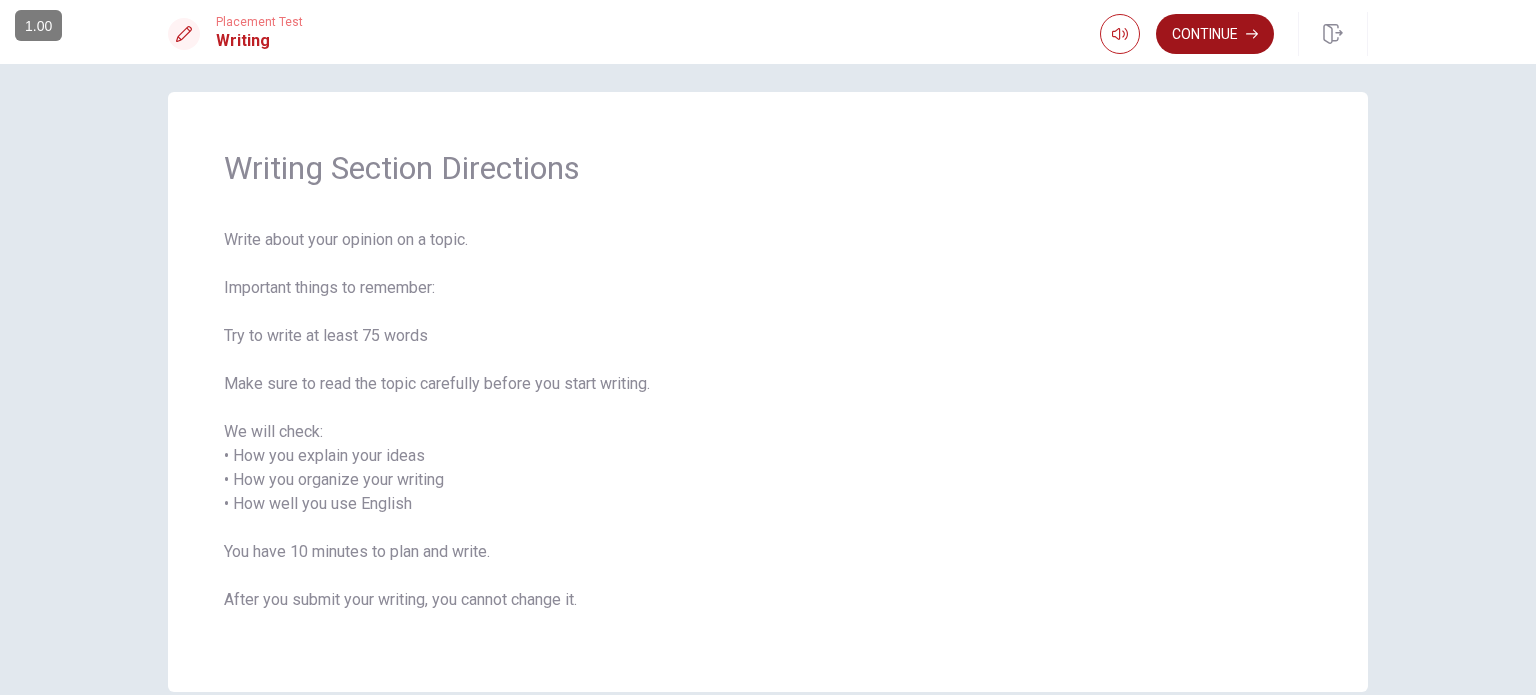 click on "Continue" at bounding box center [1215, 34] 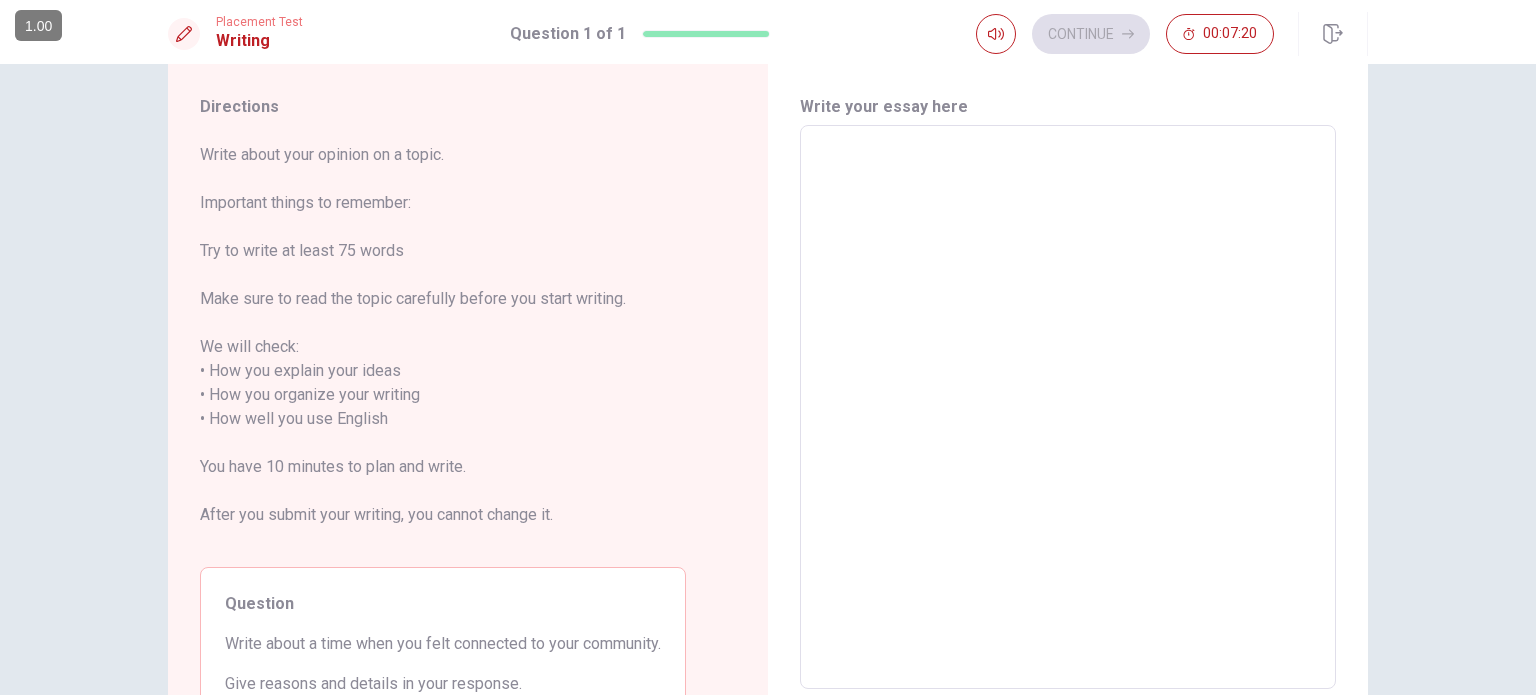 scroll, scrollTop: 0, scrollLeft: 0, axis: both 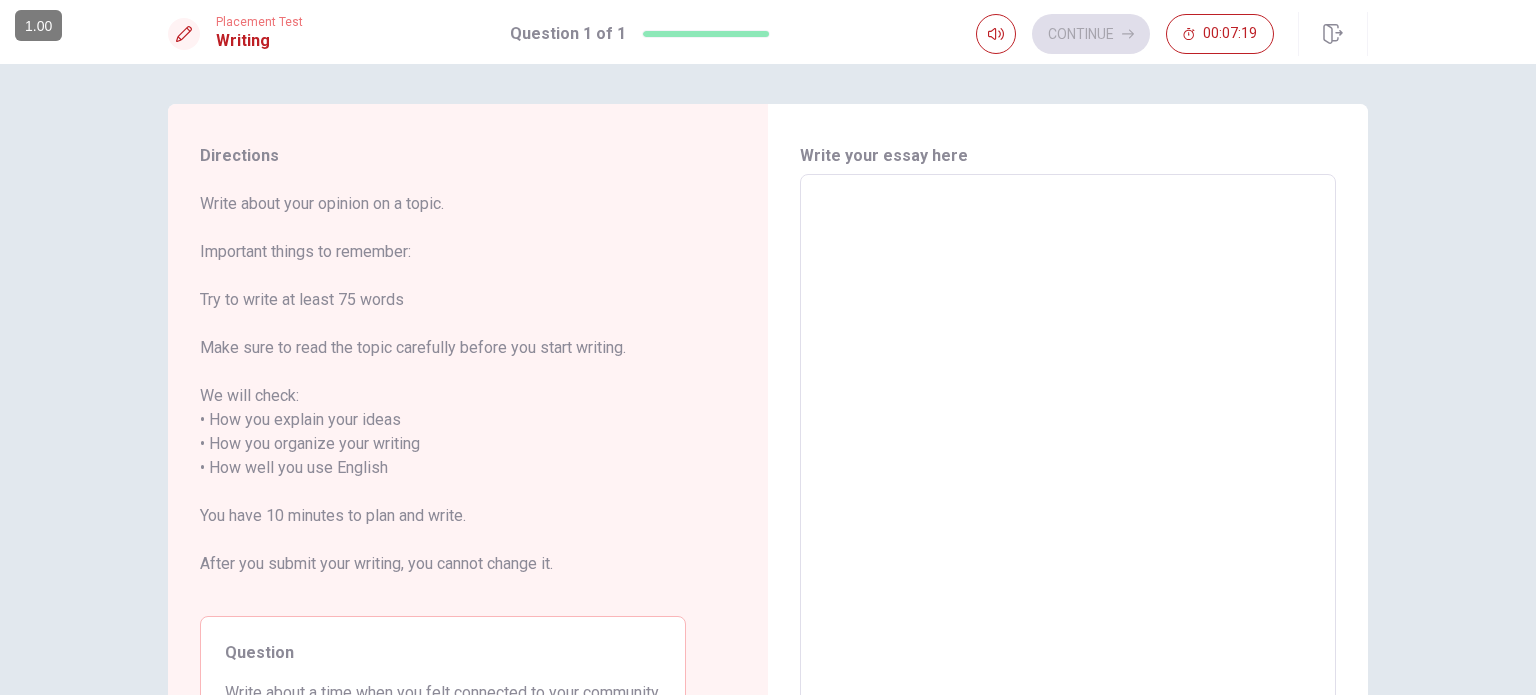 click at bounding box center [1068, 456] 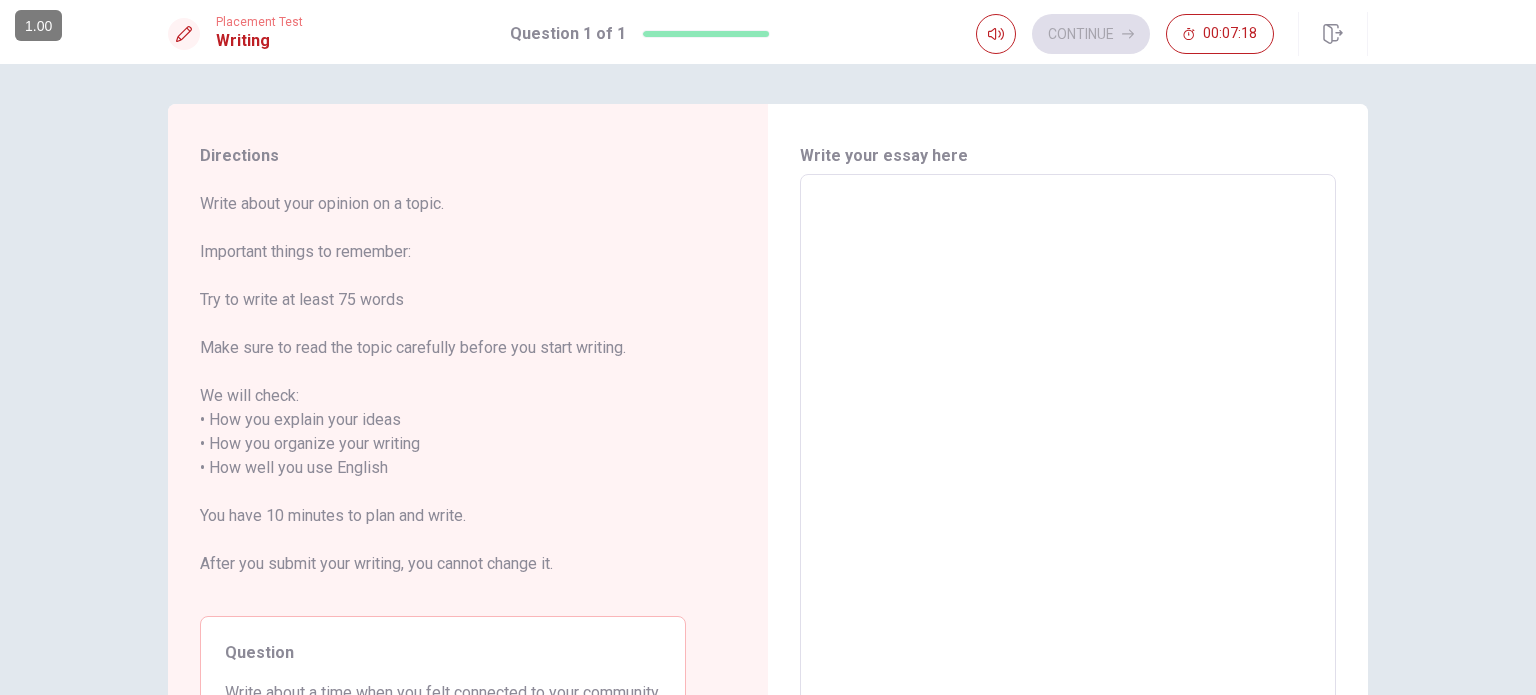 type on "O" 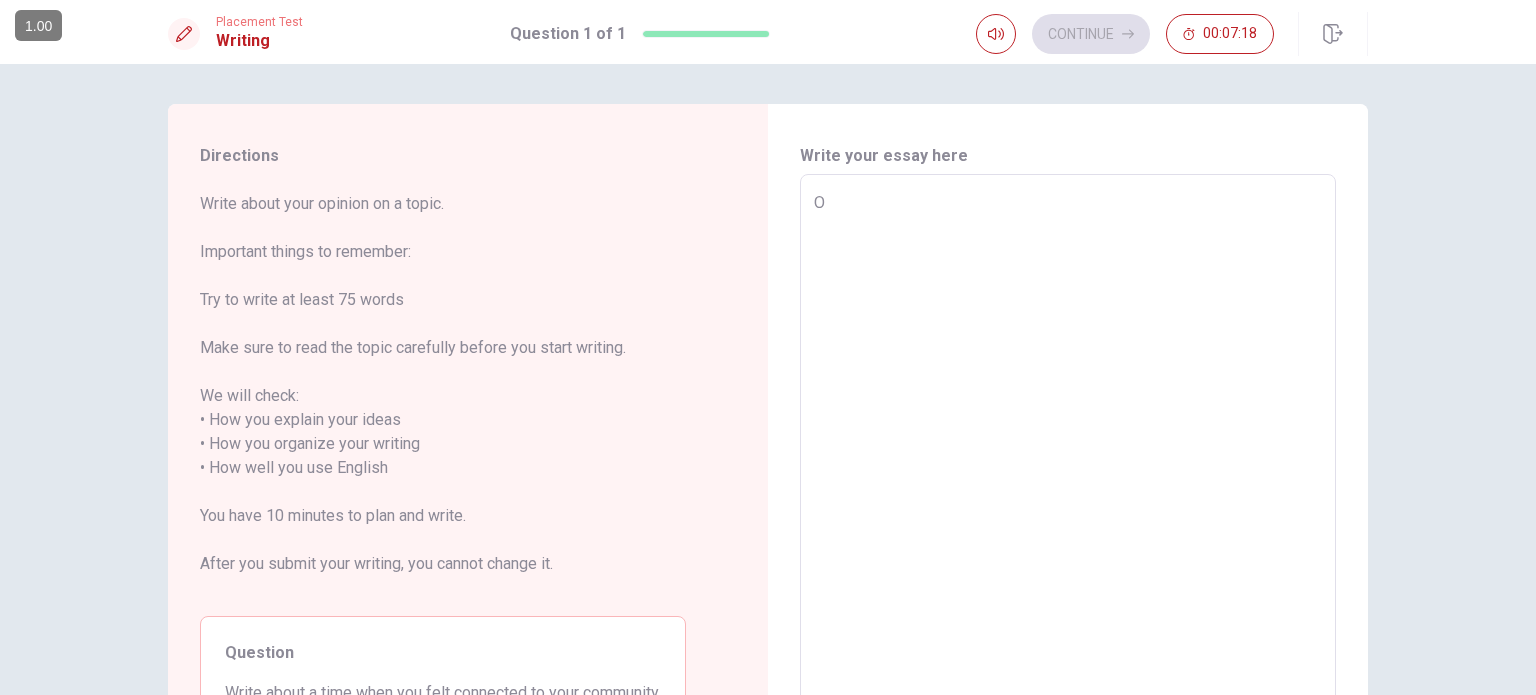 type on "x" 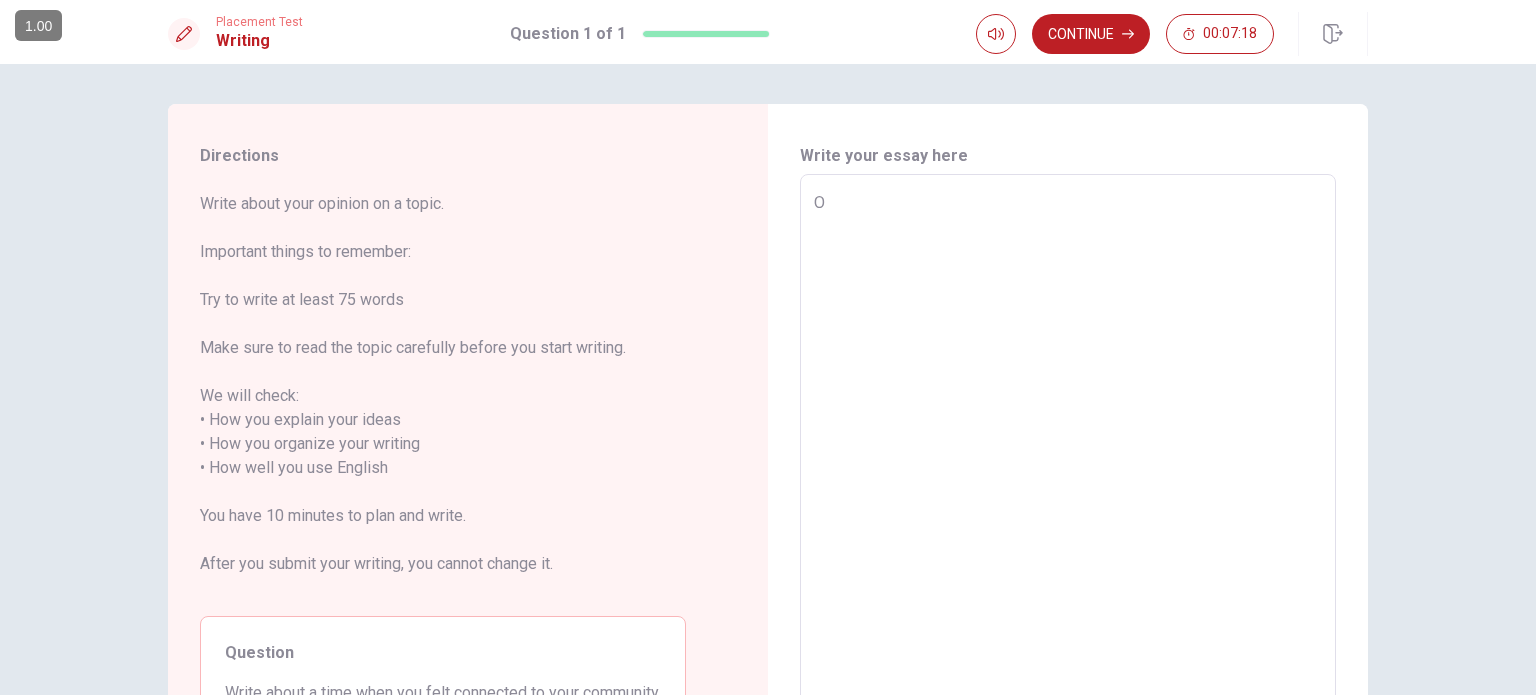 type on "On" 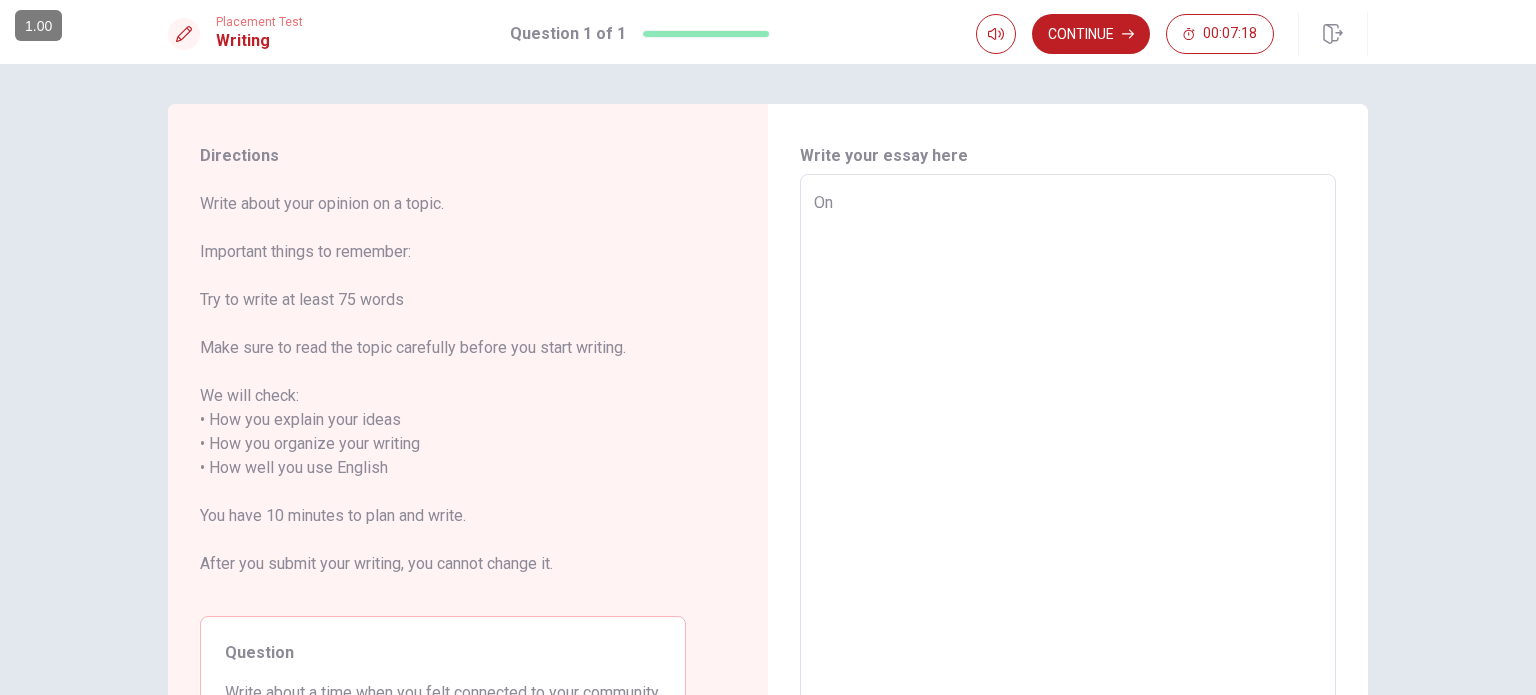 type on "x" 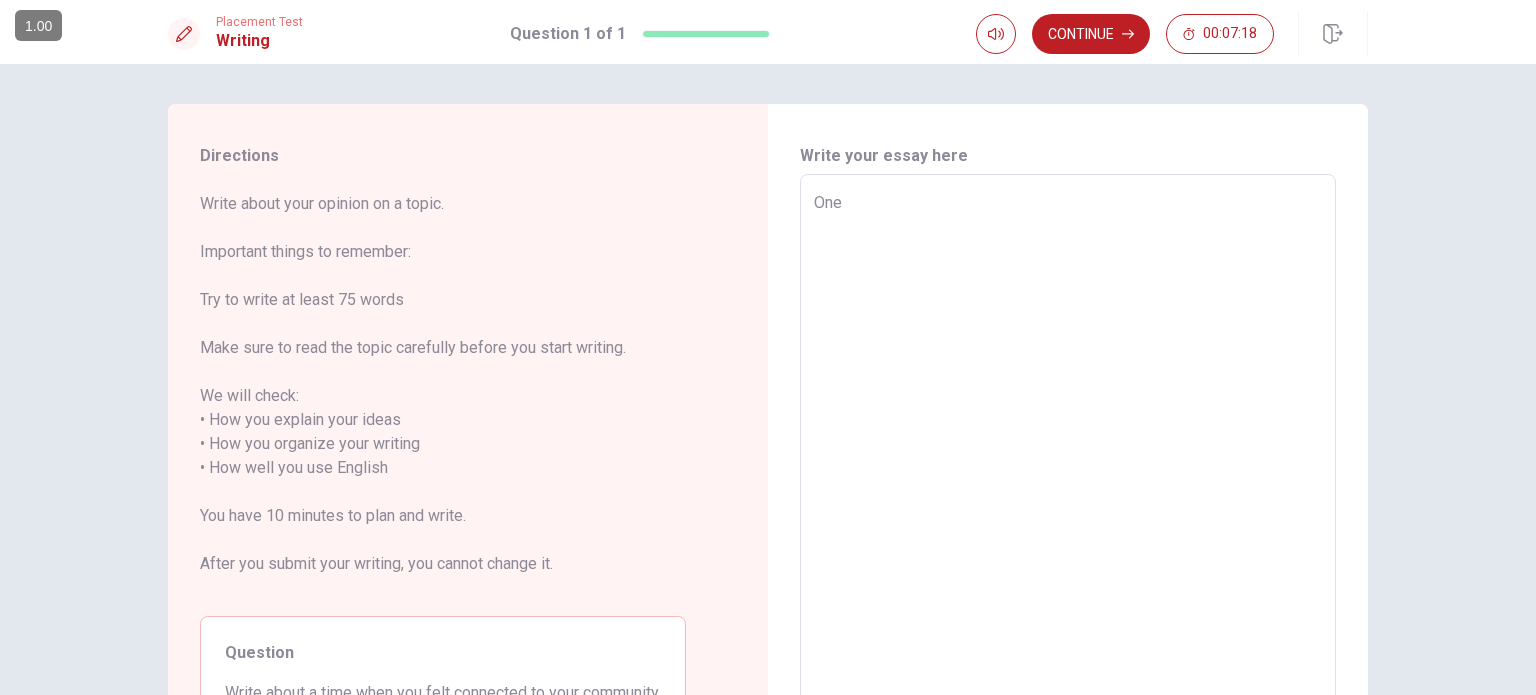 type on "x" 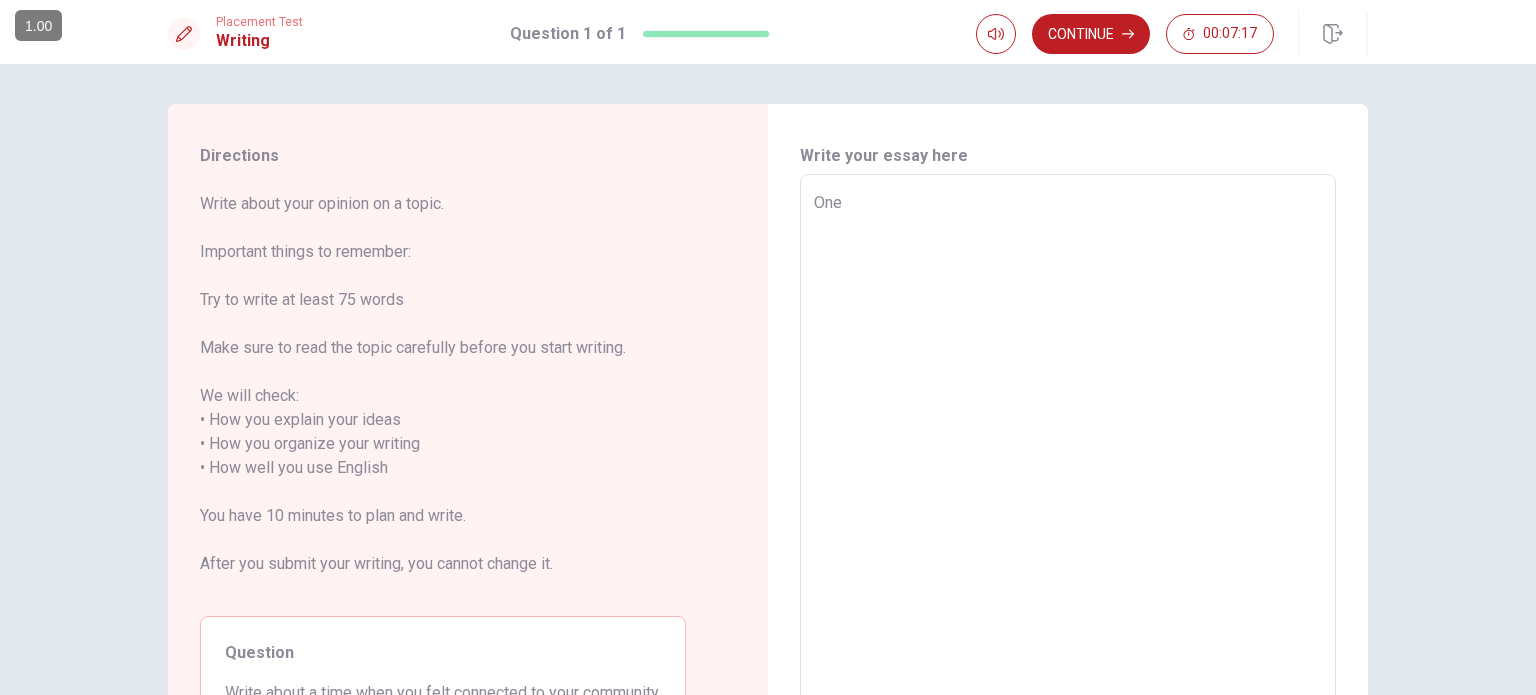 type on "One t" 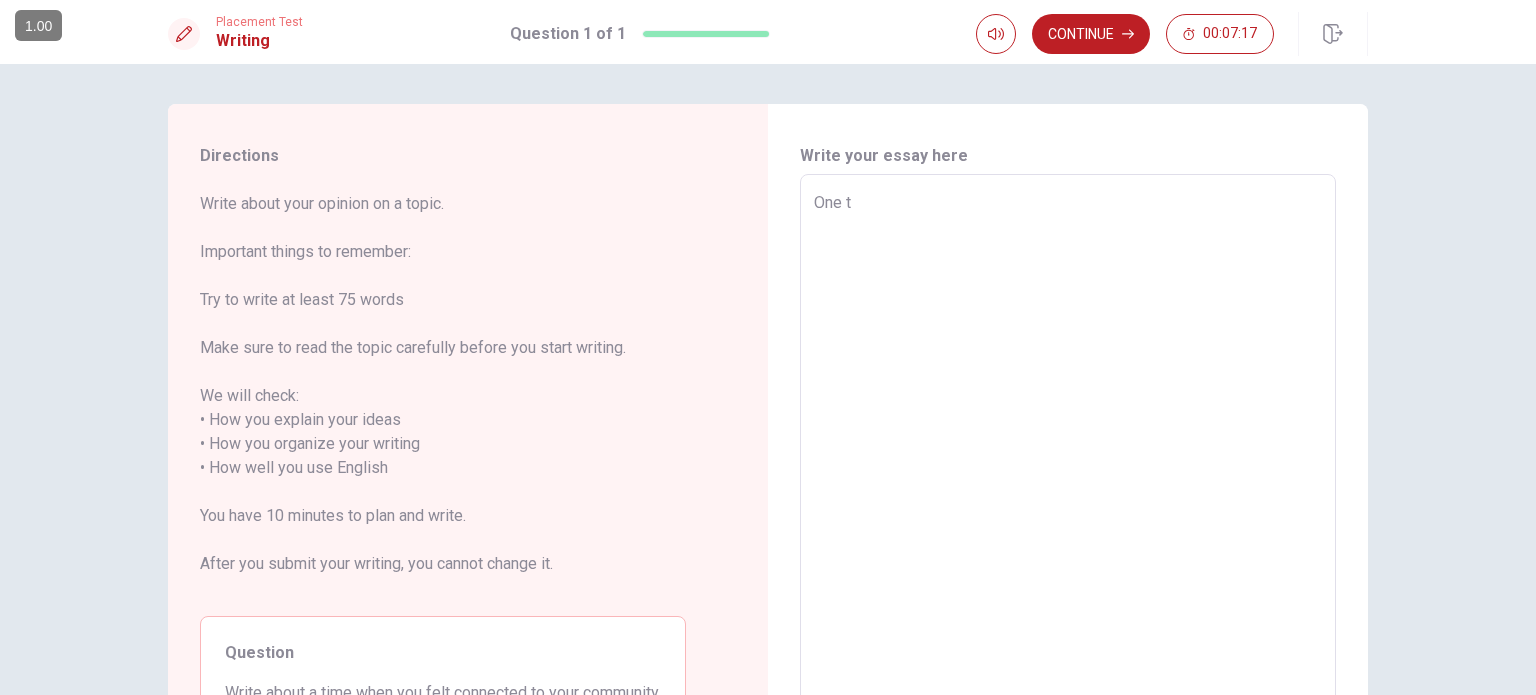 type on "x" 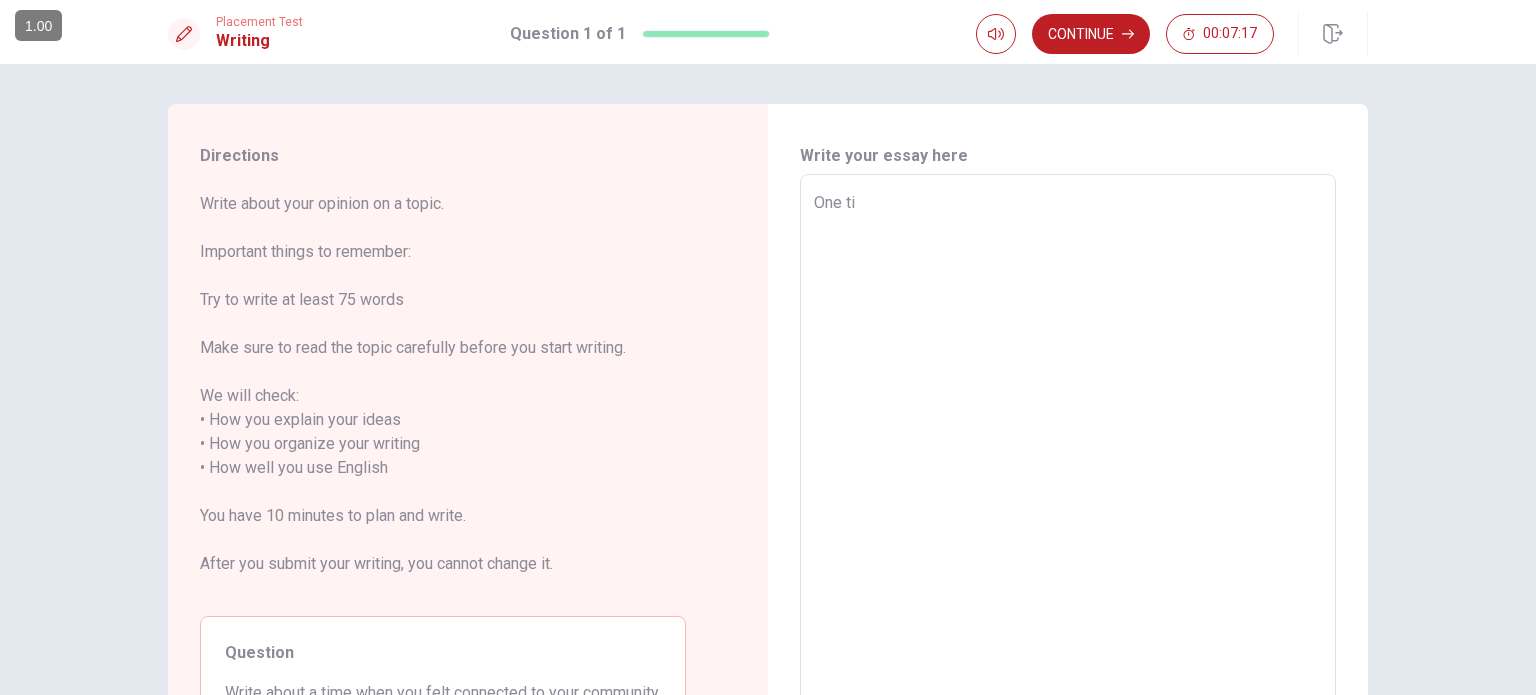 type on "x" 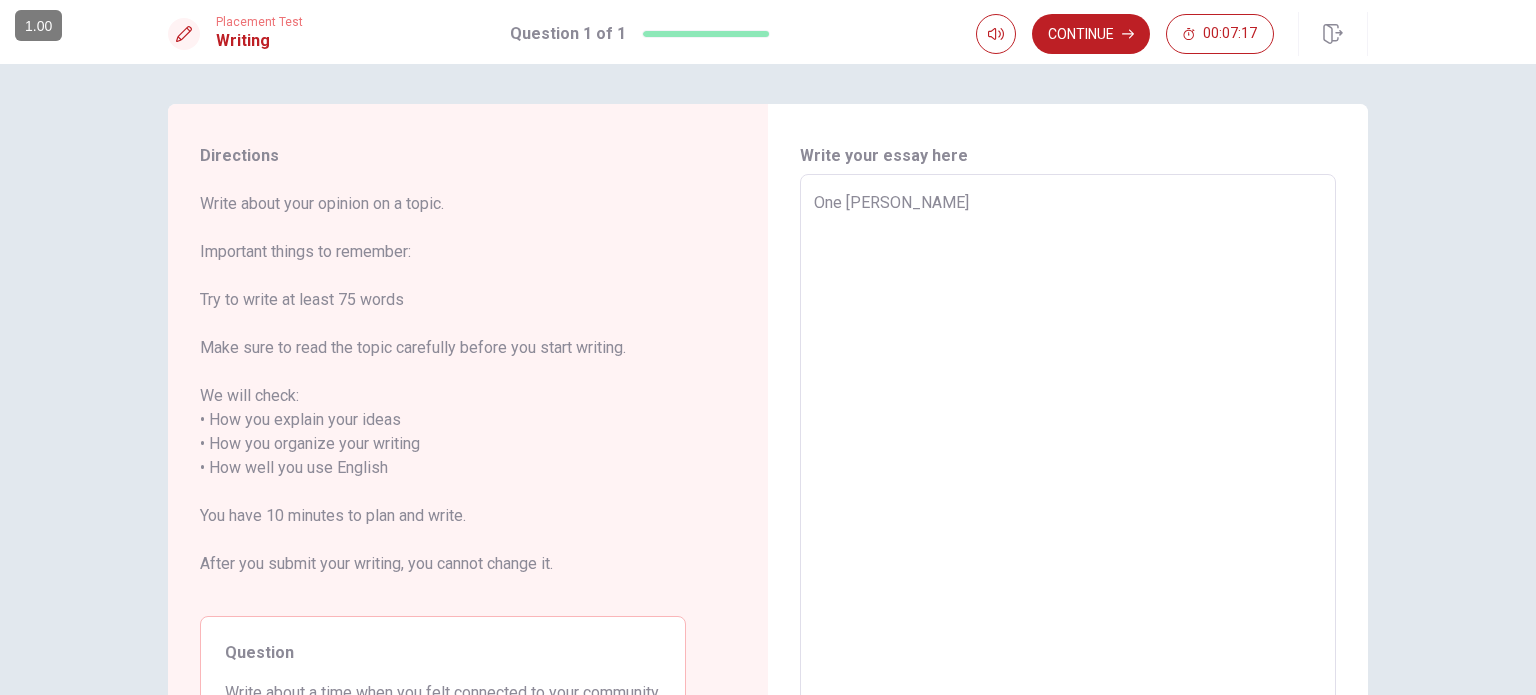 type on "x" 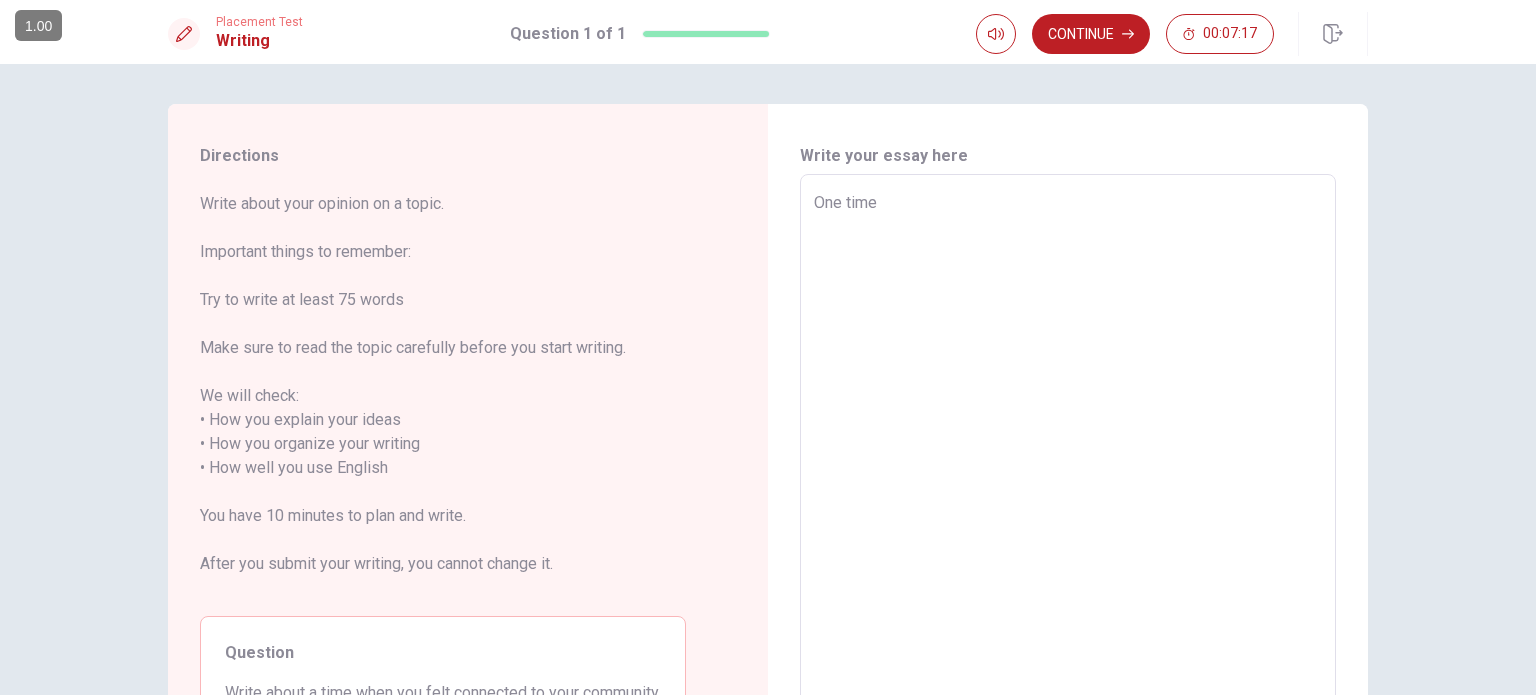 type on "x" 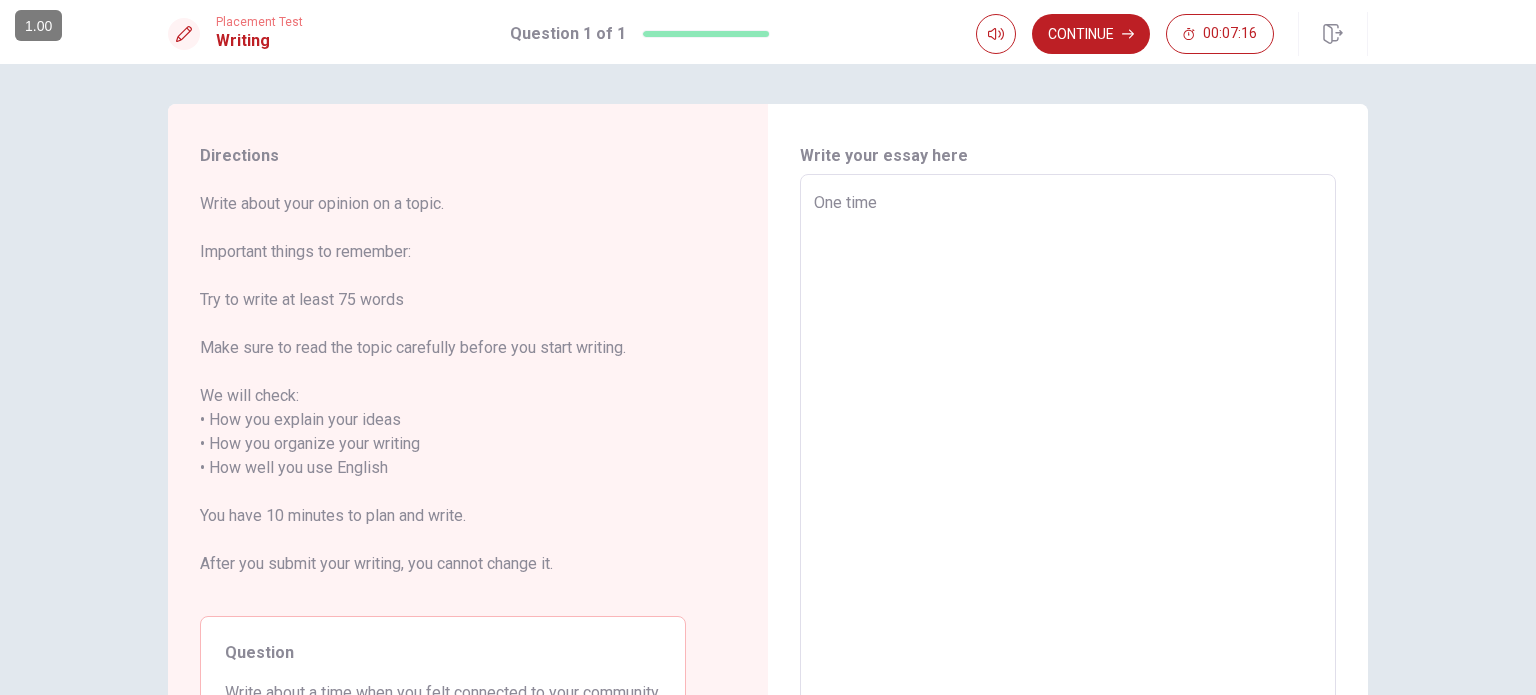 type on "x" 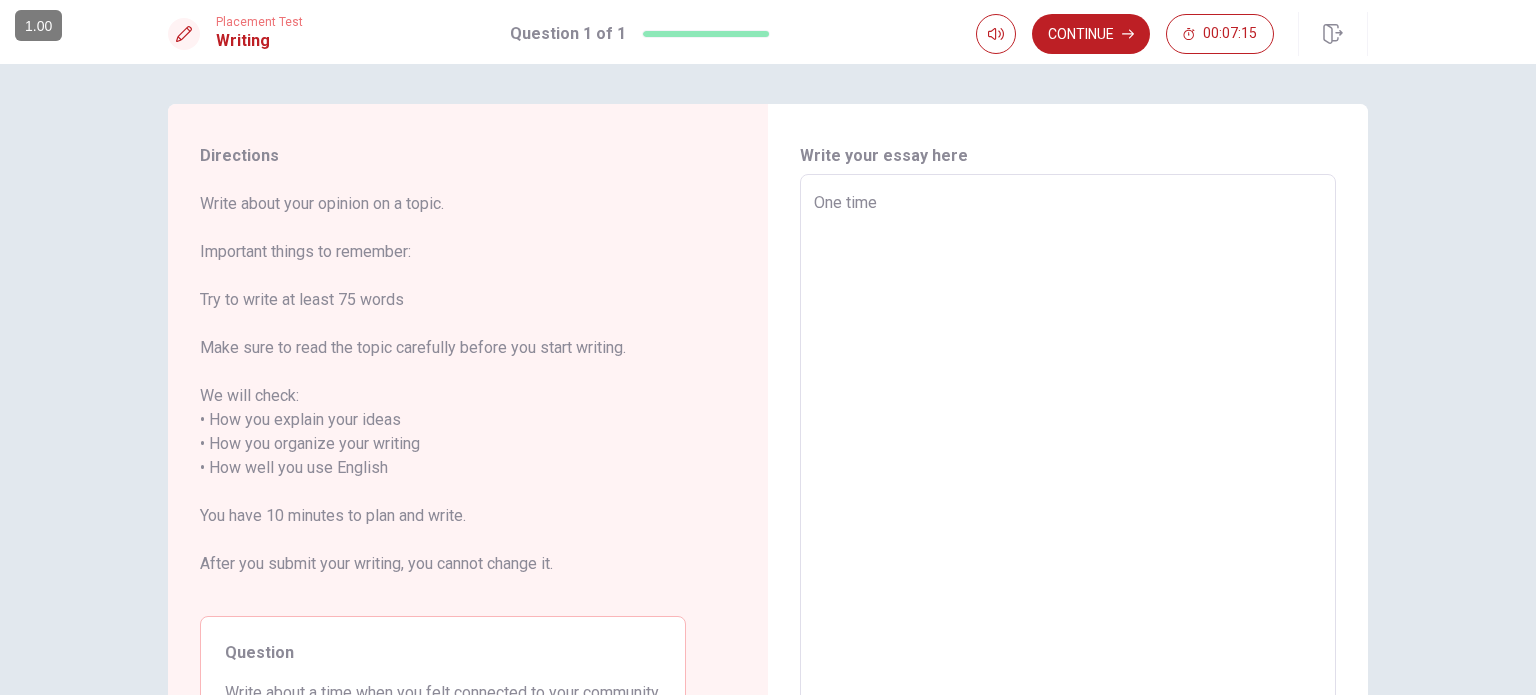 type on "One time I" 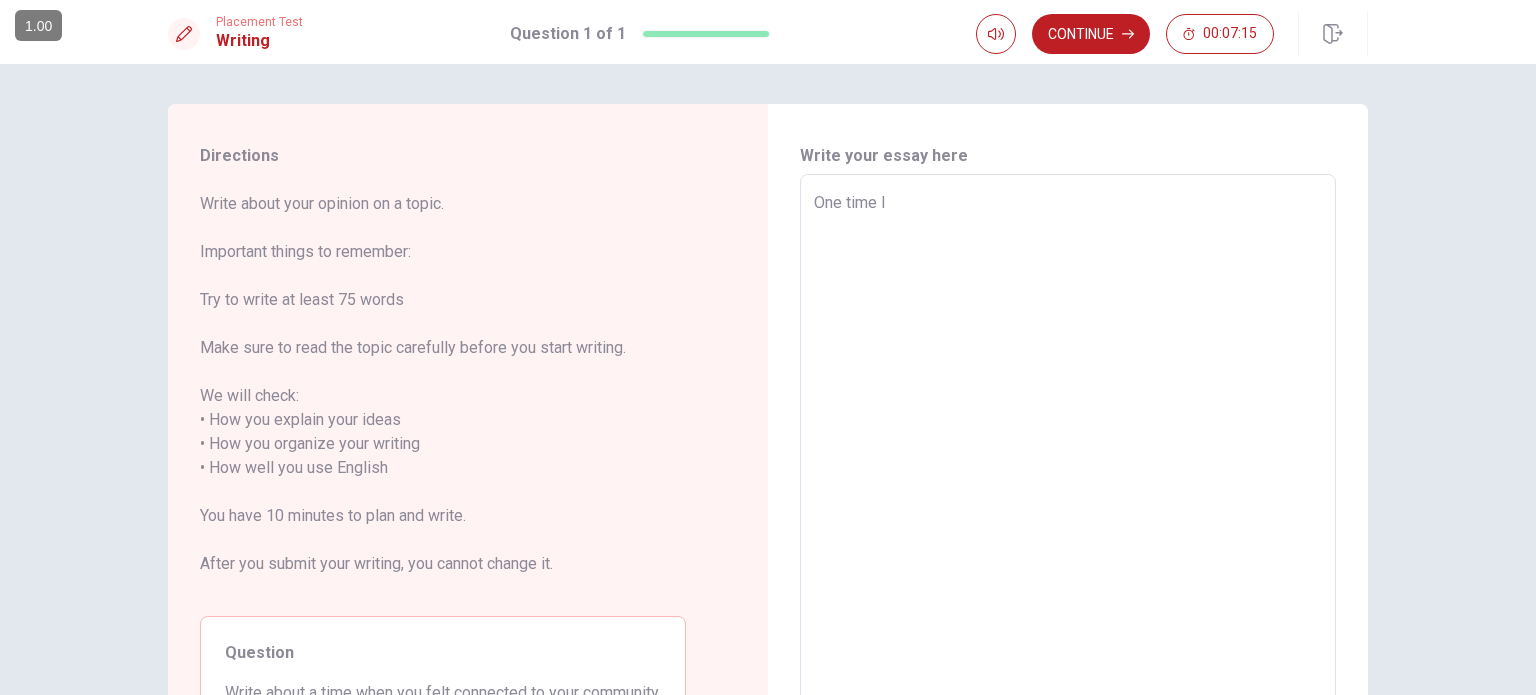 type on "x" 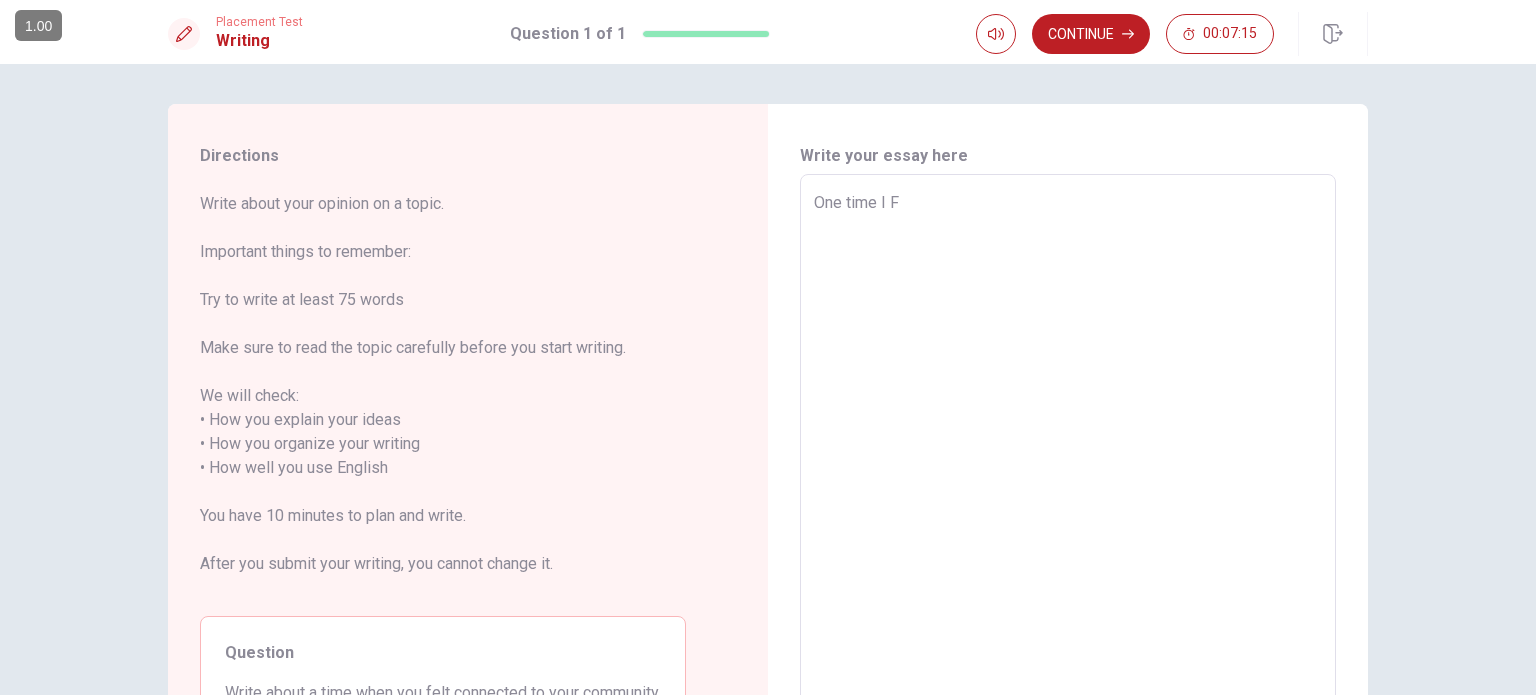 type on "x" 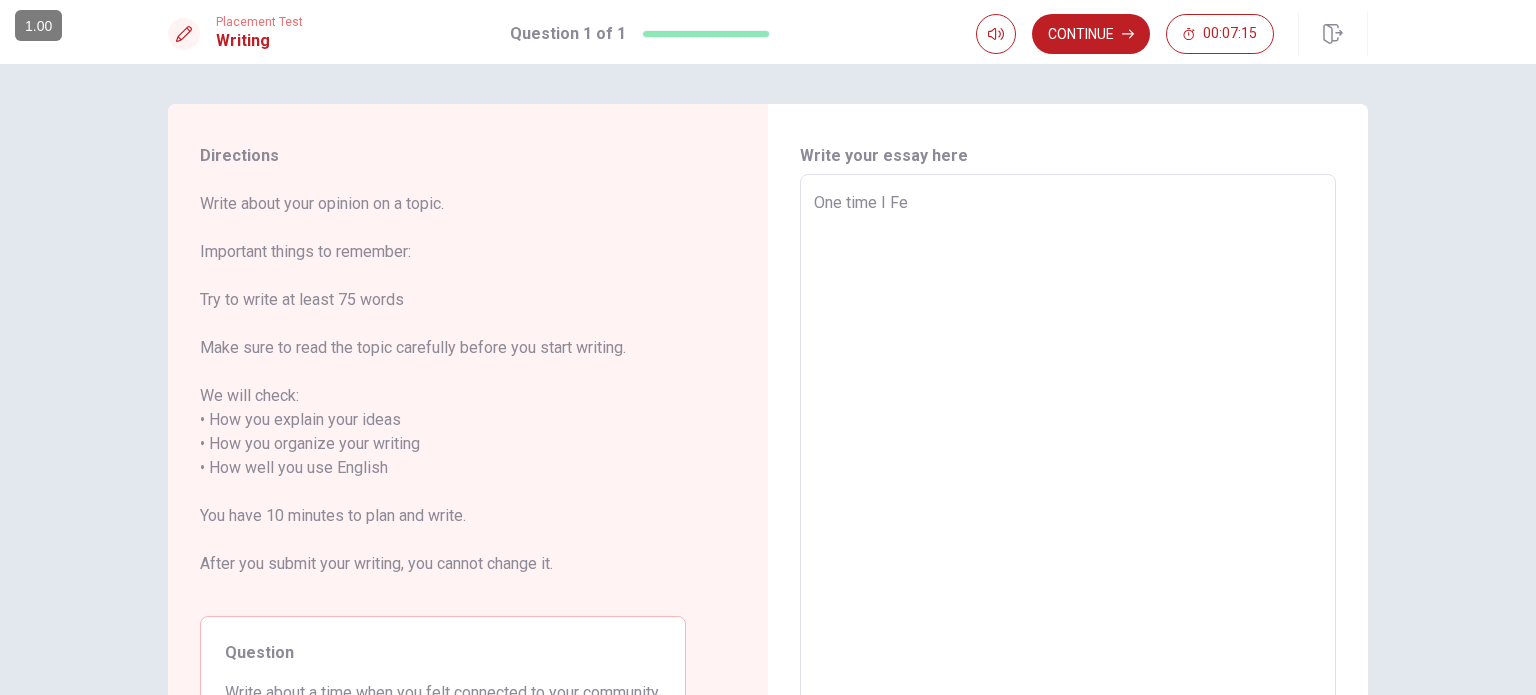 type on "x" 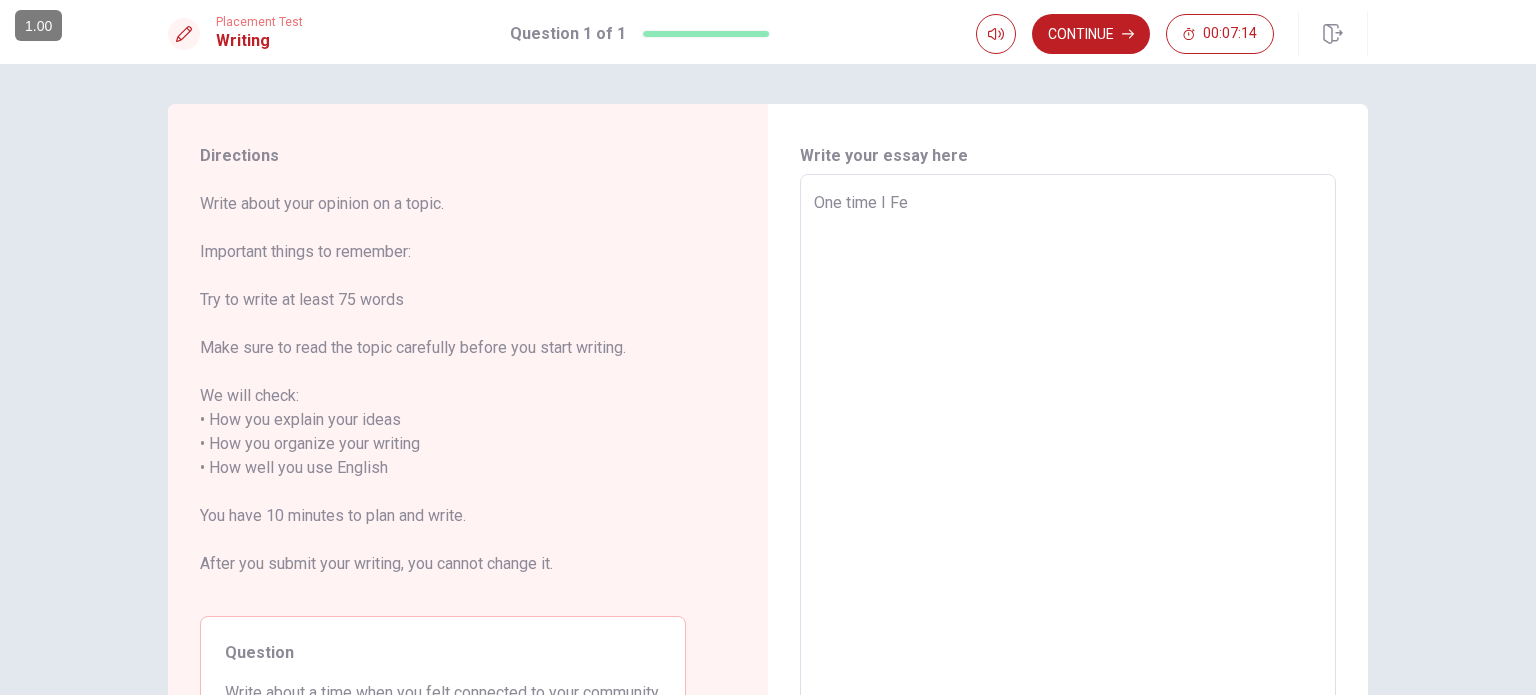 type on "One time I Fel" 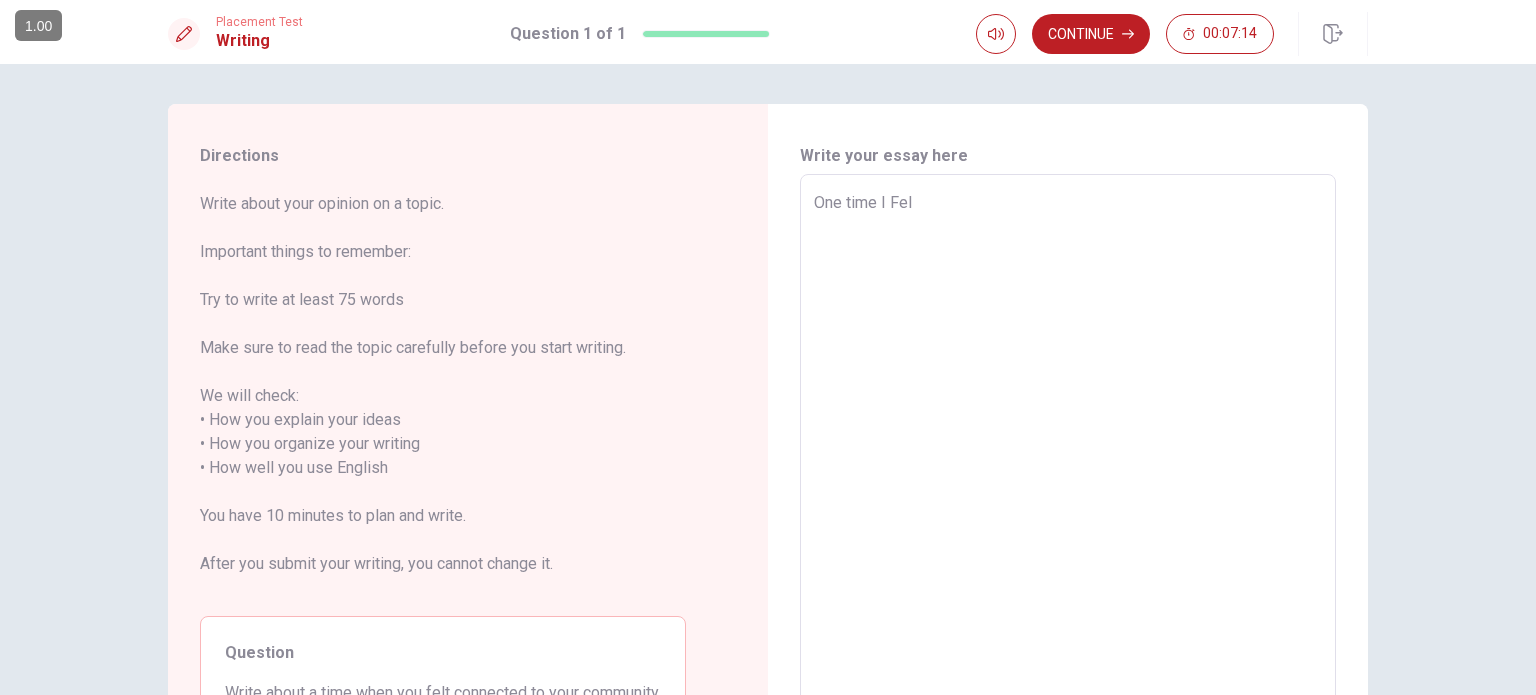 type on "x" 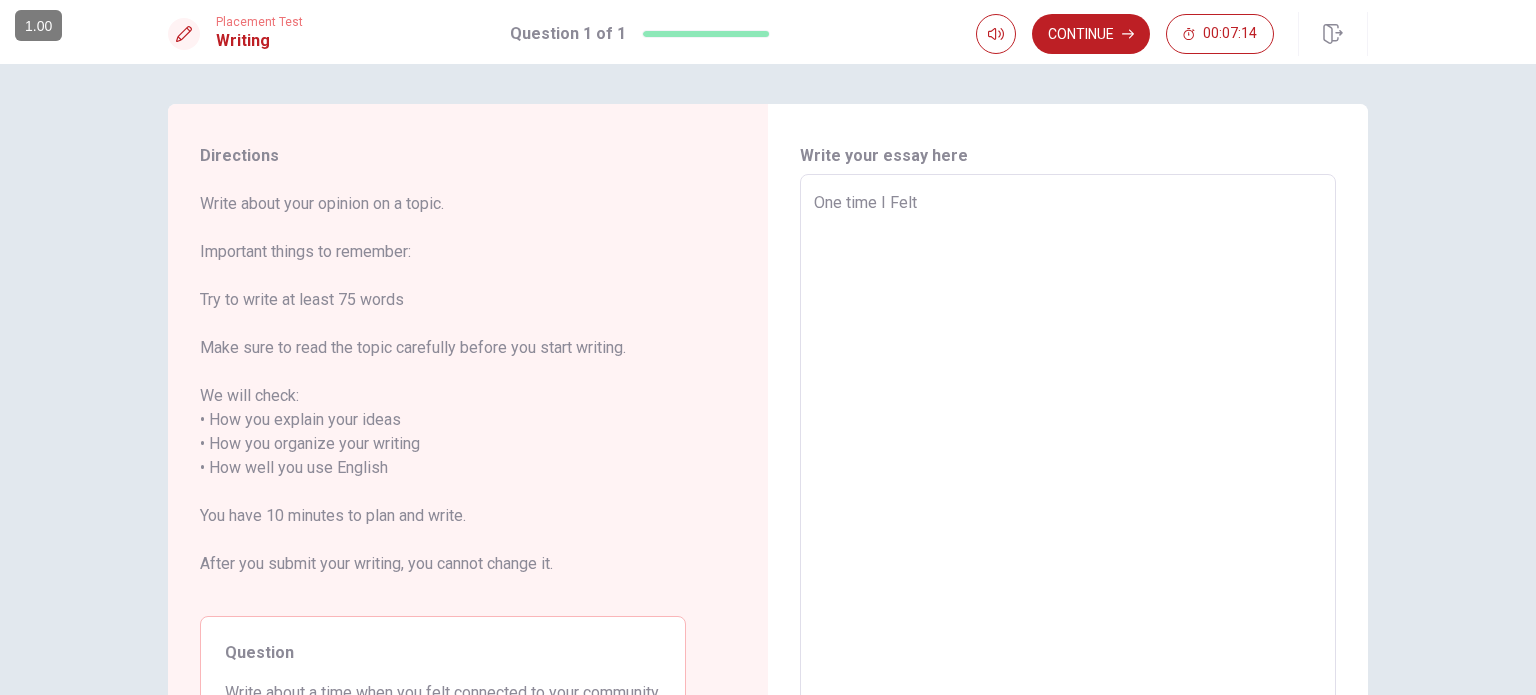 type on "x" 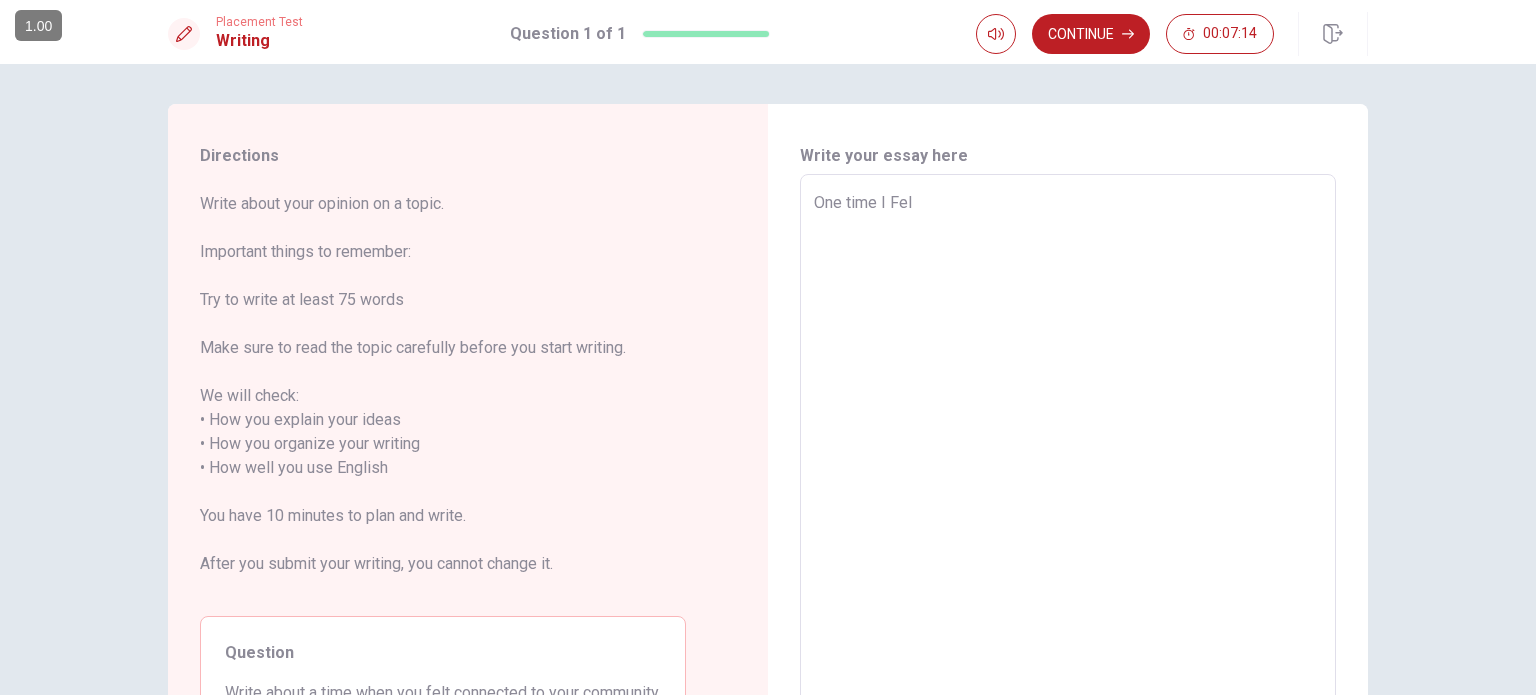 type on "x" 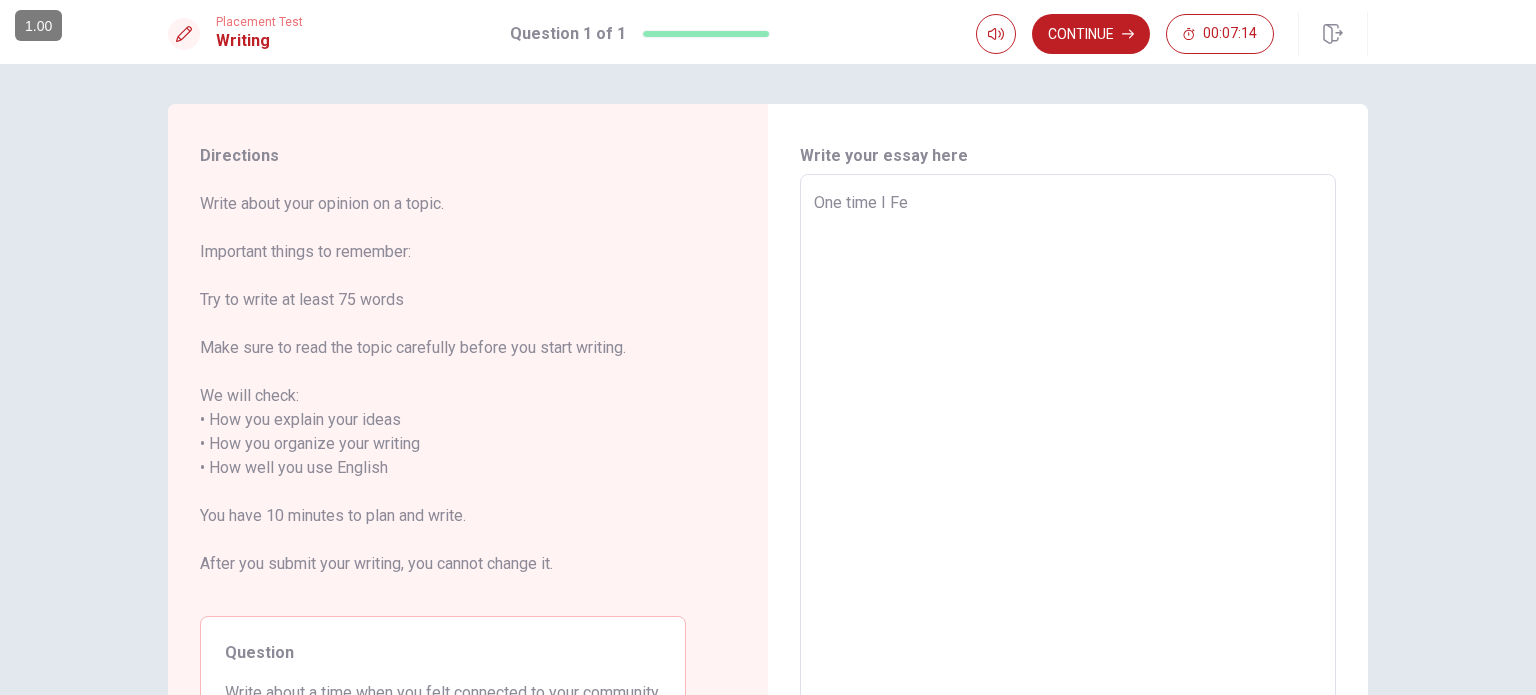 type on "x" 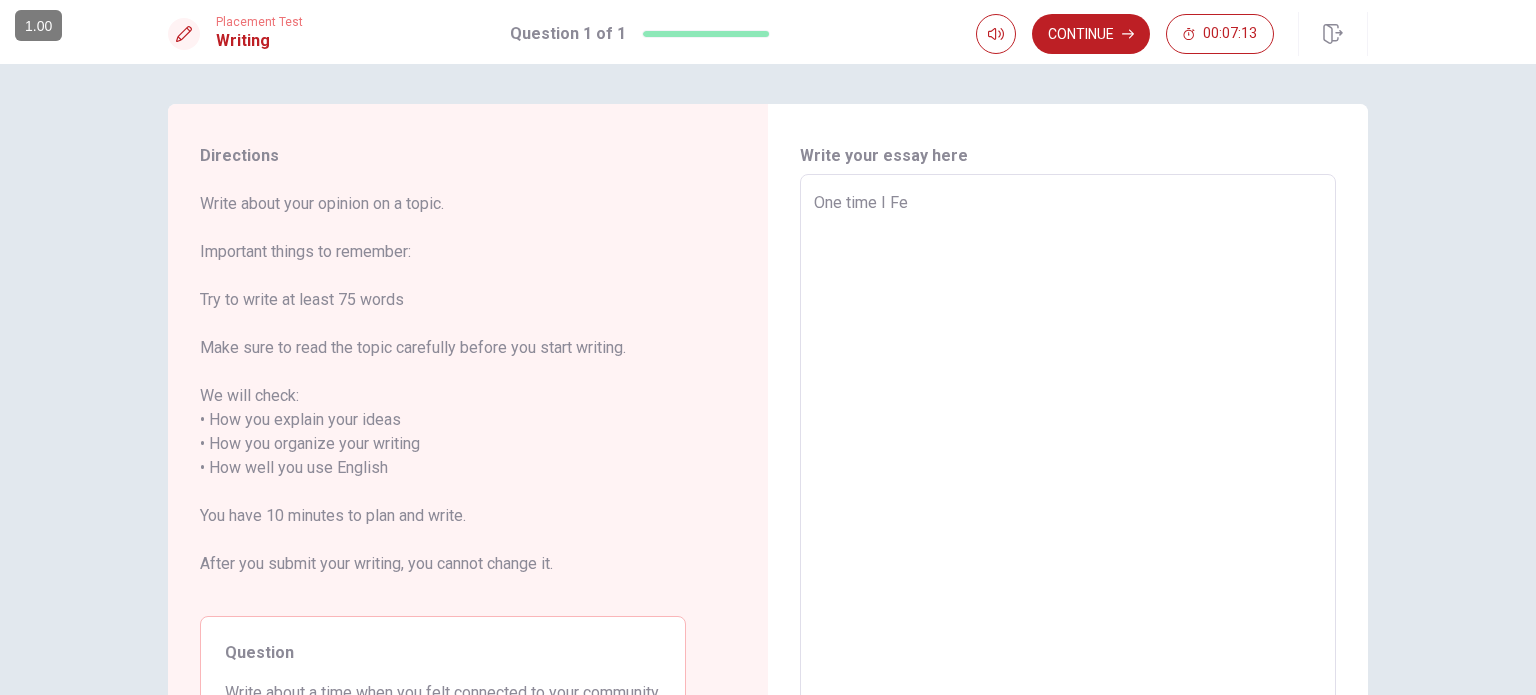 type on "One time I F" 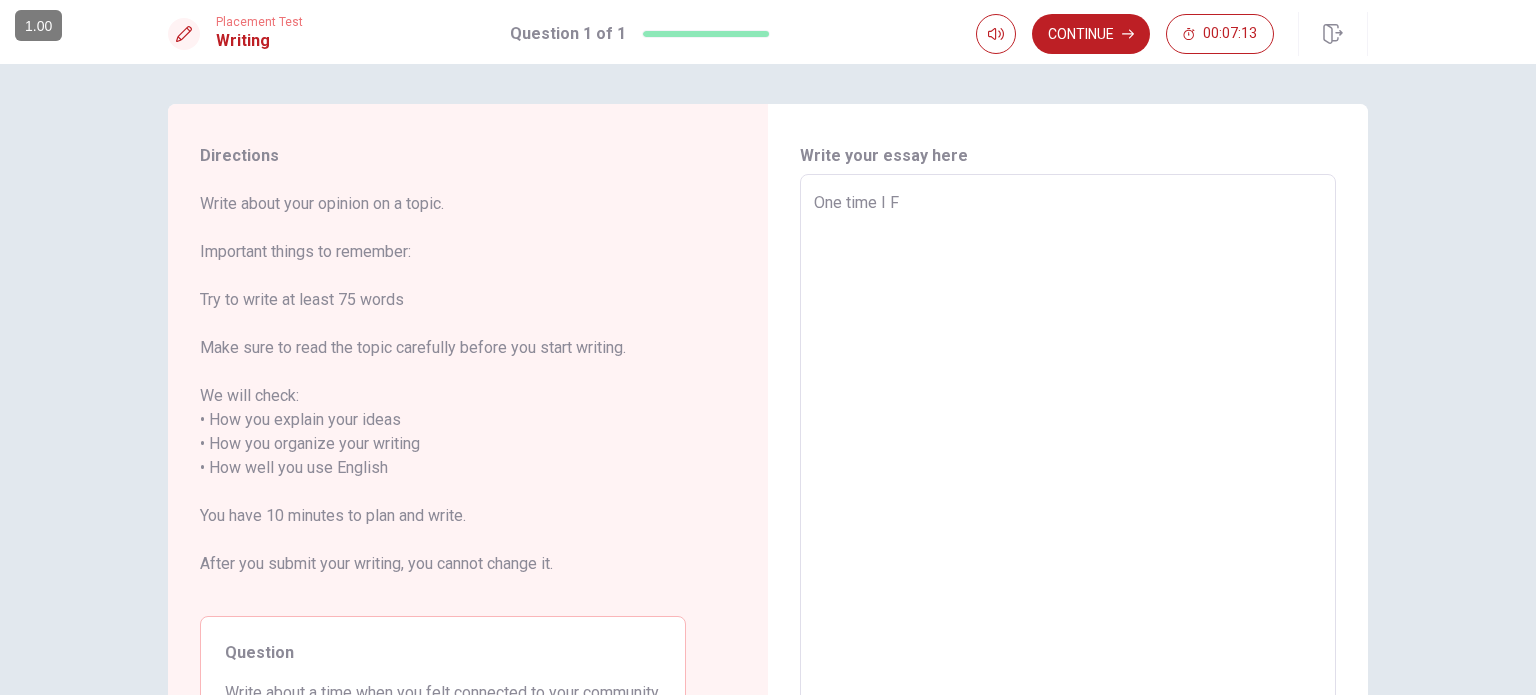 type on "x" 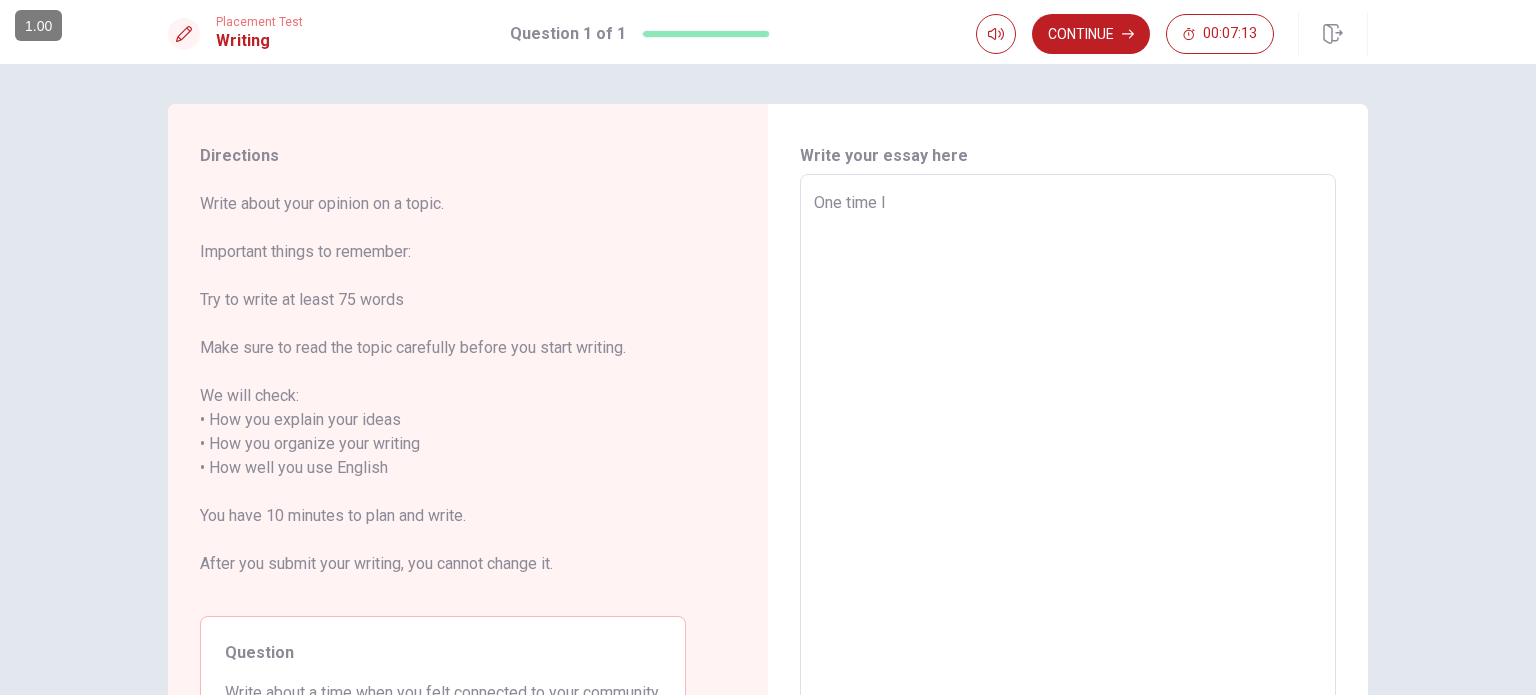 type on "x" 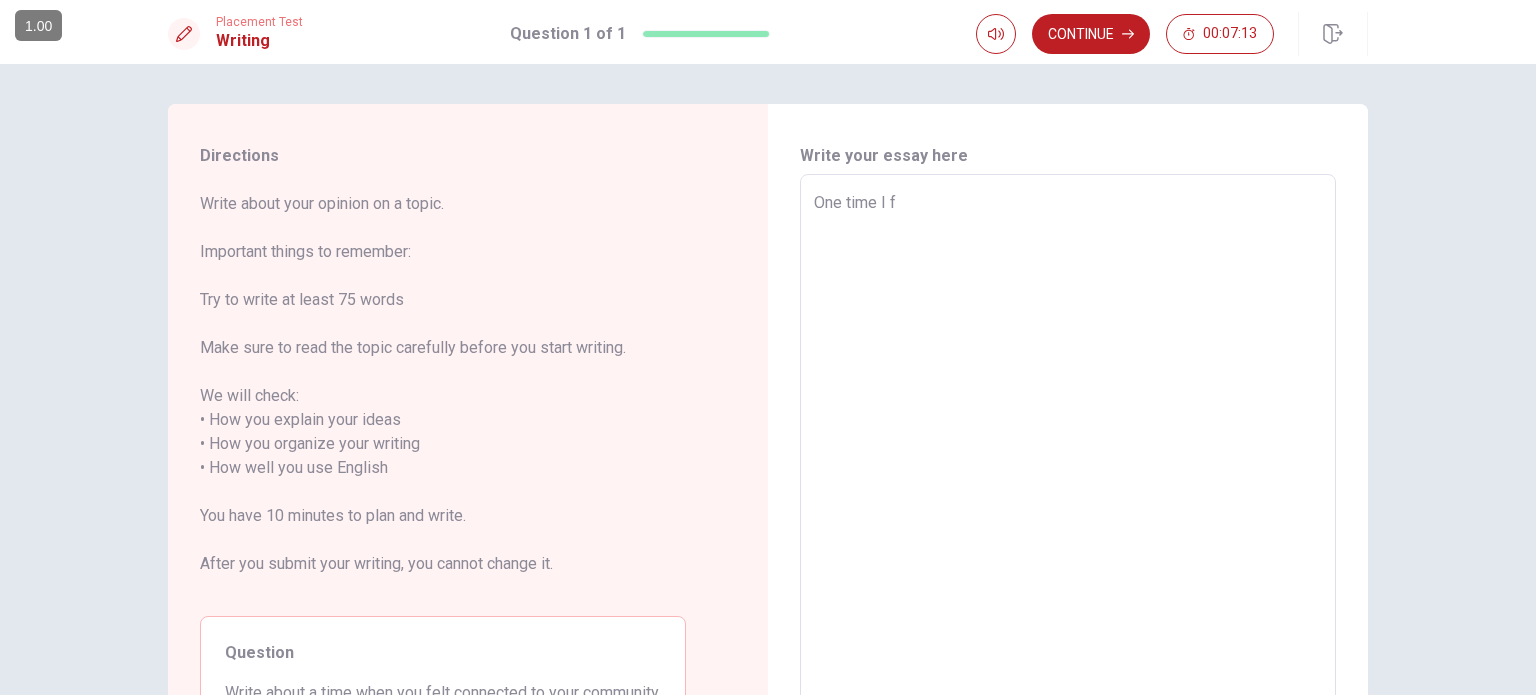 type on "x" 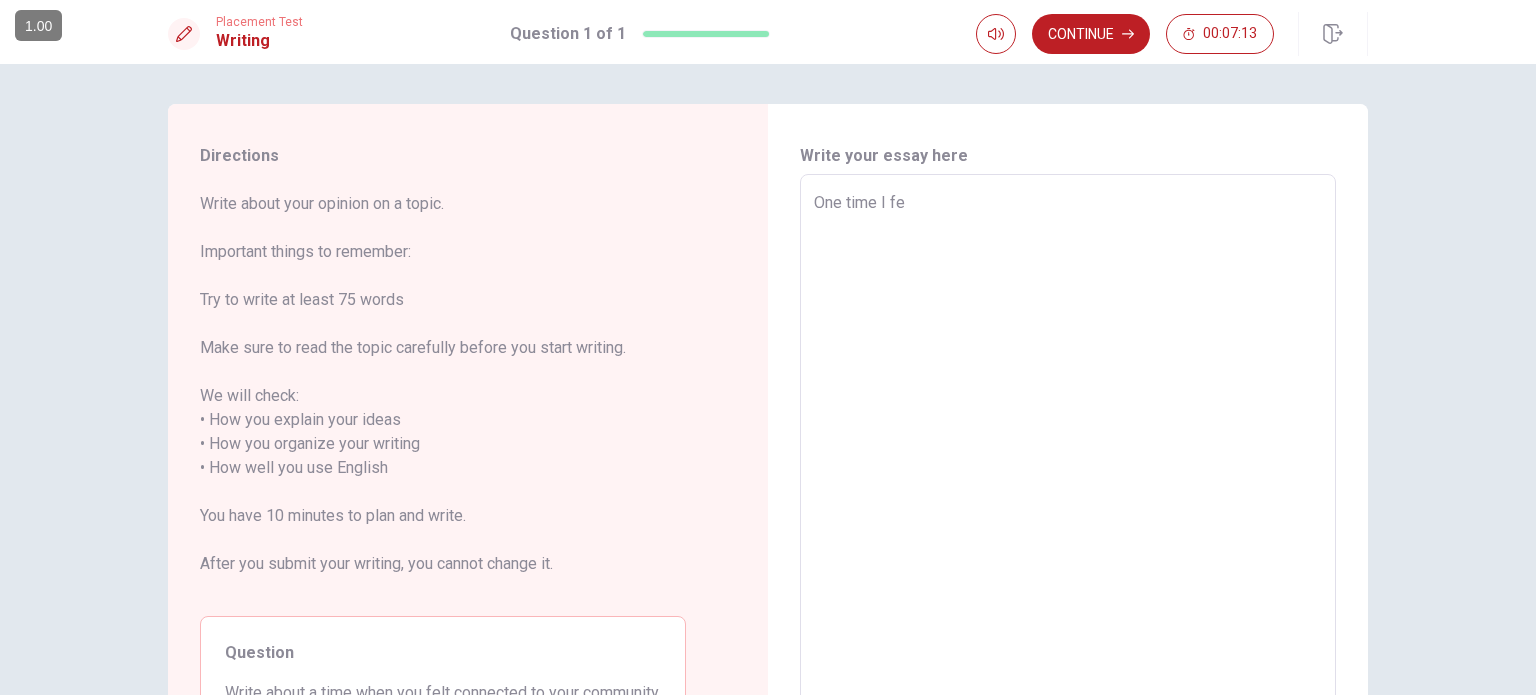 type on "x" 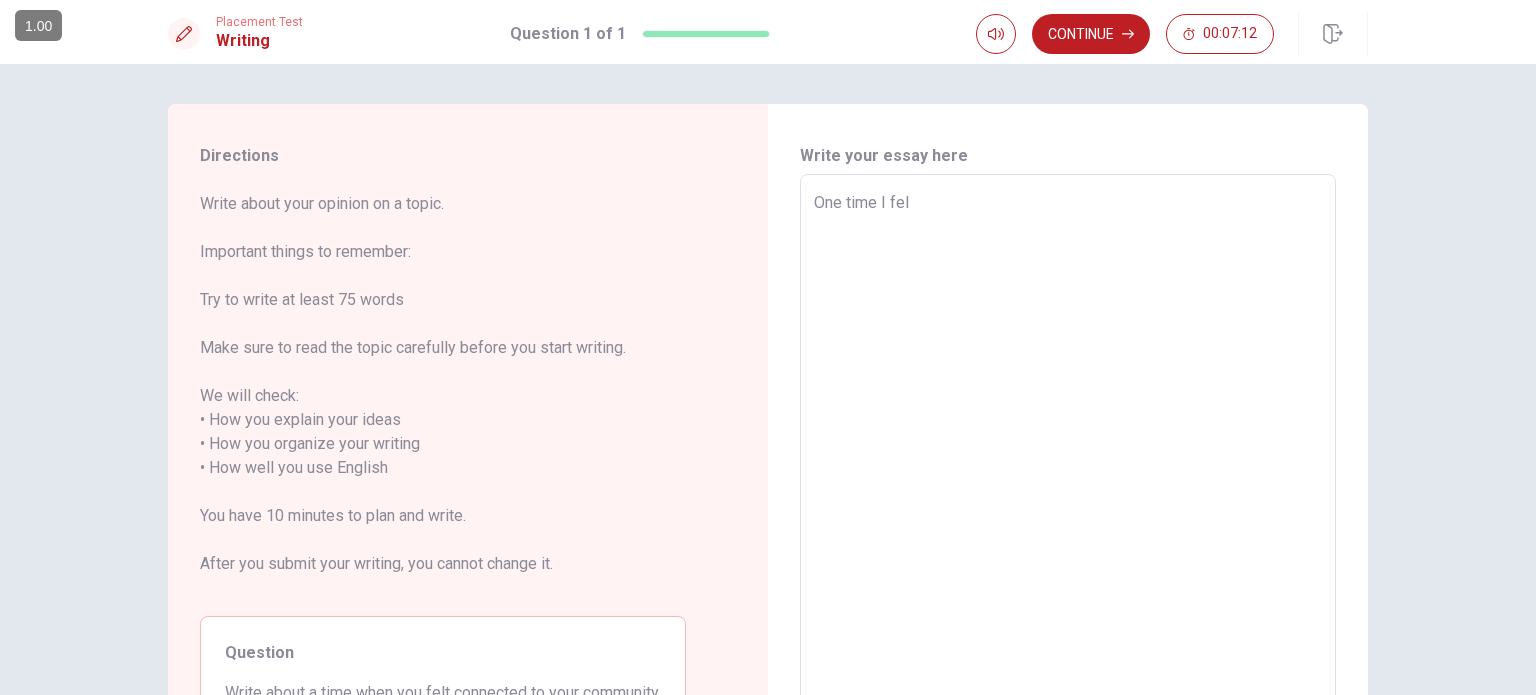 type on "One time I felt" 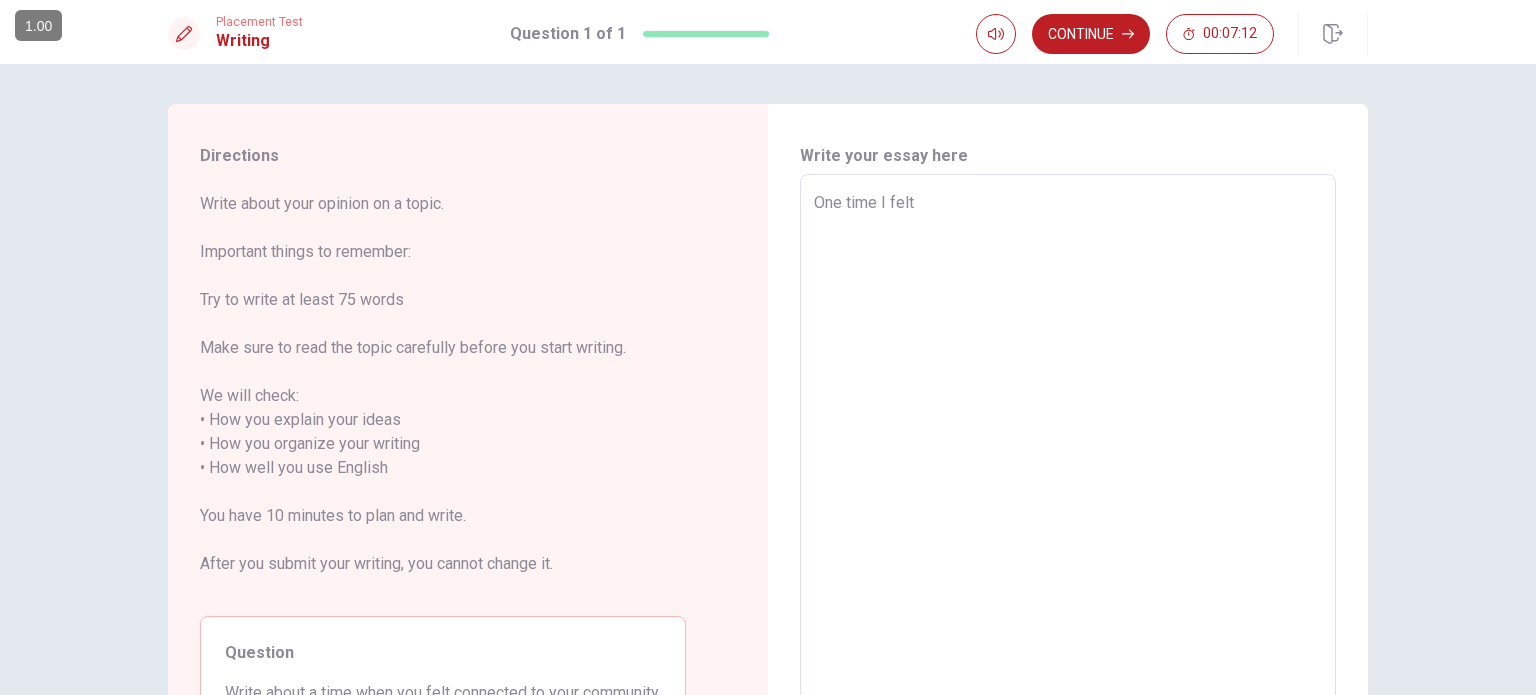 type on "x" 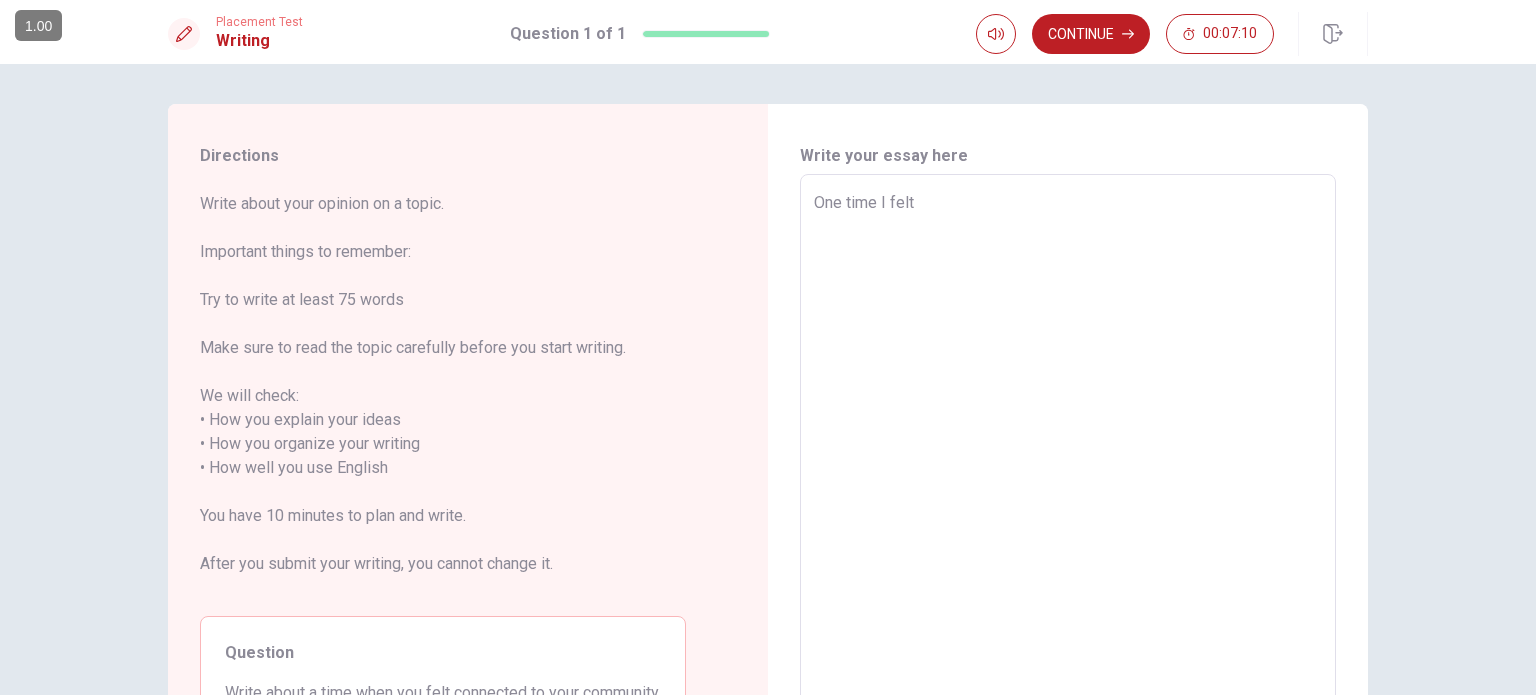 type on "x" 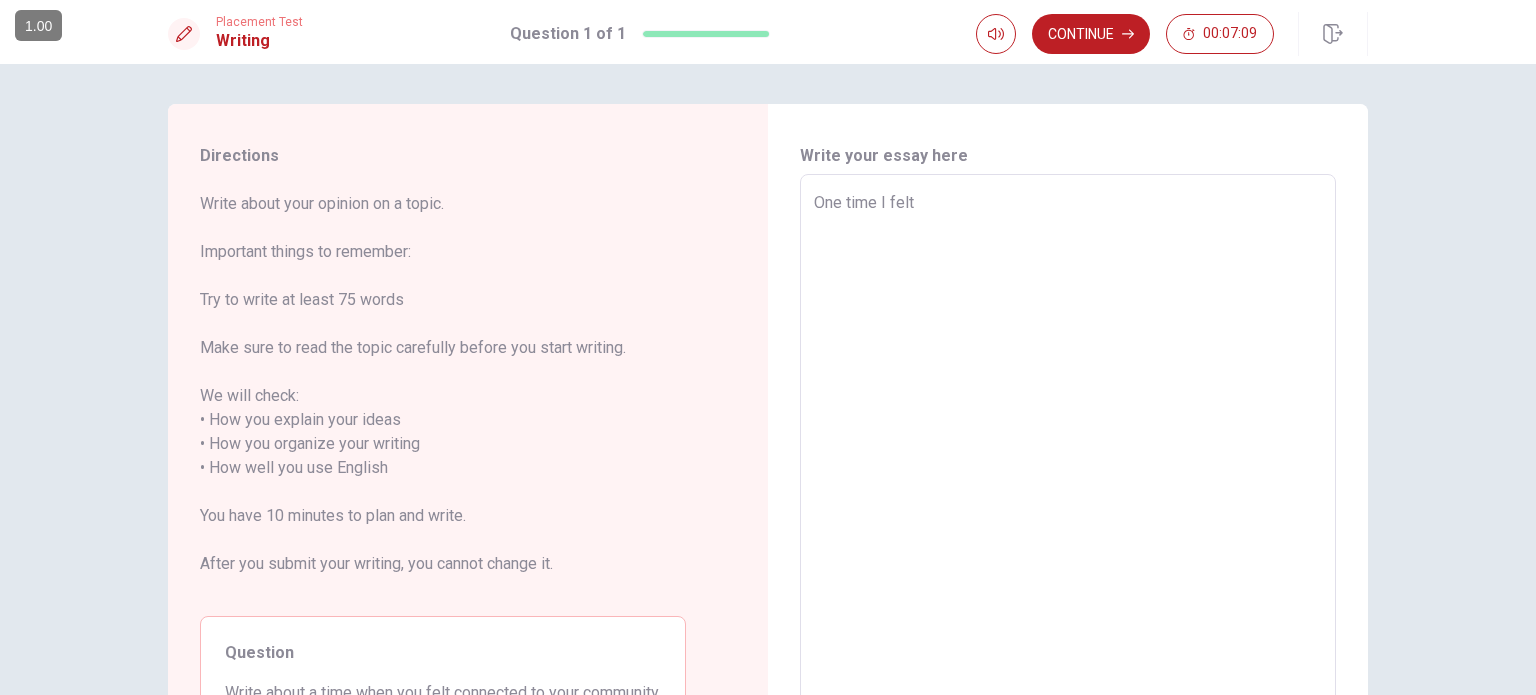 type on "One time I felt d" 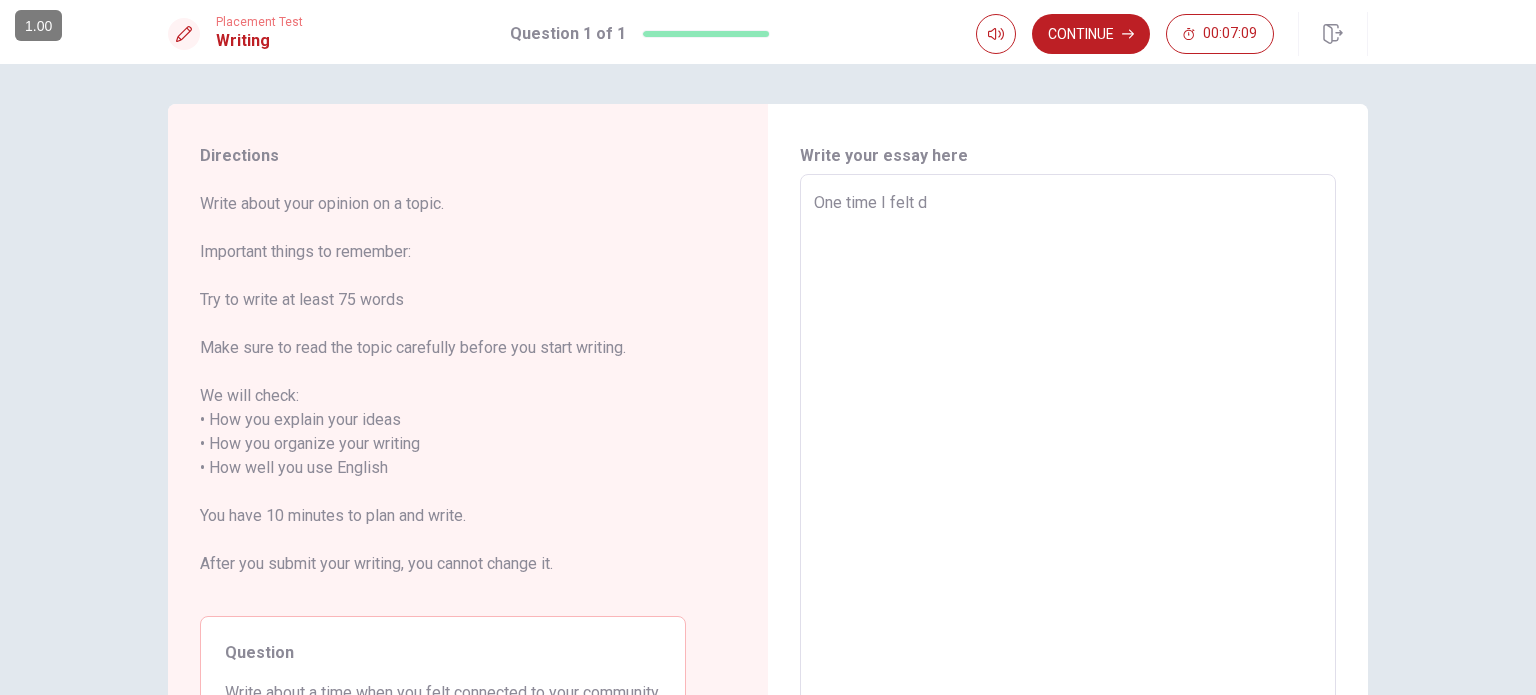 type on "x" 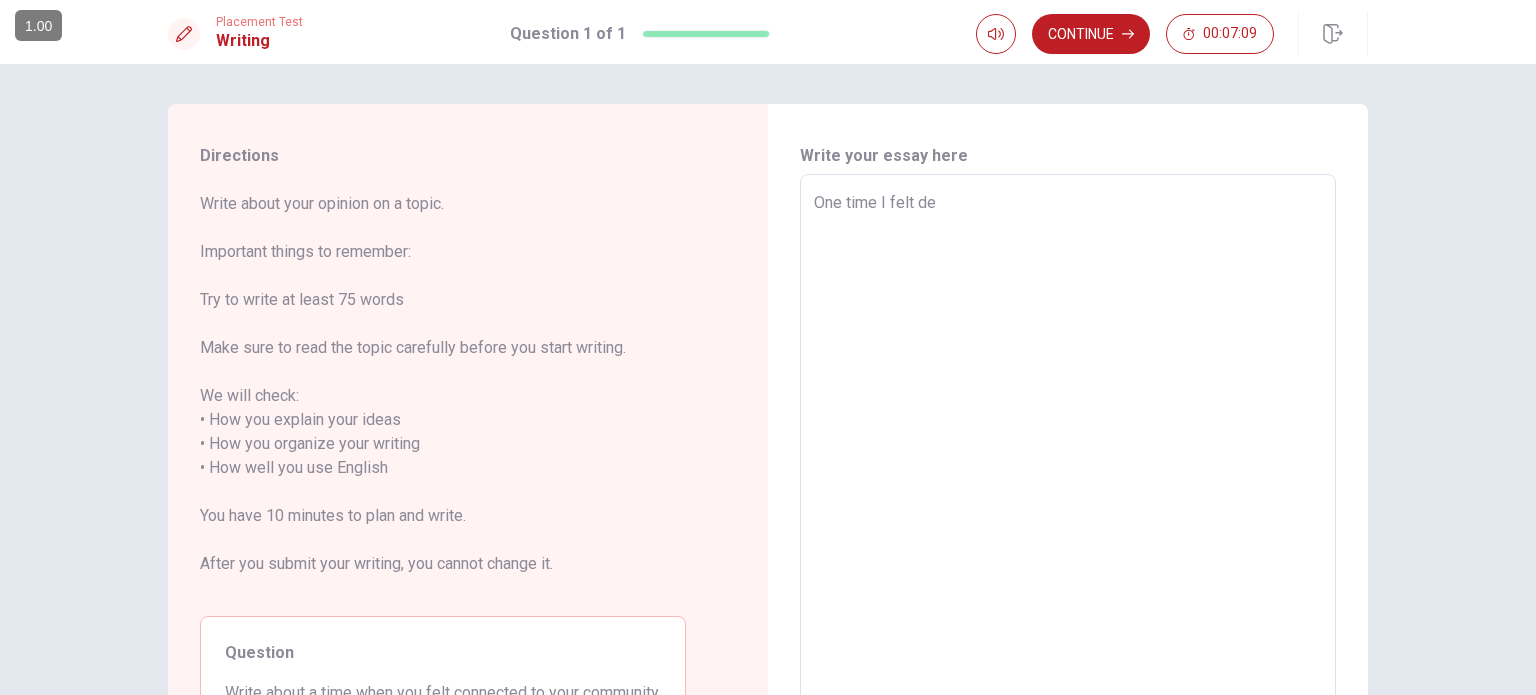 type on "x" 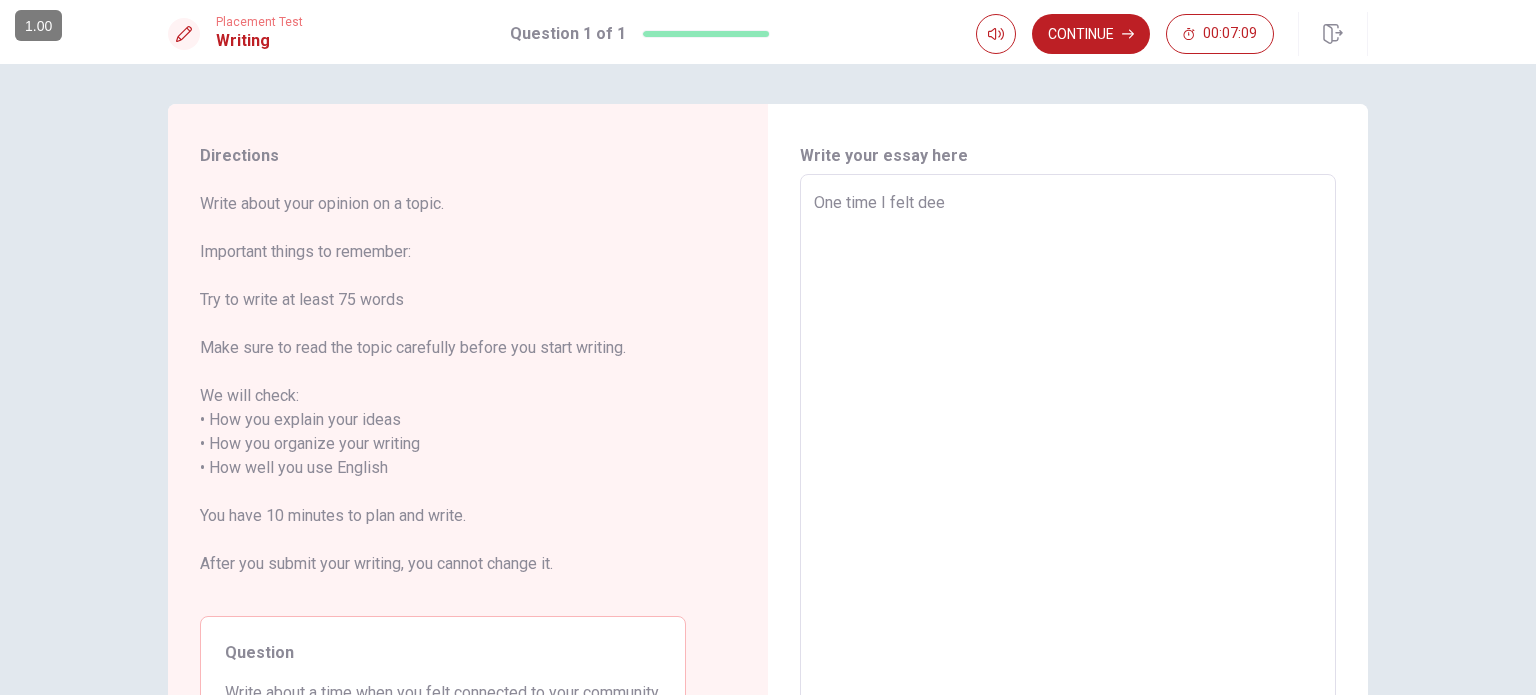type on "x" 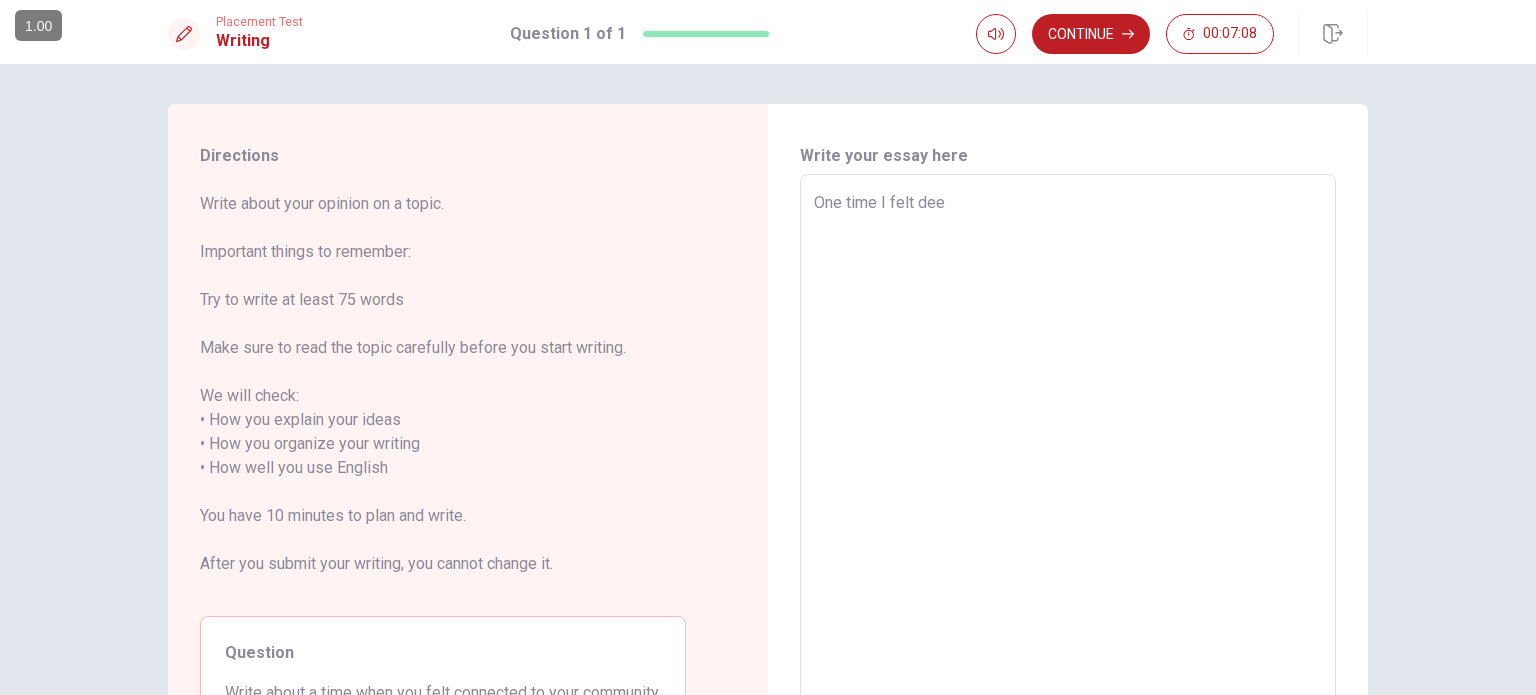 type on "One time I felt deep" 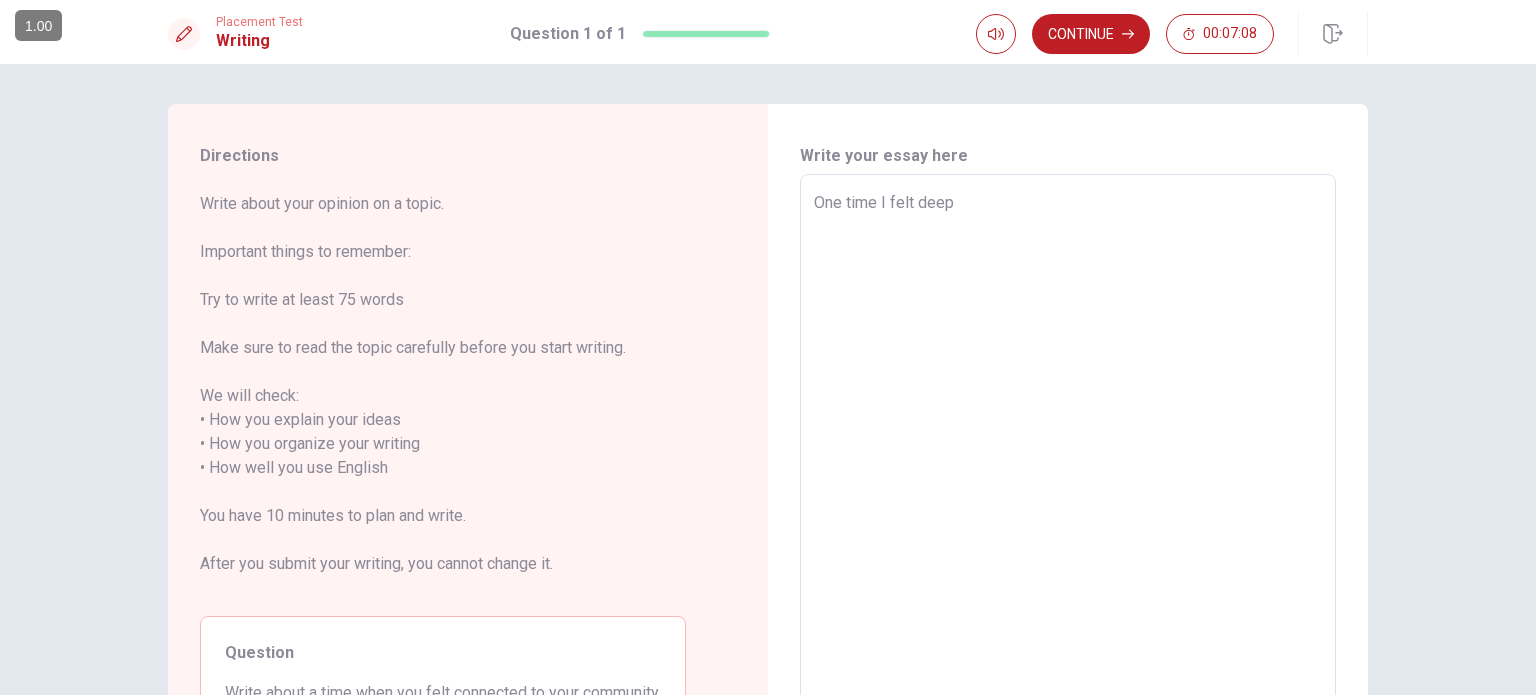 type on "One time I felt deepl" 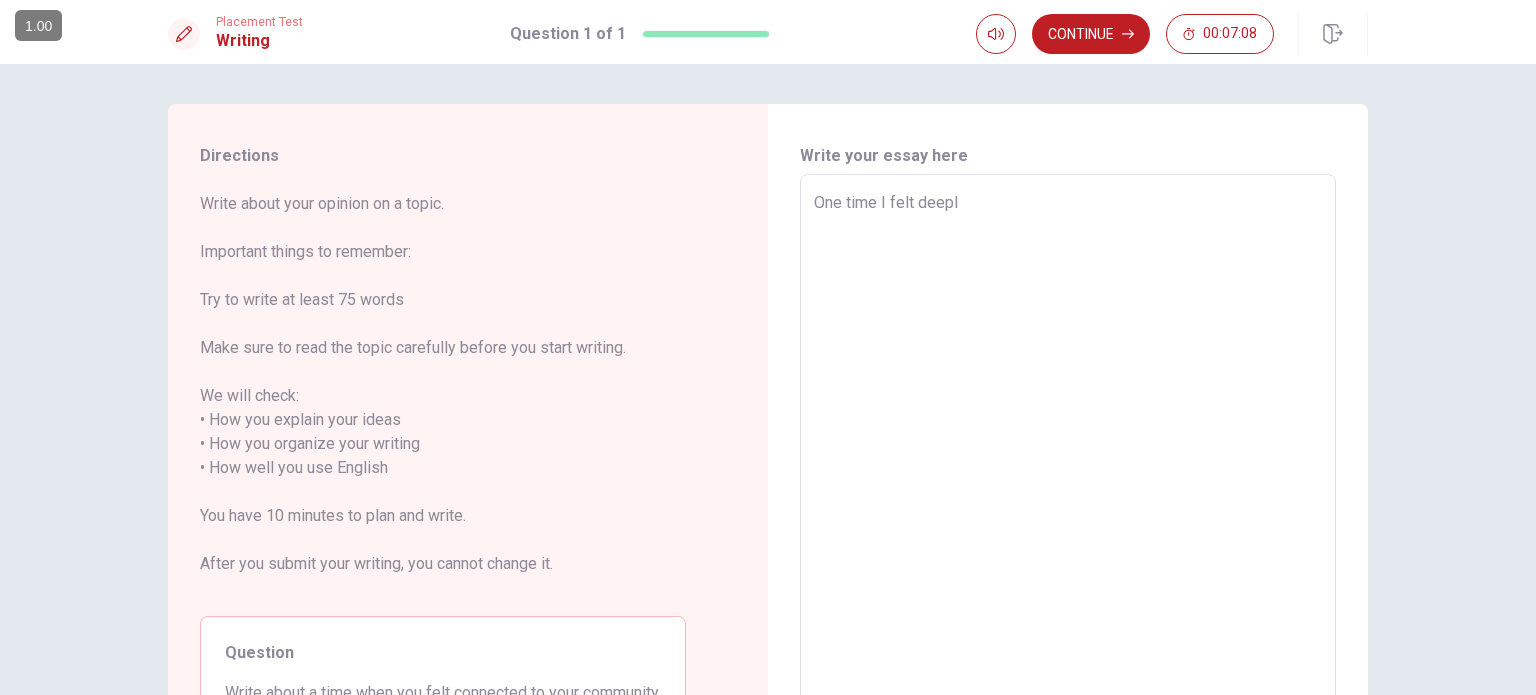 type on "x" 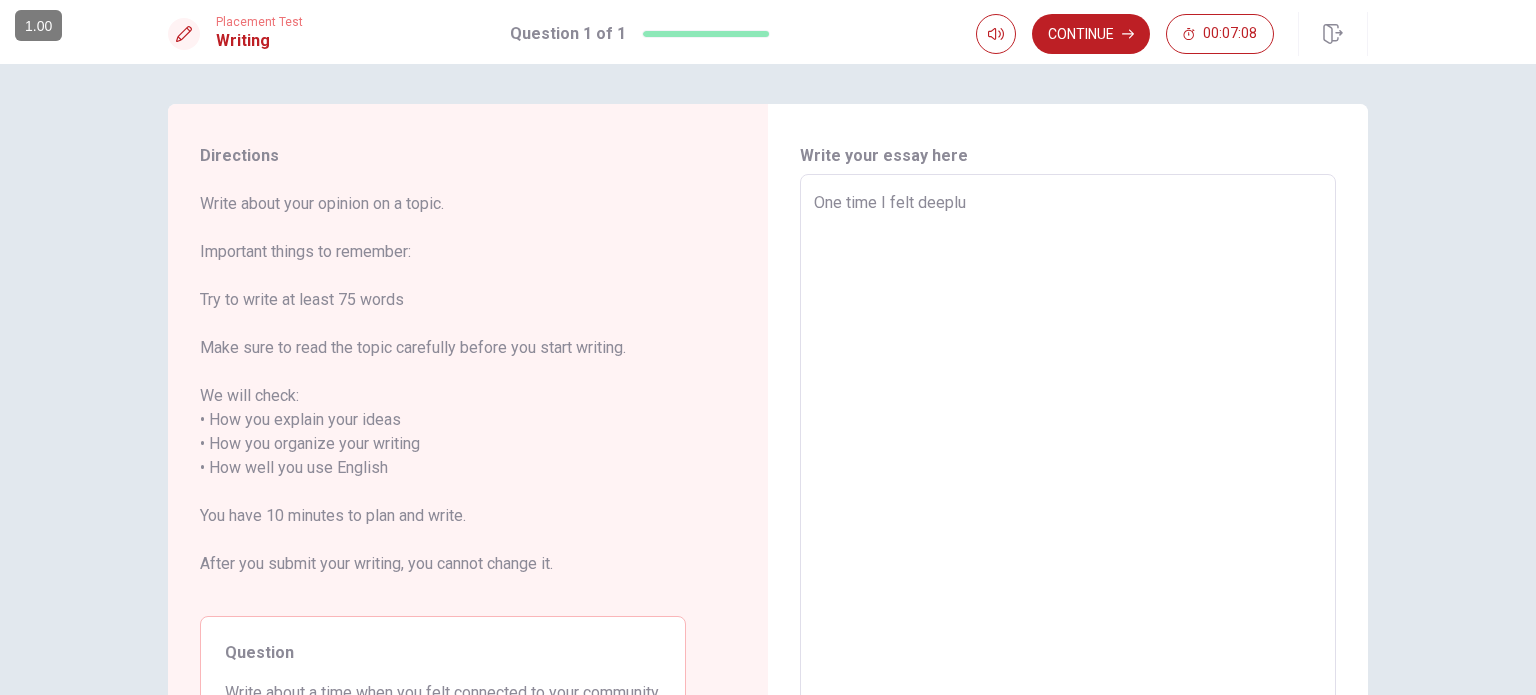 type on "x" 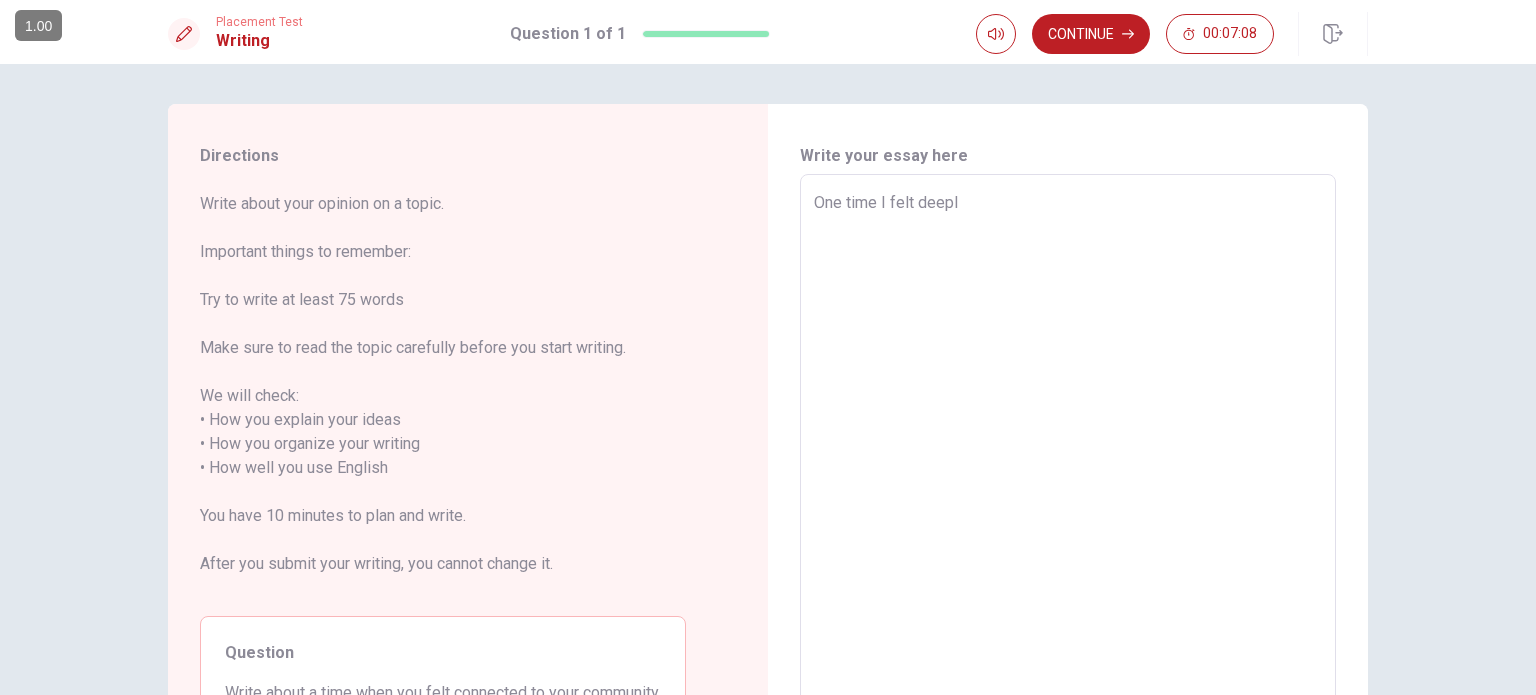 type on "x" 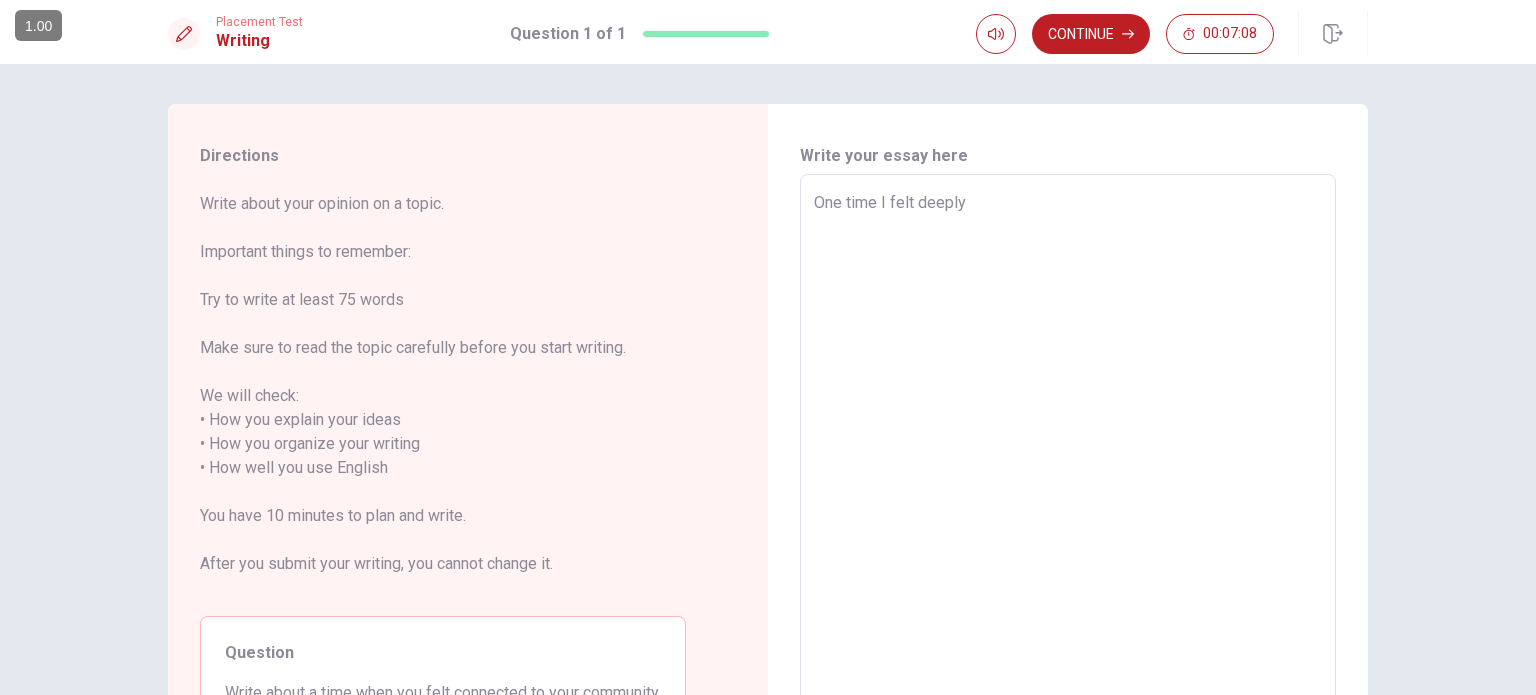 type on "x" 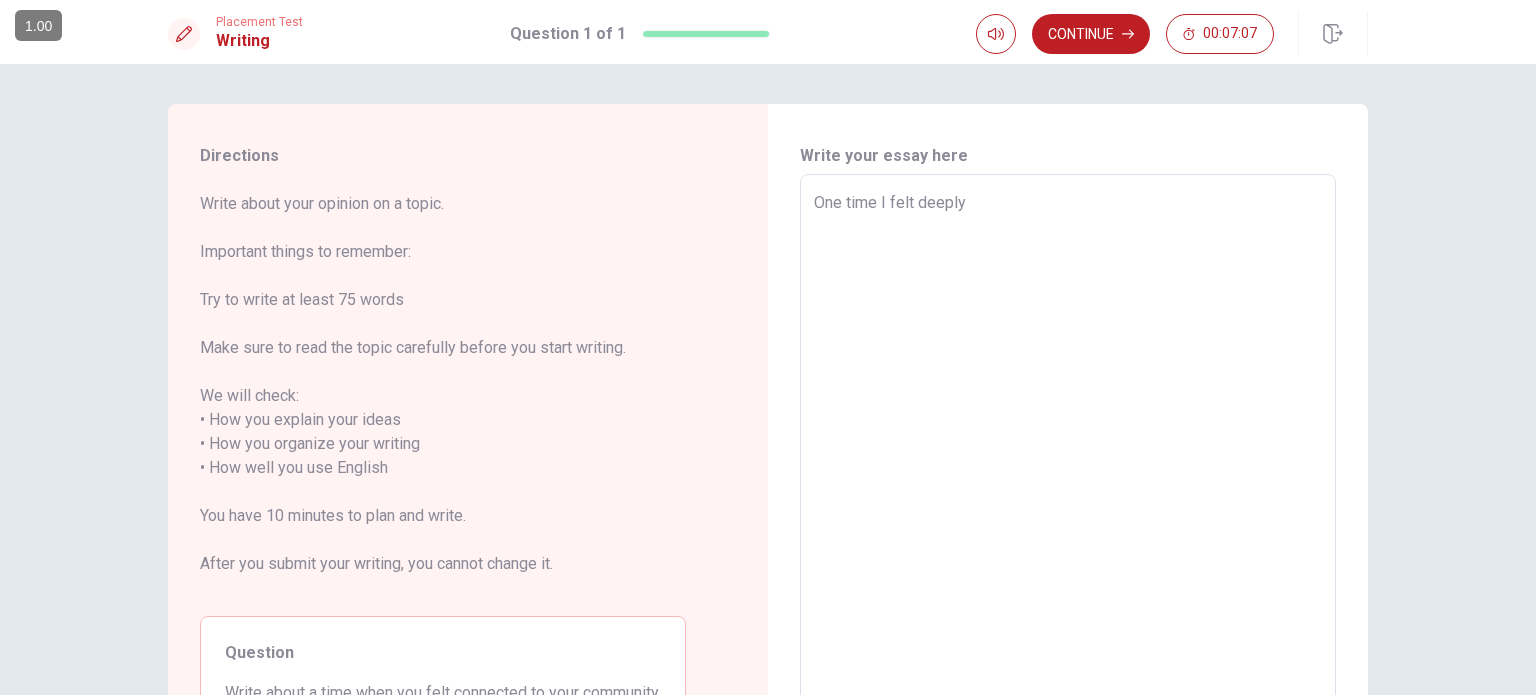 type on "x" 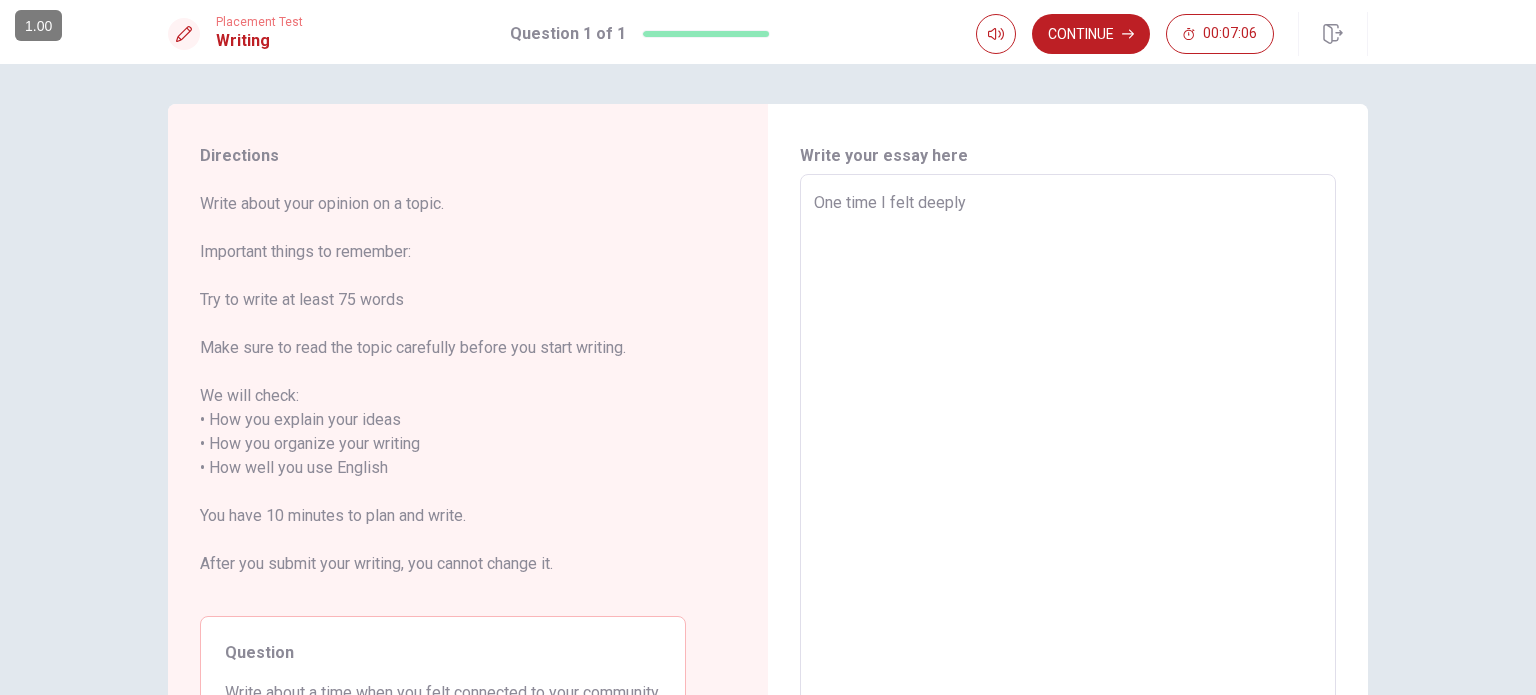 type on "One time I felt deeply" 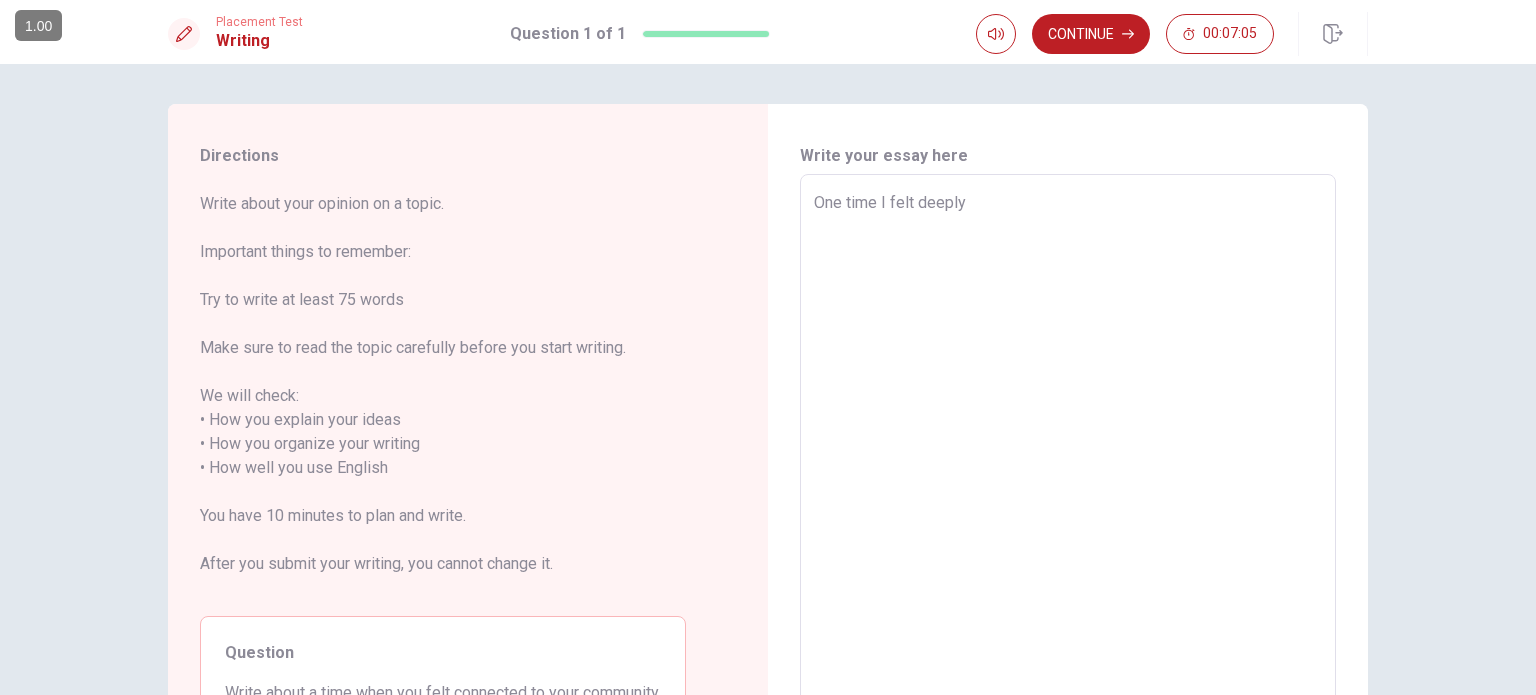 type on "One time I felt deepl" 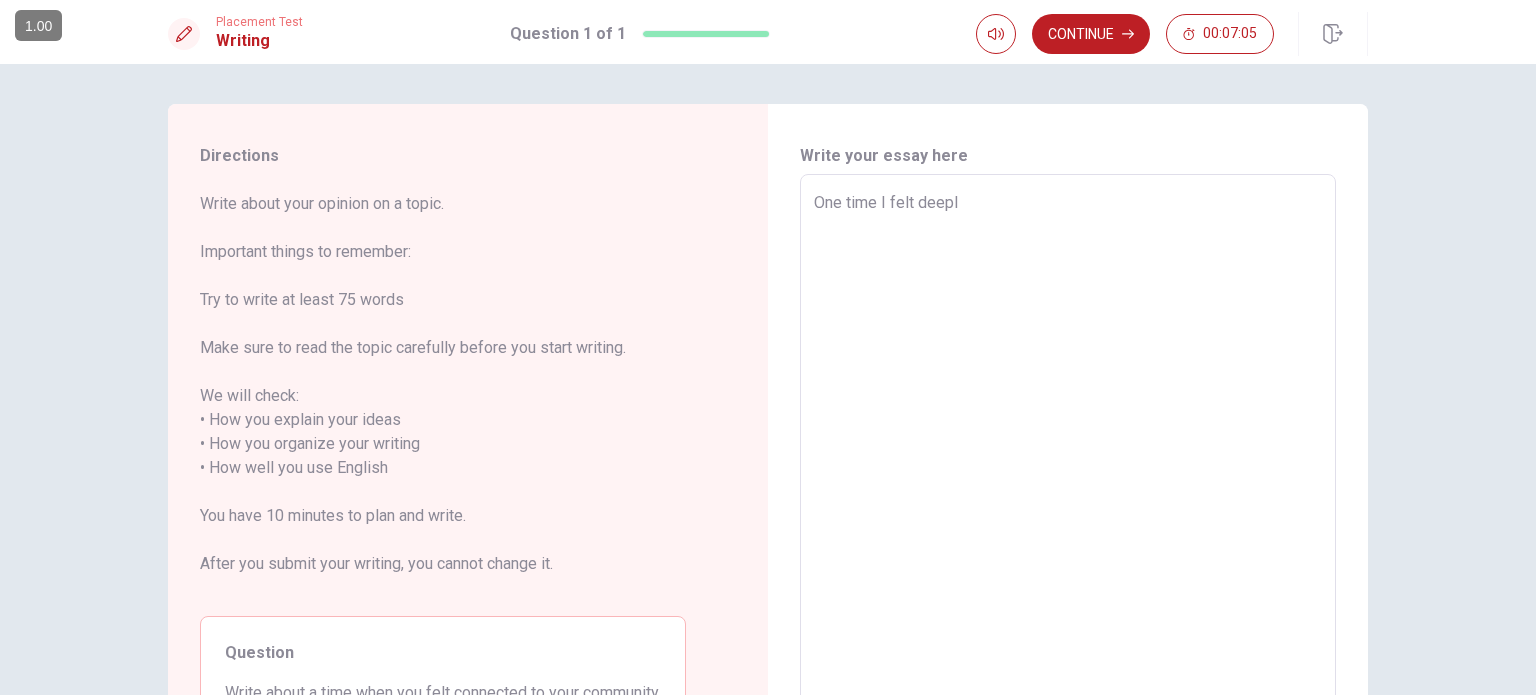 type on "One time I felt deep" 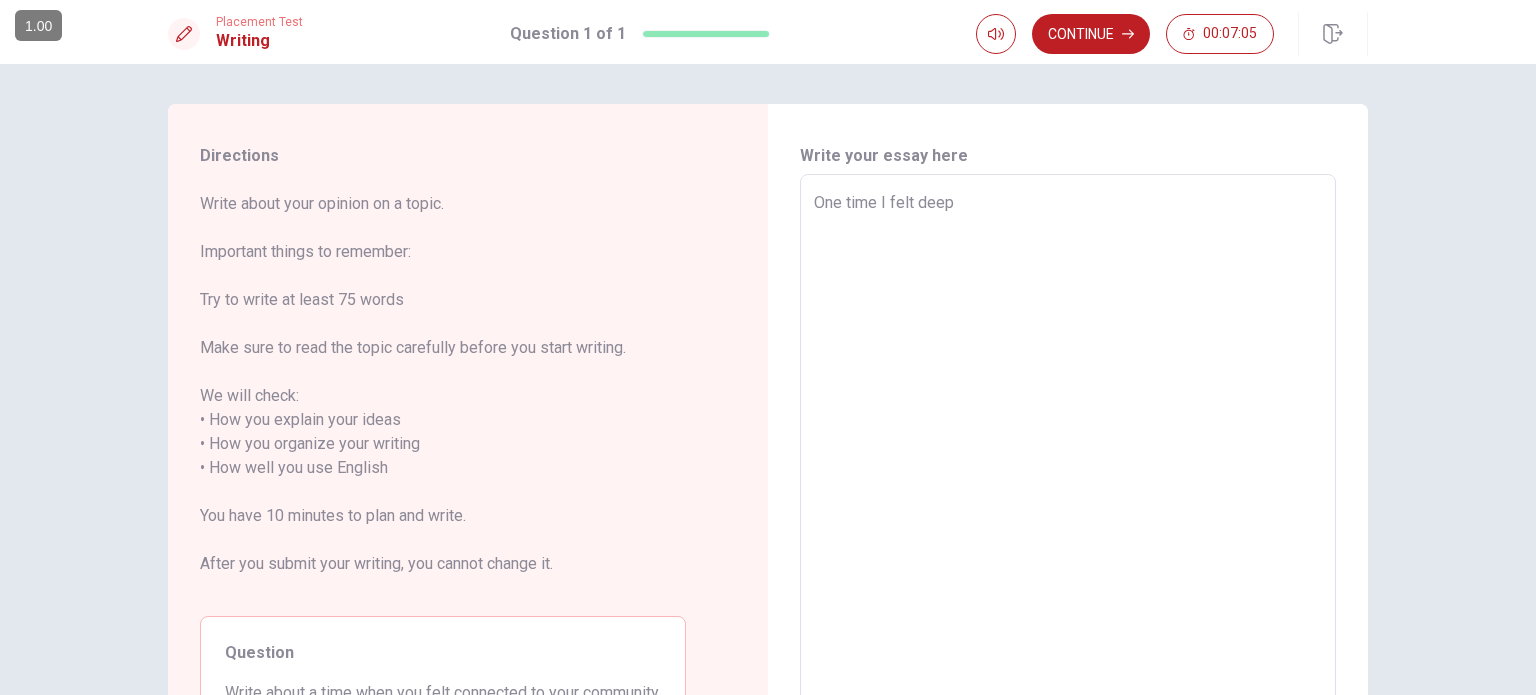 type on "One time I felt dee" 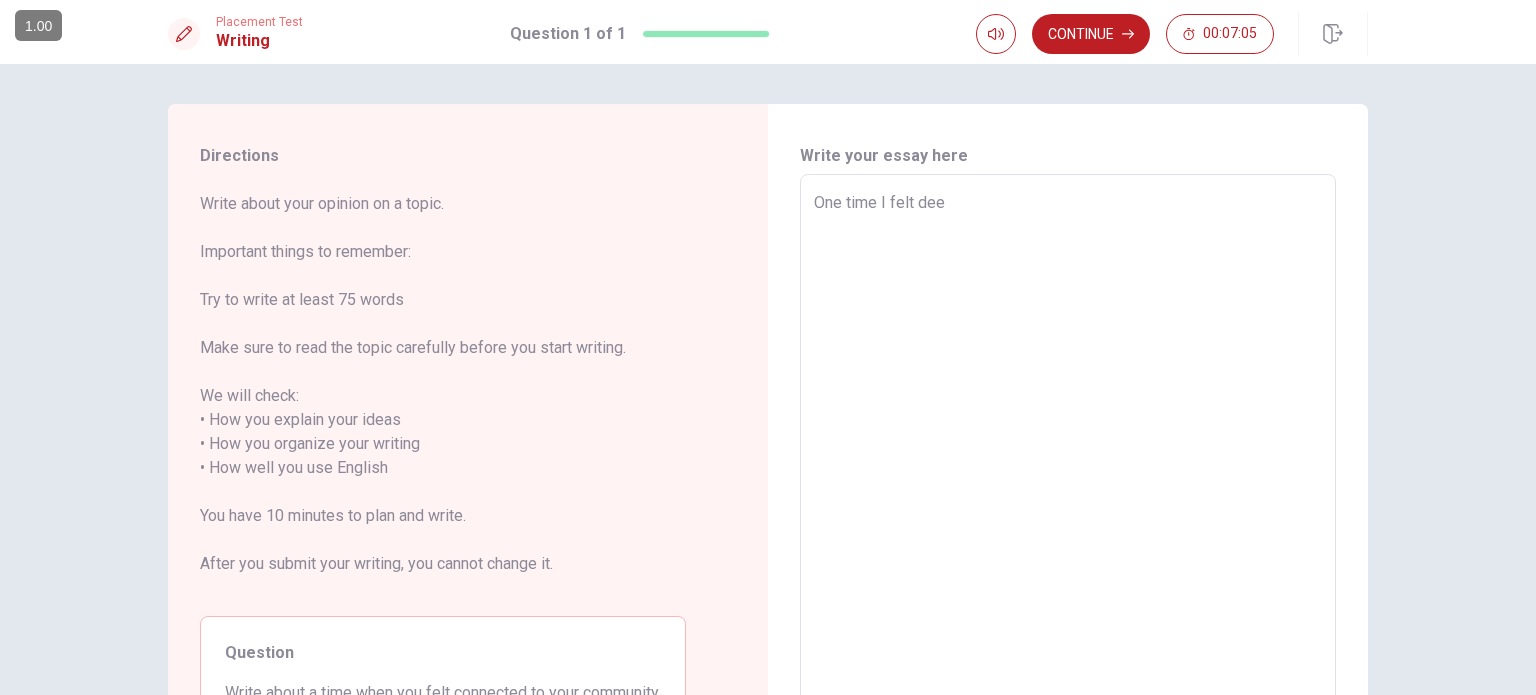 type on "x" 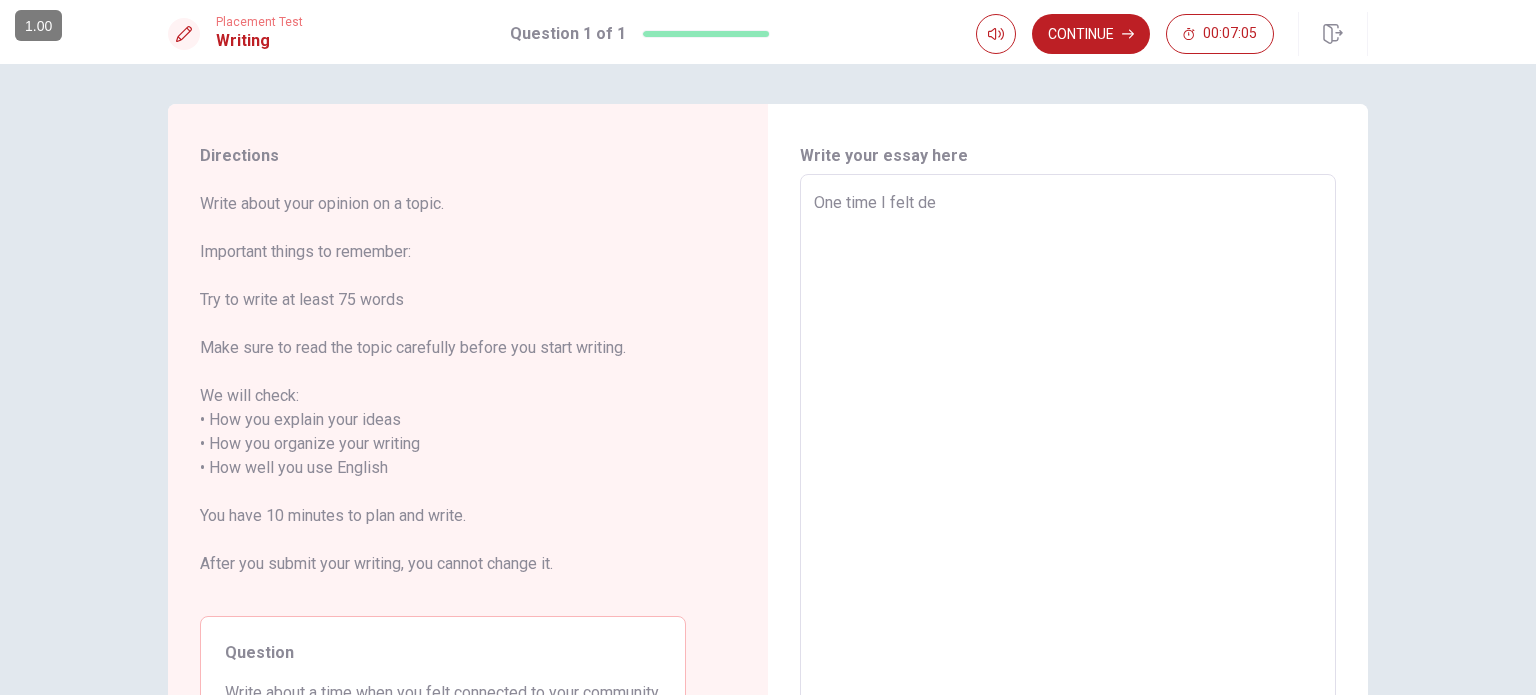 type on "x" 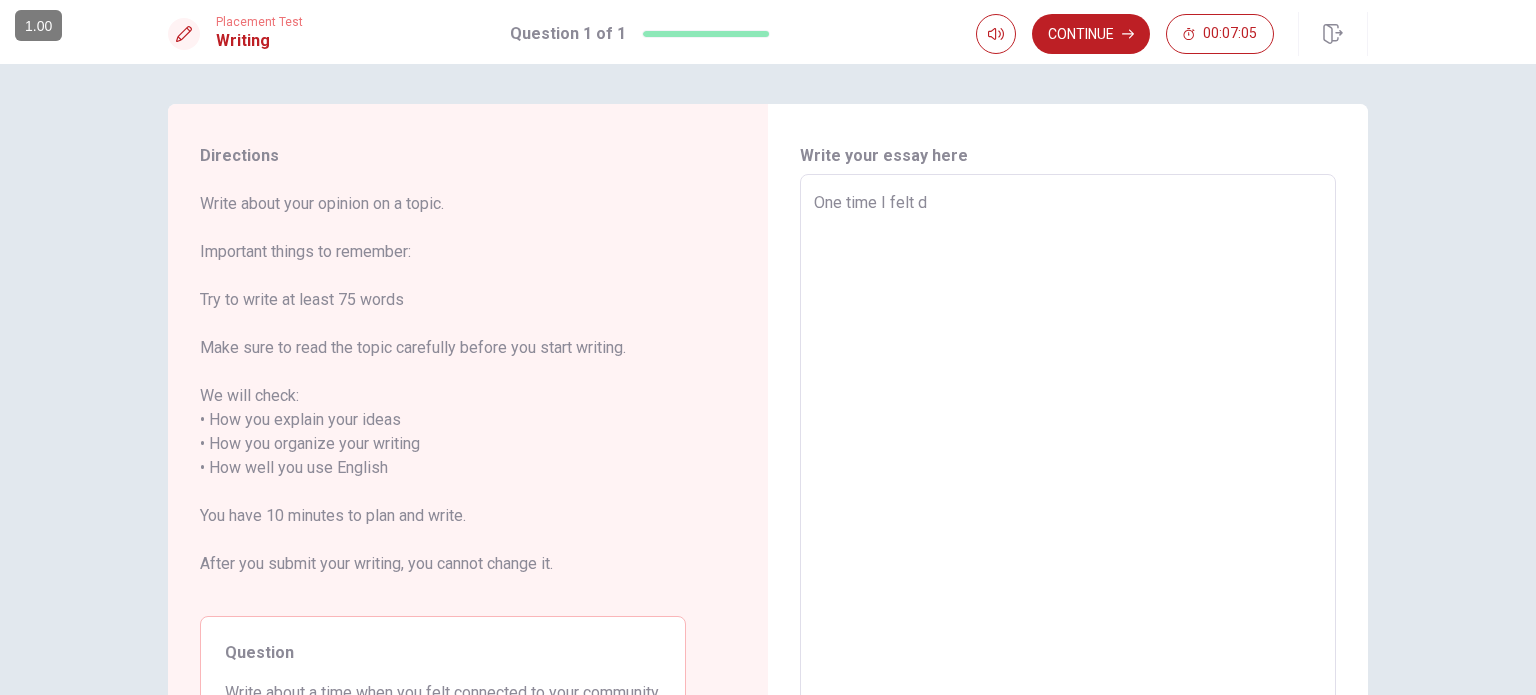 type on "x" 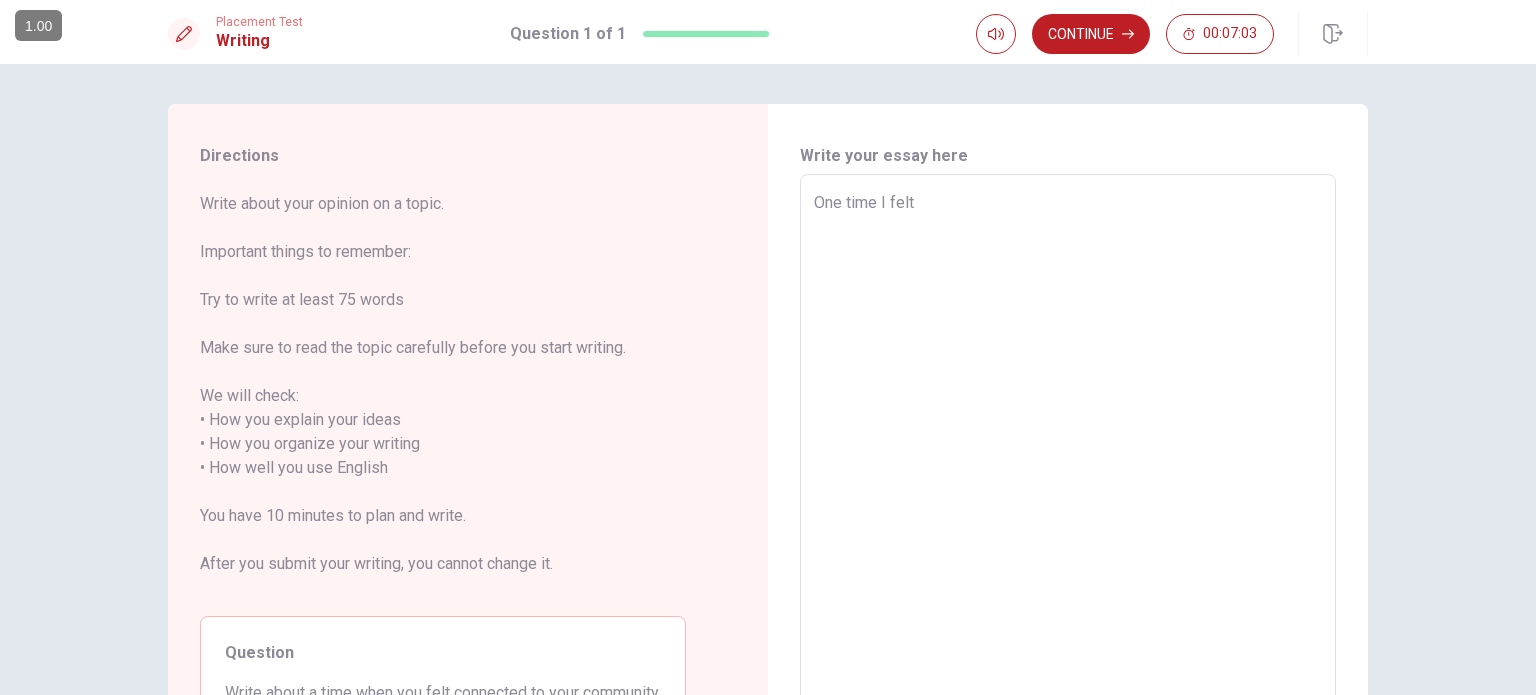 type on "x" 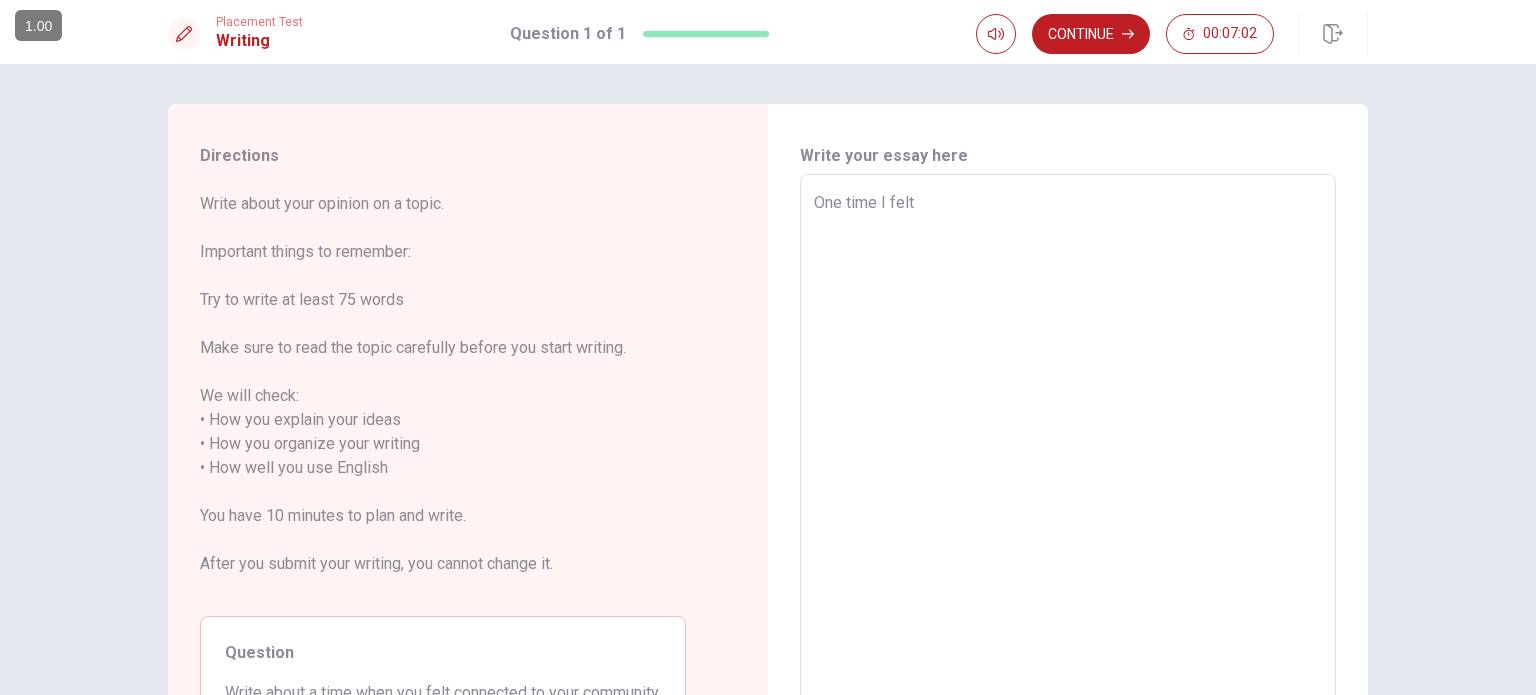 type on "One time I felt v" 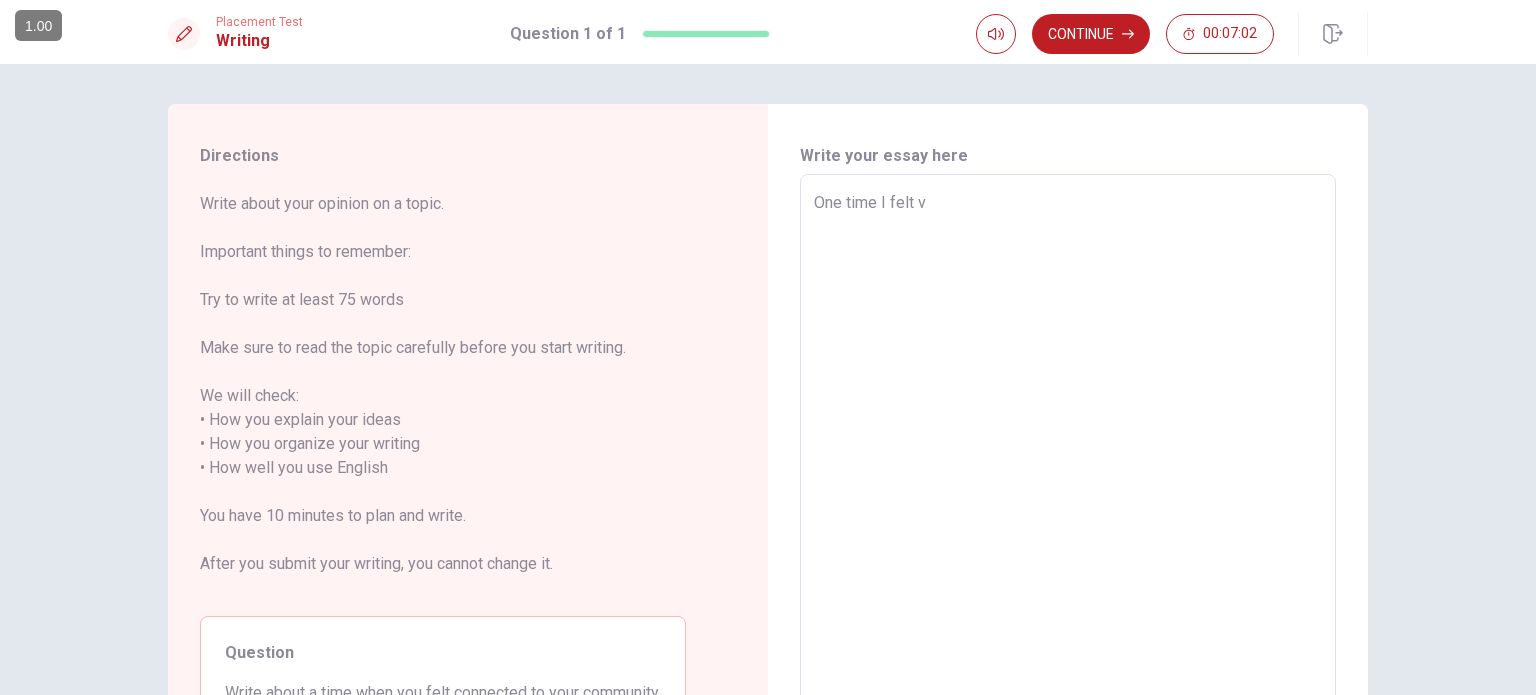 type on "x" 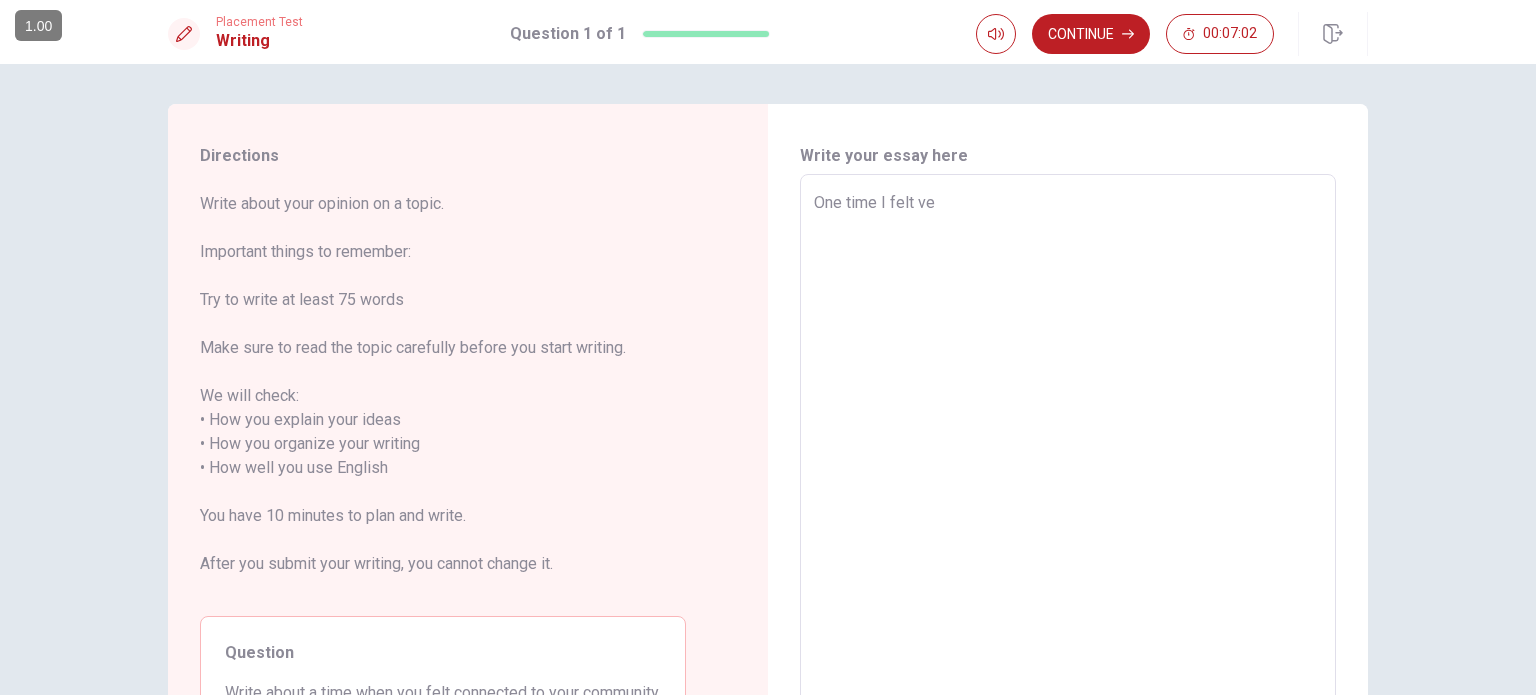 type on "x" 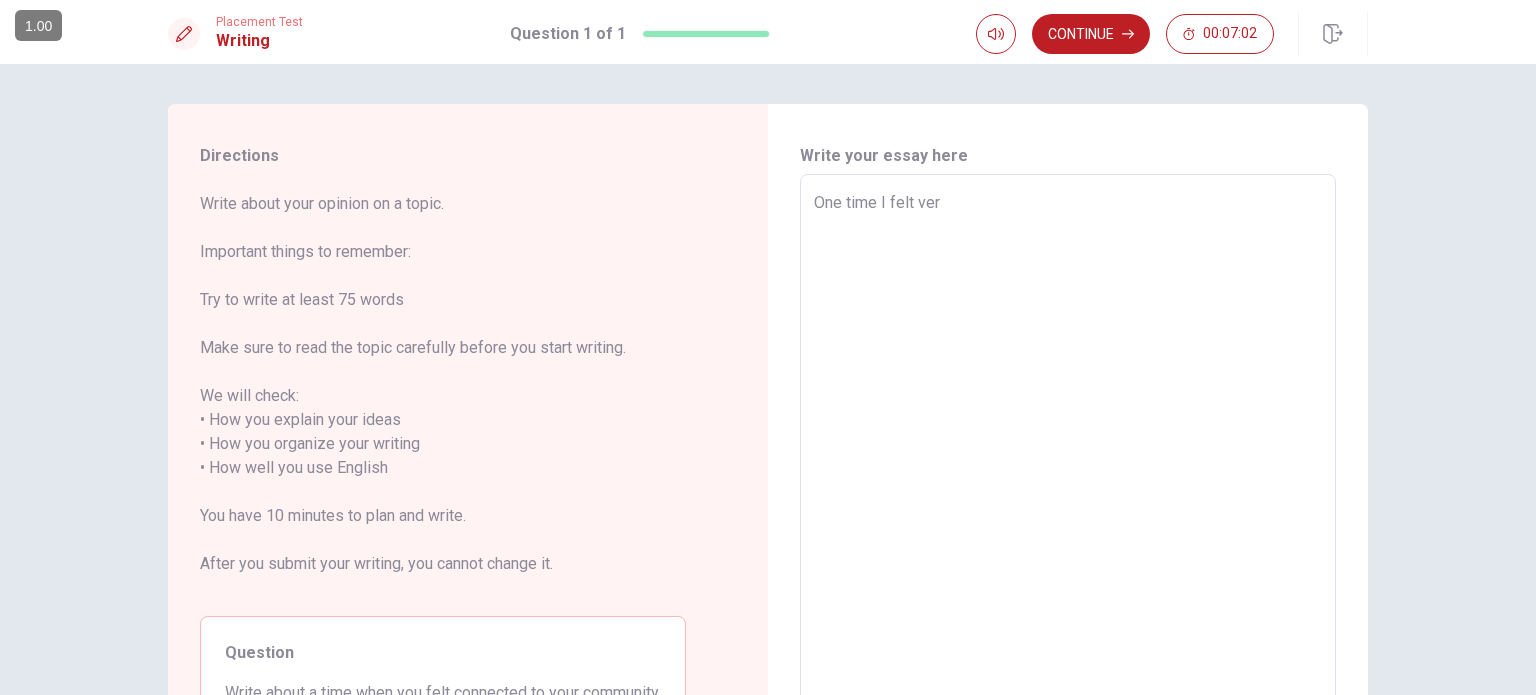 type on "x" 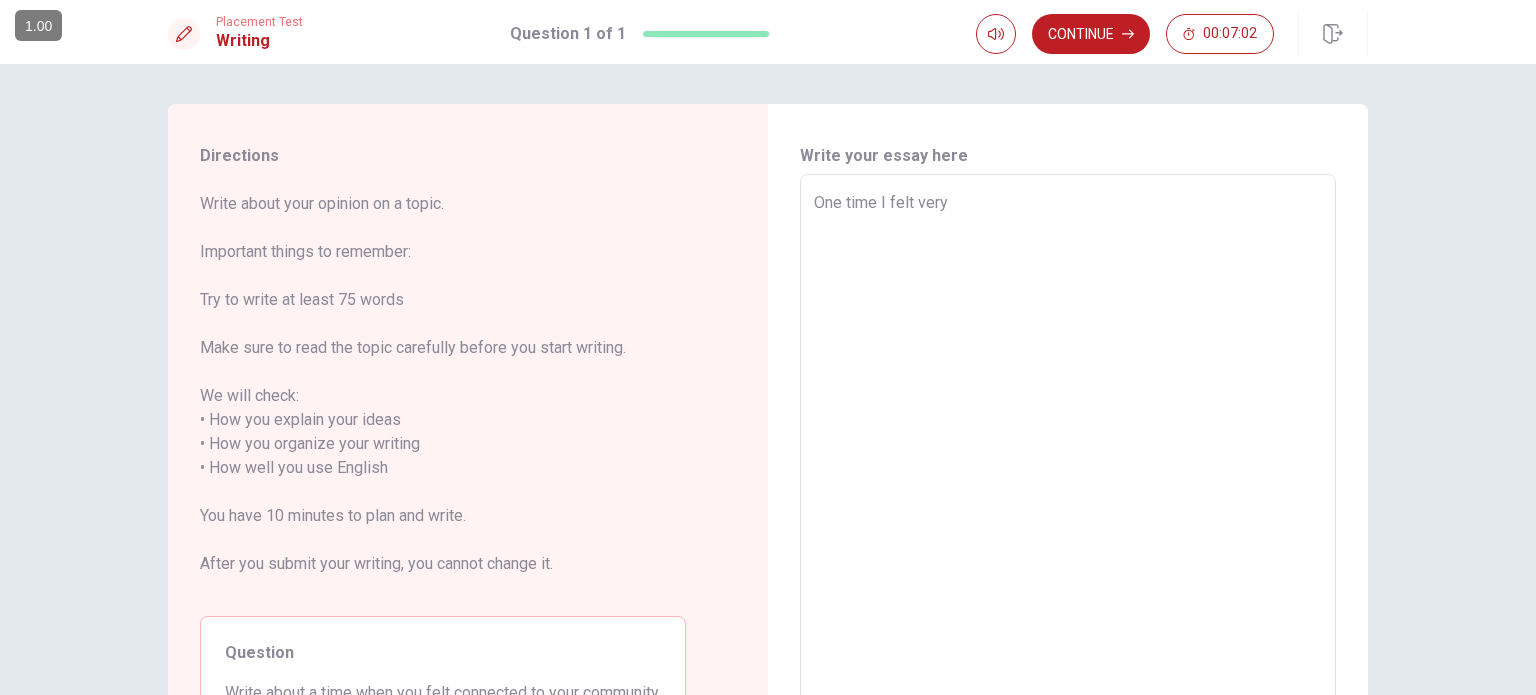 type on "x" 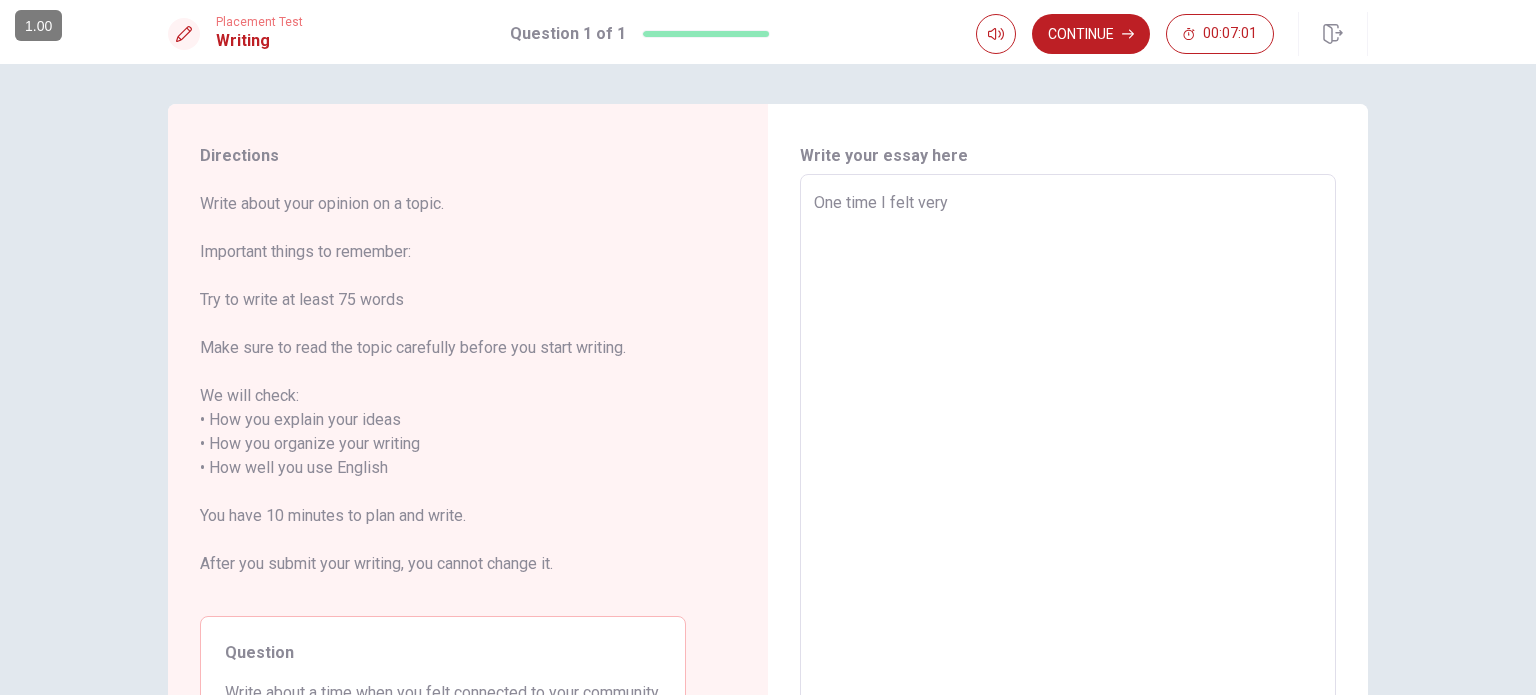 type on "One time I felt very c" 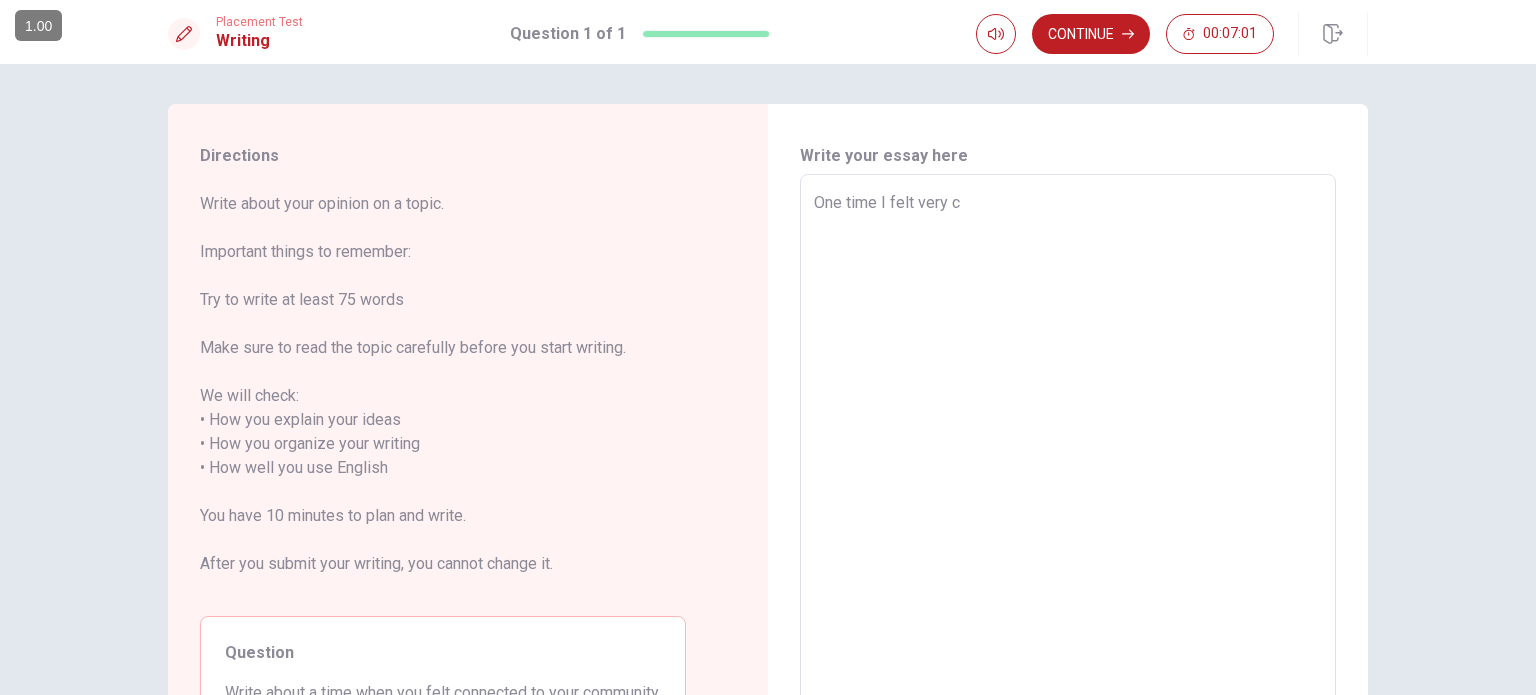 type on "x" 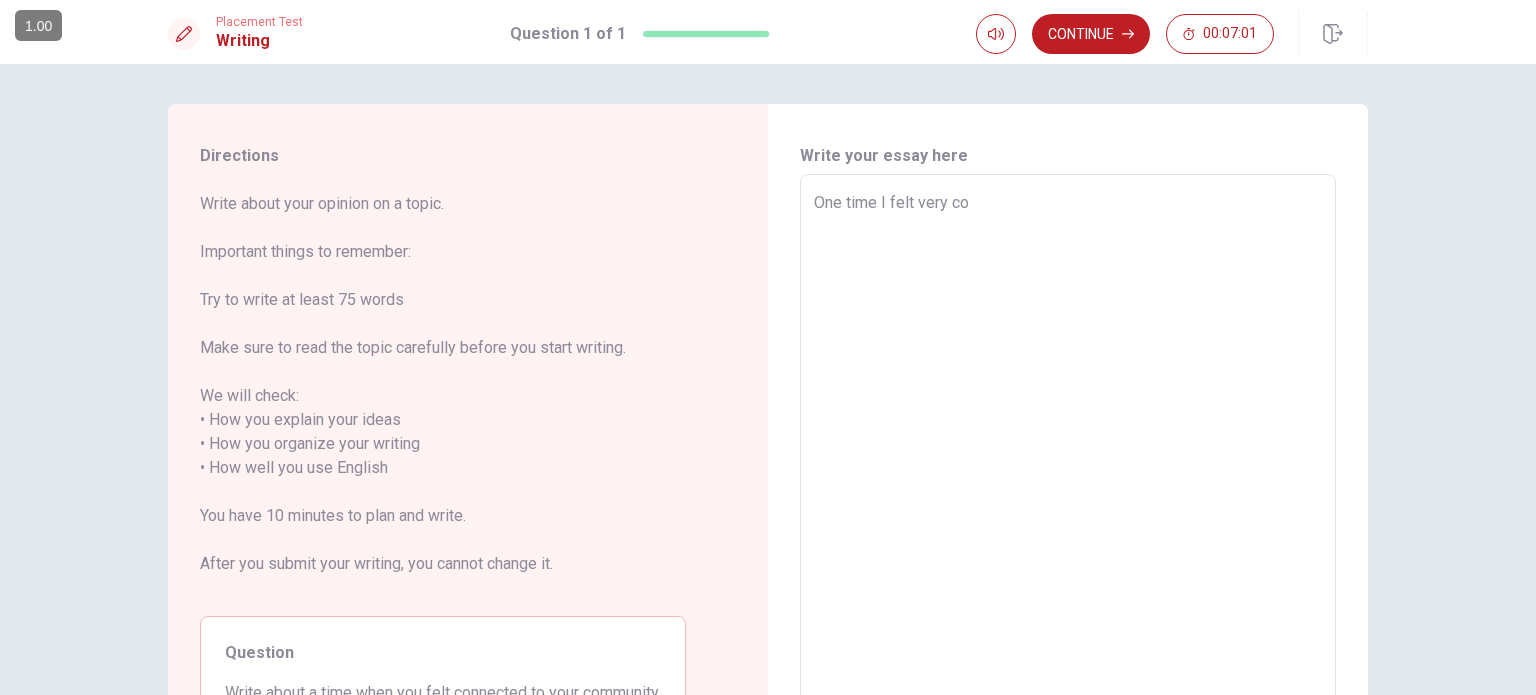 type on "x" 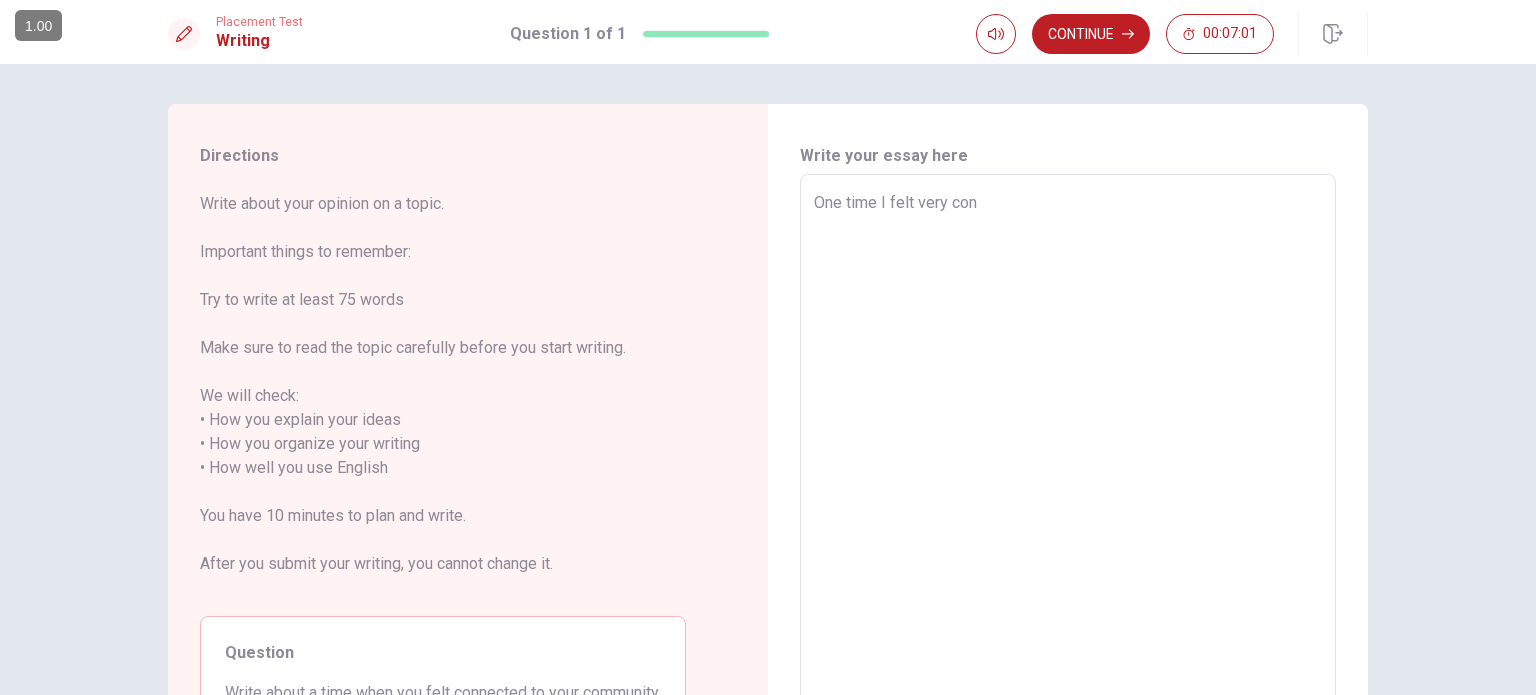 type on "x" 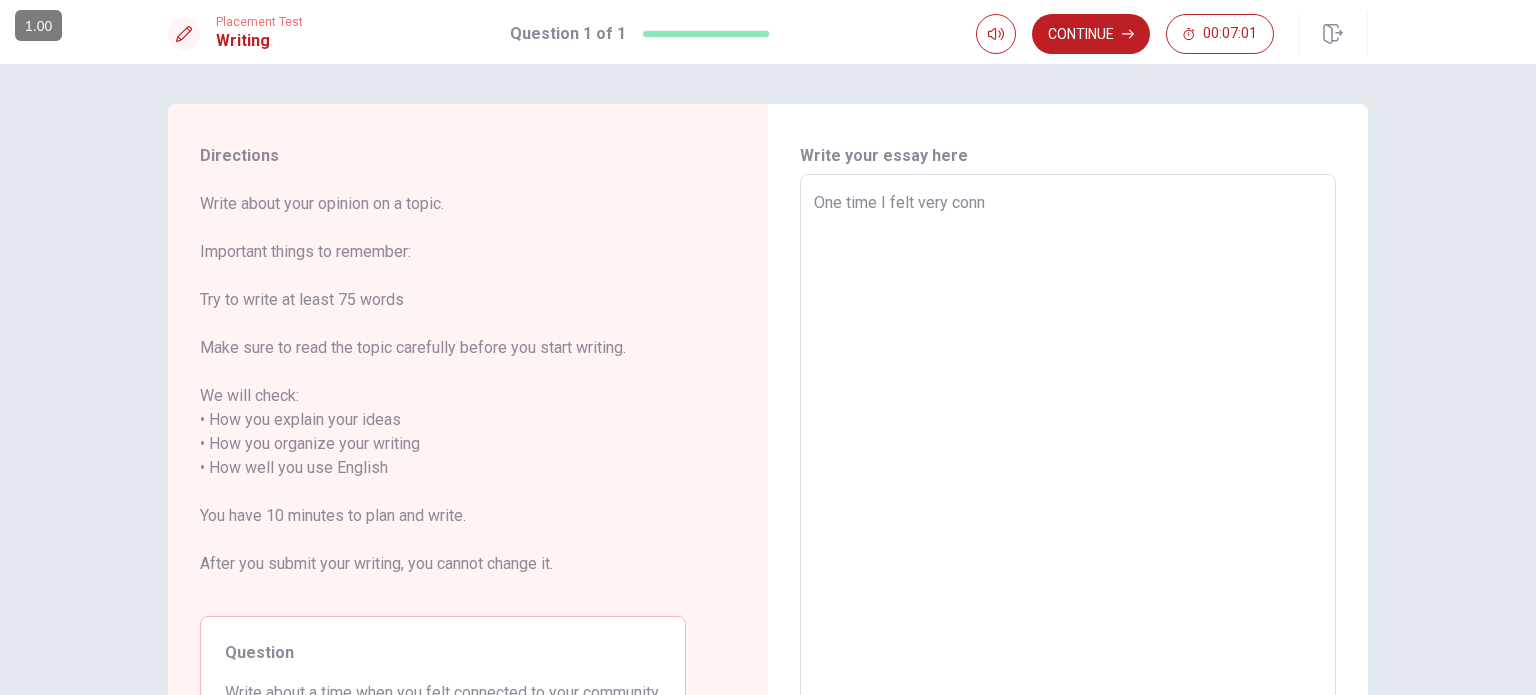 type on "One time I felt very conne" 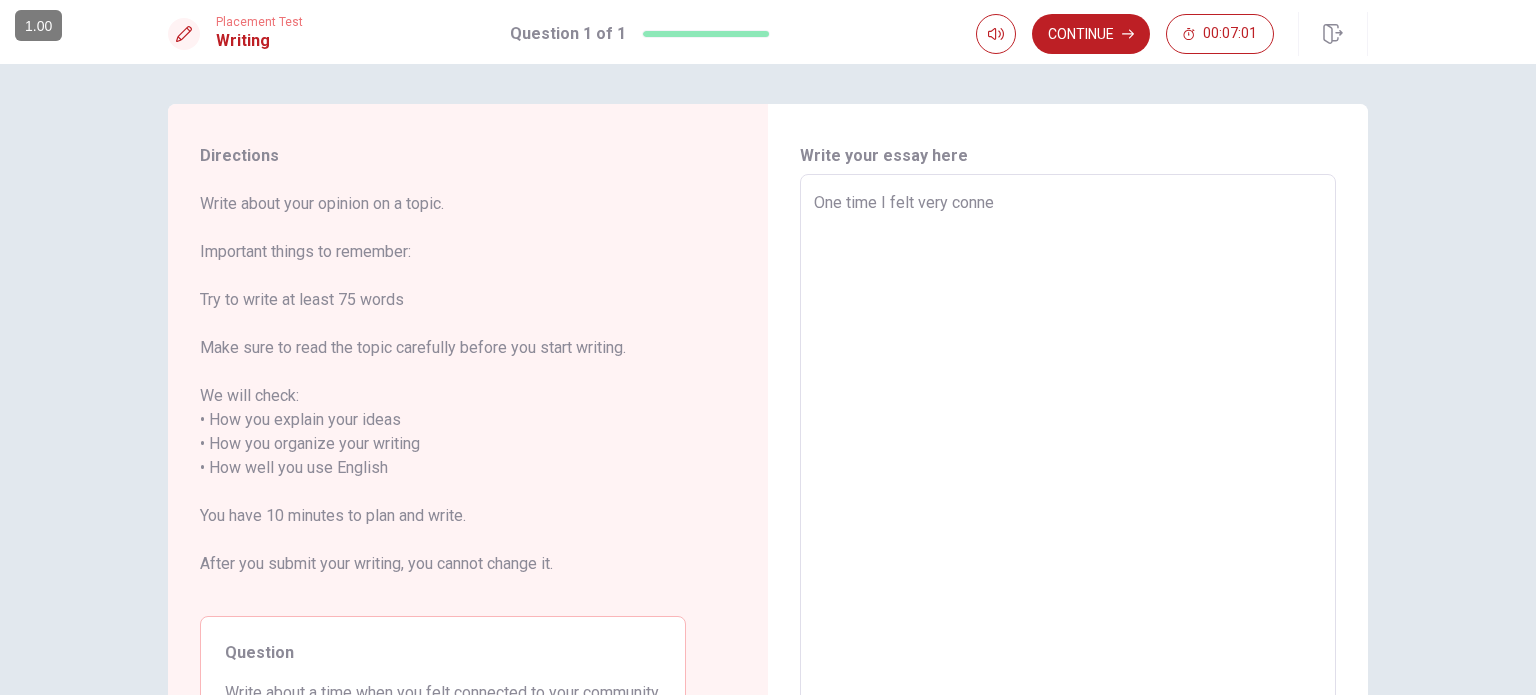 type on "One time I felt very connec" 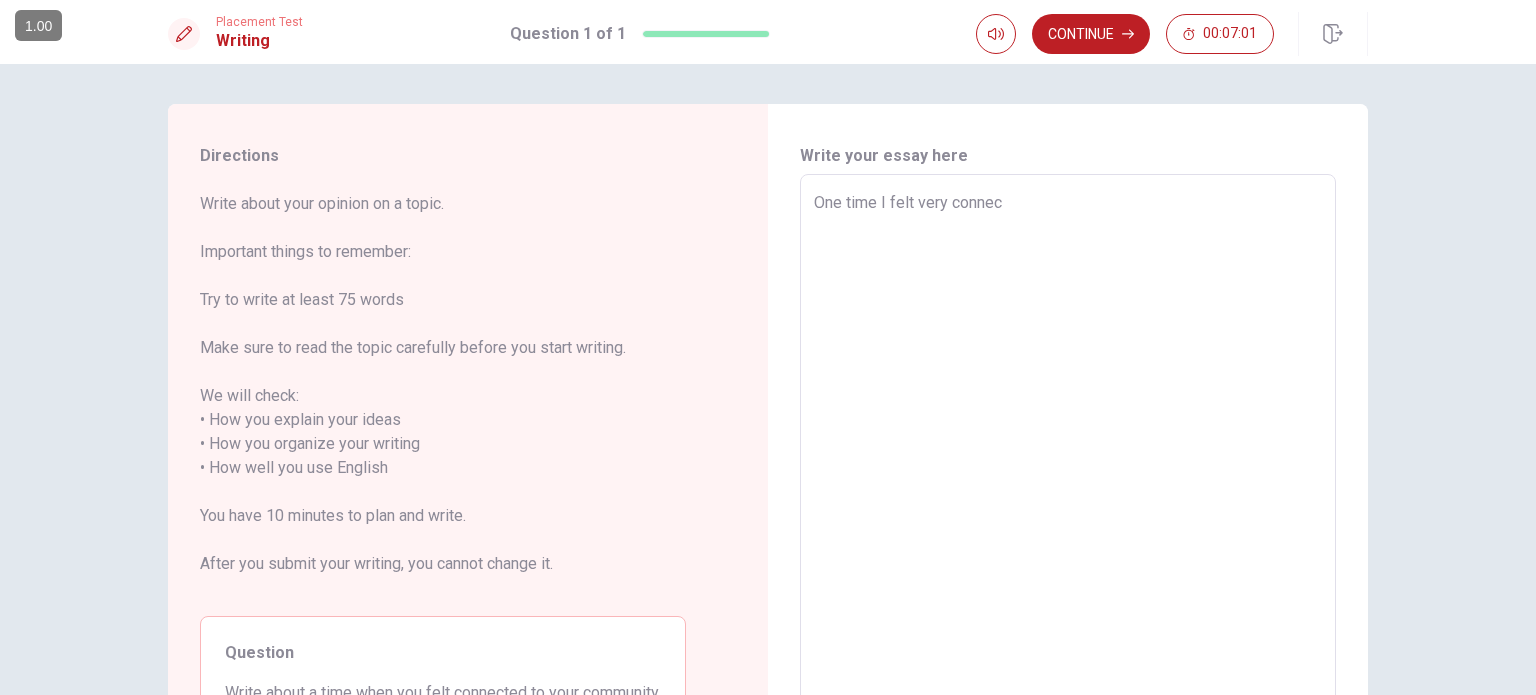 type on "x" 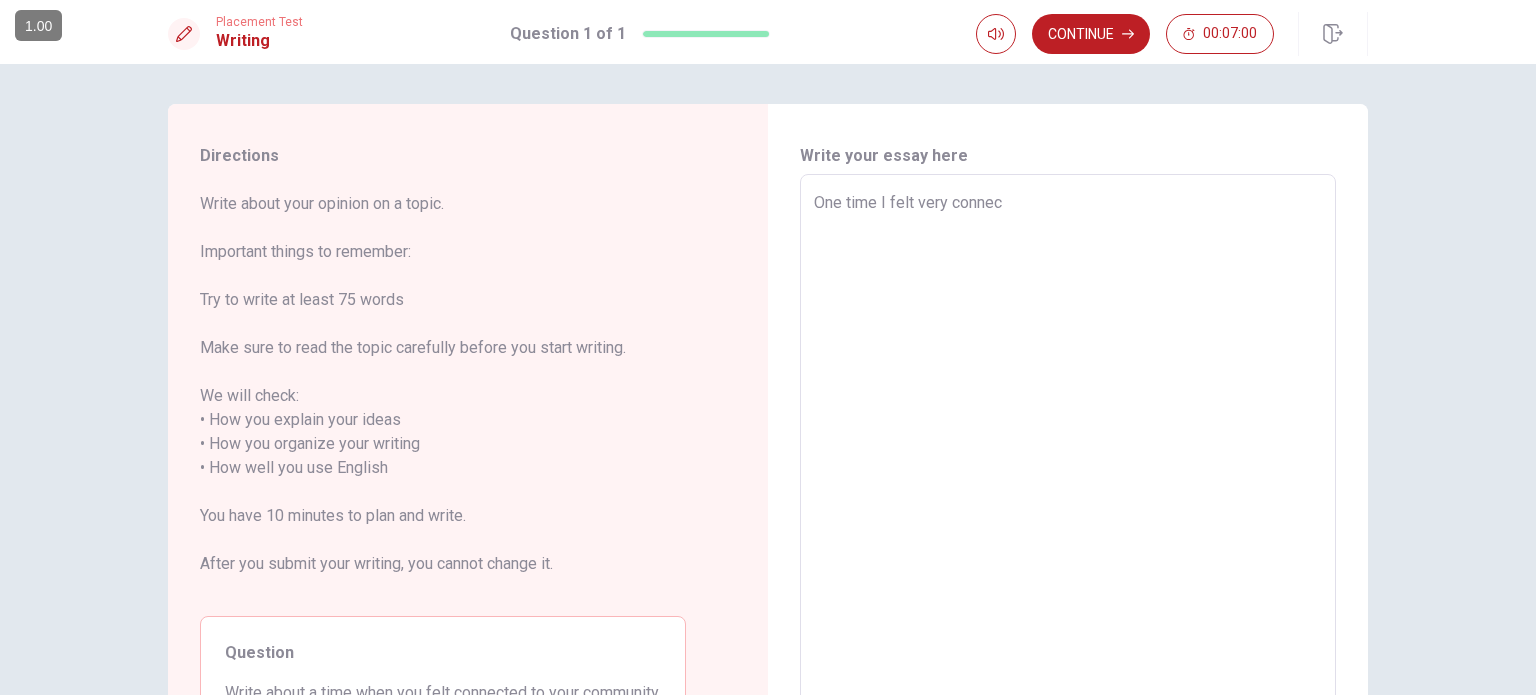 type on "One time I felt very connect" 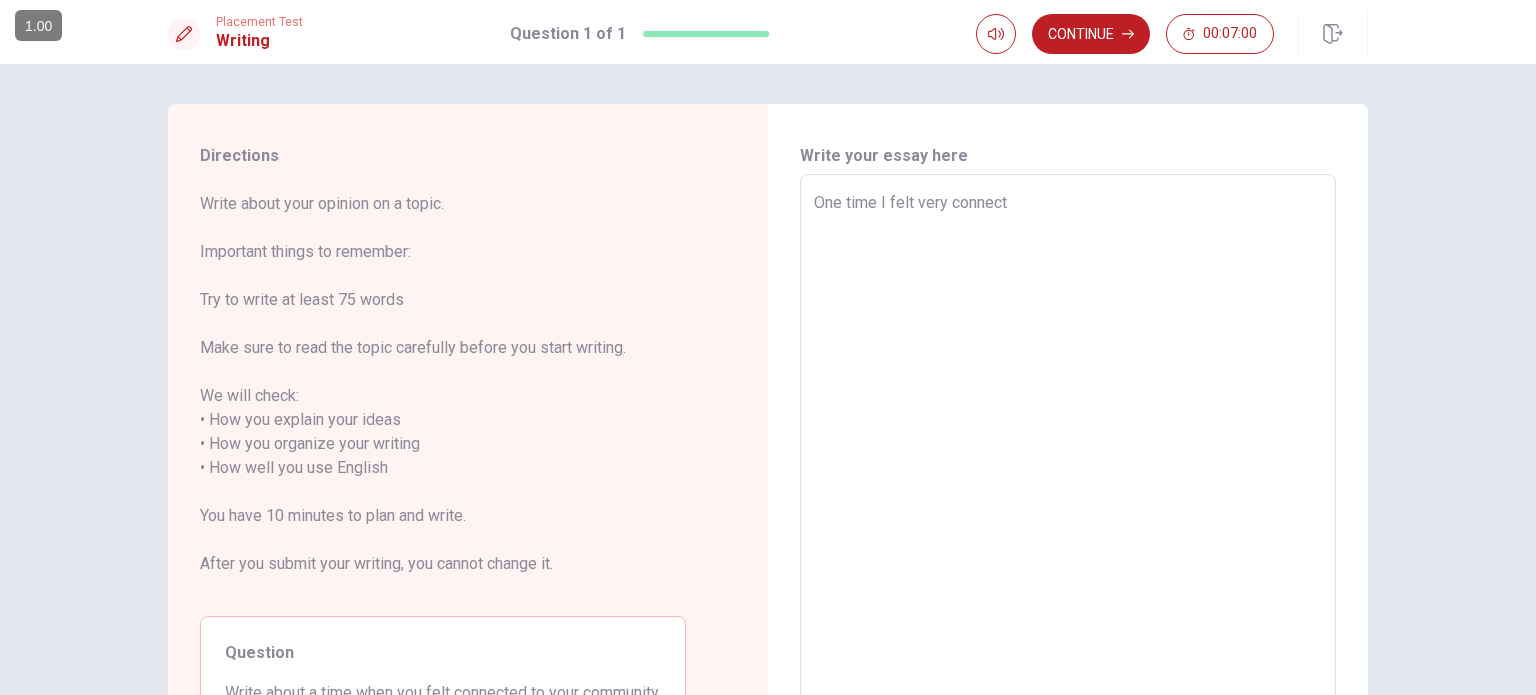 type on "x" 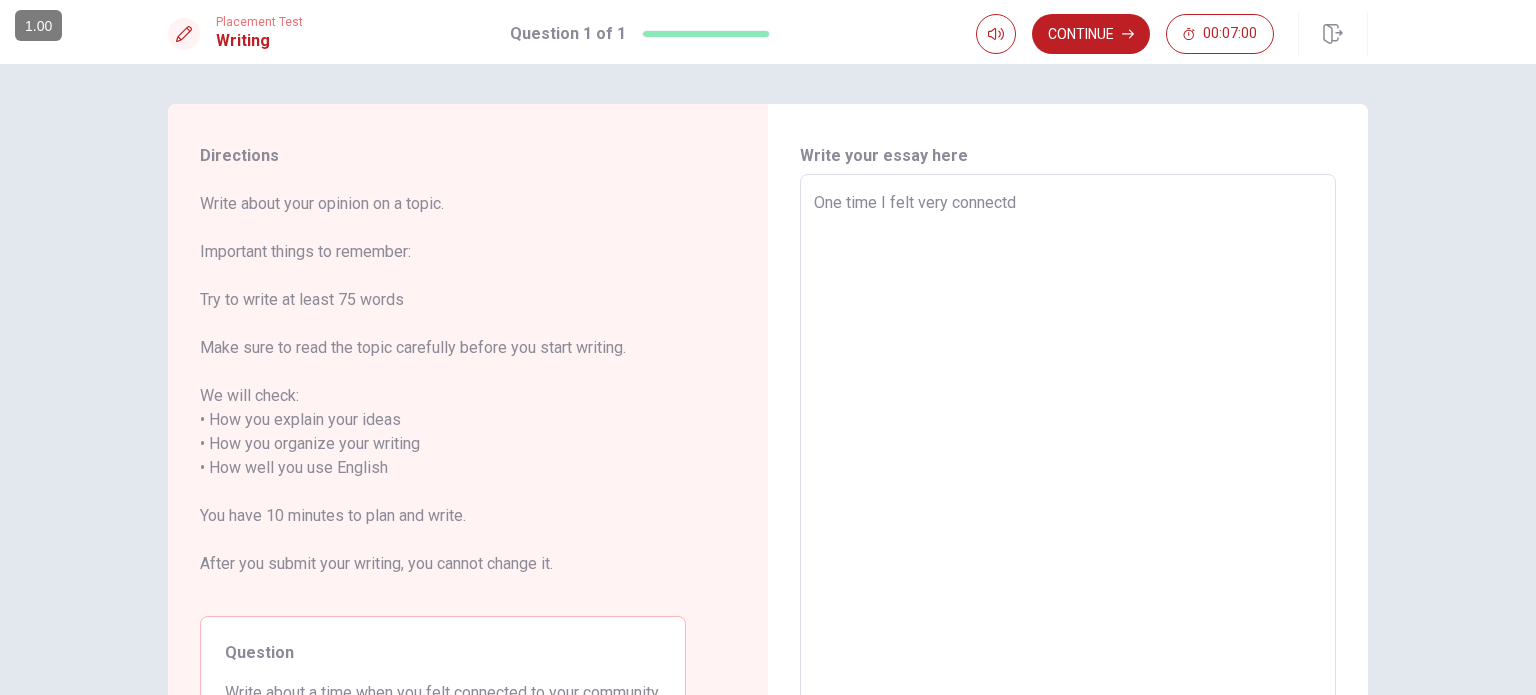 type on "x" 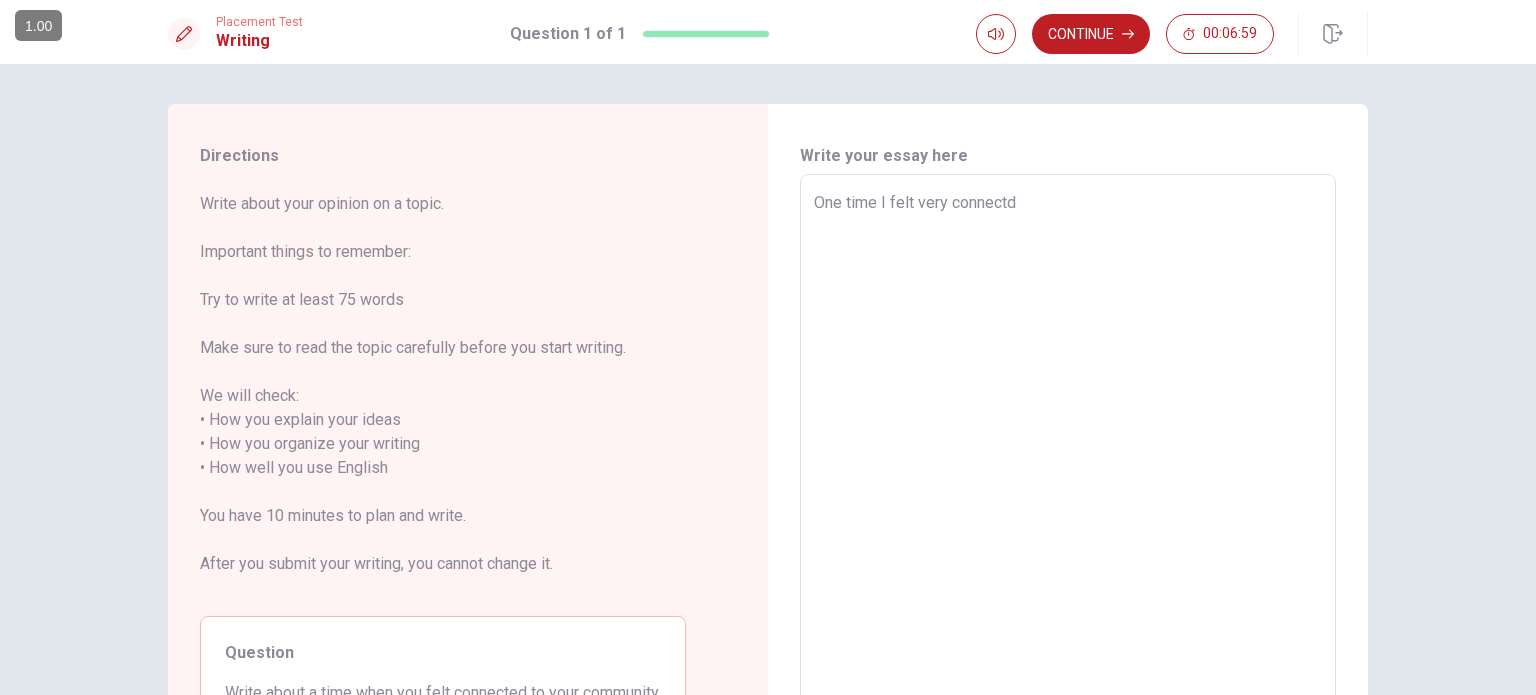 type on "One time I felt very connectd" 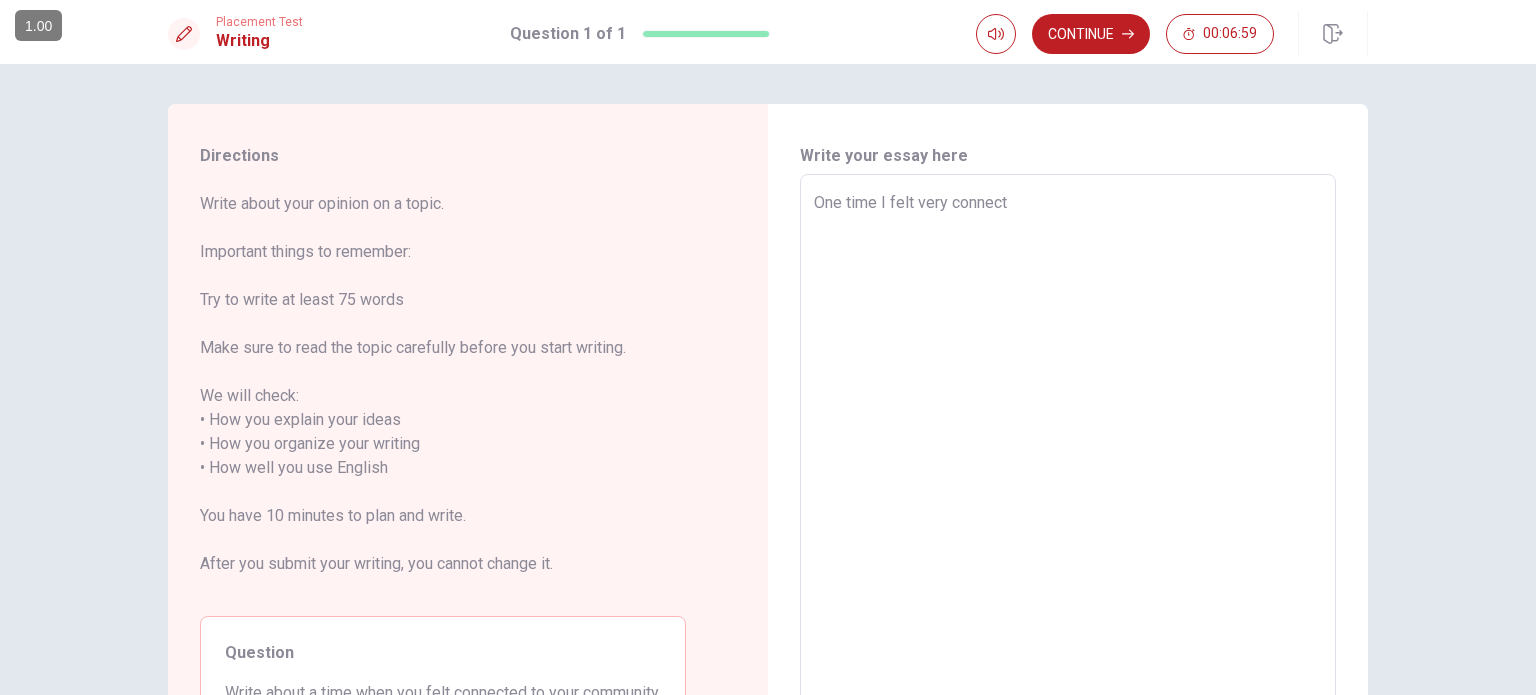 type on "x" 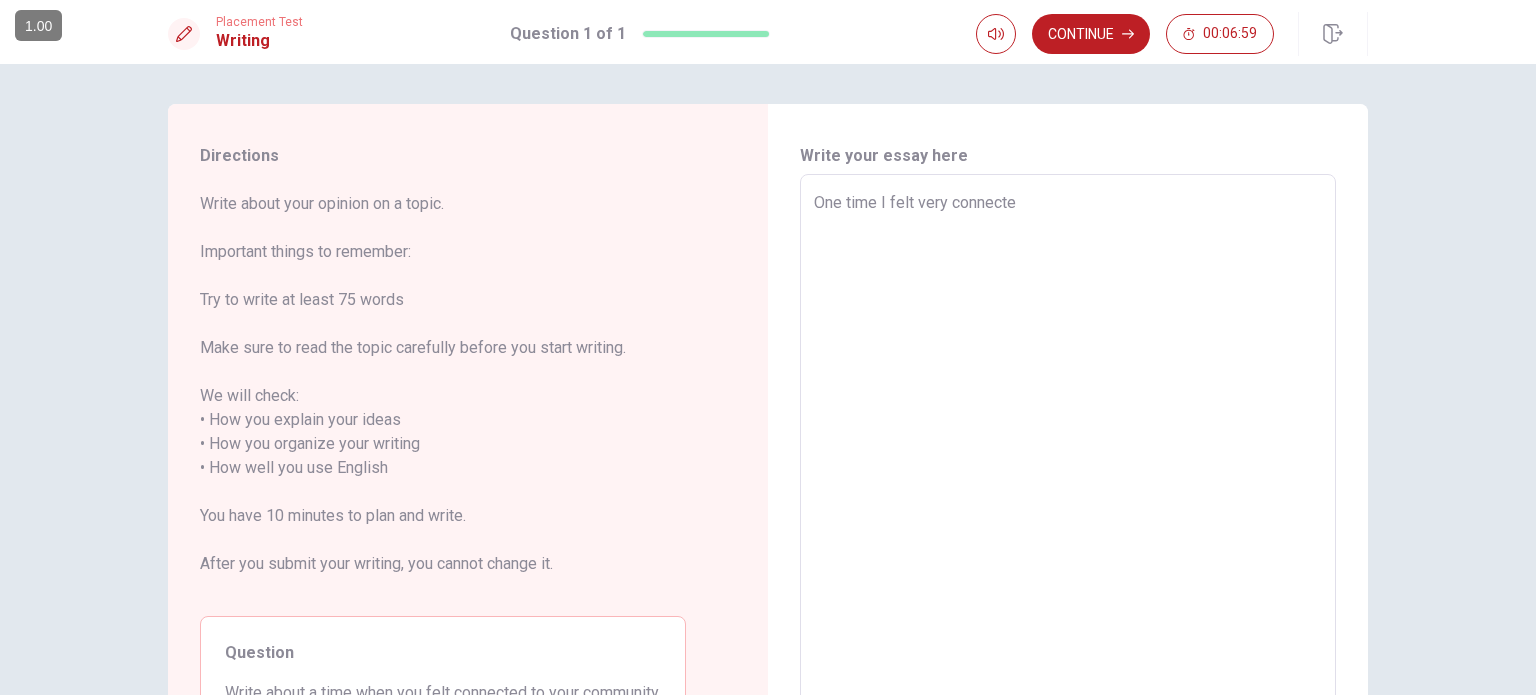 type on "One time I felt very connected" 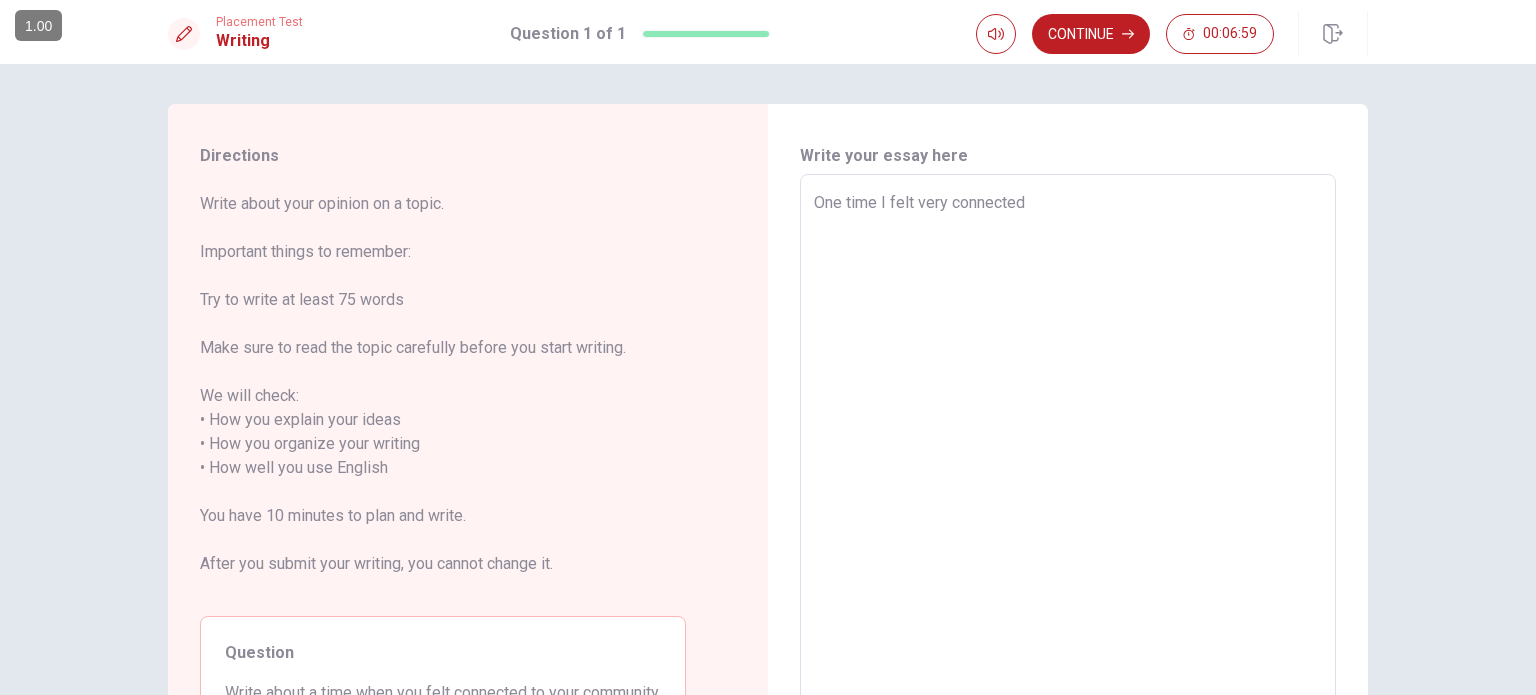 type on "x" 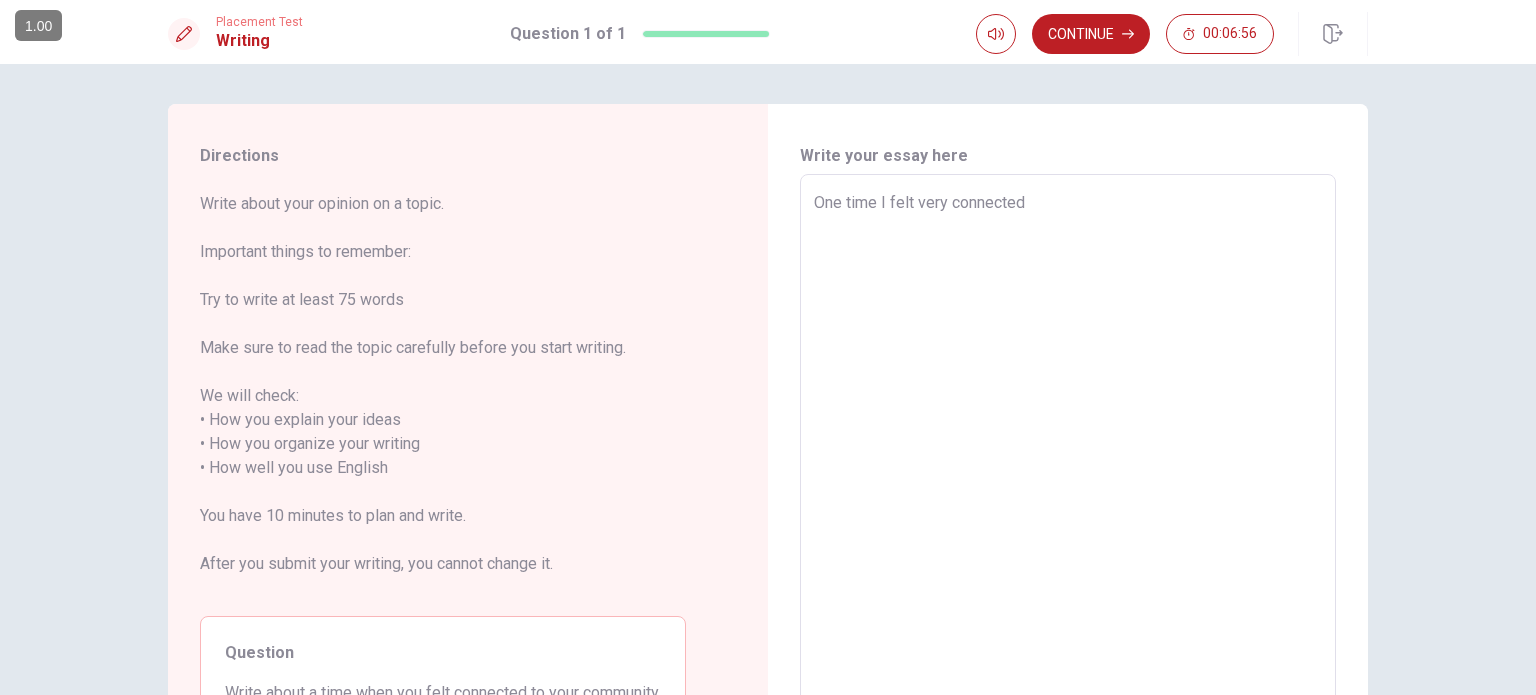 type on "x" 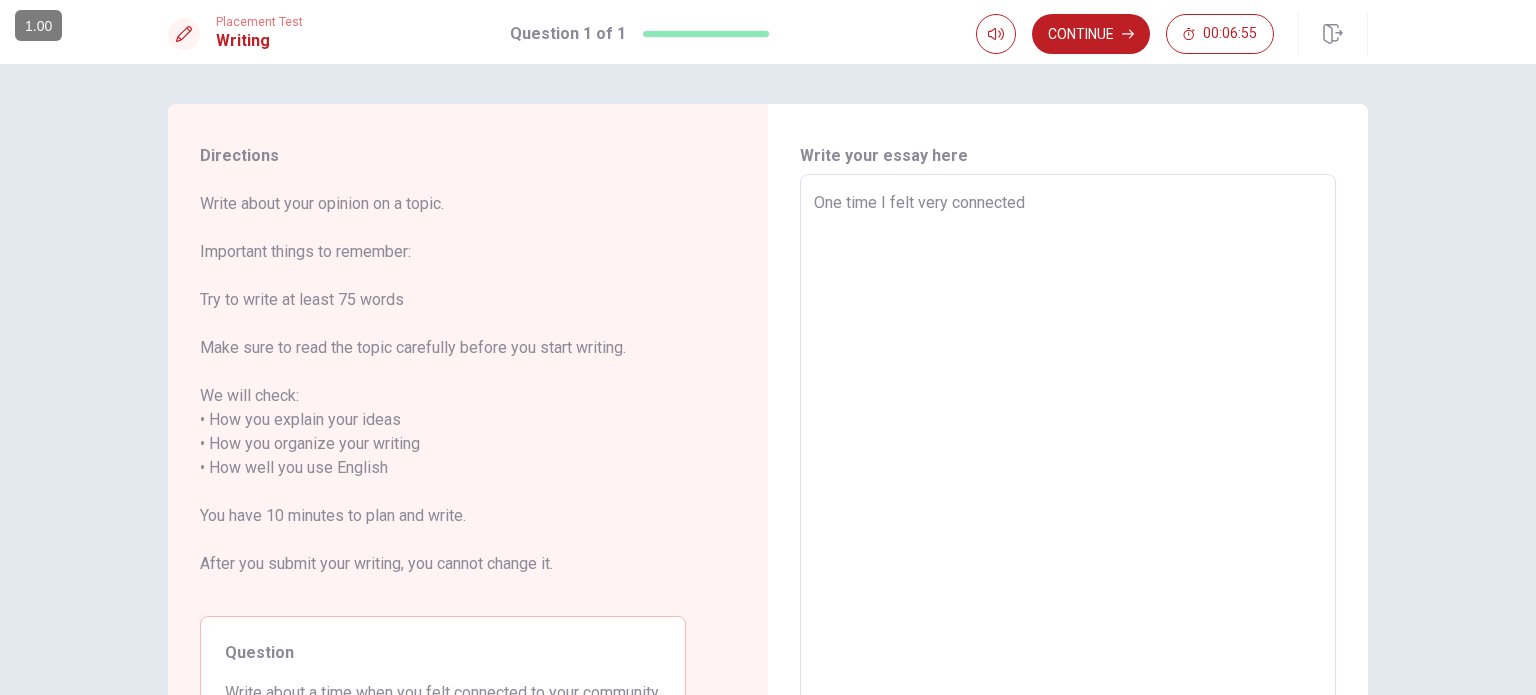 type on "One time I felt very connected t" 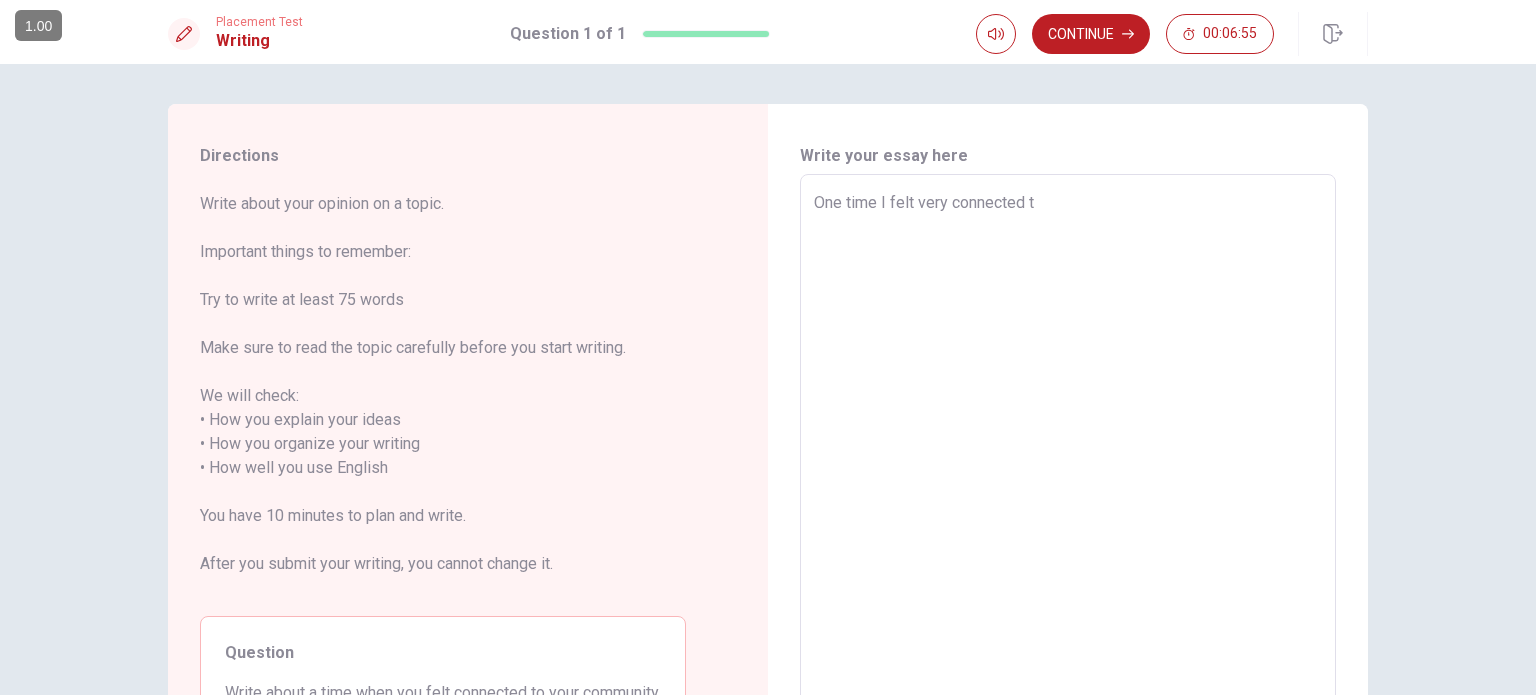 type on "x" 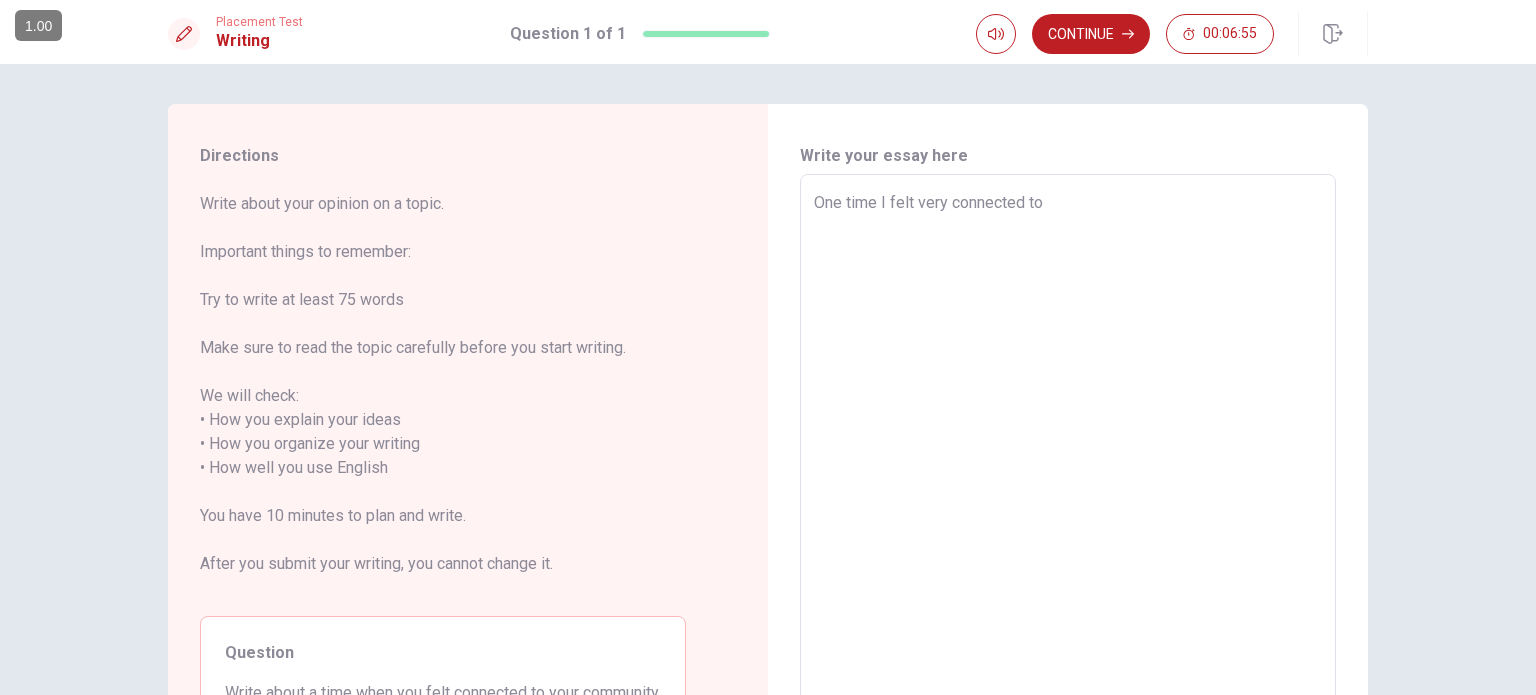 type on "x" 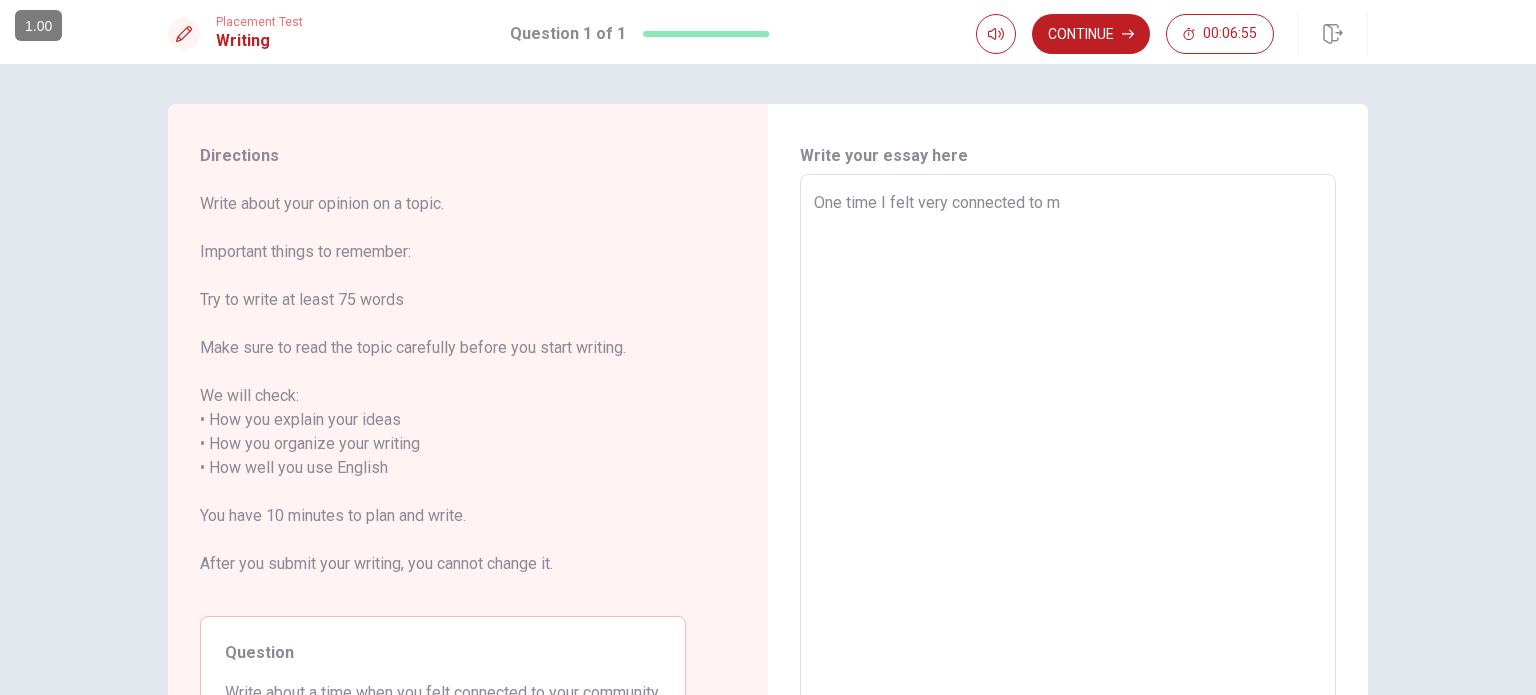 type on "x" 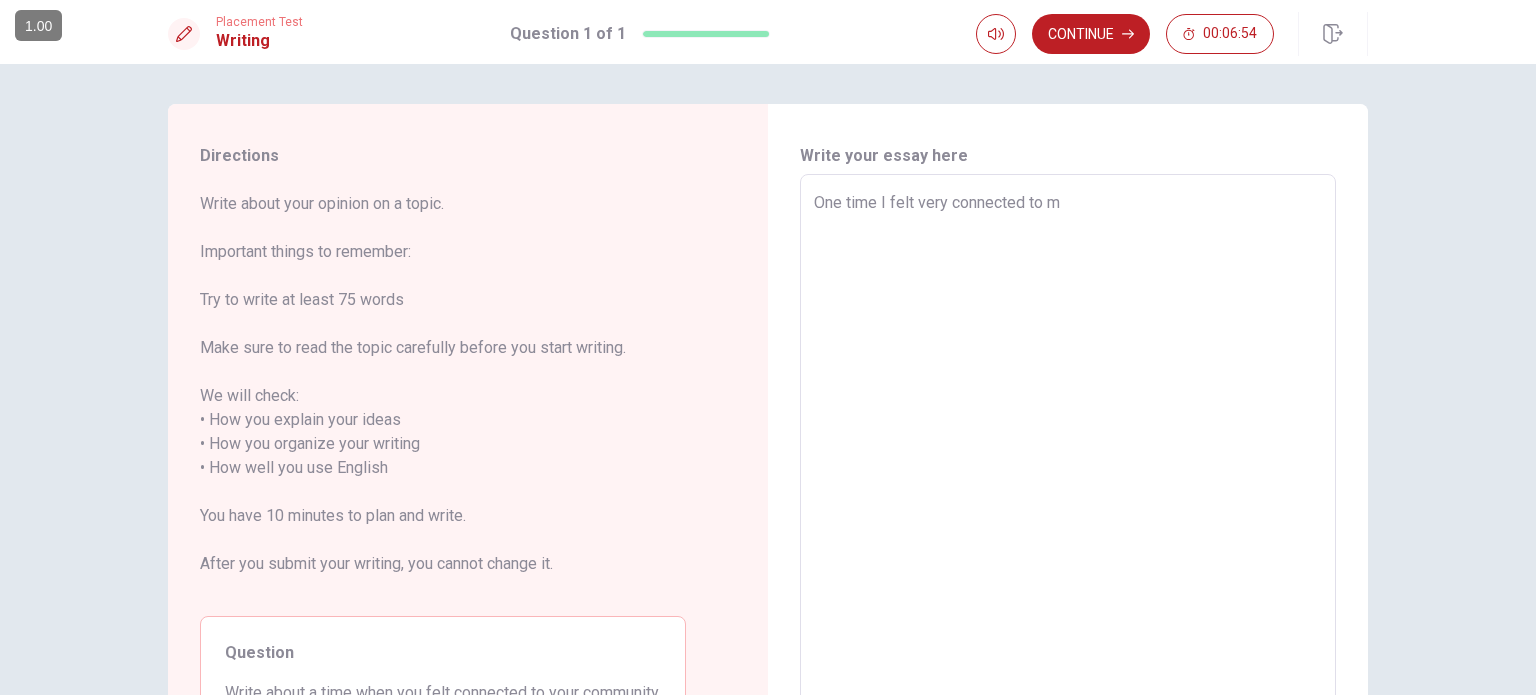 type on "One time I felt very connected to my" 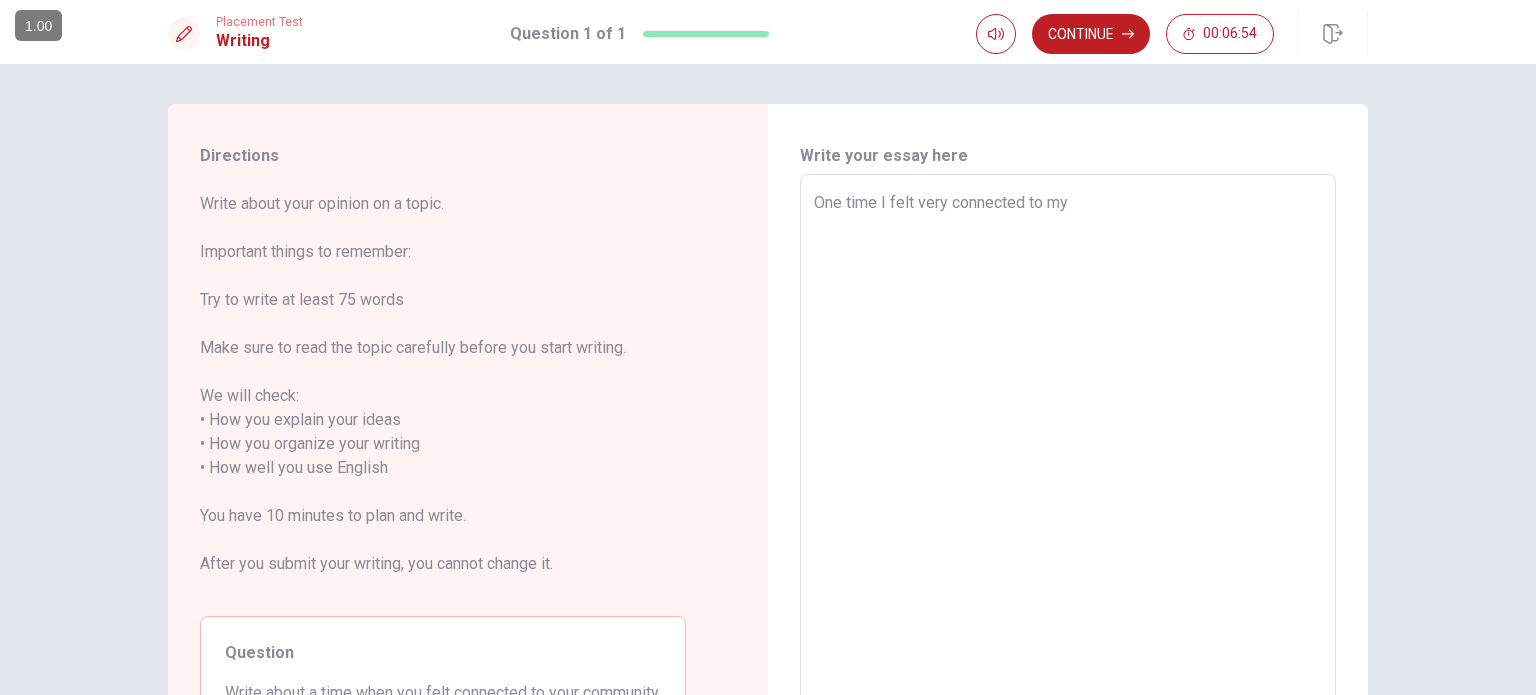 type on "x" 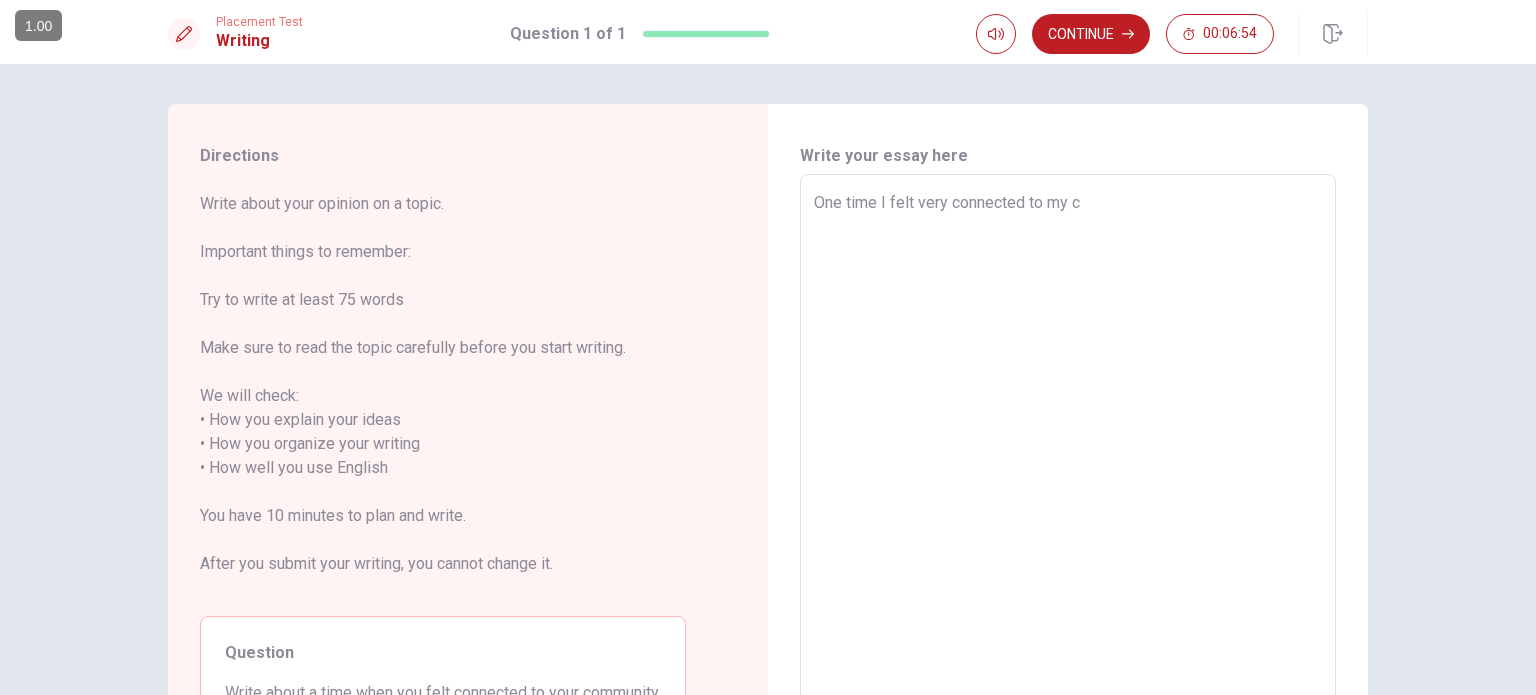 type on "x" 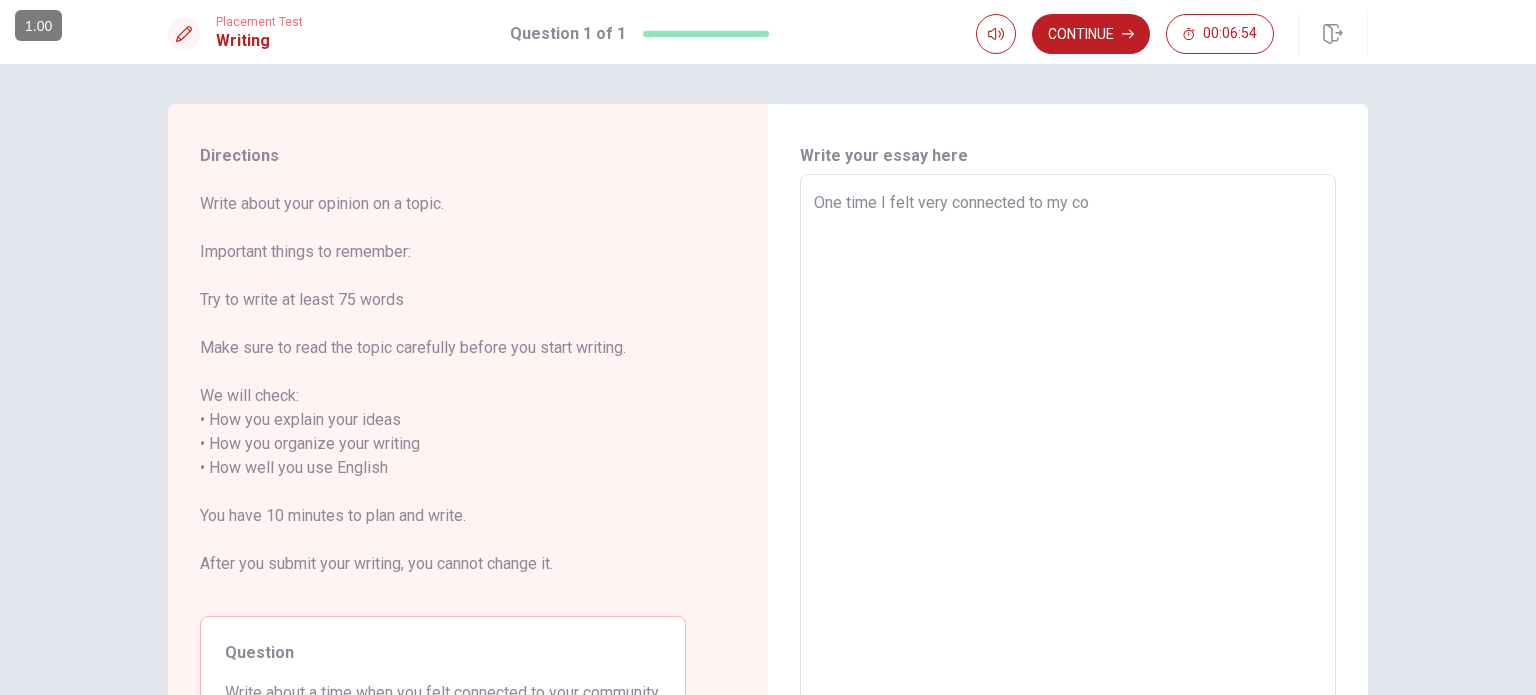 type on "x" 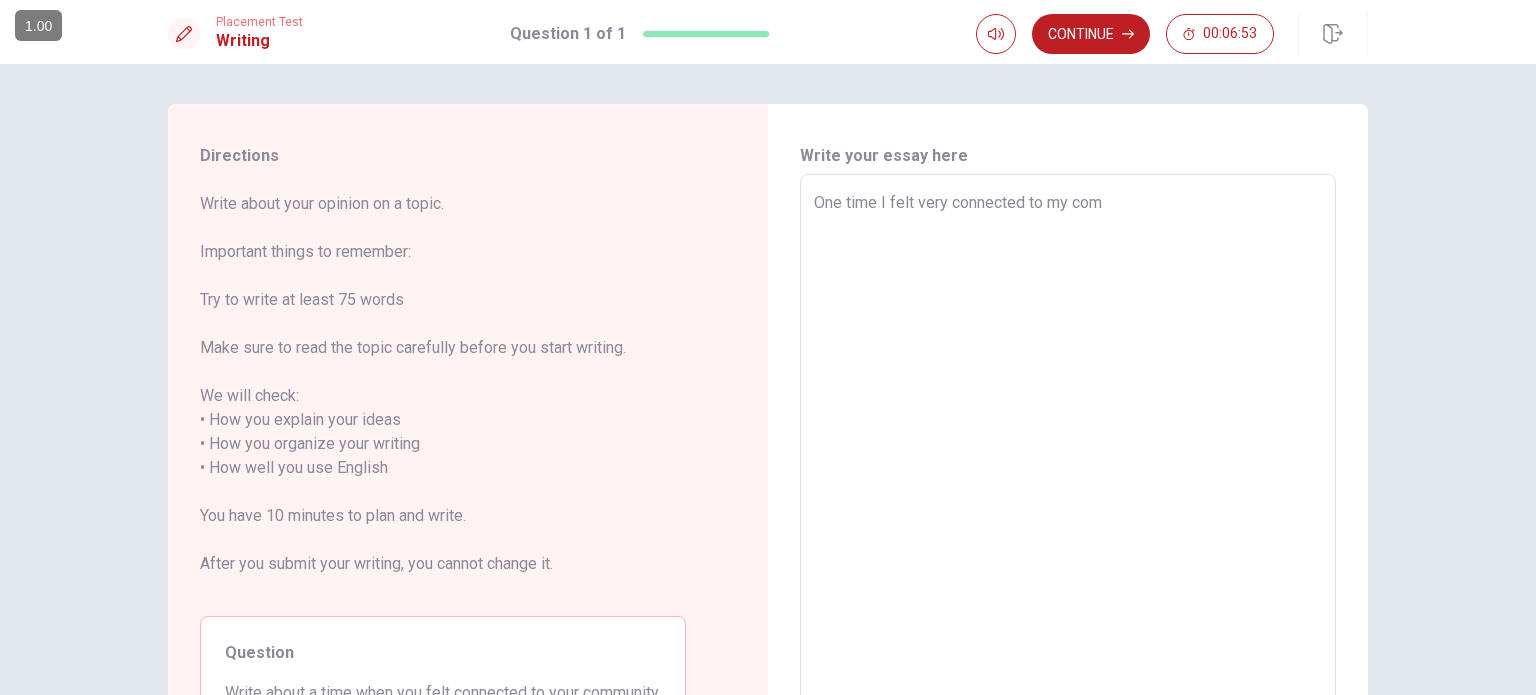 type on "One time I felt very connected to my comm" 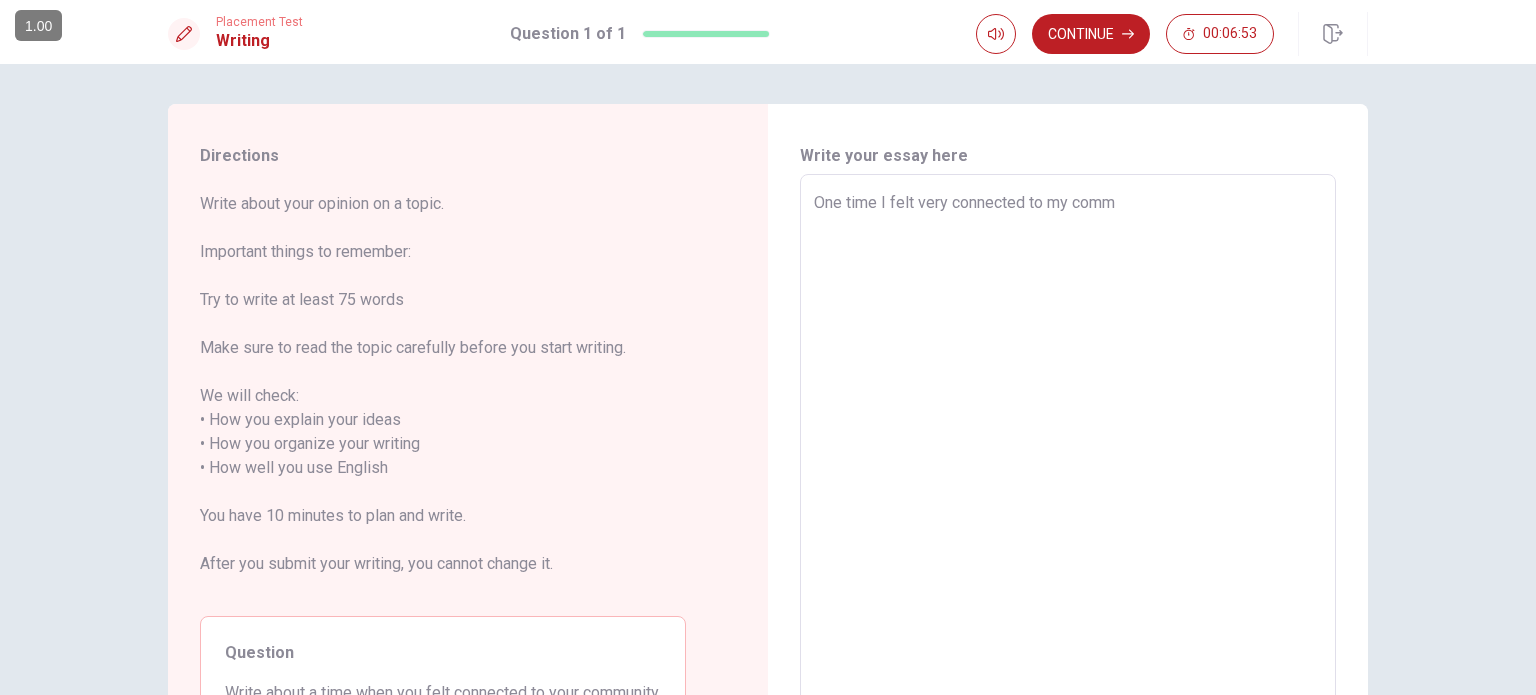 type on "x" 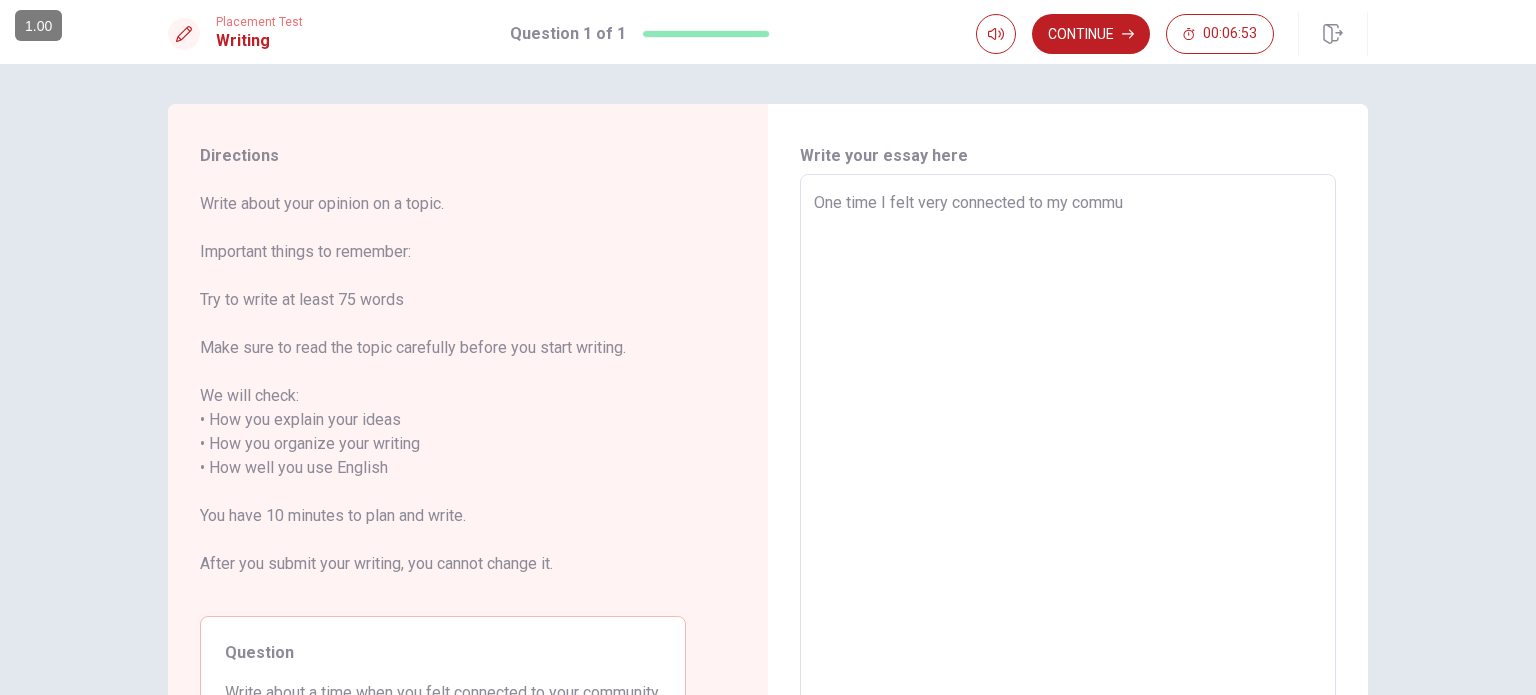type on "x" 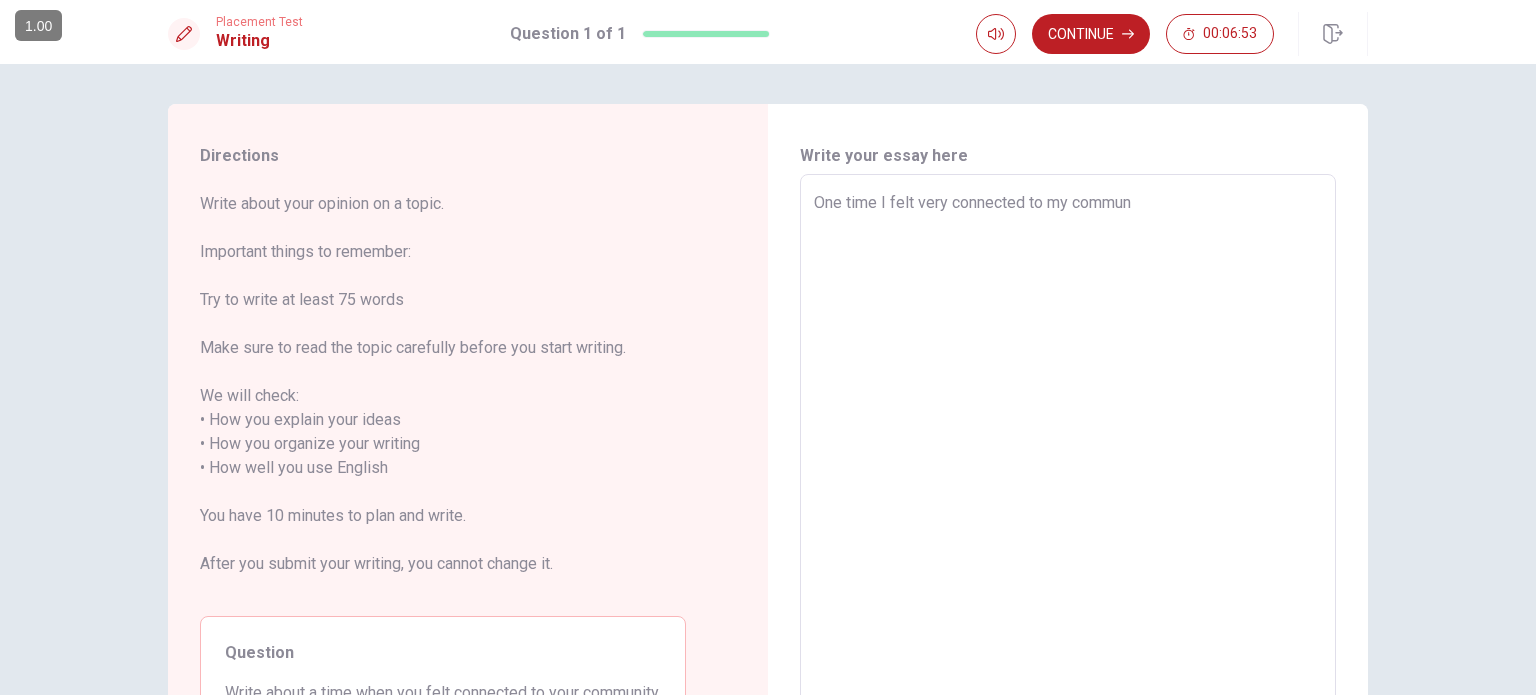 type on "x" 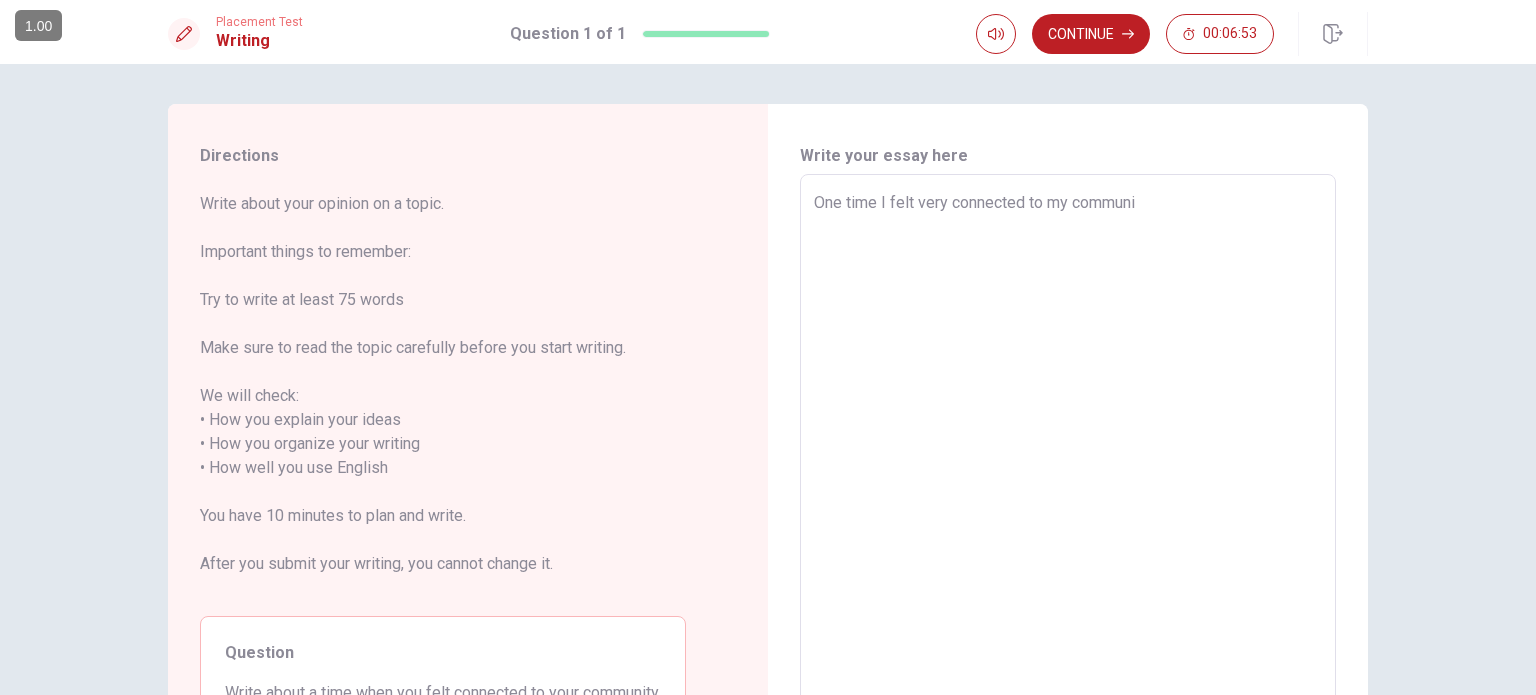 type on "x" 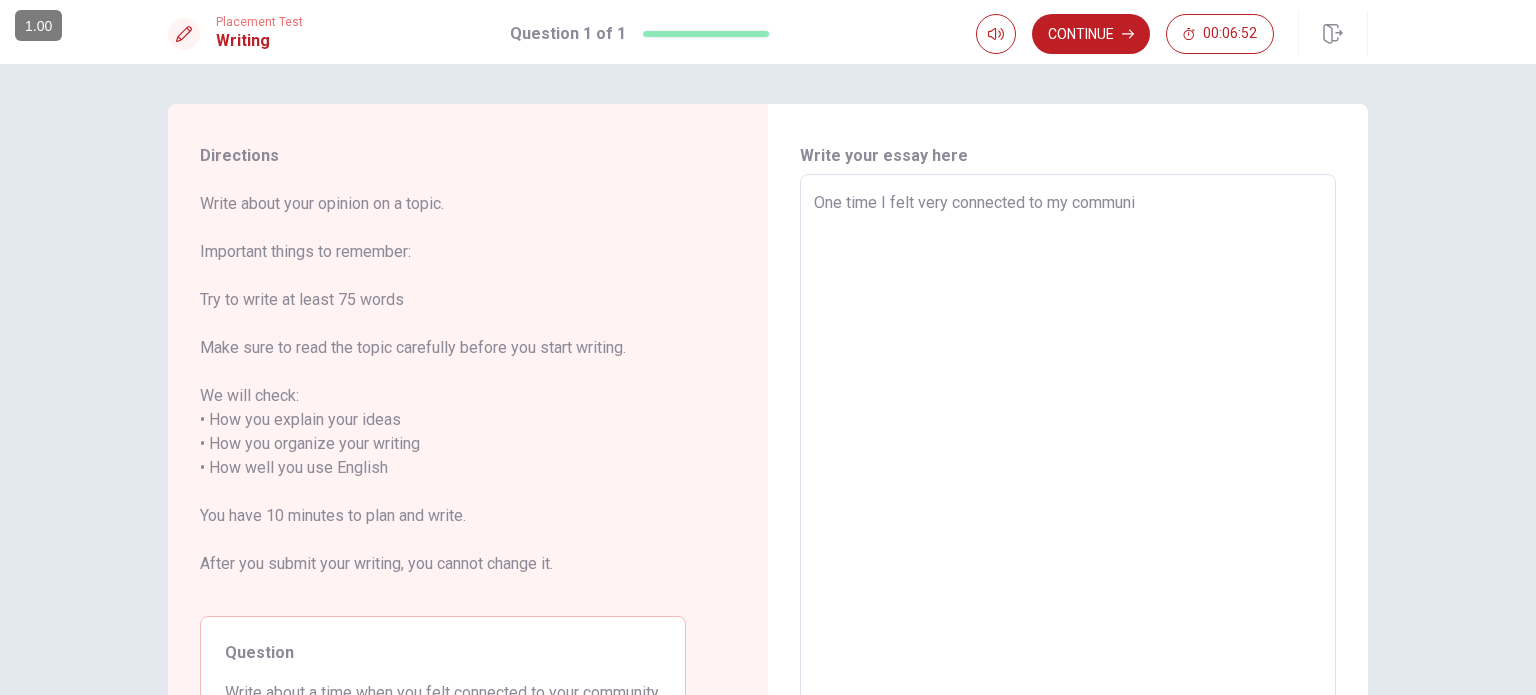 type on "One time I felt very connected to my communit" 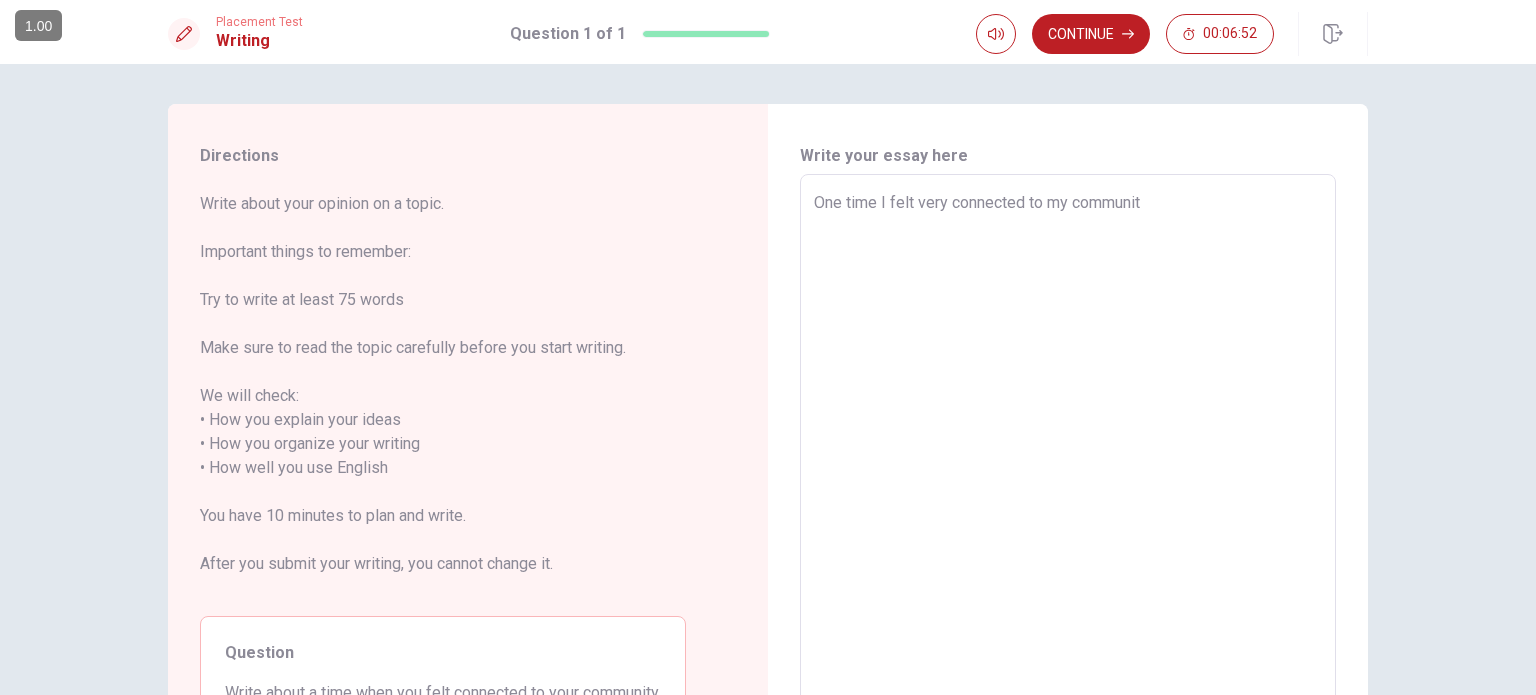 type on "x" 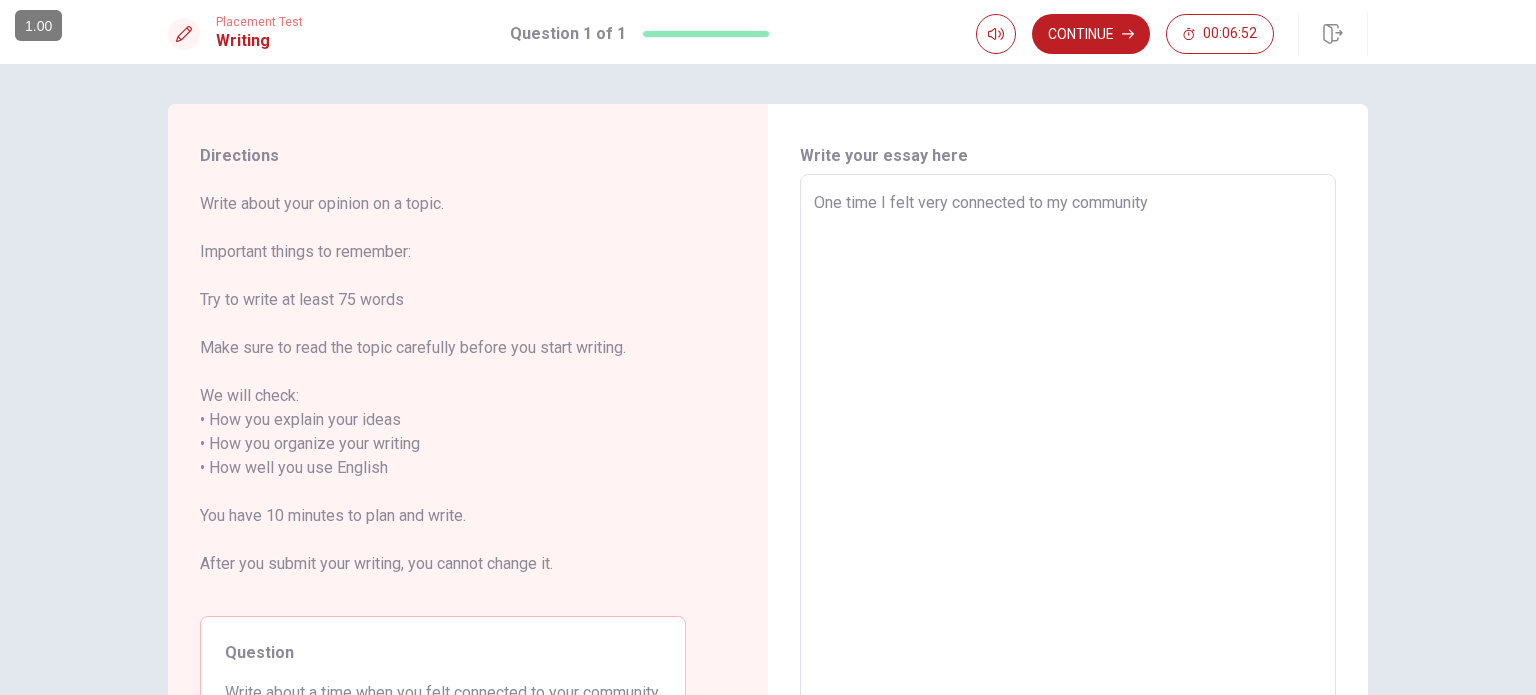 type on "x" 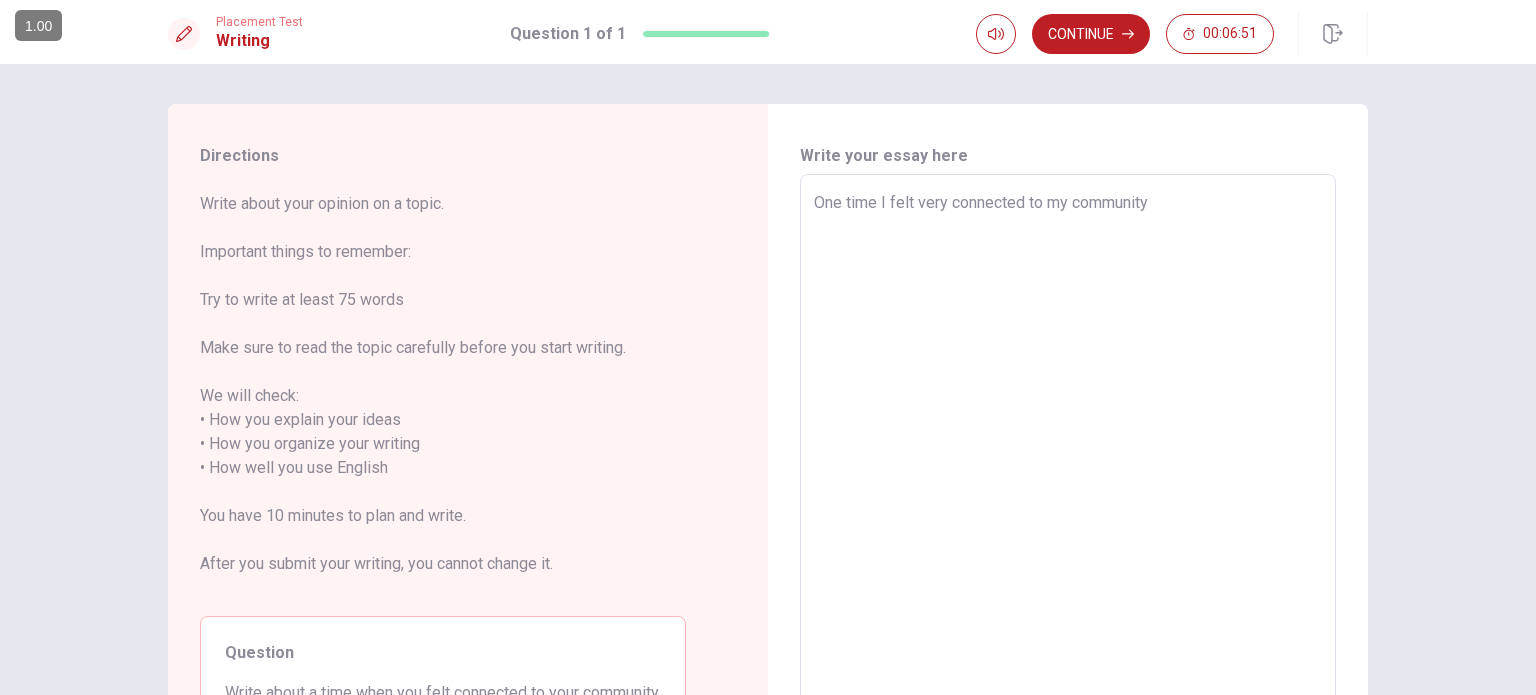type on "x" 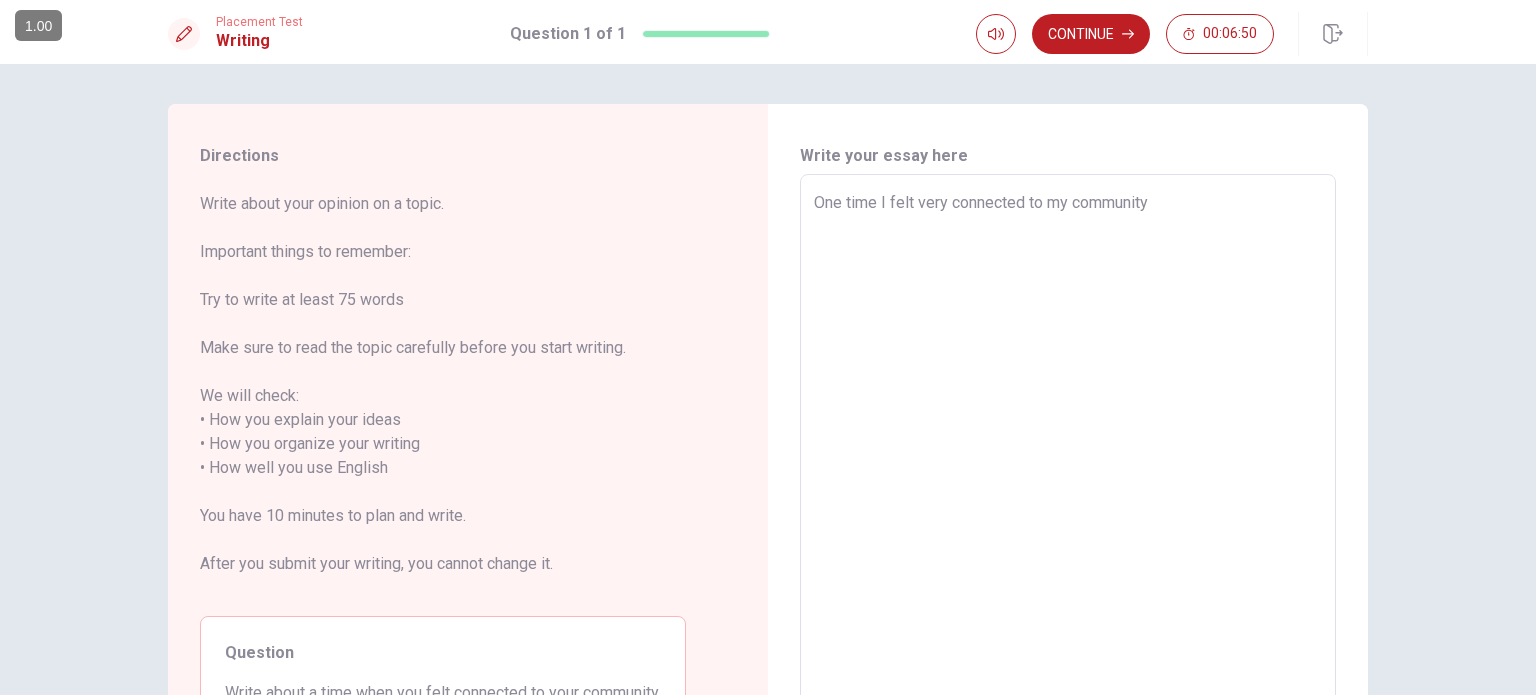 type on "One time I felt very connected to my community w" 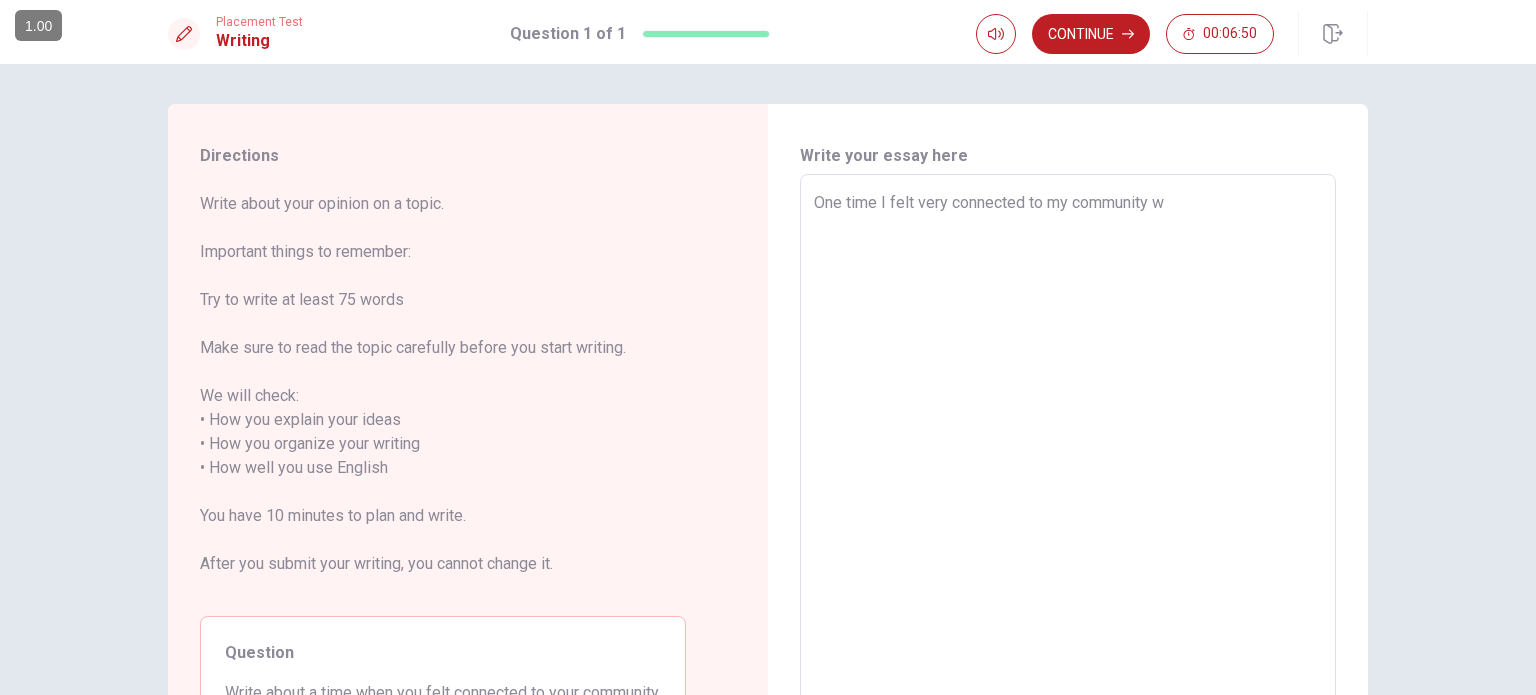 type on "x" 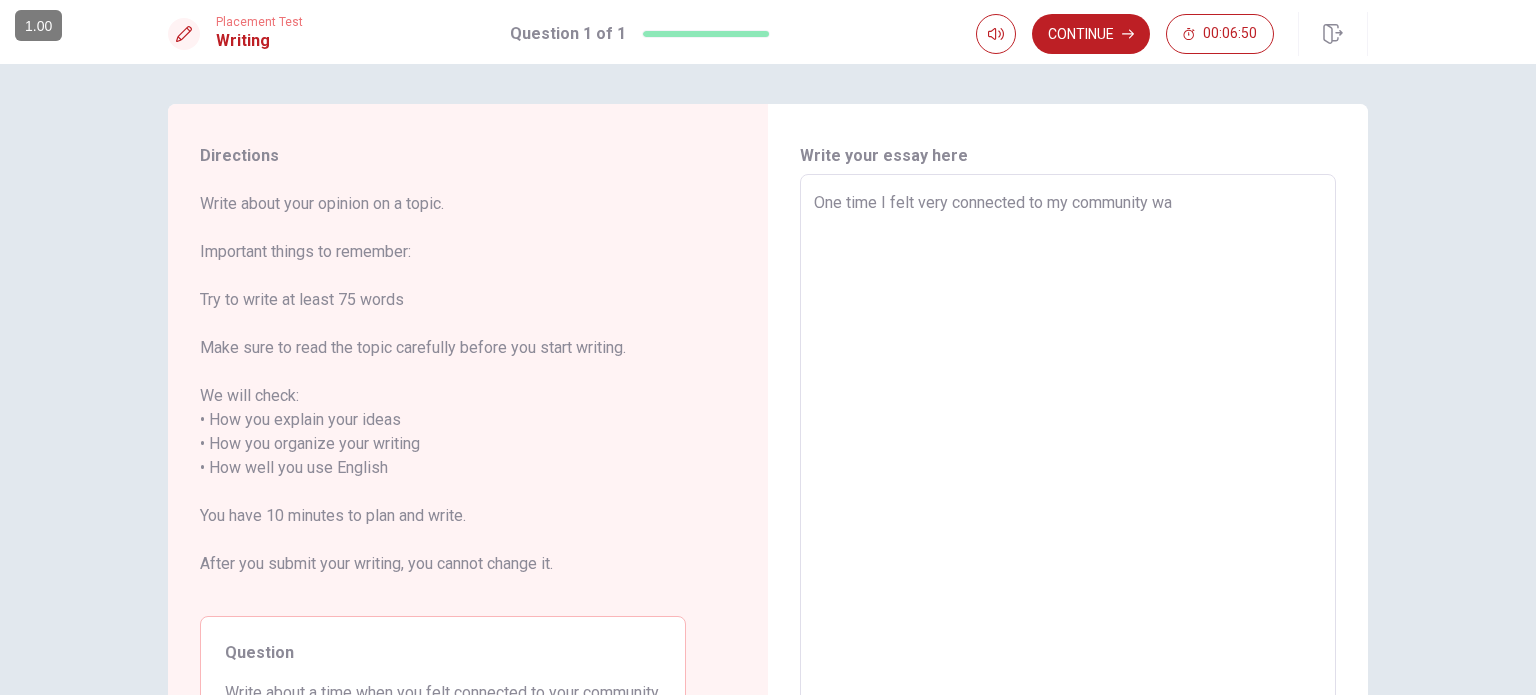 type on "x" 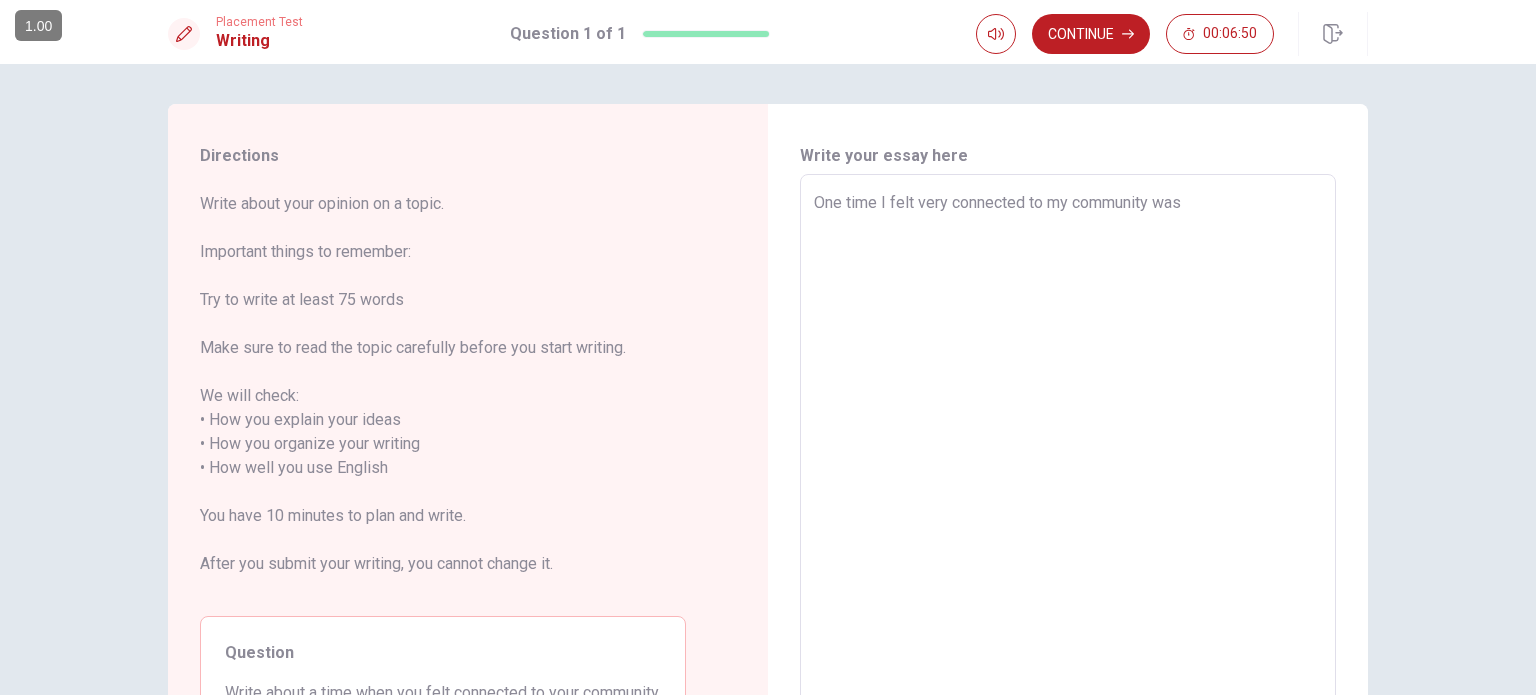 type on "x" 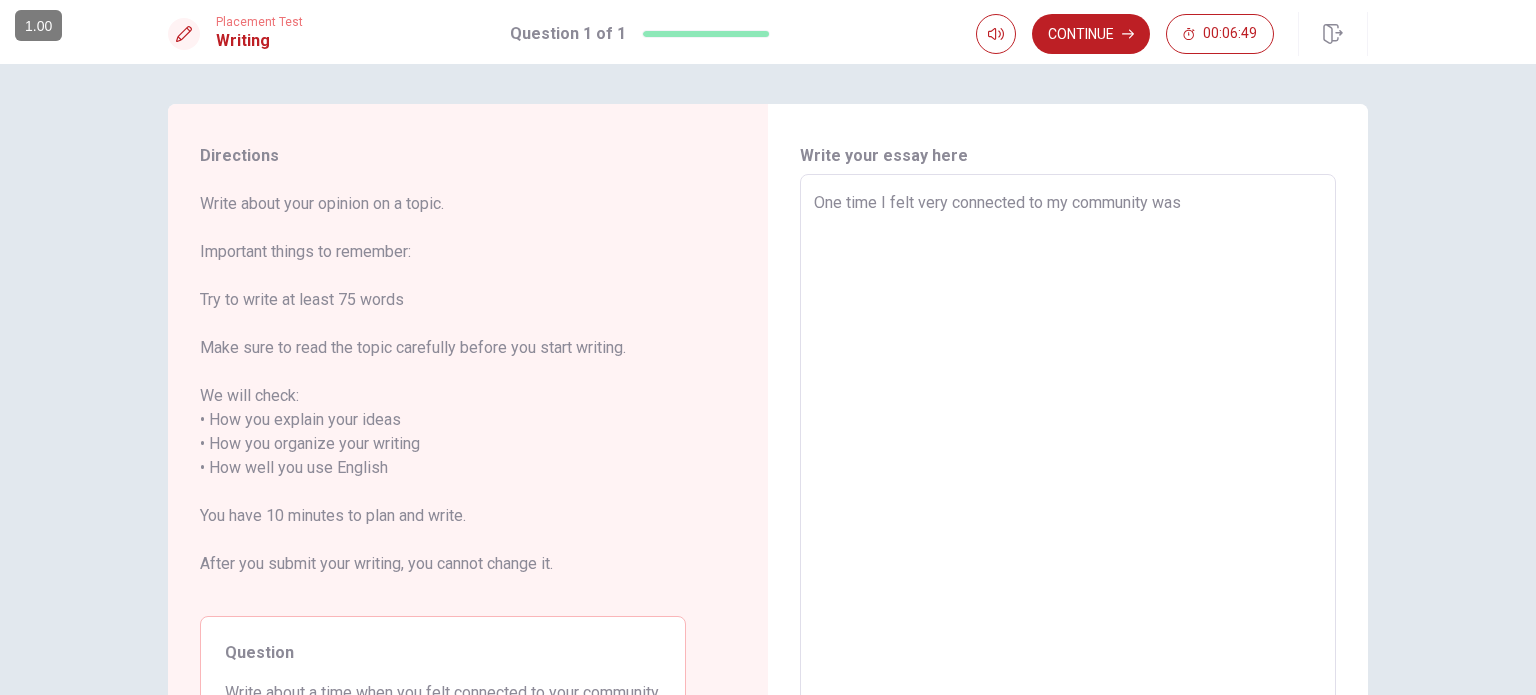 type on "One time I felt very connected to my community was d" 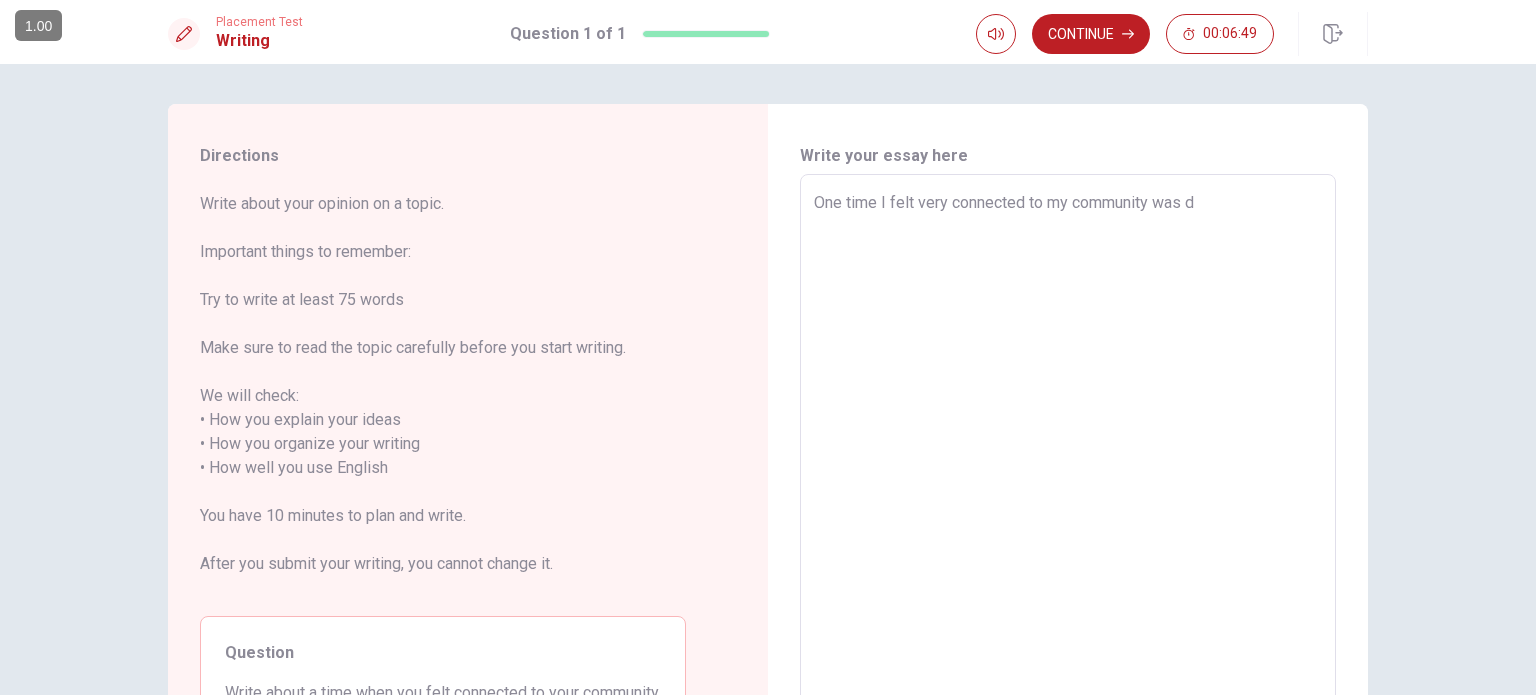 type on "x" 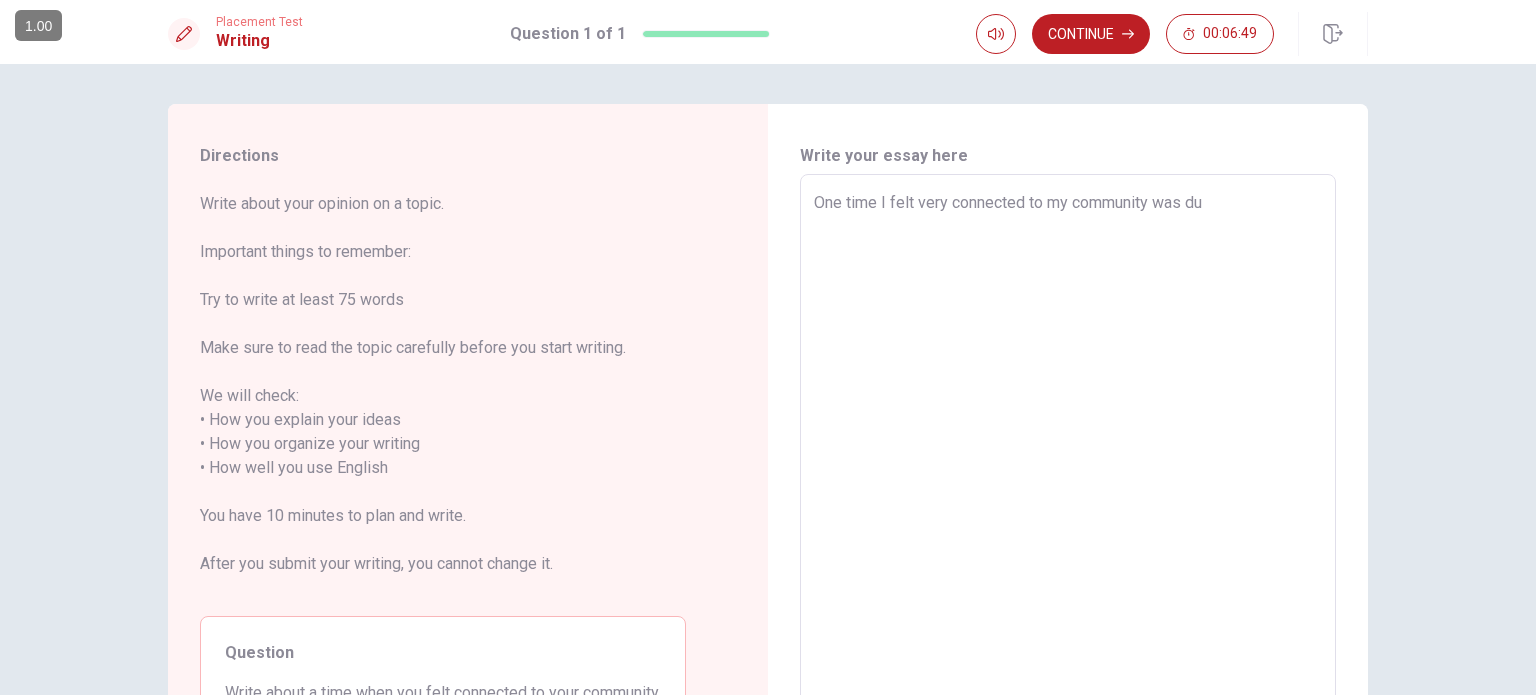 type on "x" 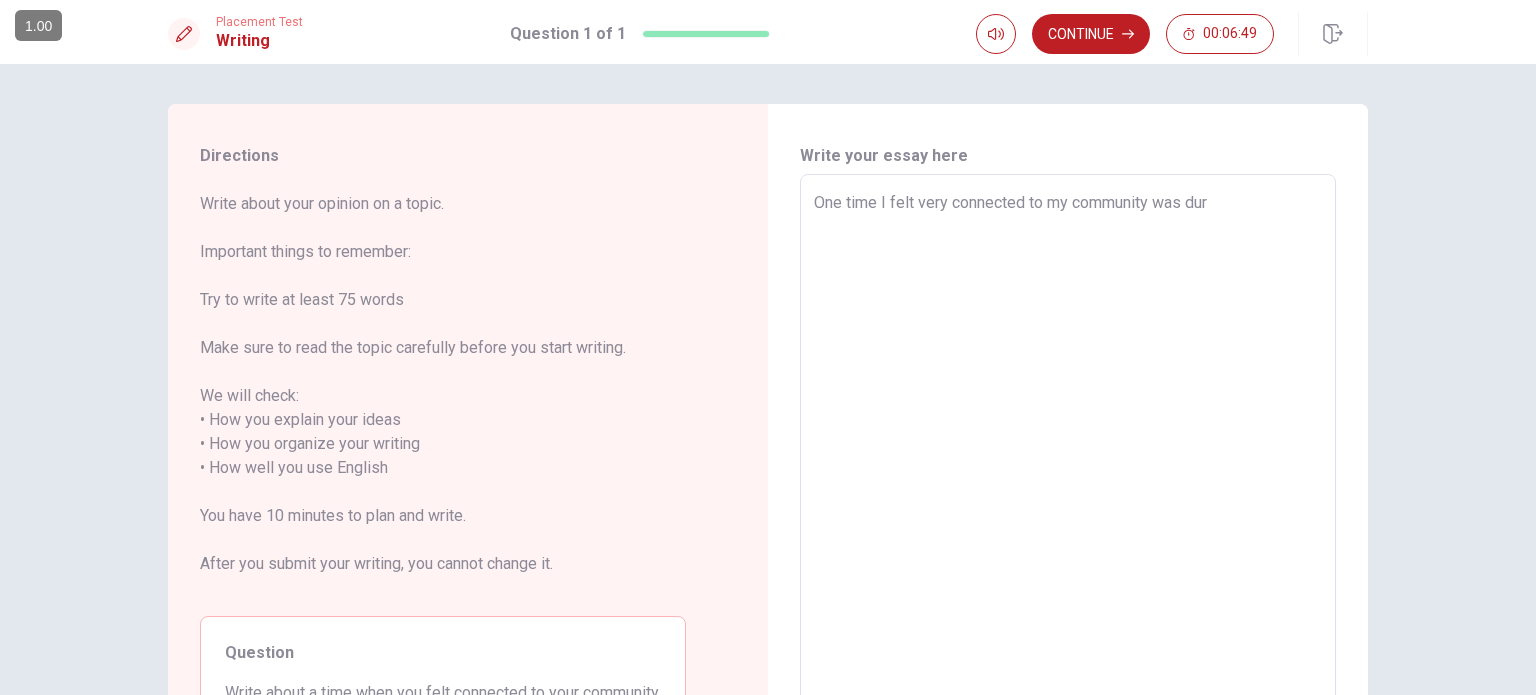 type on "x" 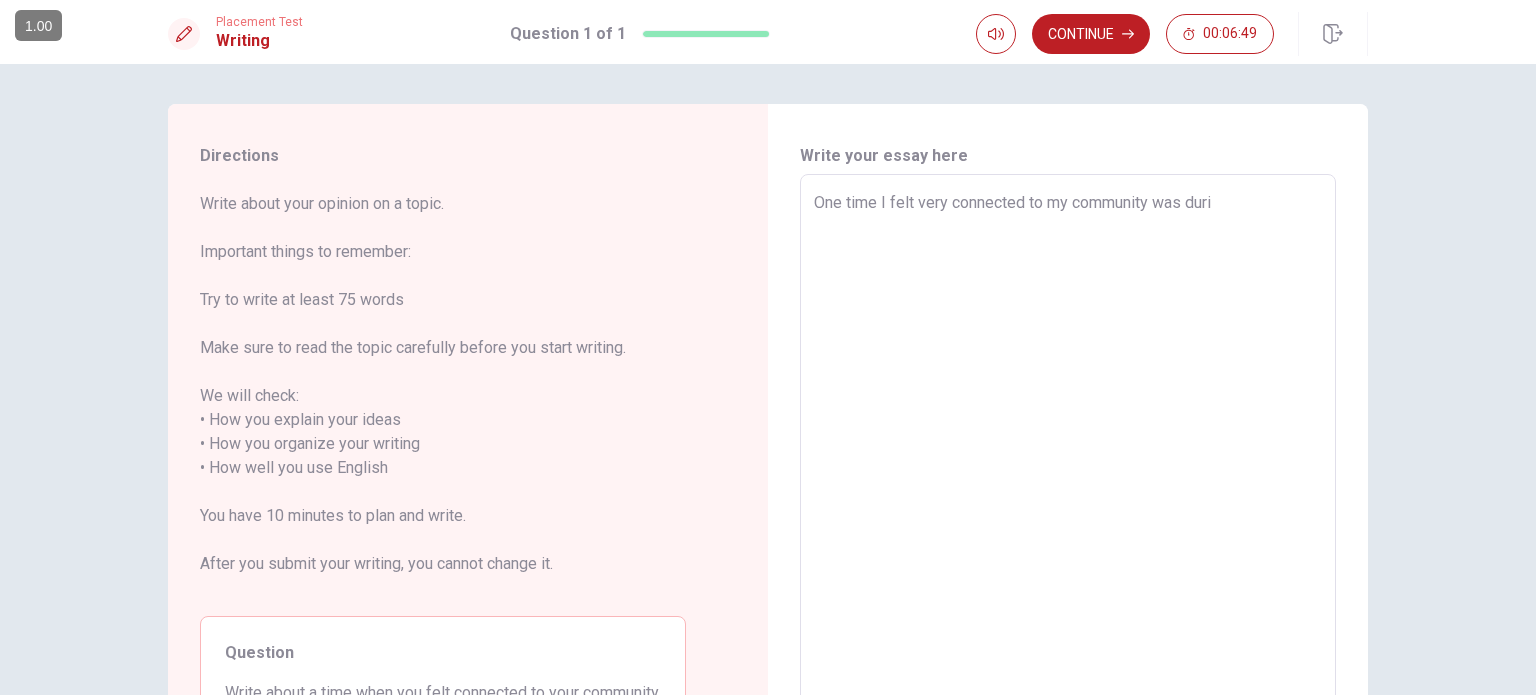 type on "x" 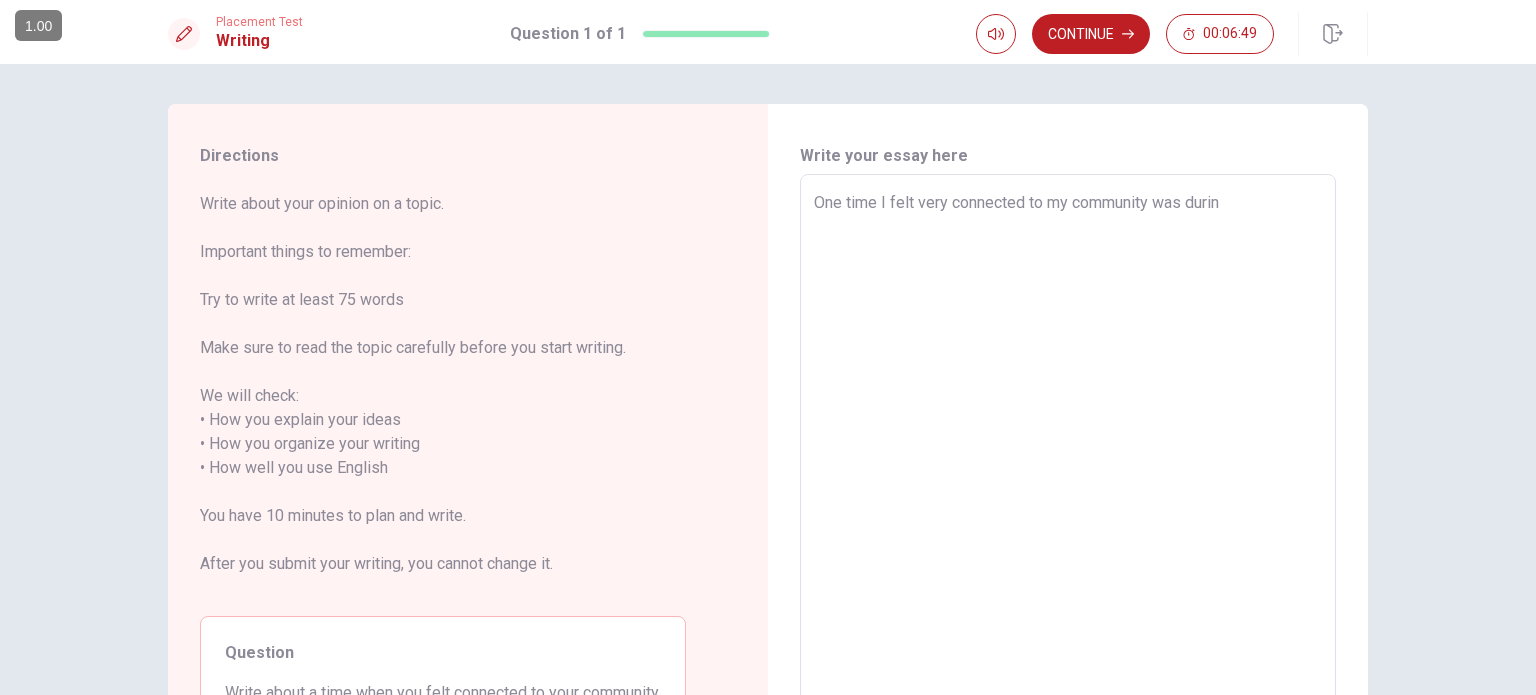 type on "x" 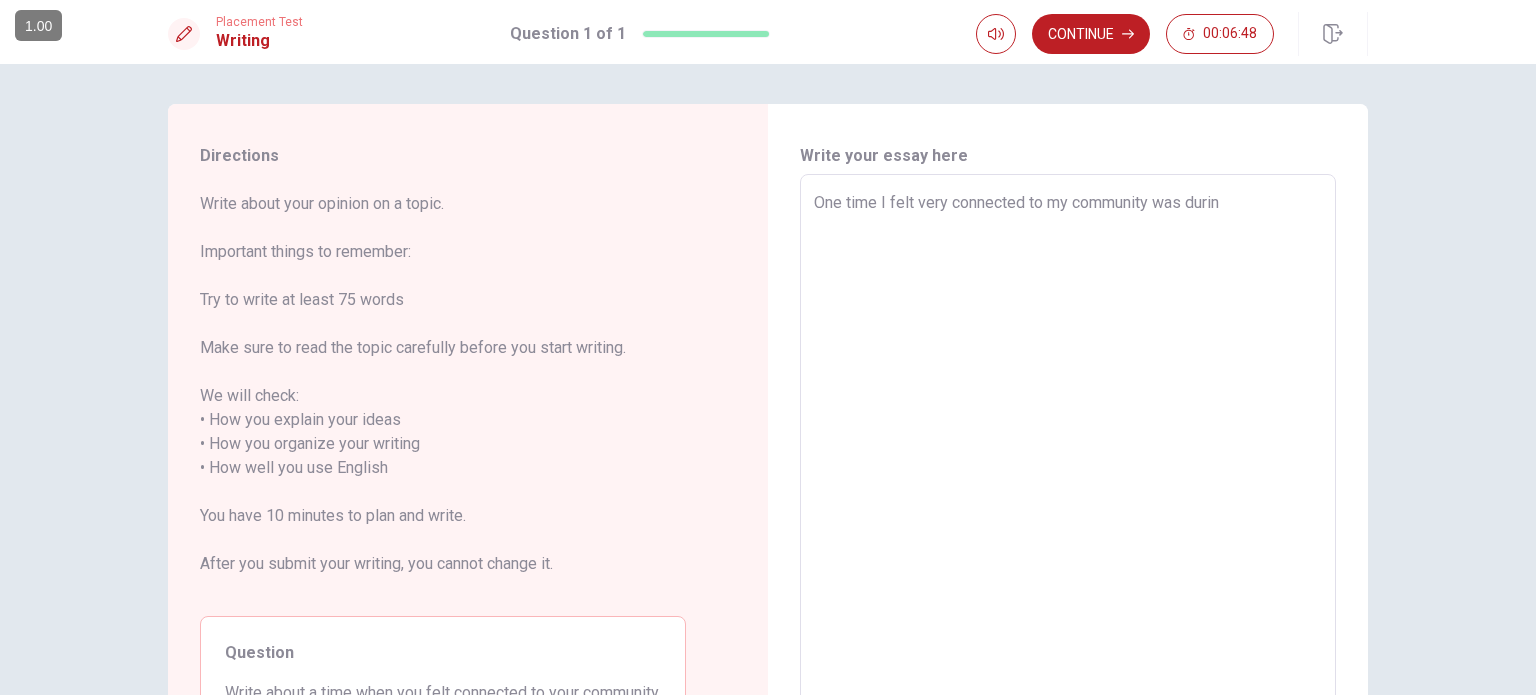 type on "One time I felt very connected to my community was during" 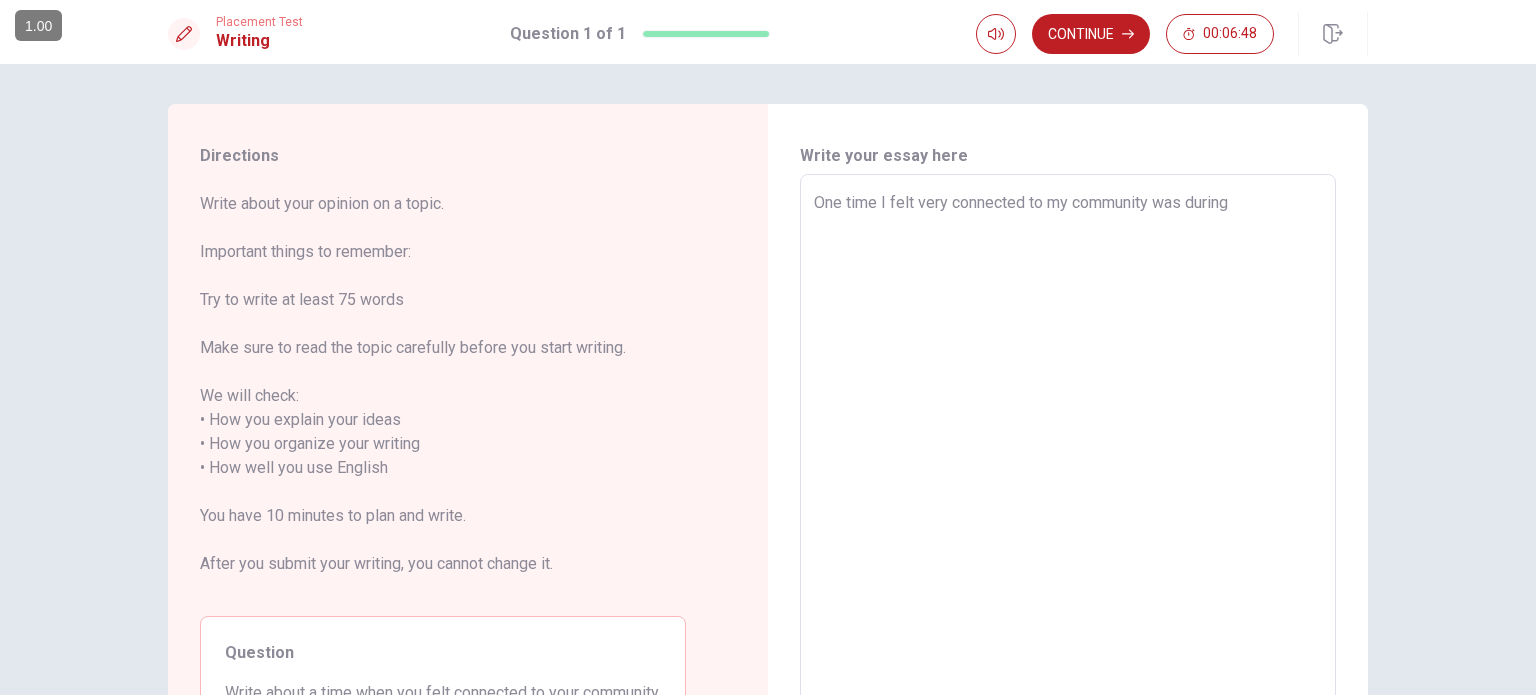 type on "x" 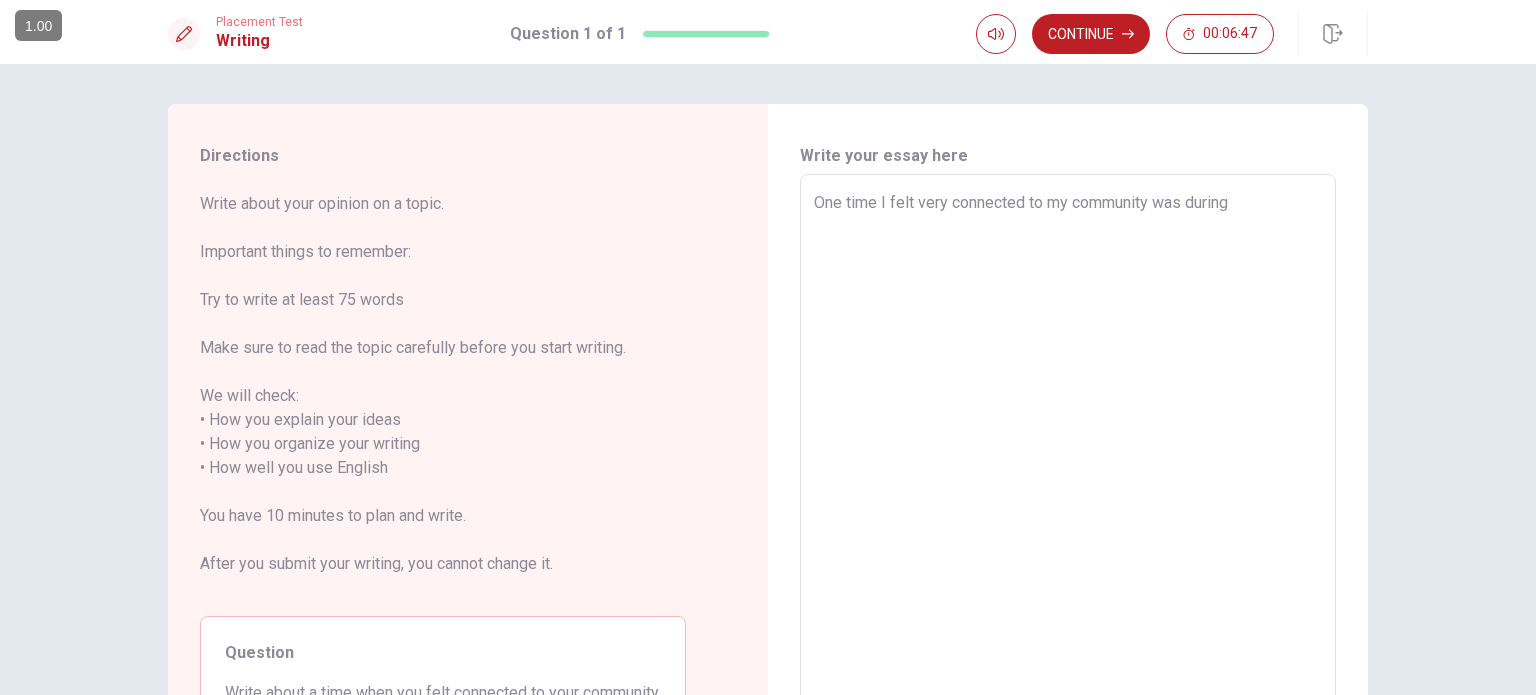 type on "x" 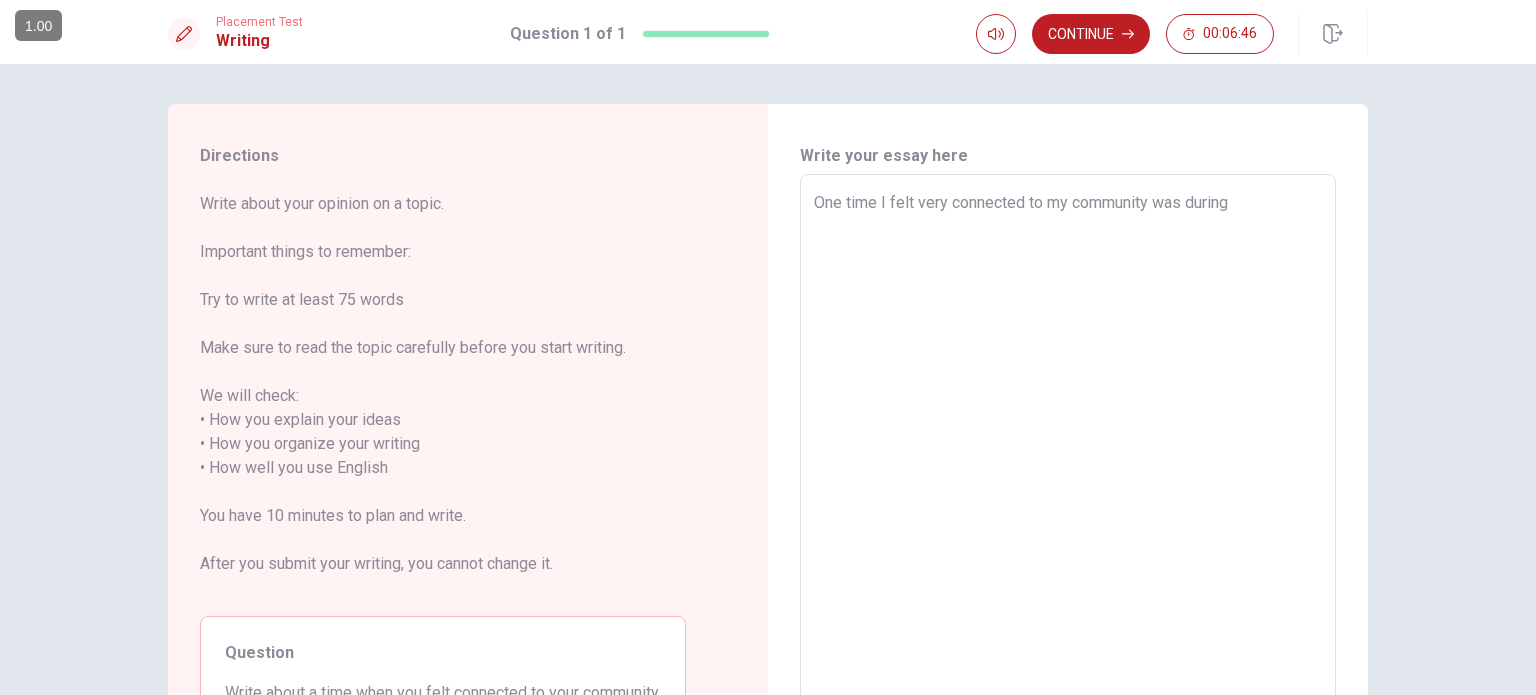 type on "One time I felt very connected to my community was during a" 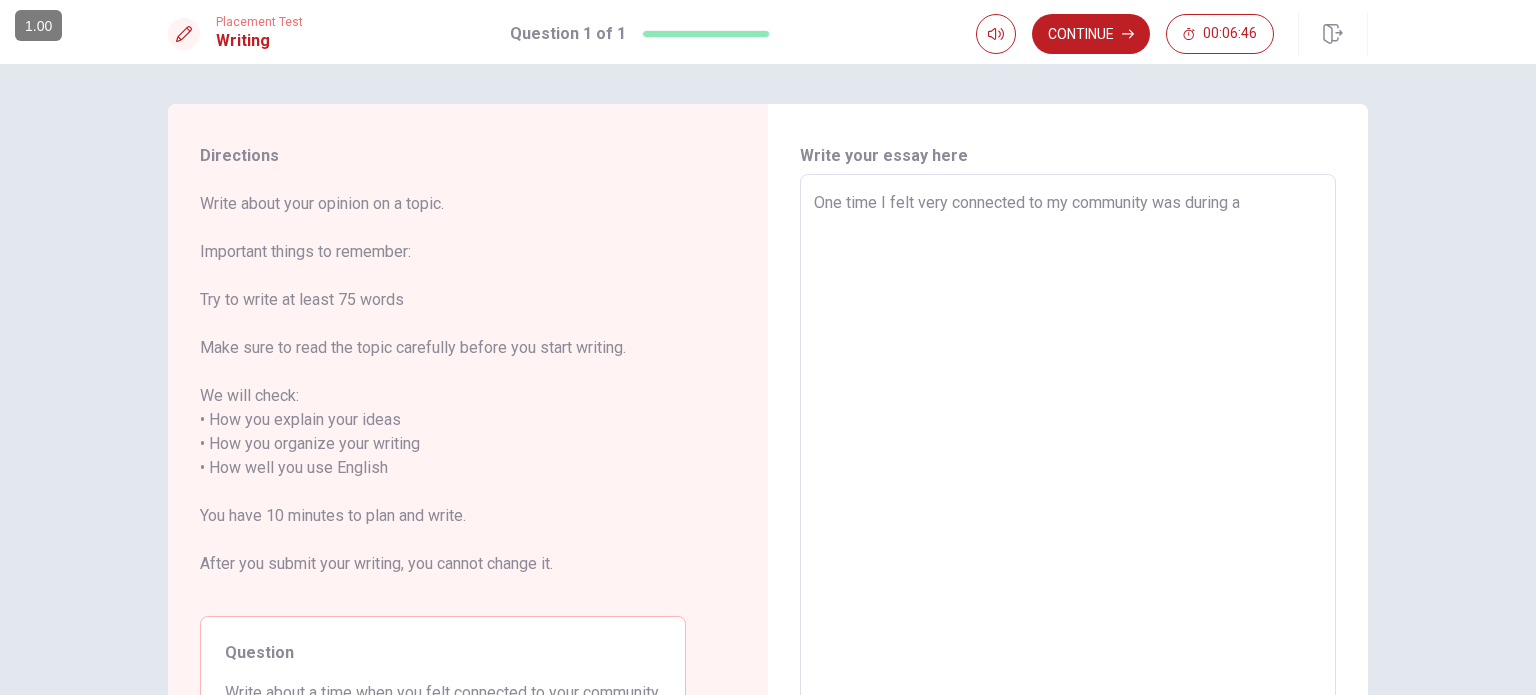 type on "x" 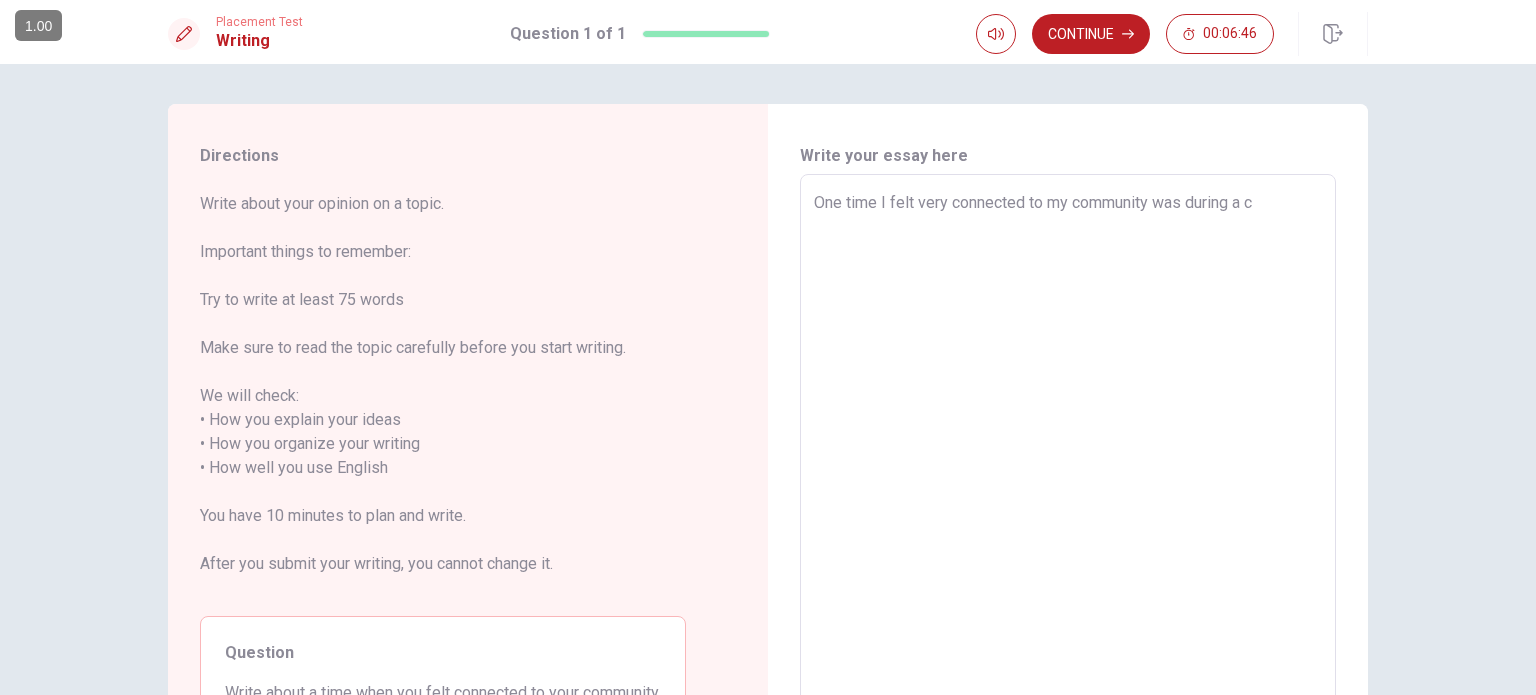 type on "x" 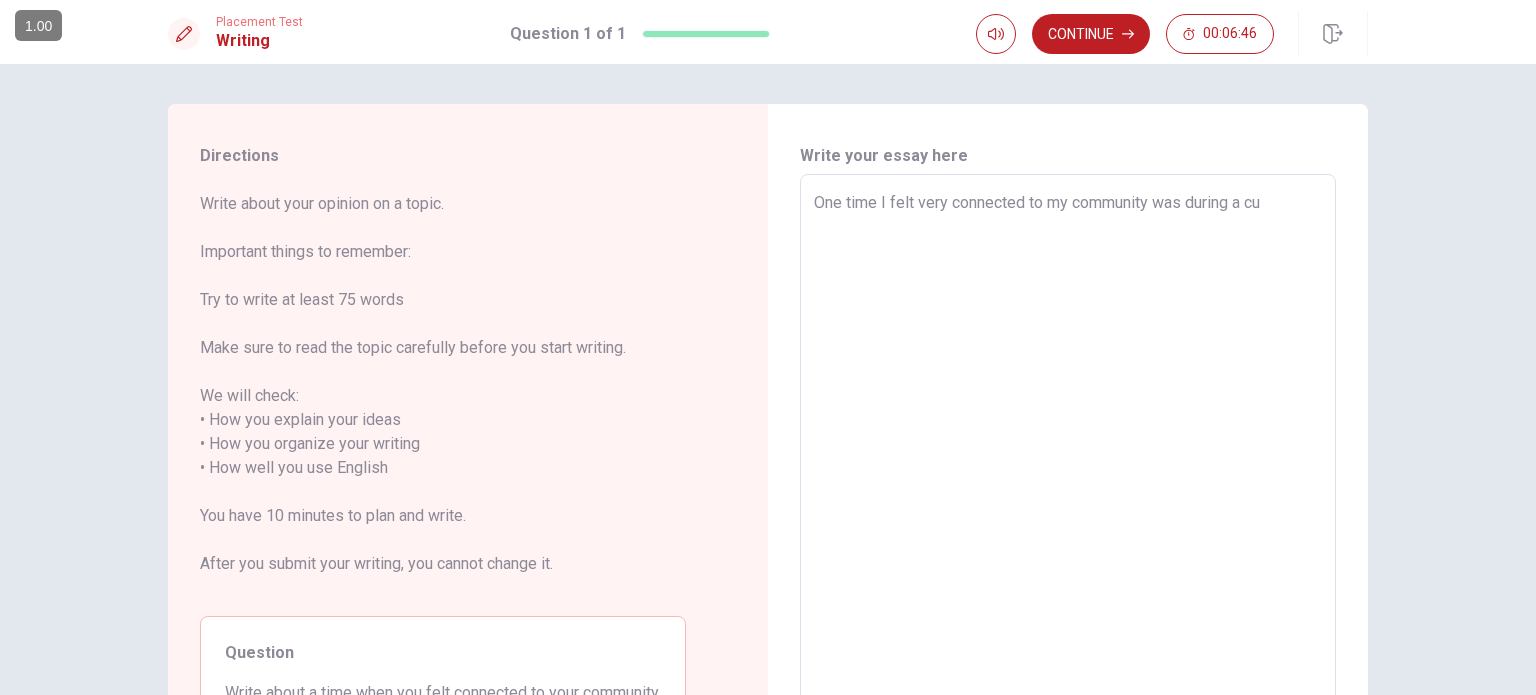 type on "x" 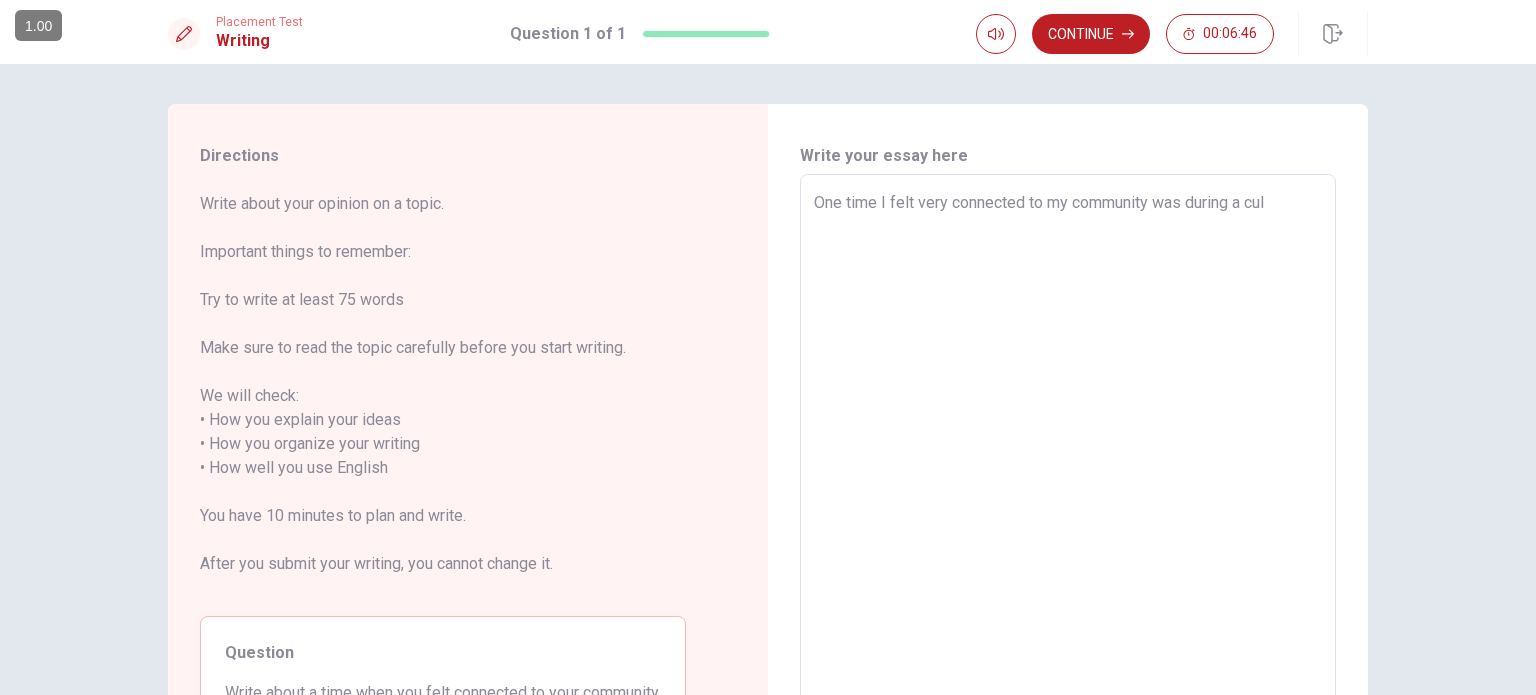 type on "x" 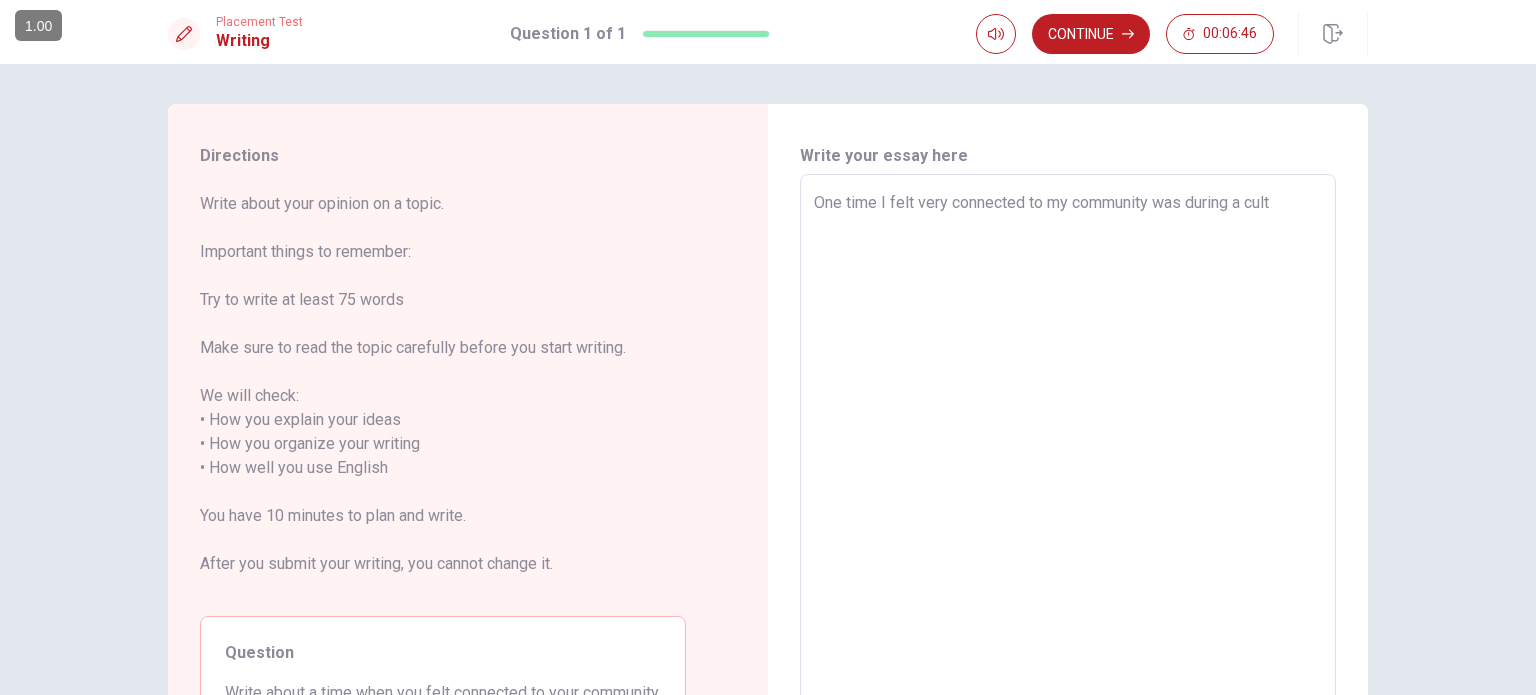 type on "x" 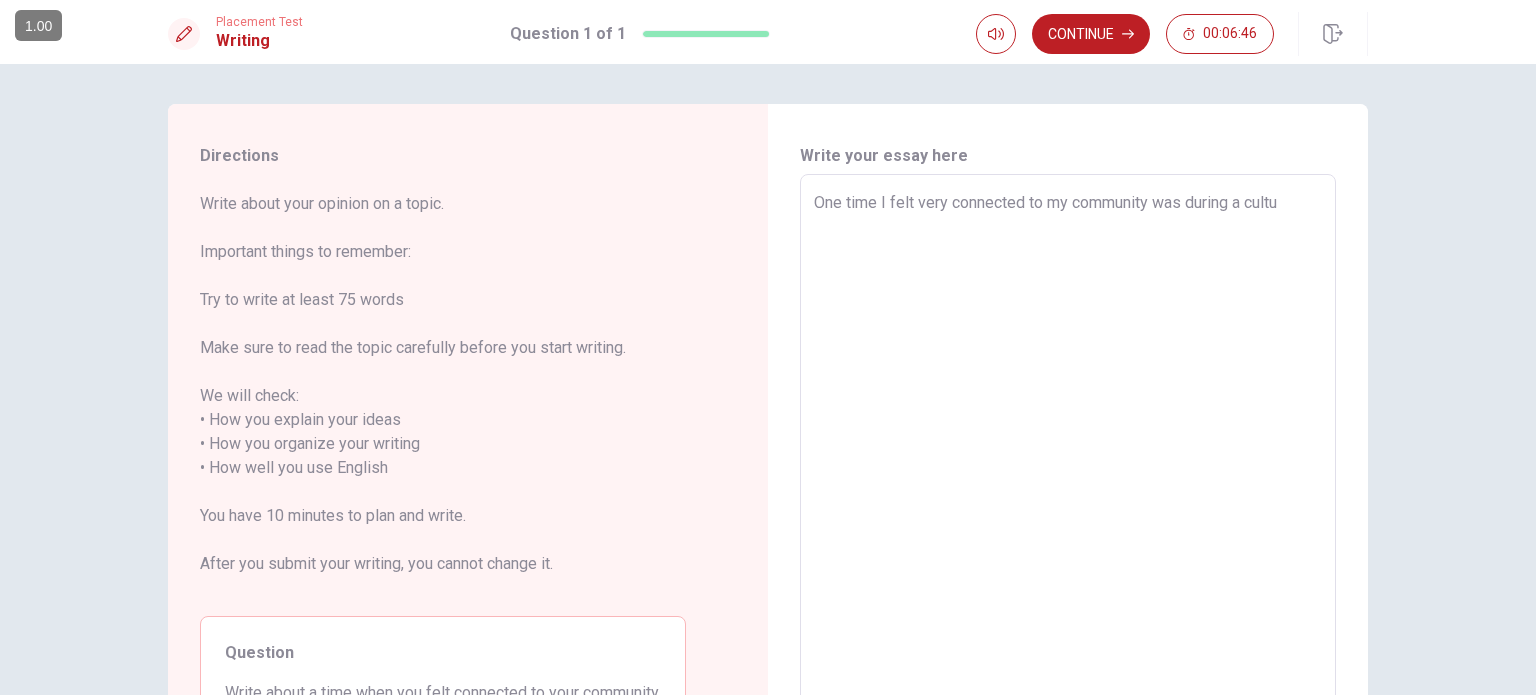 type on "x" 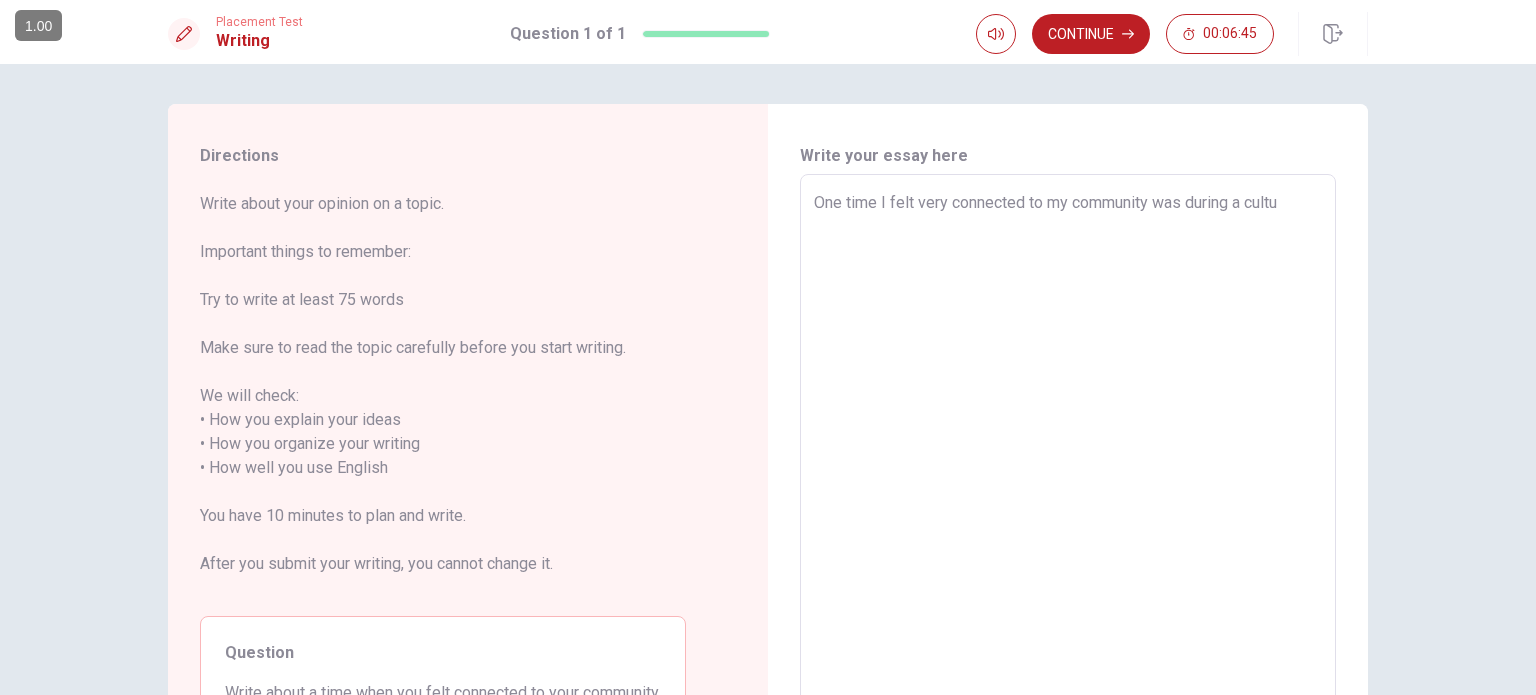 type on "One time I felt very connected to my community was during a cultur" 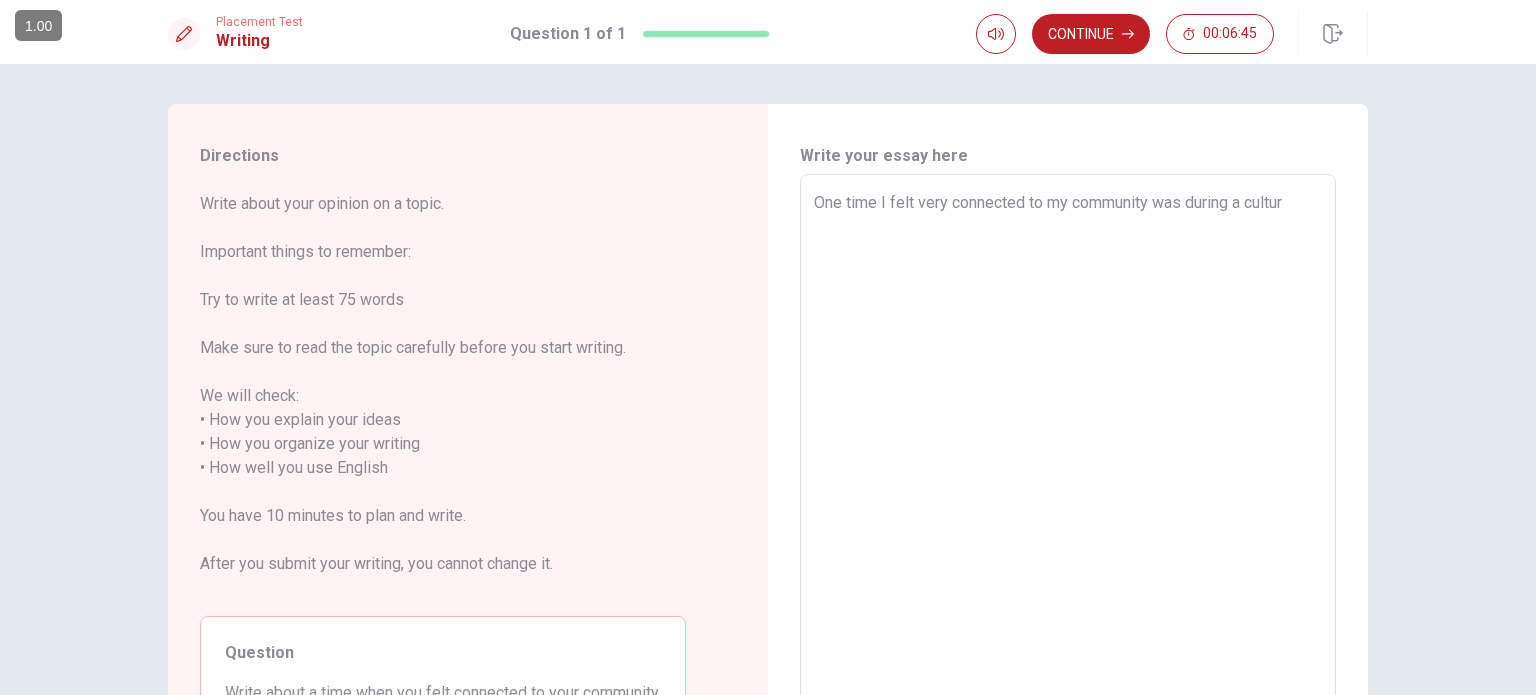 type on "x" 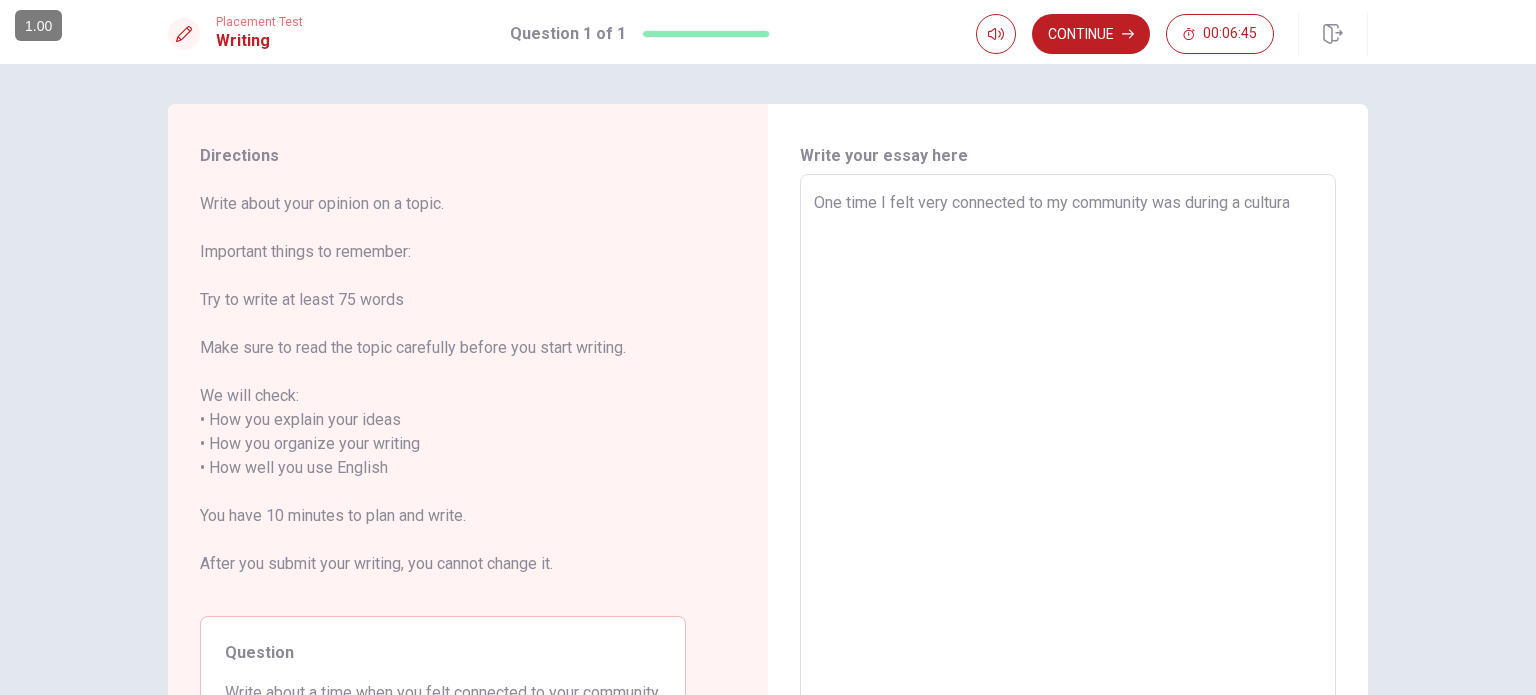 type on "x" 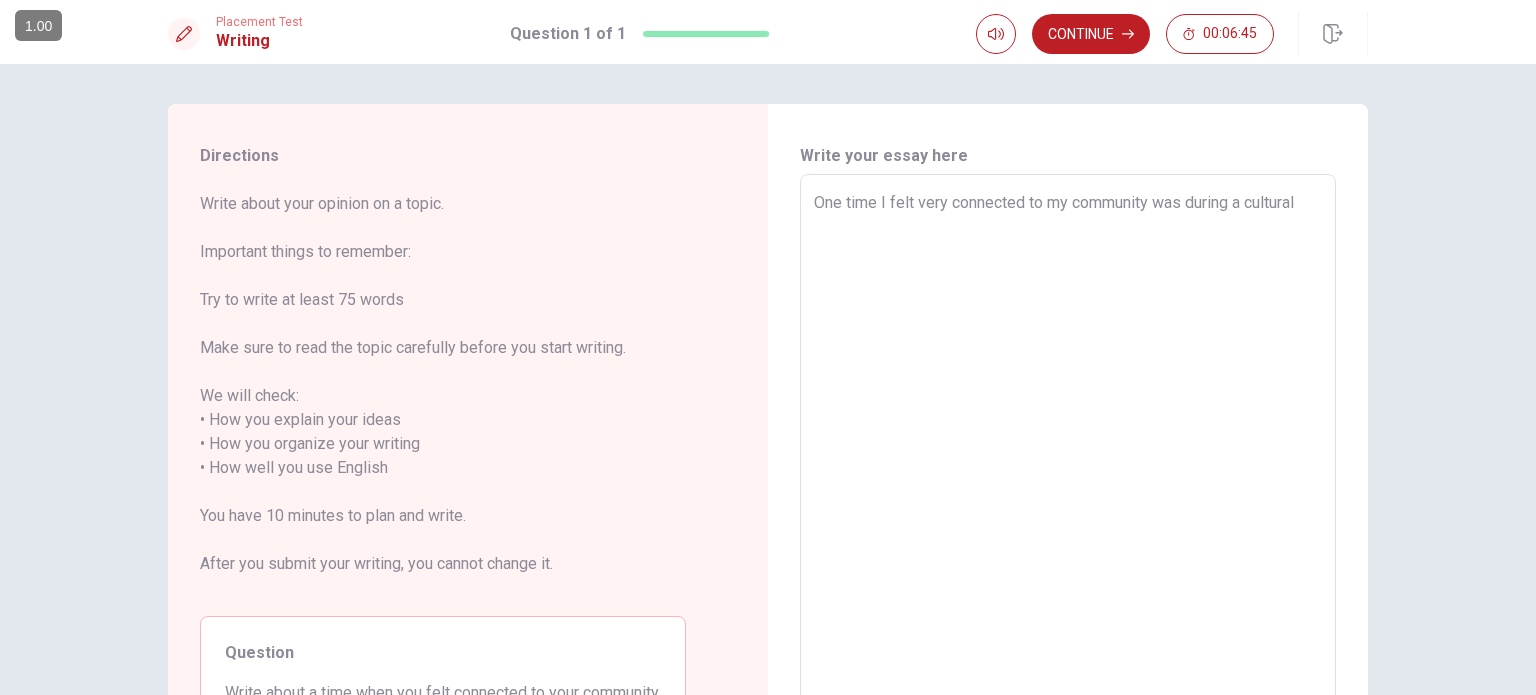 type on "One time I felt very connected to my community was during a cultural" 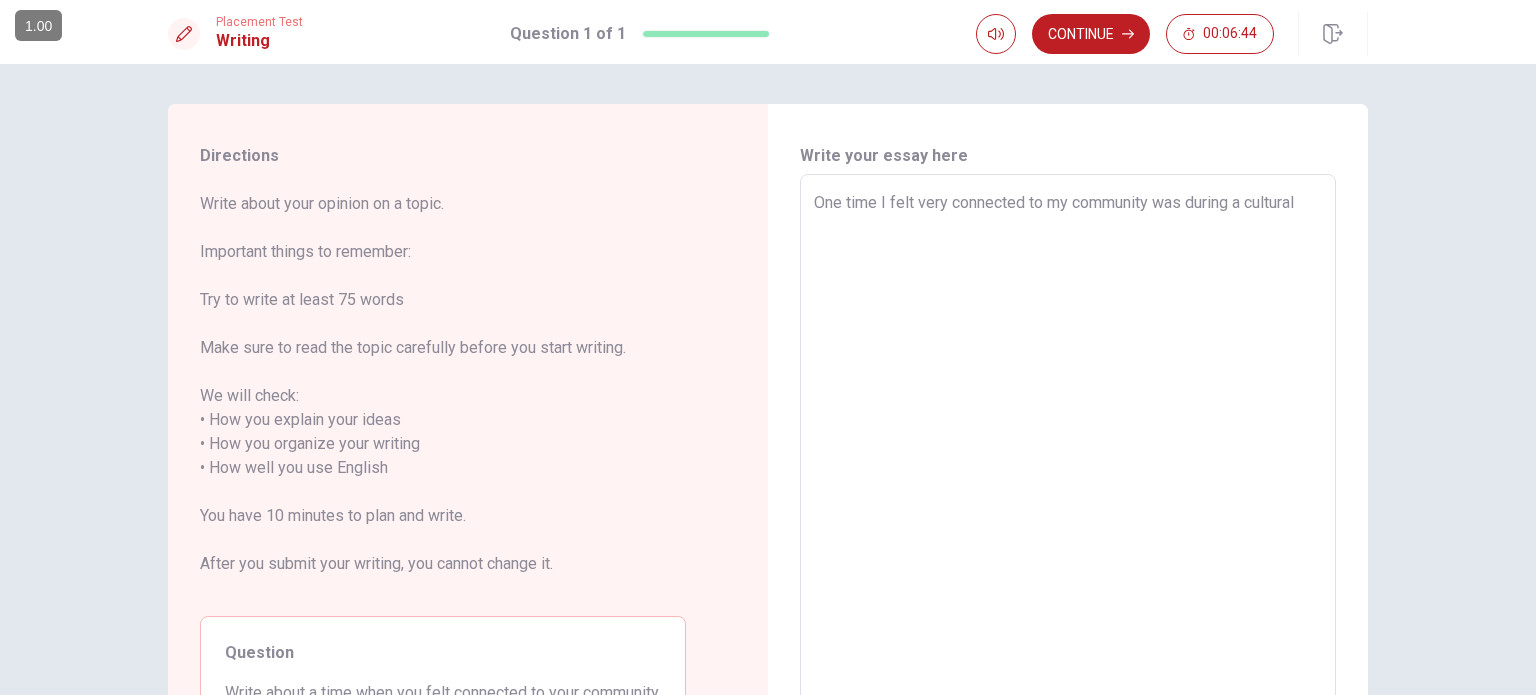 type 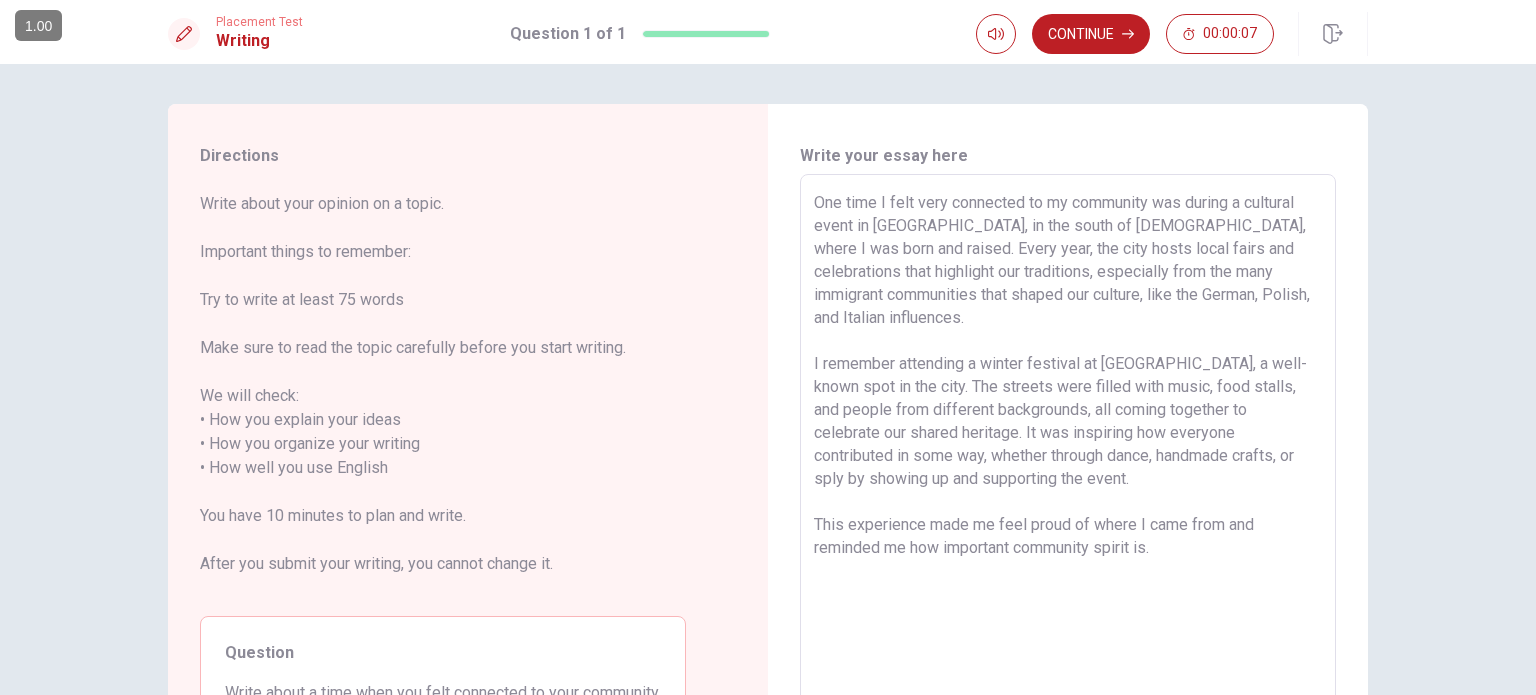 click on "One time I felt very connected to my community was during a cultural event in [GEOGRAPHIC_DATA], in the south of [DEMOGRAPHIC_DATA], where I was born and raised. Every year, the city hosts local fairs and celebrations that highlight our traditions, especially from the many immigrant communities that shaped our culture, like the German, Polish, and Italian influences.
I remember attending a winter festival at [GEOGRAPHIC_DATA], a well-known spot in the city. The streets were filled with music, food stalls, and people from different backgrounds, all coming together to celebrate our shared heritage. It was inspiring how everyone contributed in some way, whether through dance, handmade crafts, or sply by showing up and supporting the event.
This experience made me feel proud of where I came from and reminded me how important community spirit is." at bounding box center [1068, 456] 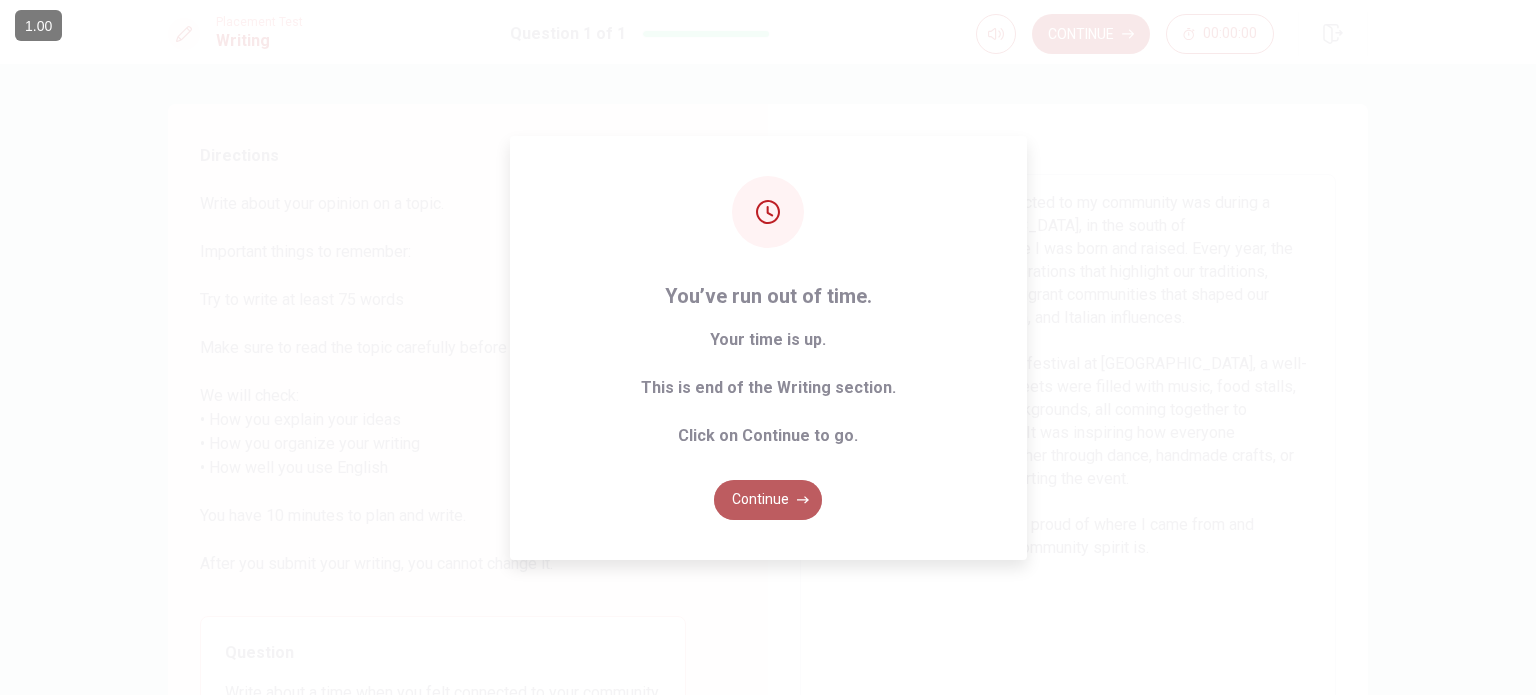 click on "Continue" at bounding box center [768, 500] 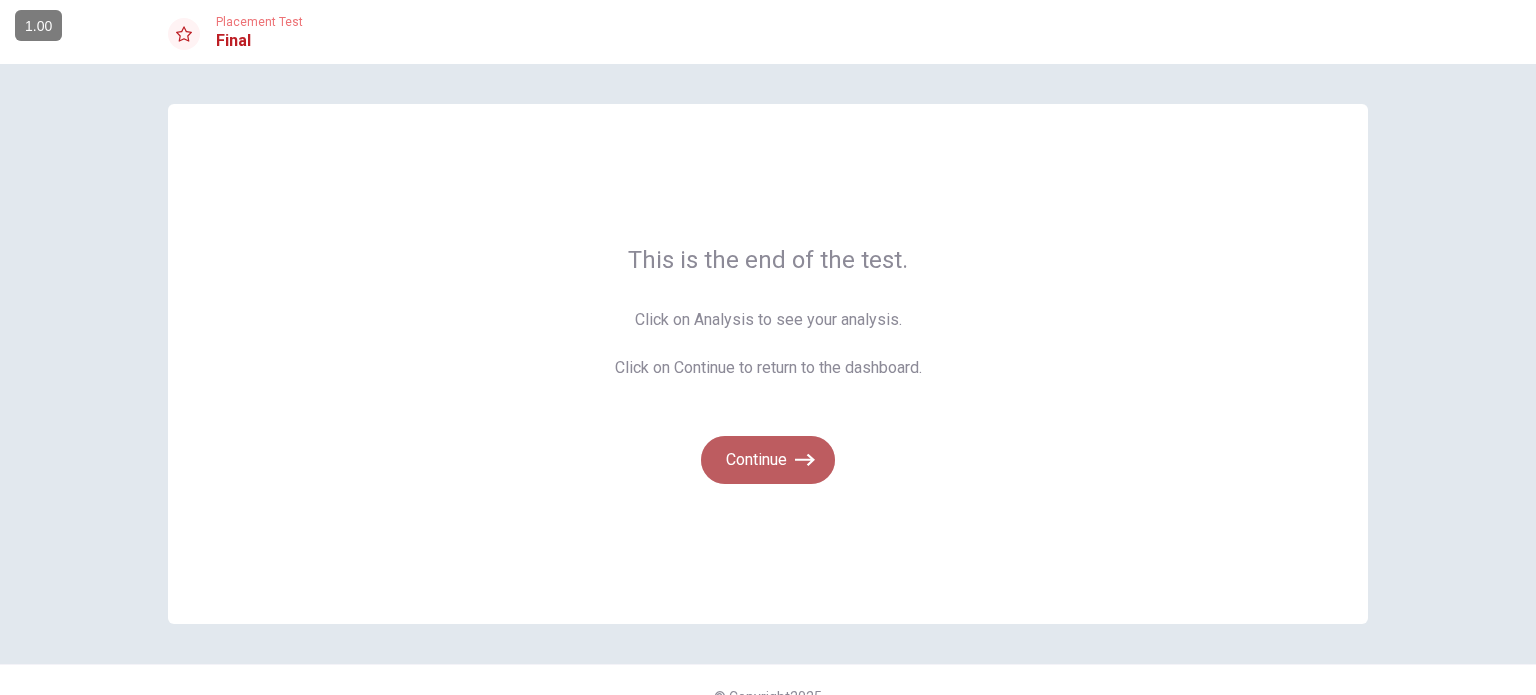 click on "Continue" at bounding box center (768, 460) 